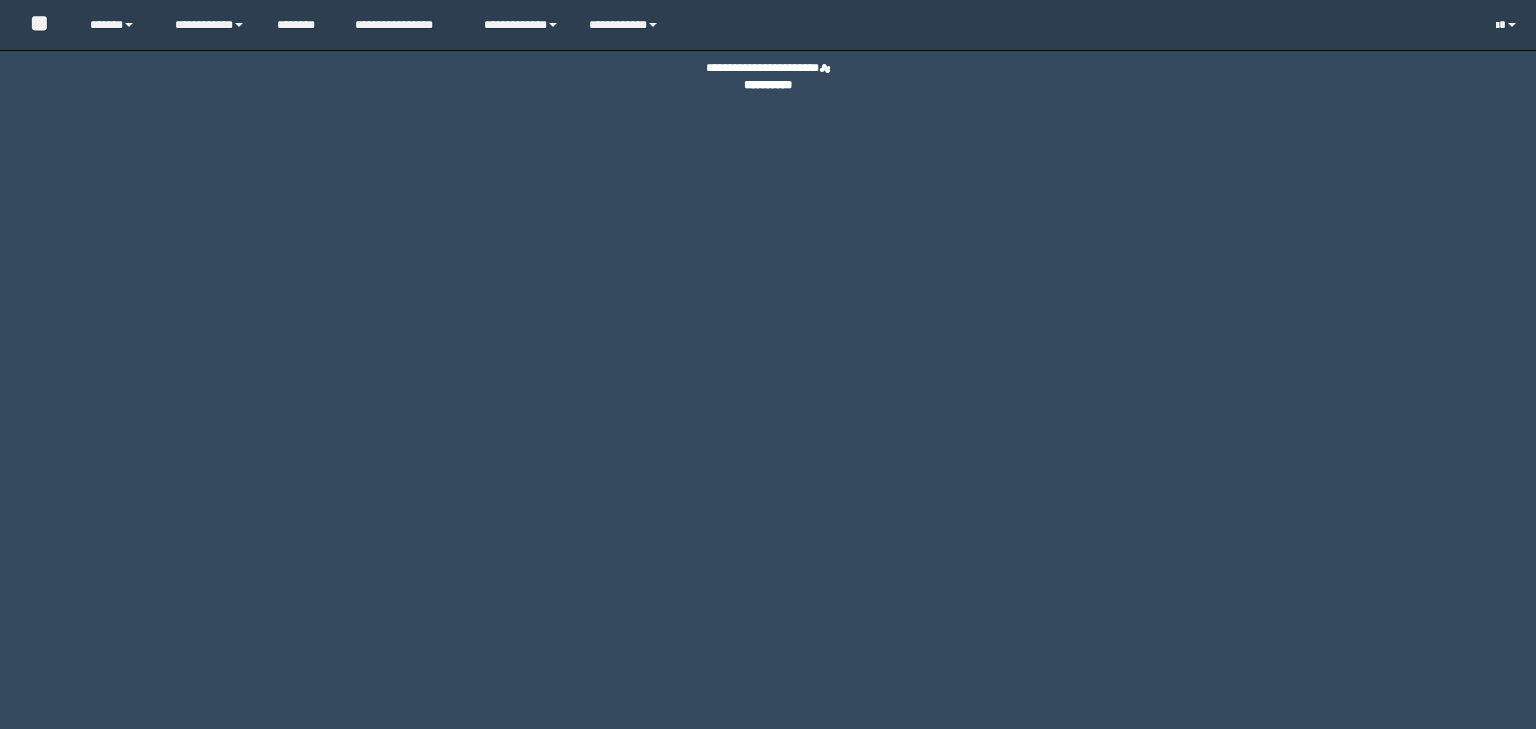 scroll, scrollTop: 0, scrollLeft: 0, axis: both 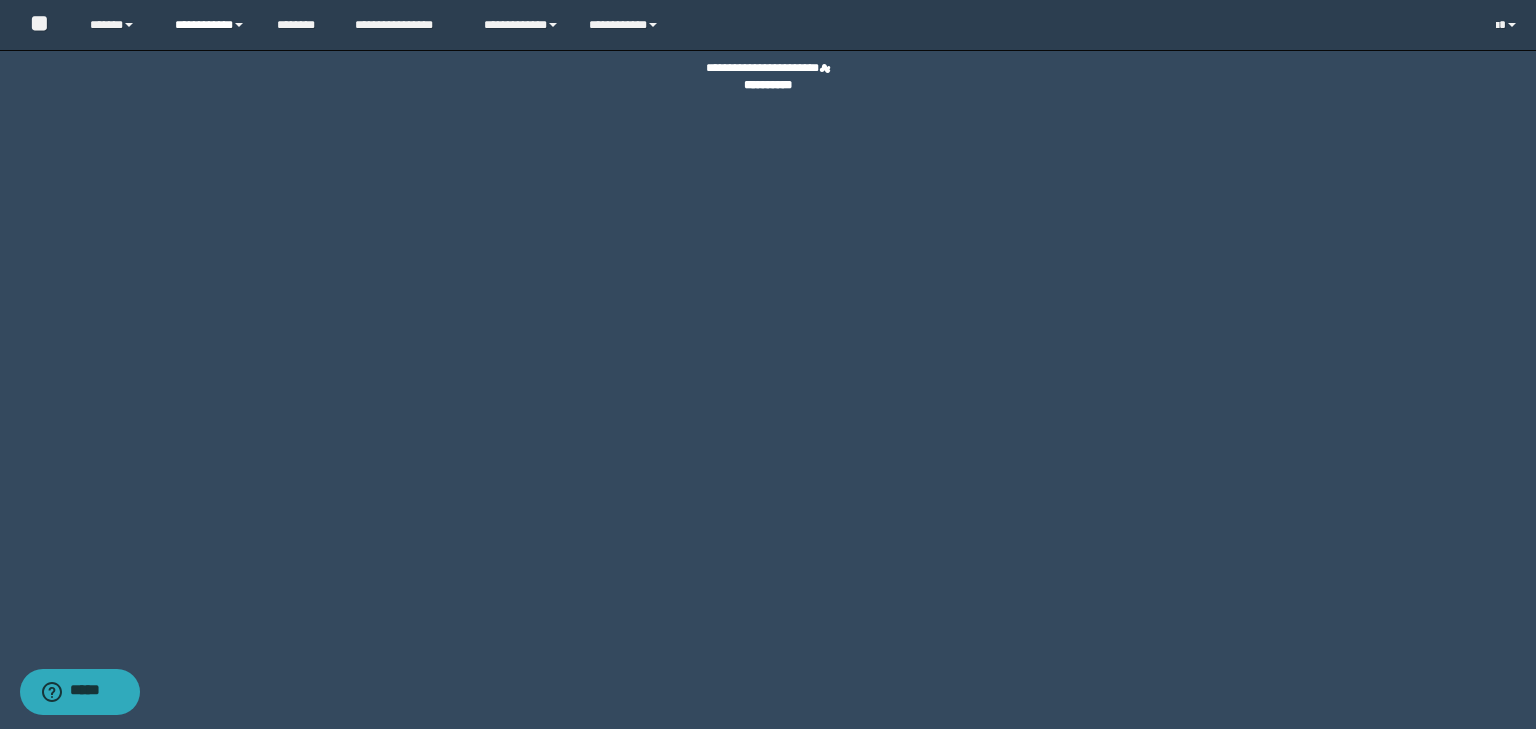 click on "**********" at bounding box center [210, 25] 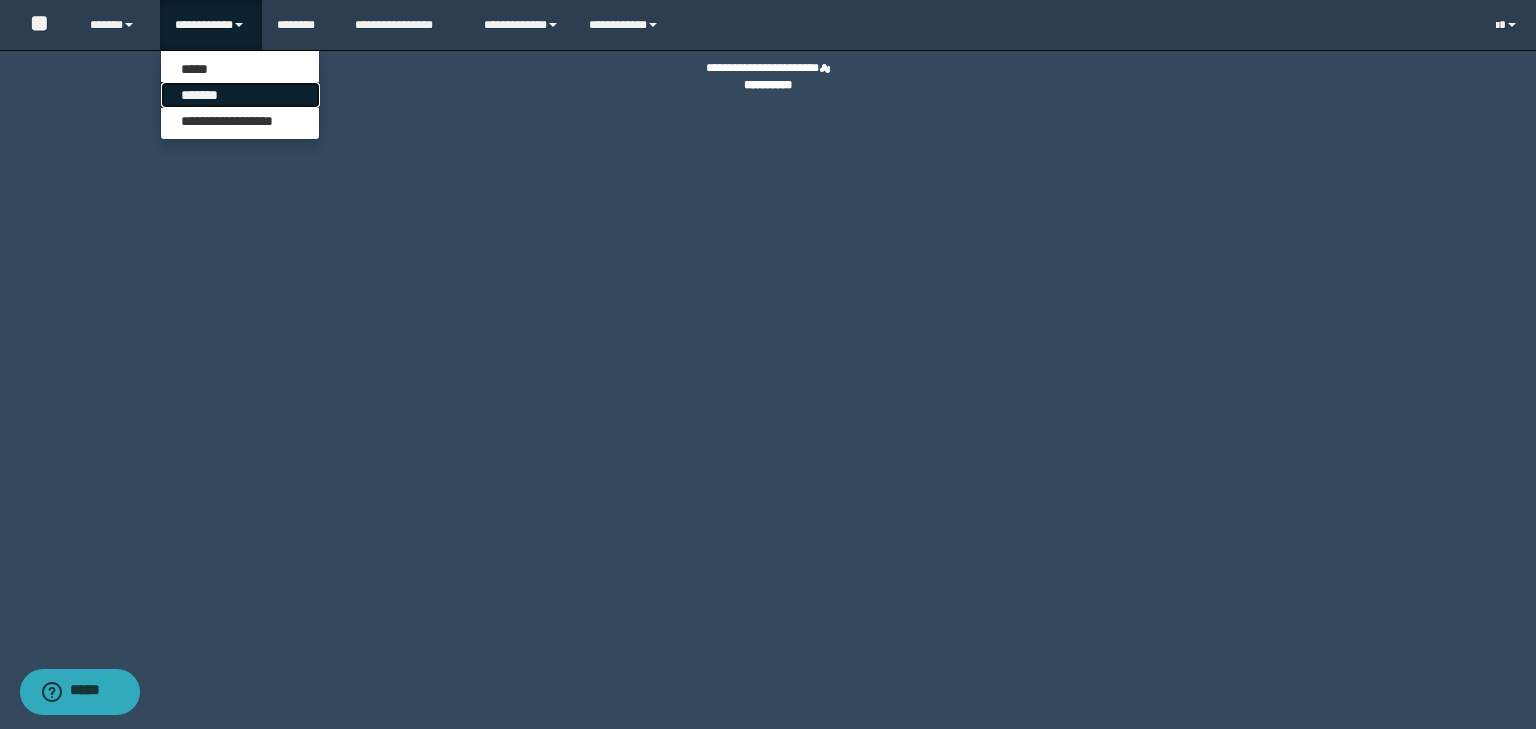 click on "*******" at bounding box center [240, 95] 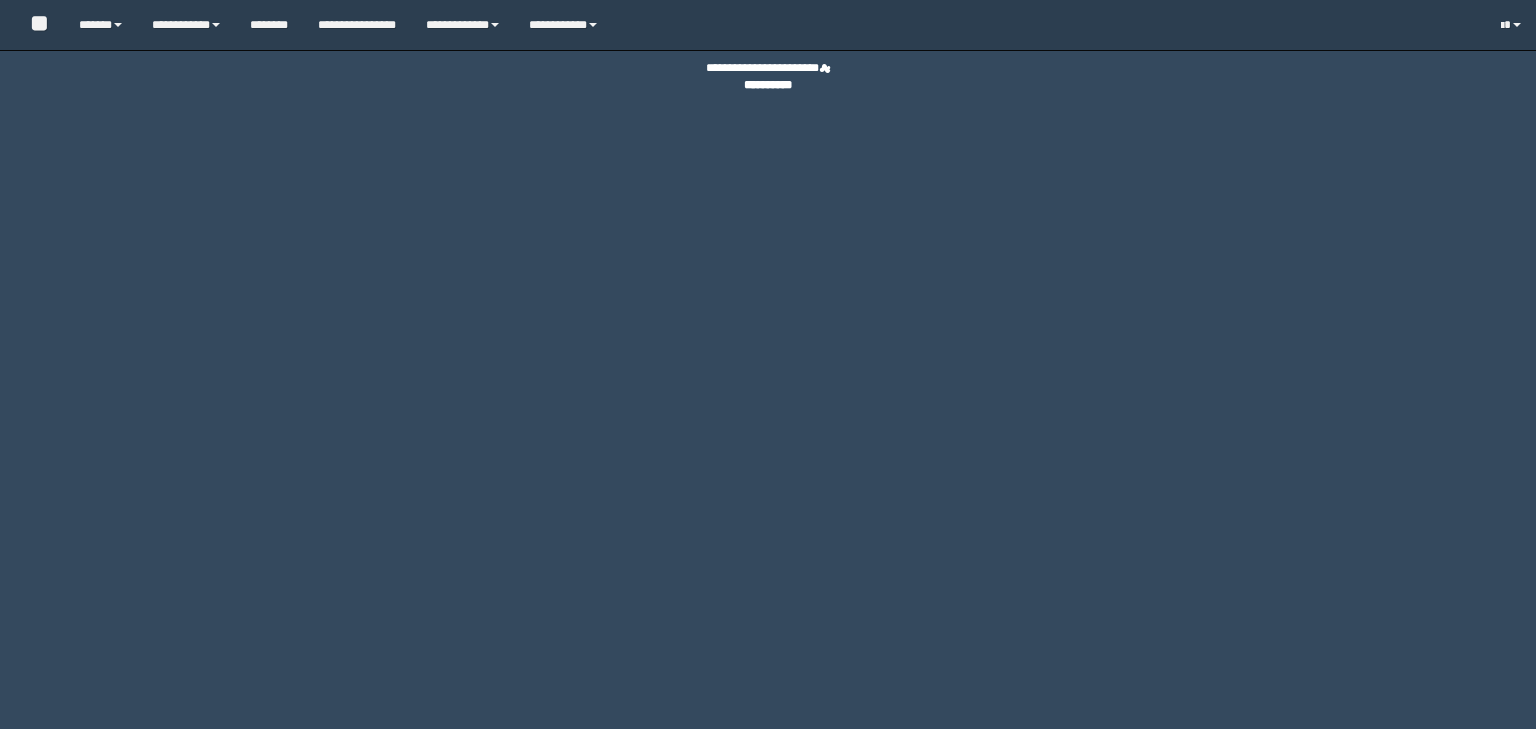 scroll, scrollTop: 0, scrollLeft: 0, axis: both 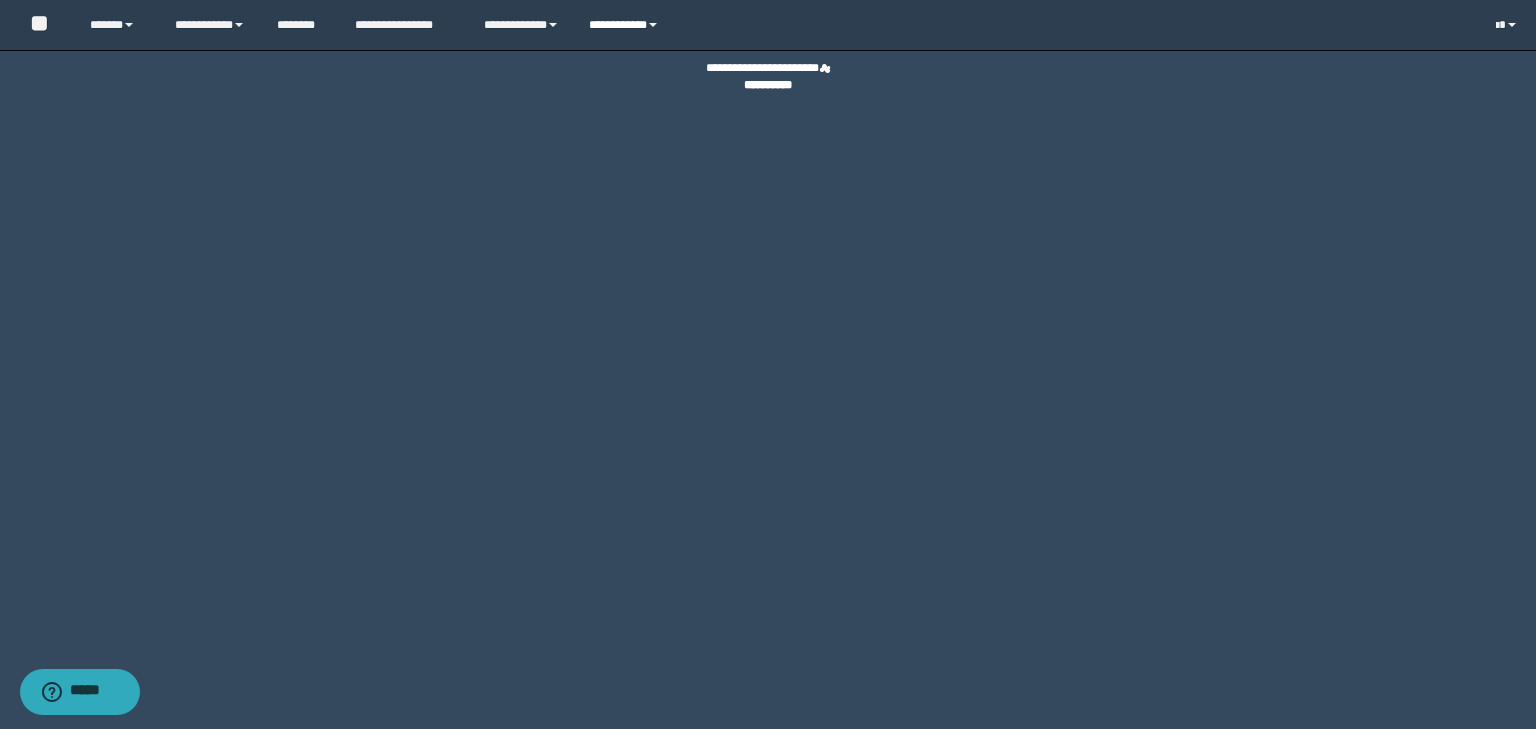 click on "**********" at bounding box center (626, 25) 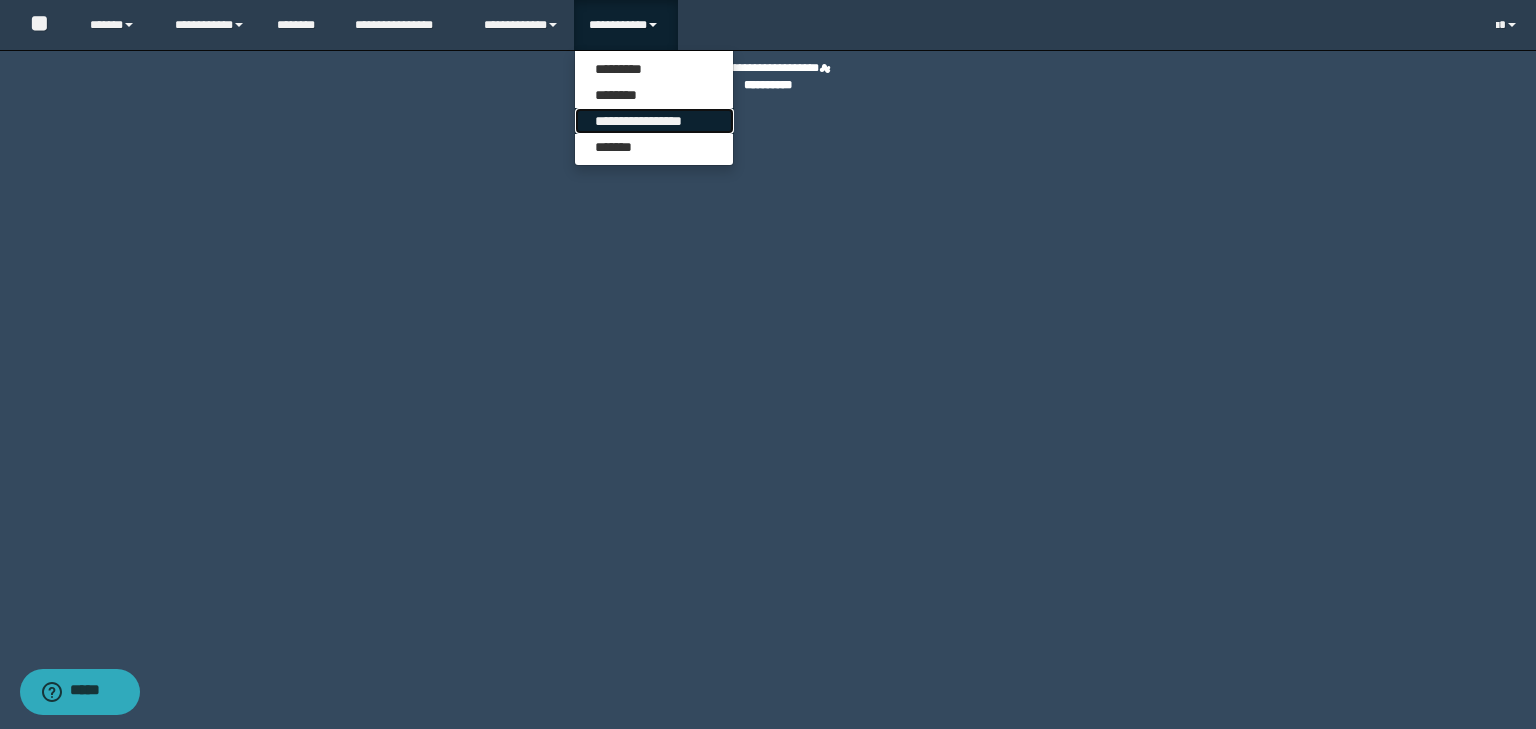 click on "**********" at bounding box center [654, 121] 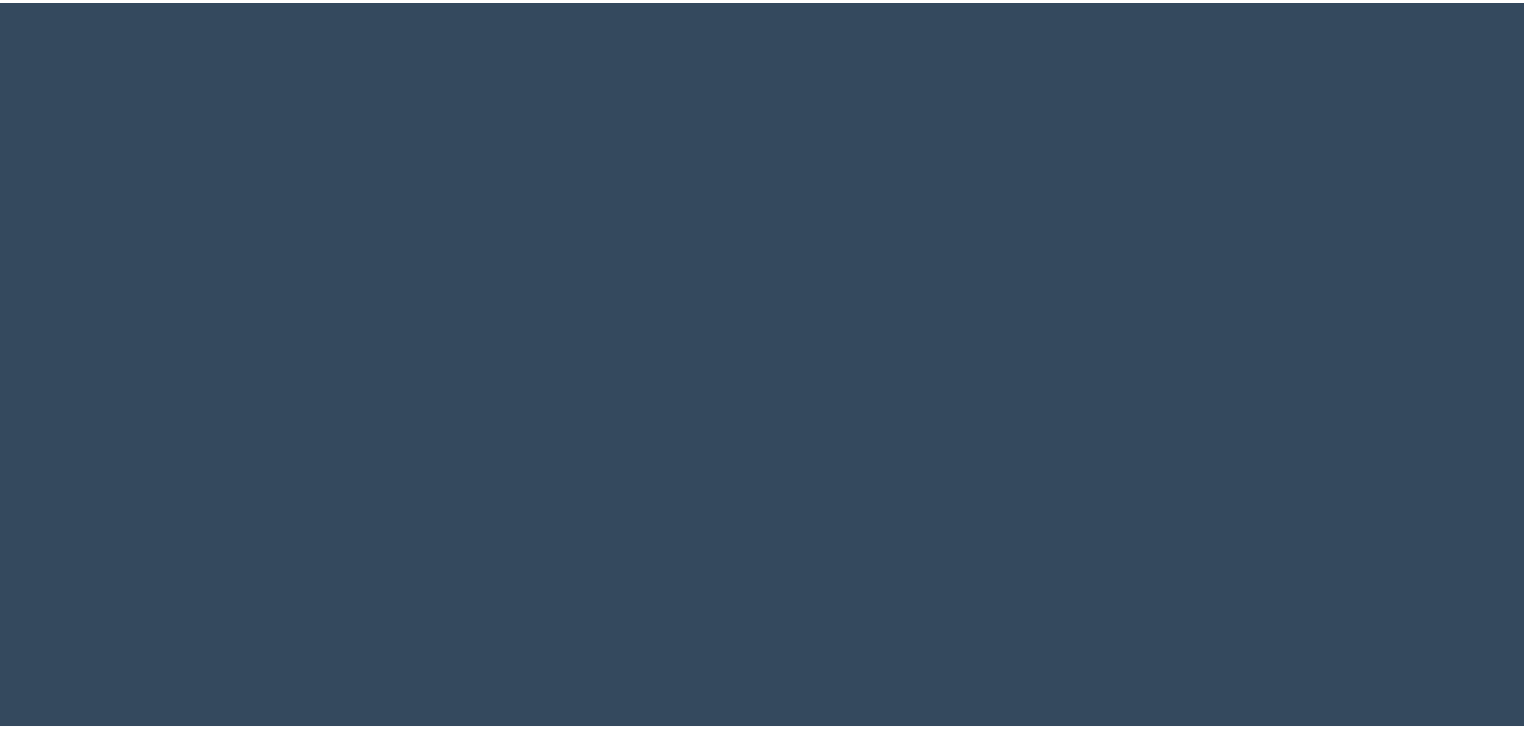 scroll, scrollTop: 0, scrollLeft: 0, axis: both 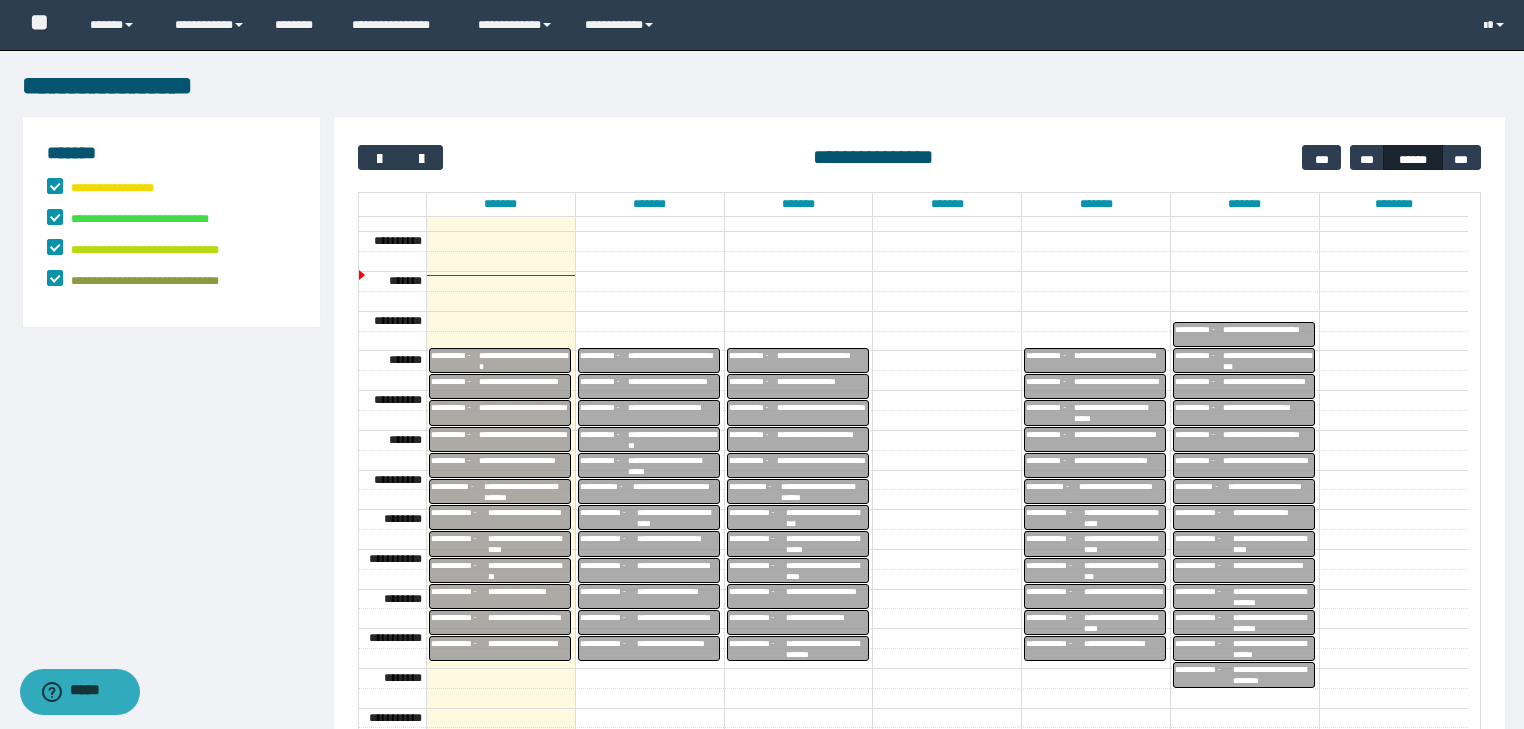 click on "**********" at bounding box center [919, 157] 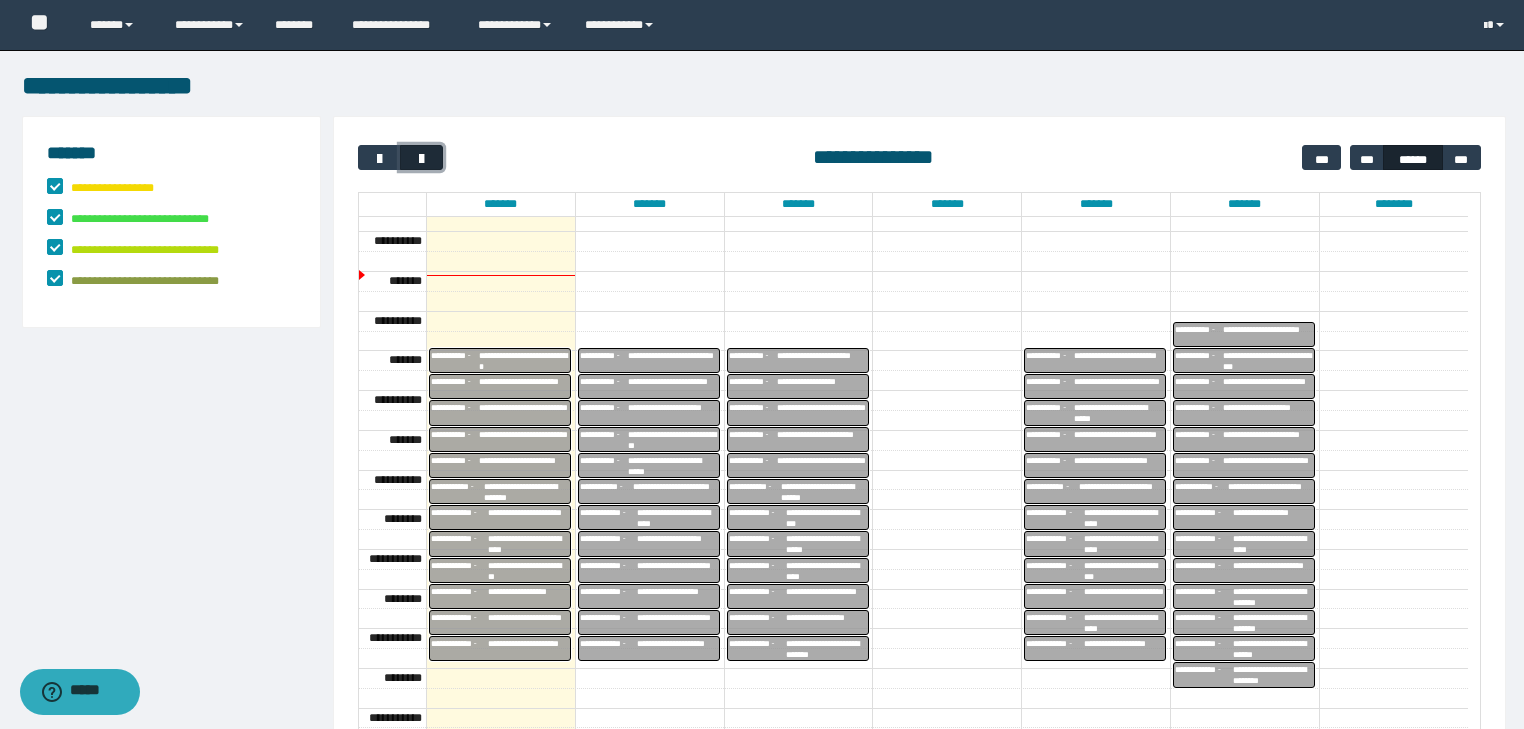 click at bounding box center [422, 159] 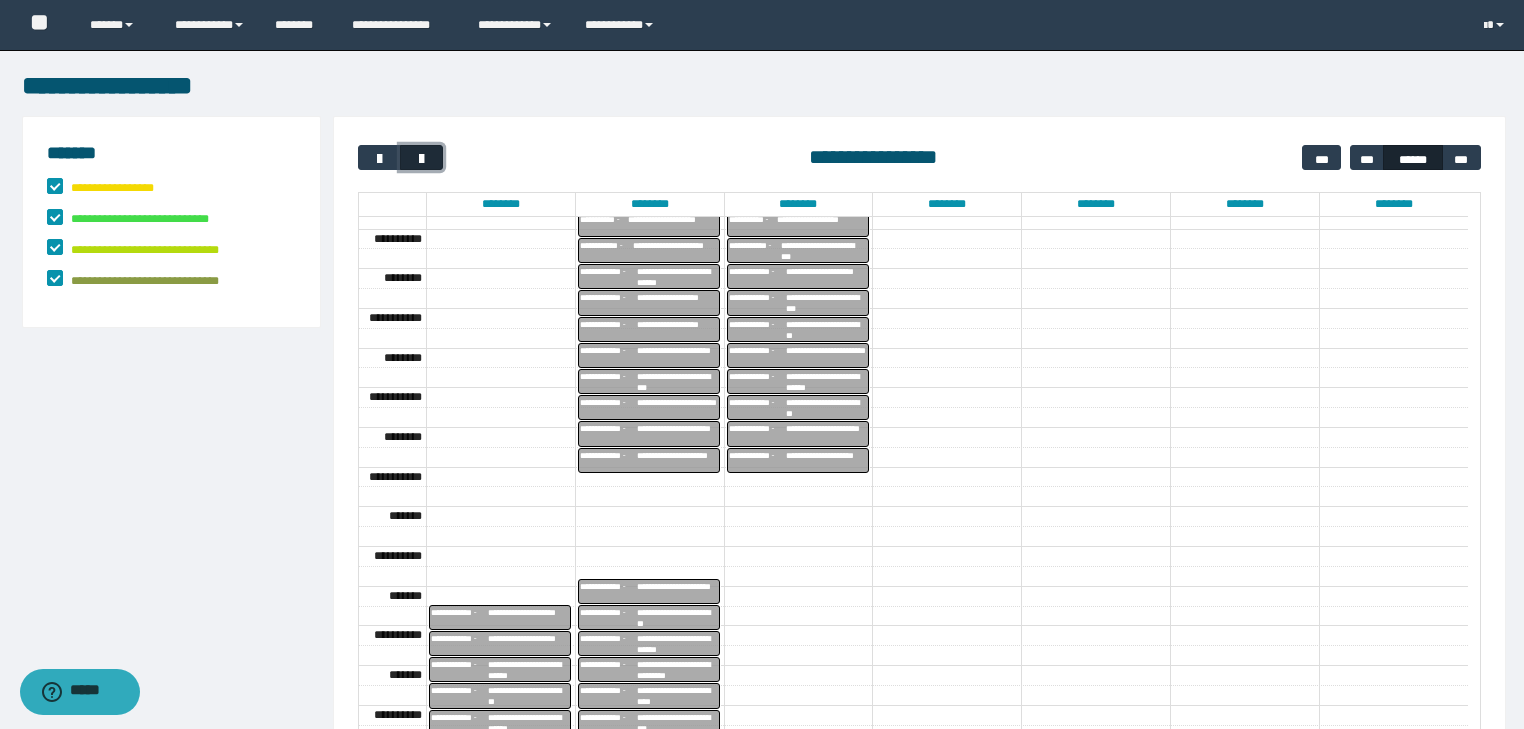 click at bounding box center (422, 159) 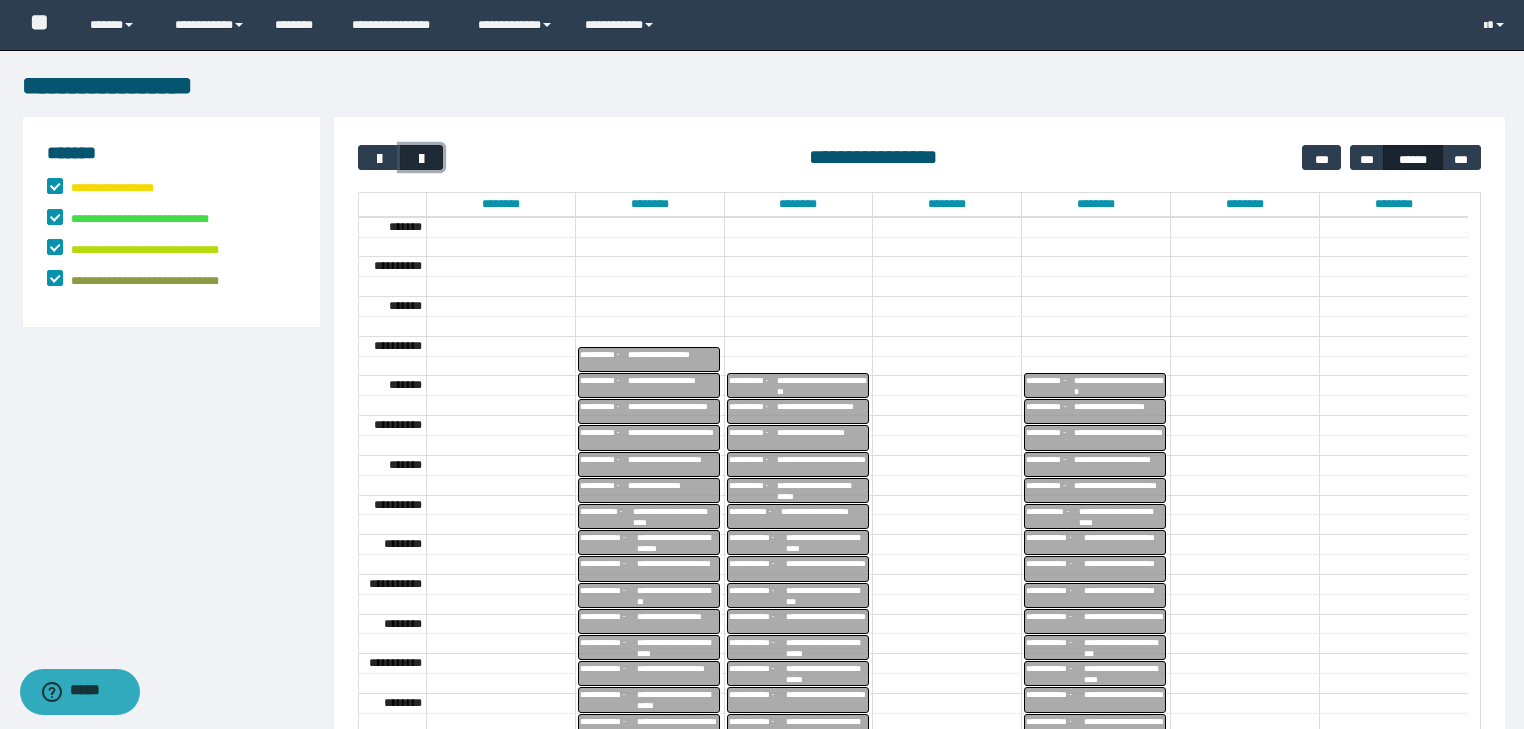 click at bounding box center (422, 159) 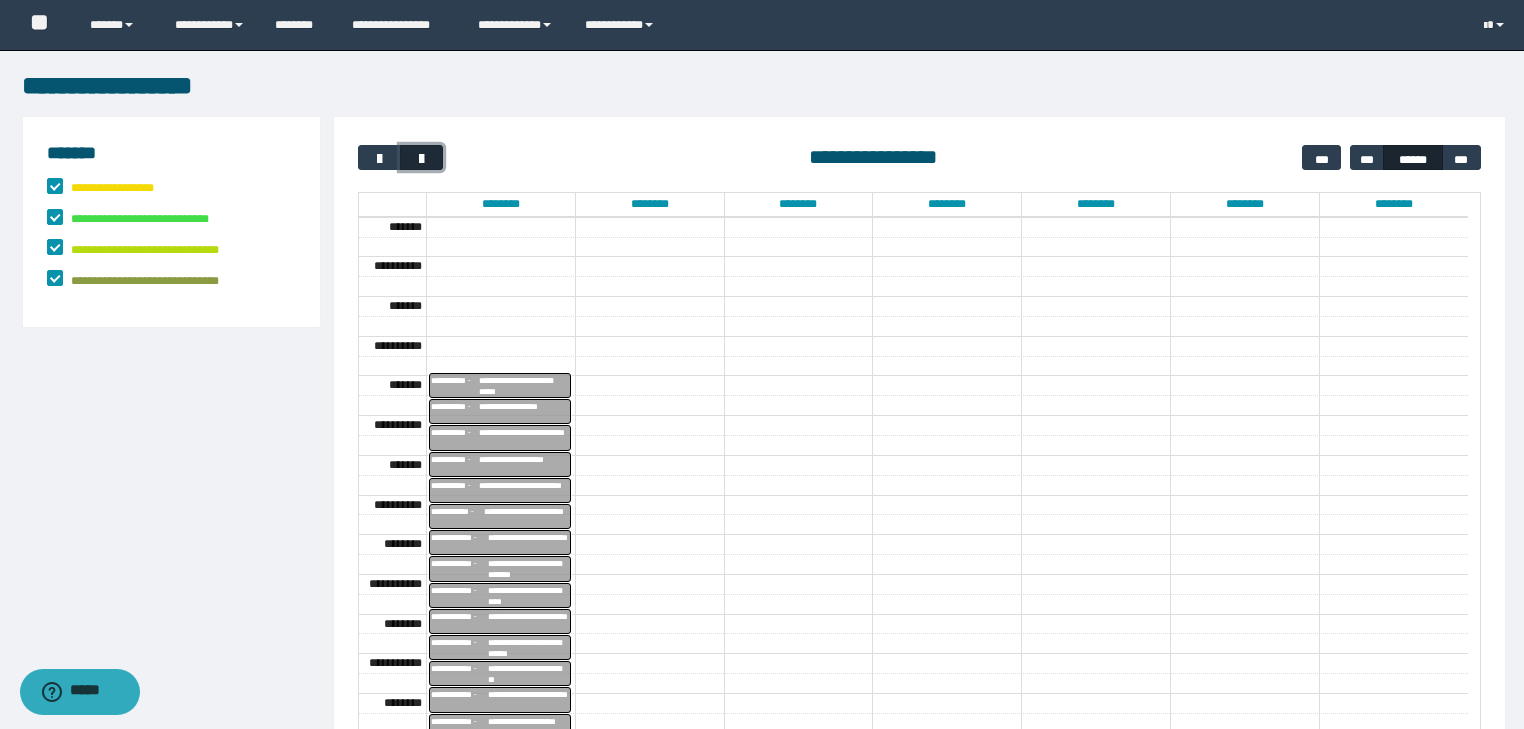 click at bounding box center [422, 159] 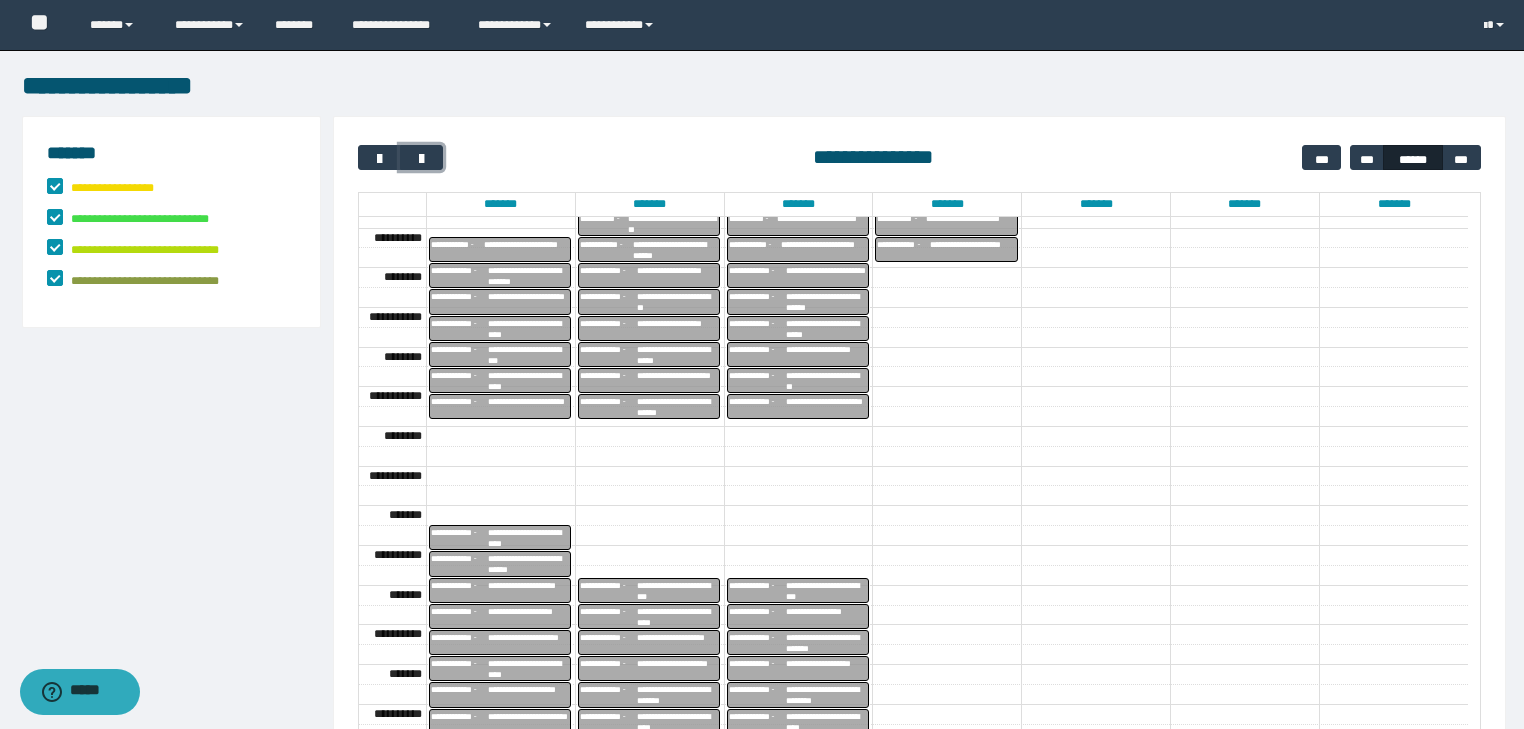 scroll, scrollTop: 449, scrollLeft: 0, axis: vertical 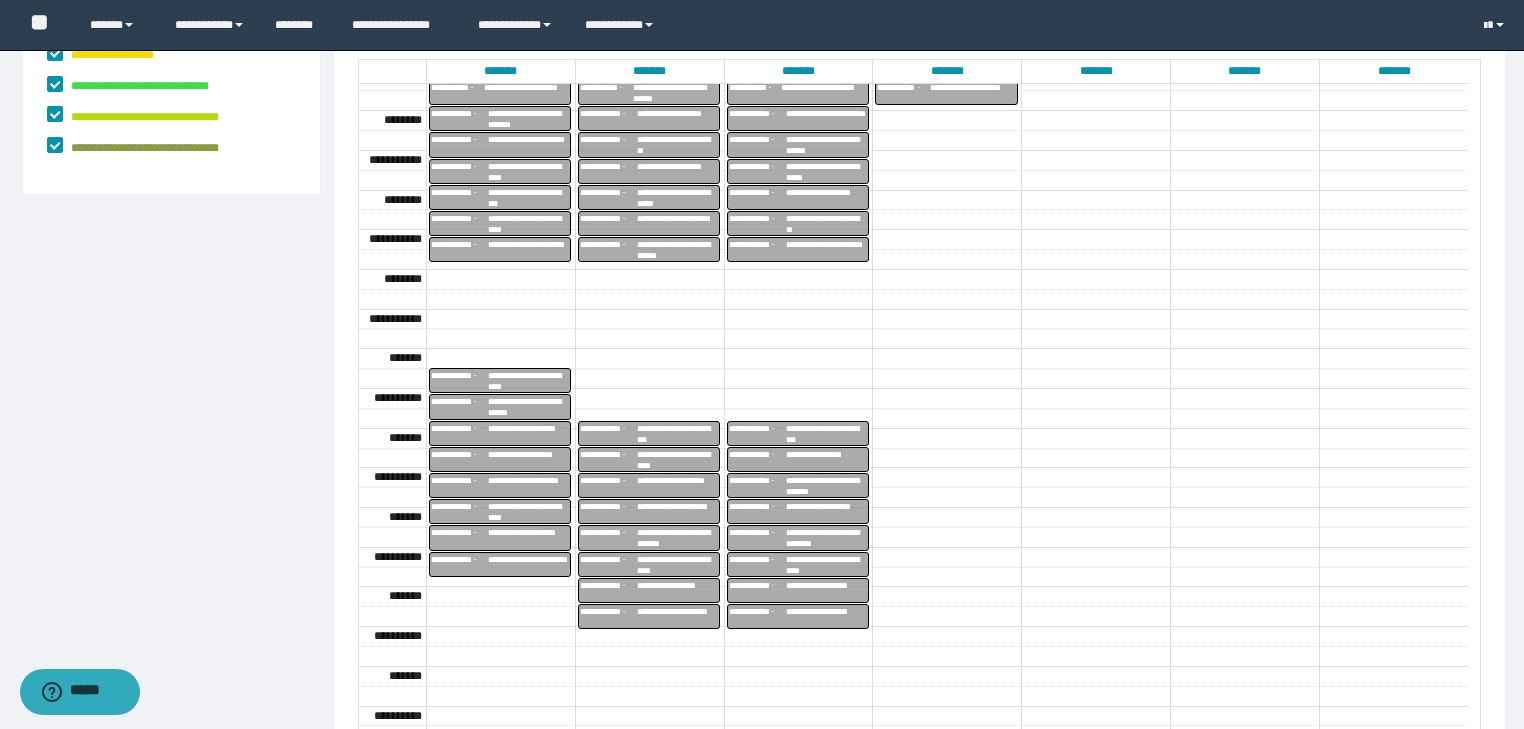 type 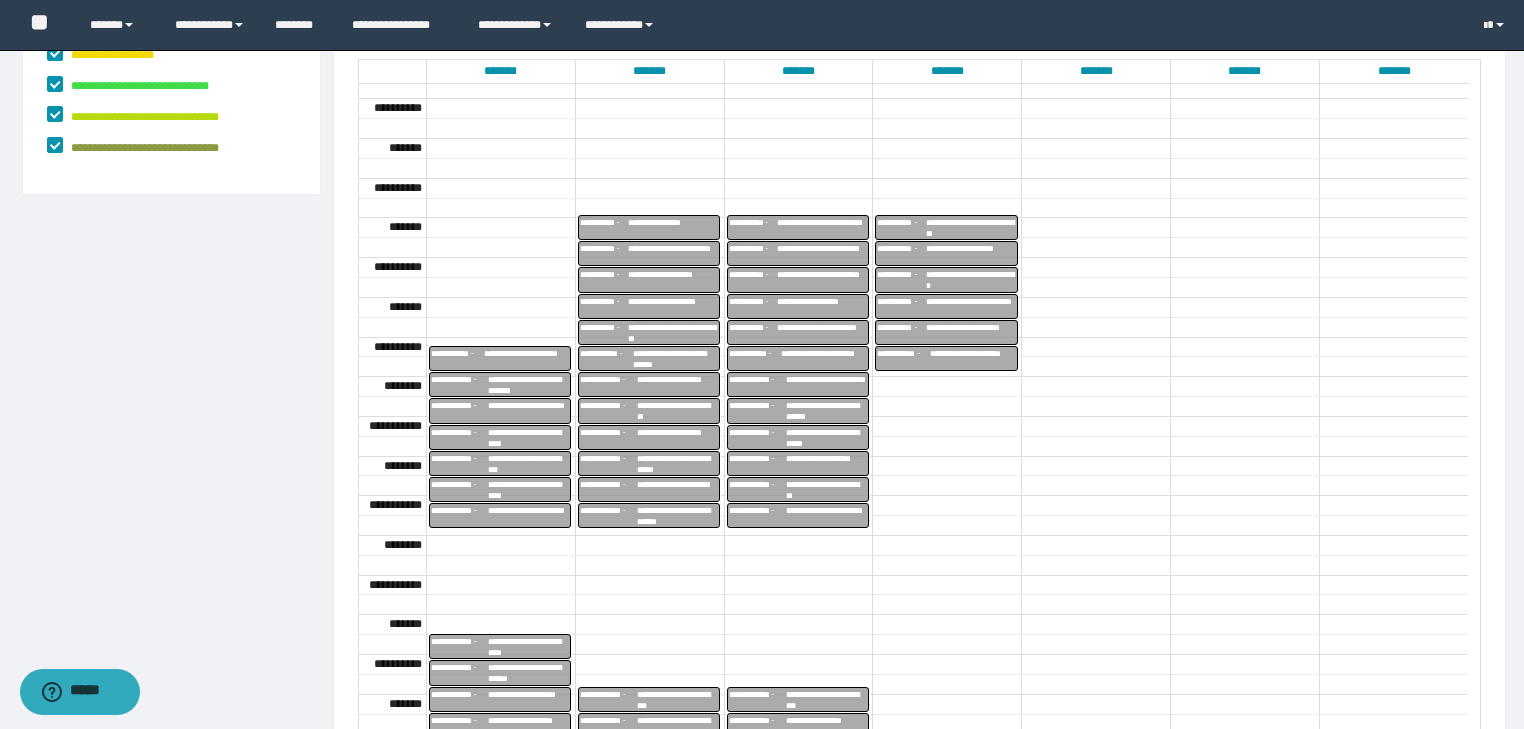 scroll, scrollTop: 0, scrollLeft: 0, axis: both 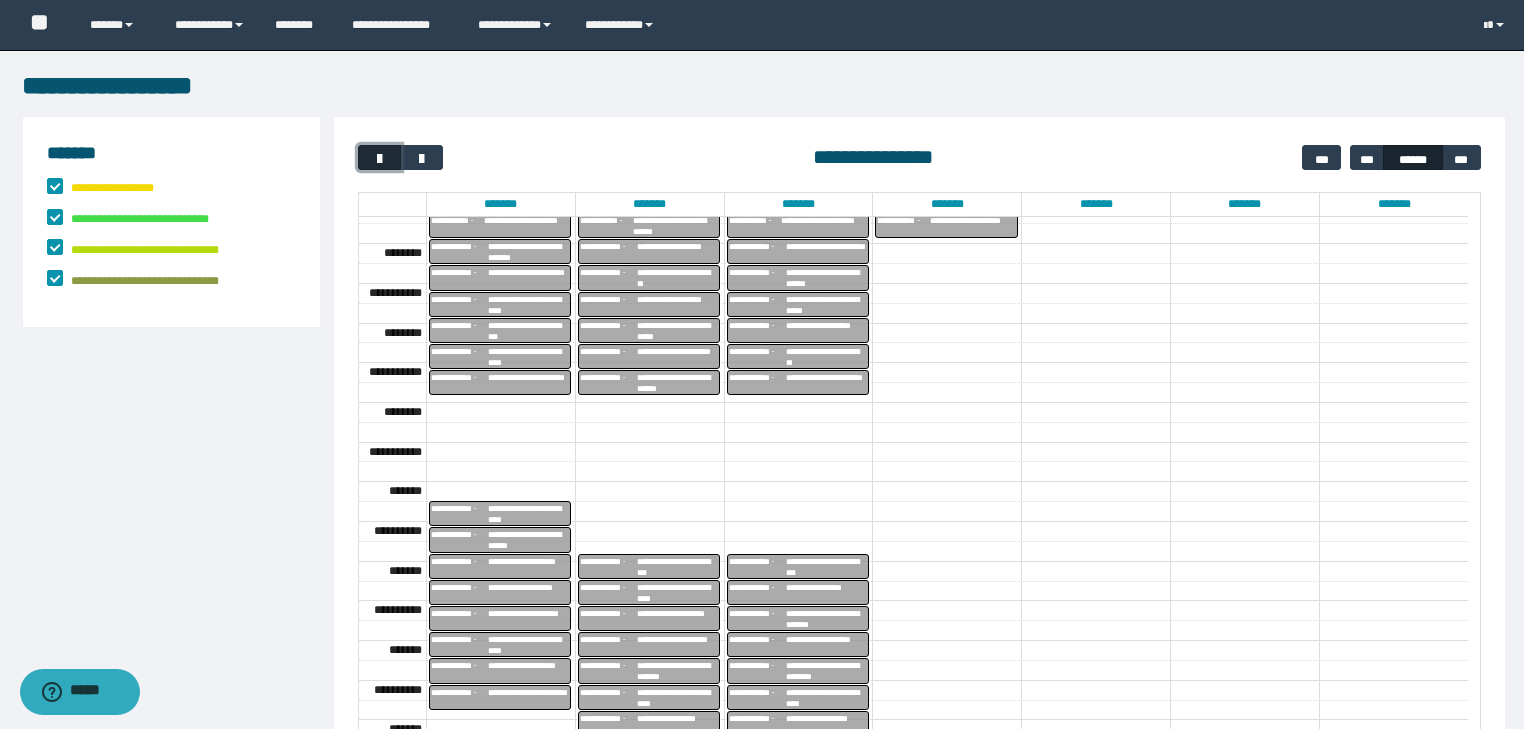 click at bounding box center [380, 159] 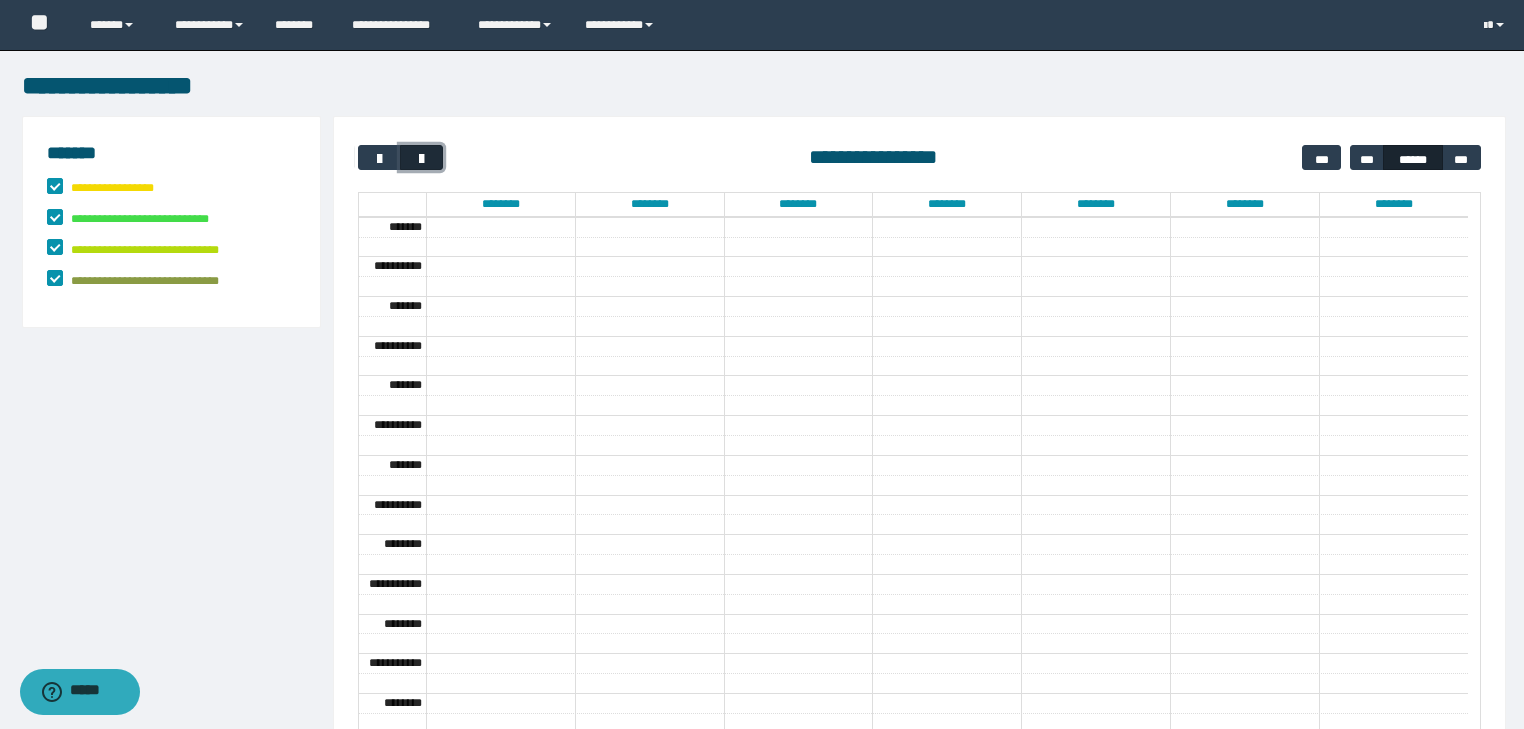 click at bounding box center (421, 157) 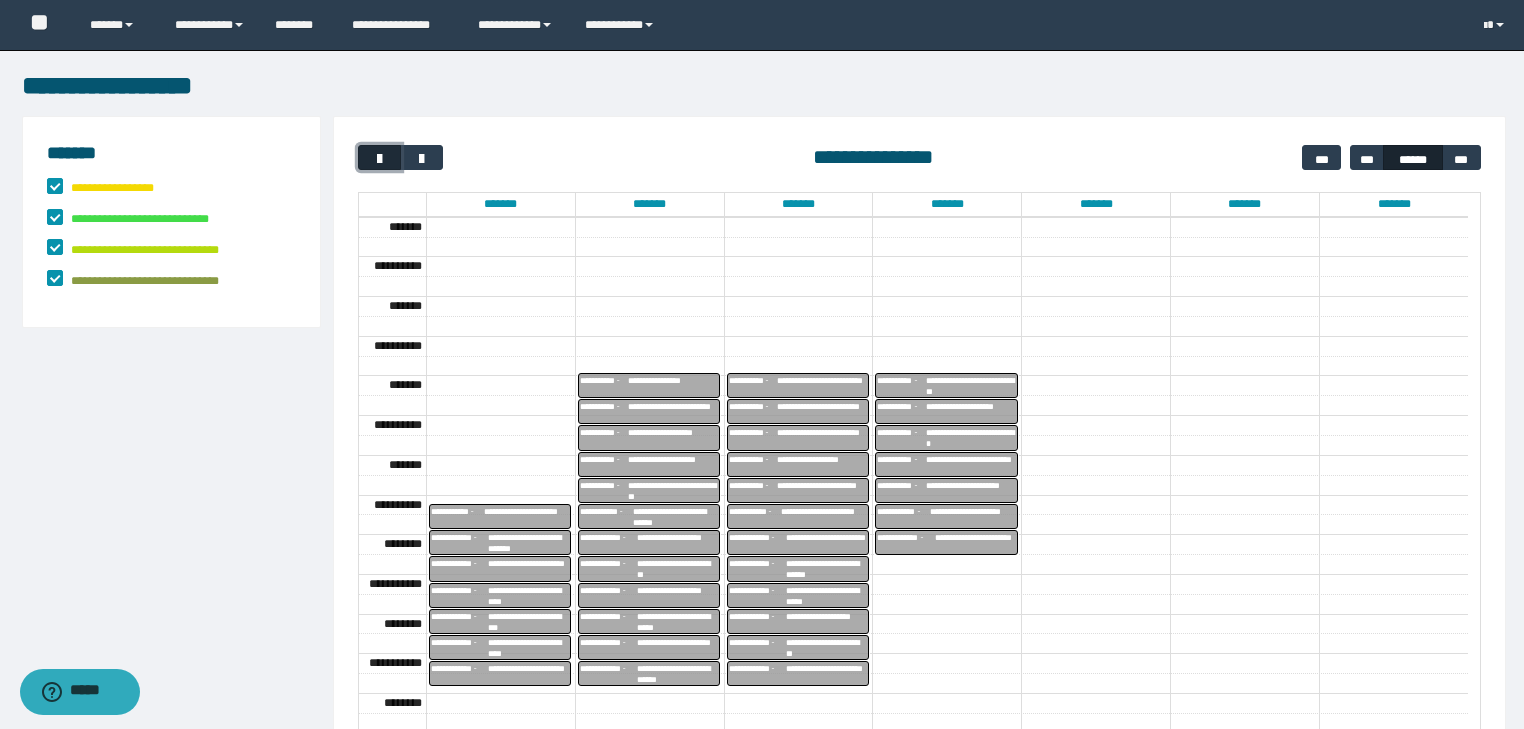 click at bounding box center (380, 159) 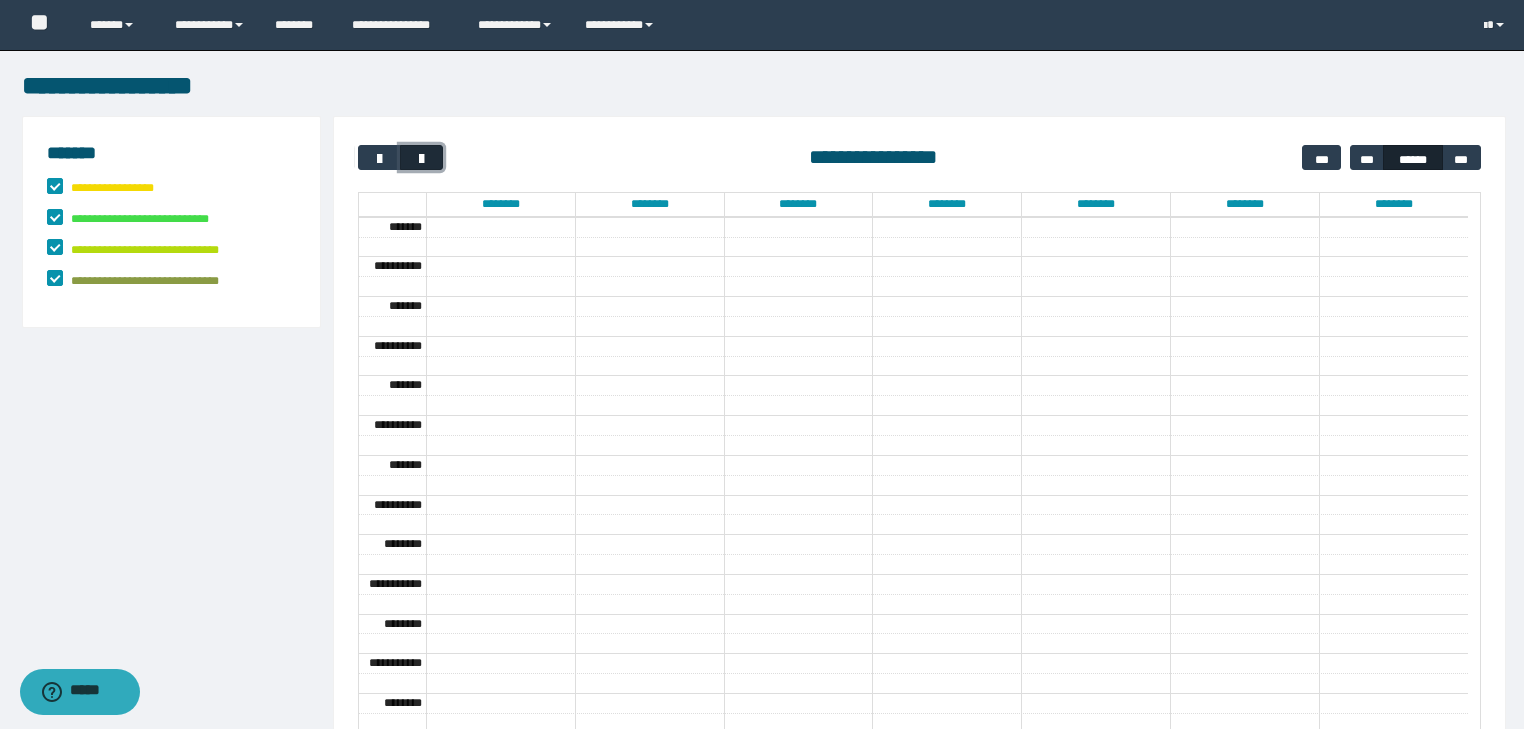 click at bounding box center [422, 159] 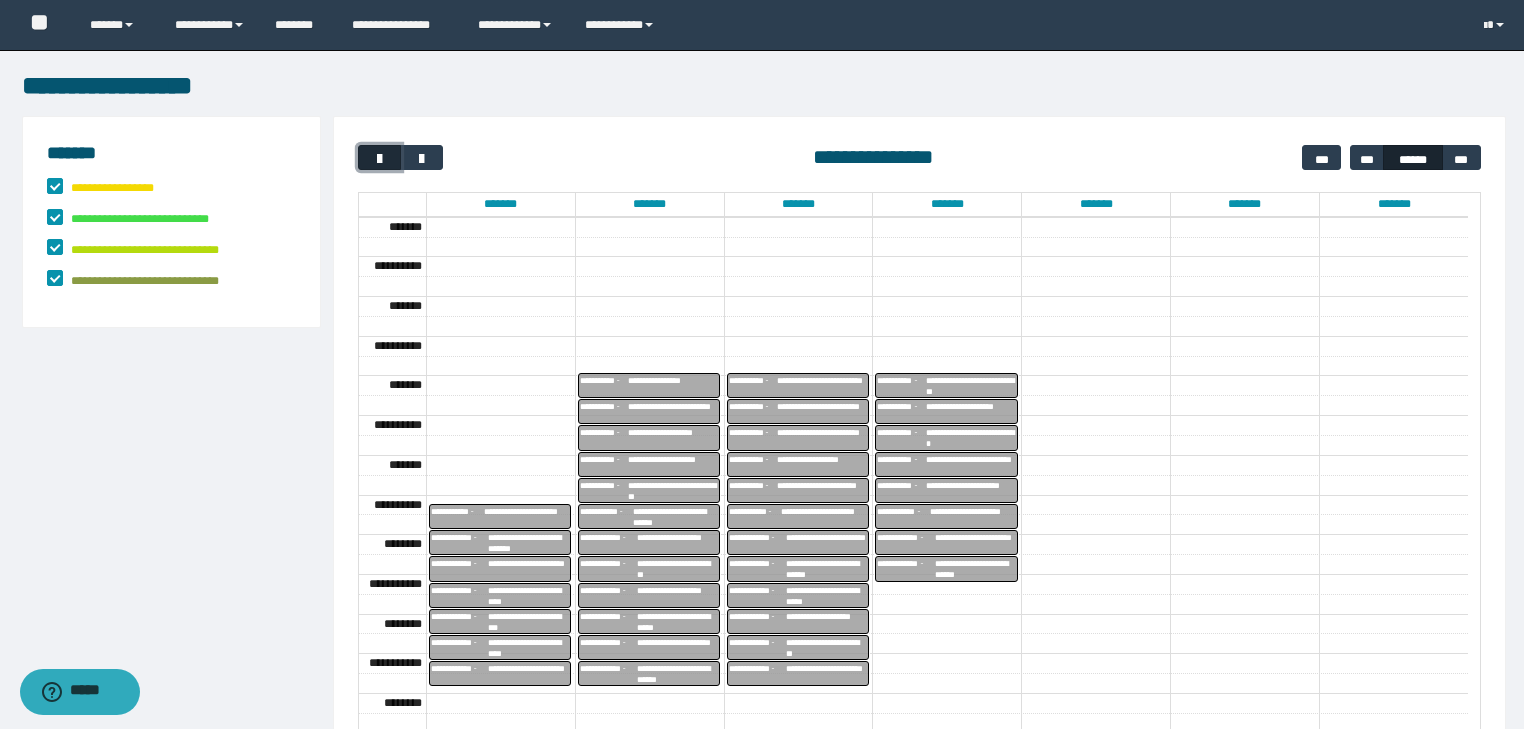 click at bounding box center [380, 159] 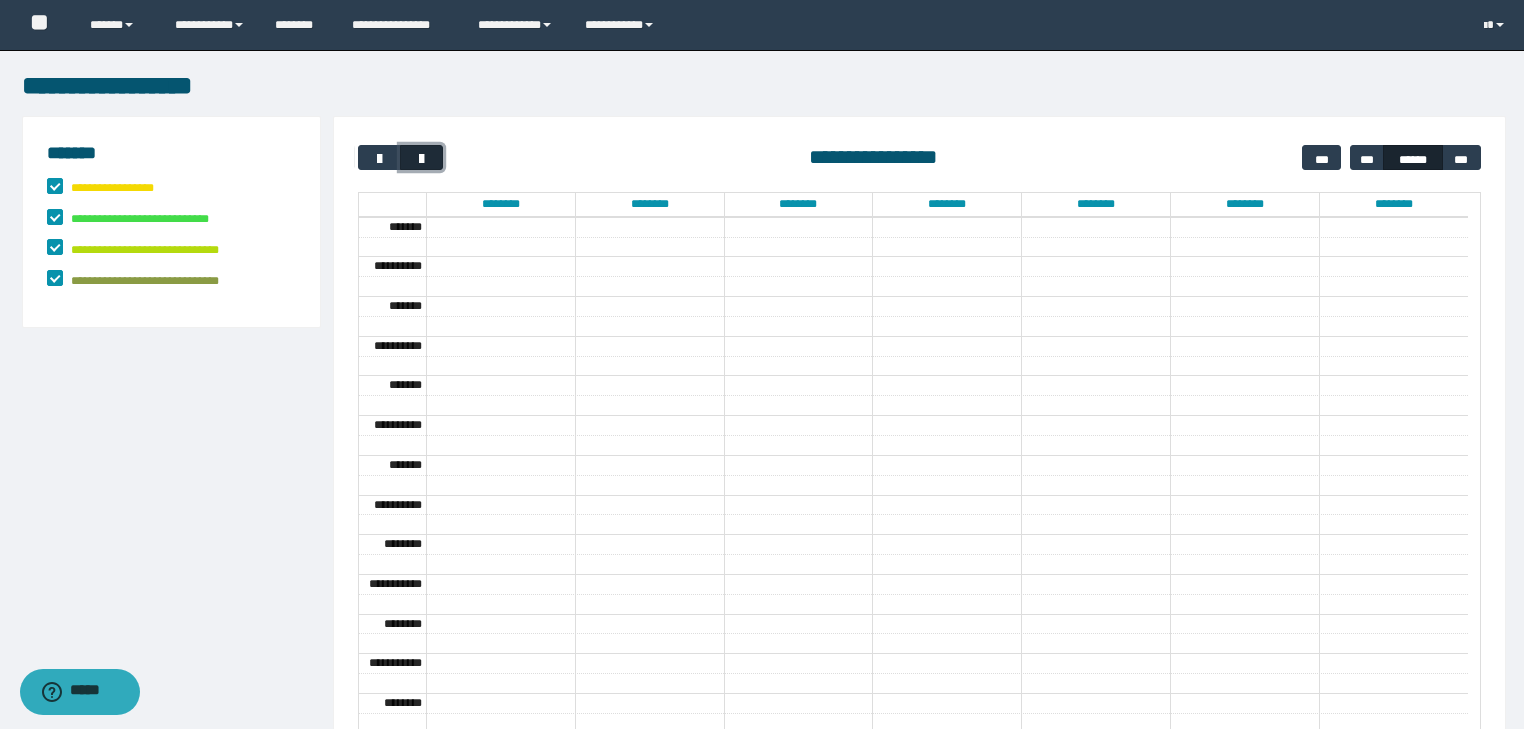 click at bounding box center [422, 159] 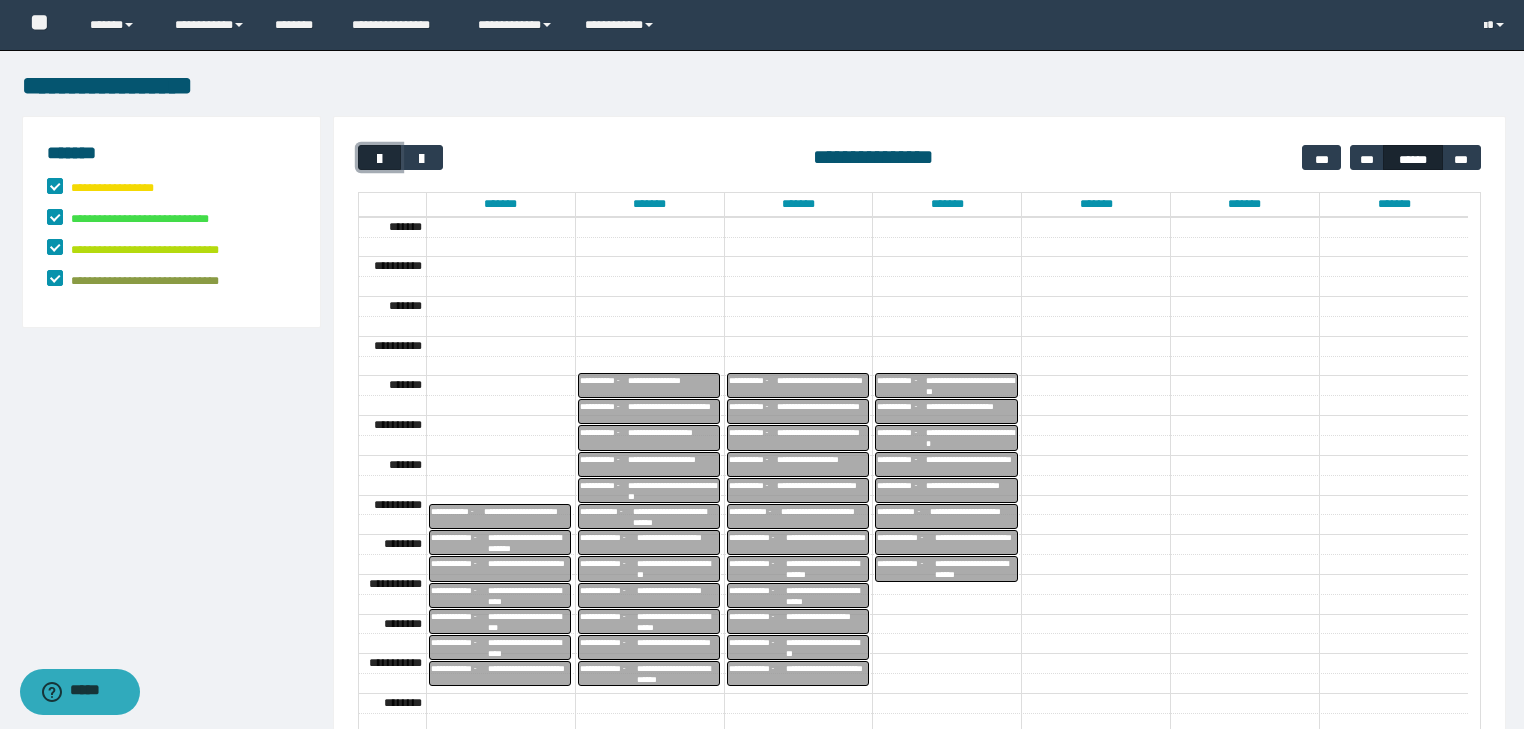 click at bounding box center [380, 159] 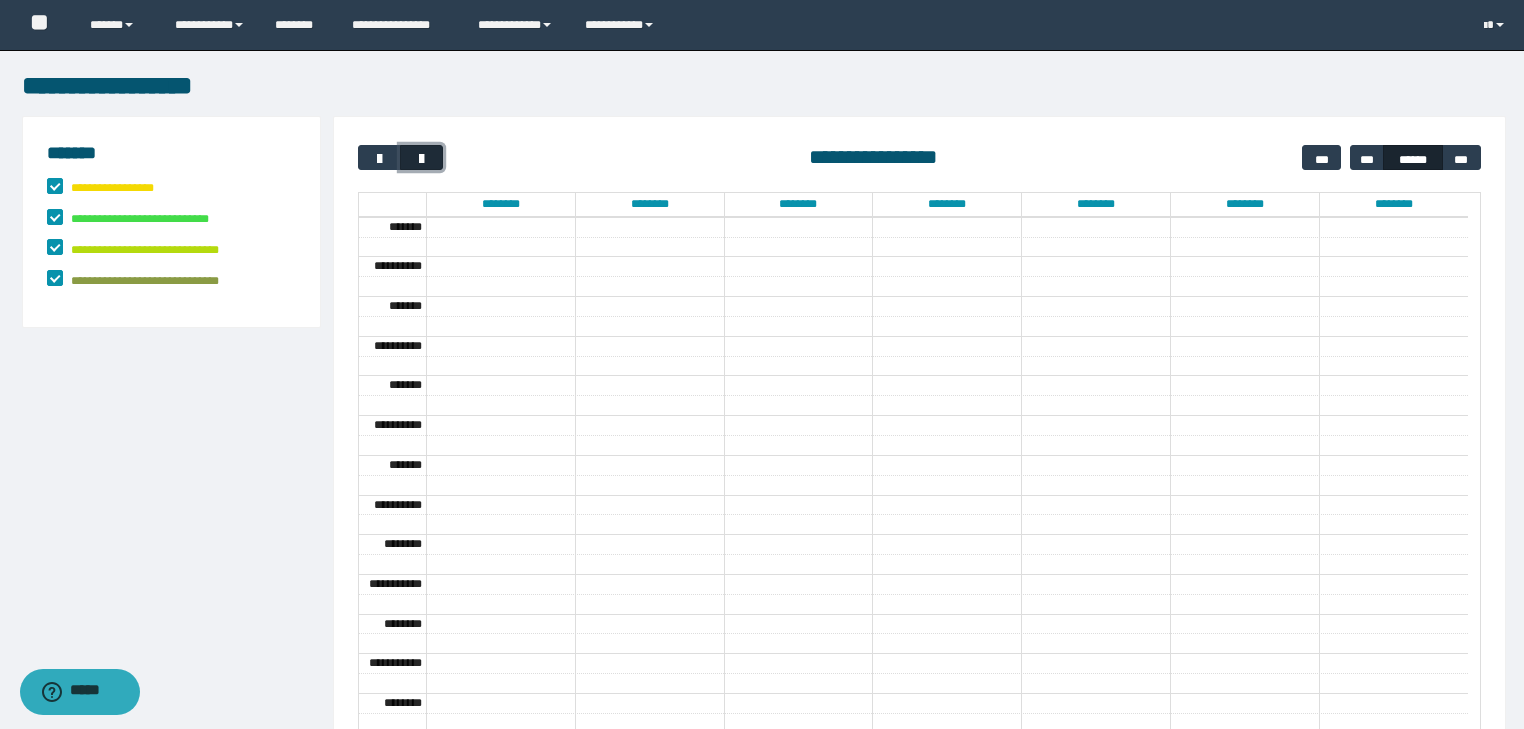 click at bounding box center [422, 159] 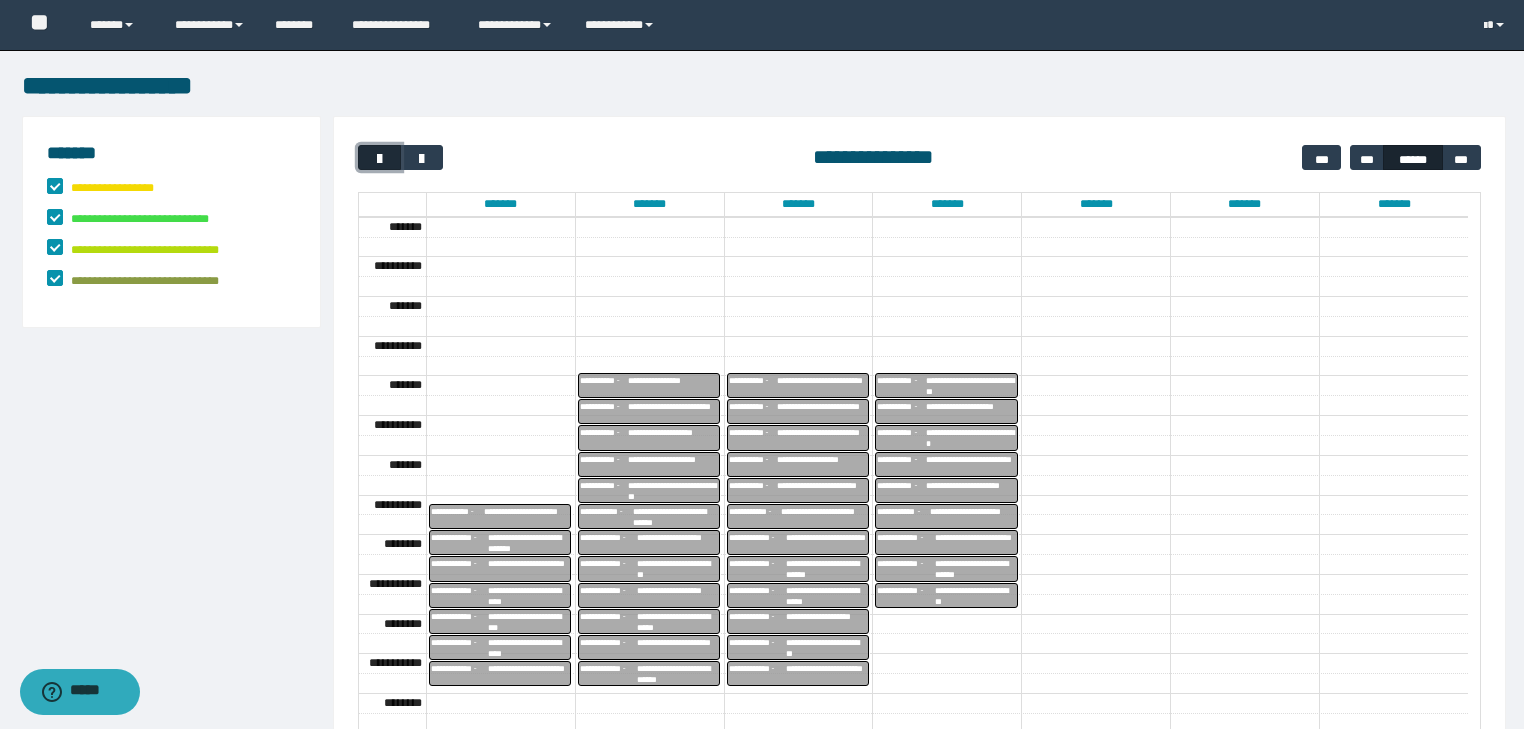 click at bounding box center (380, 159) 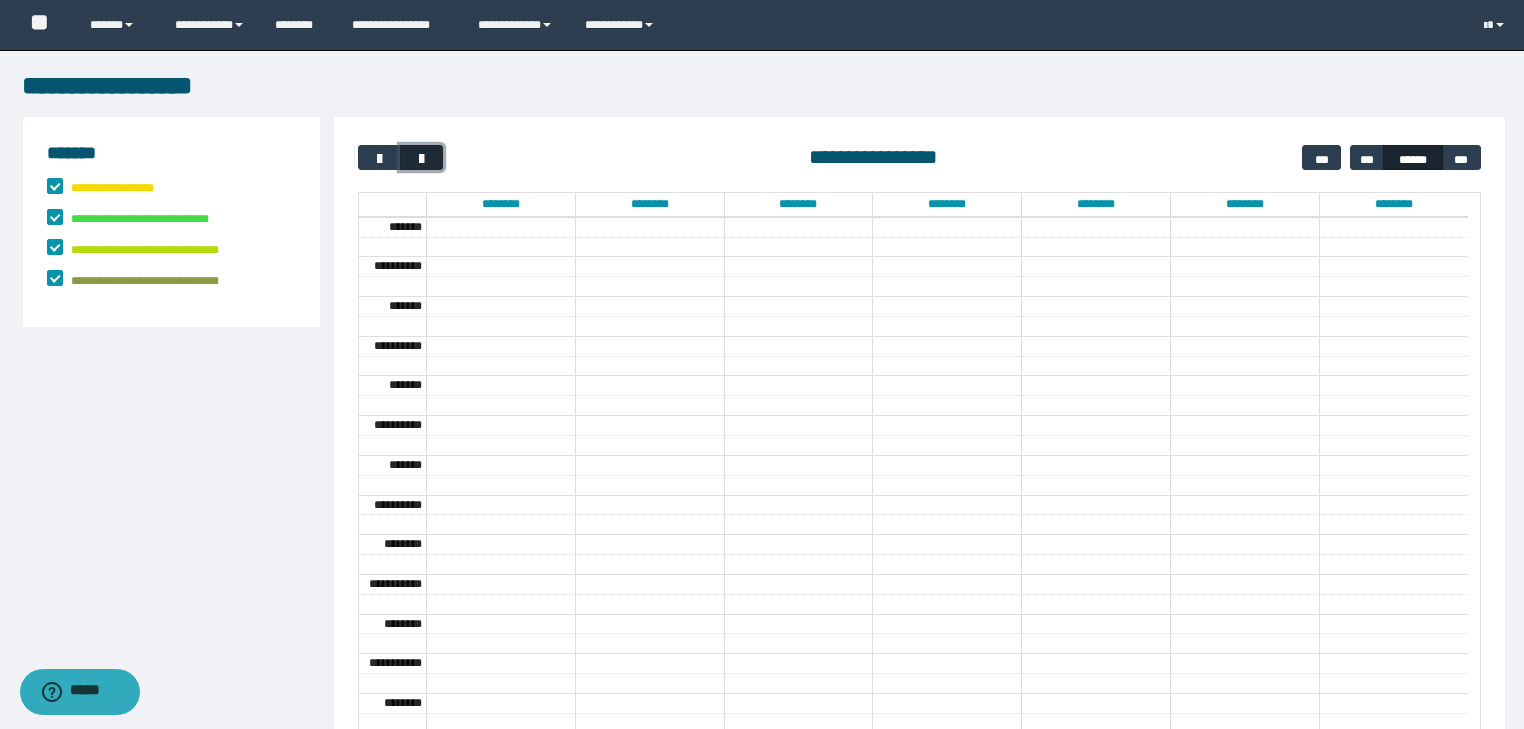 click at bounding box center (422, 159) 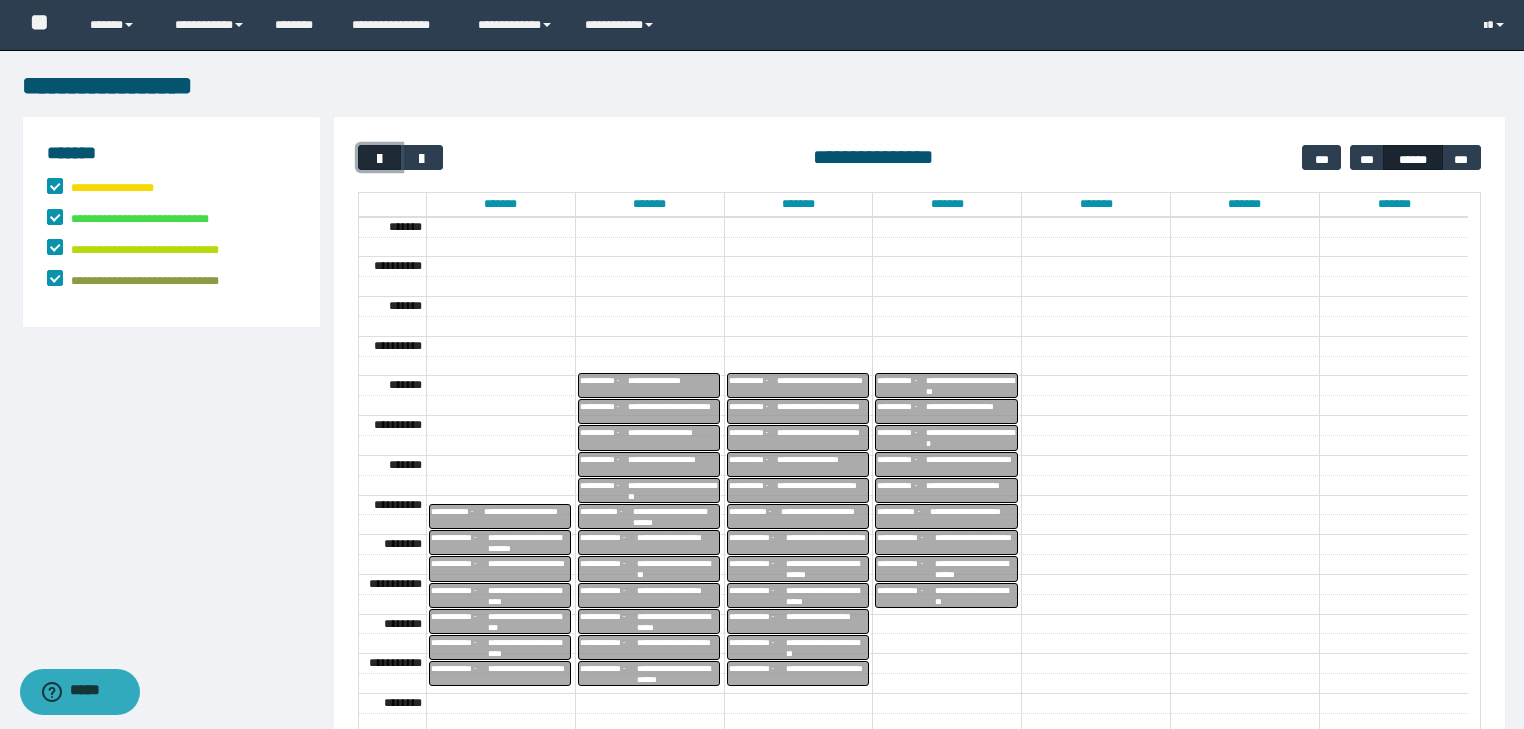 click at bounding box center [380, 159] 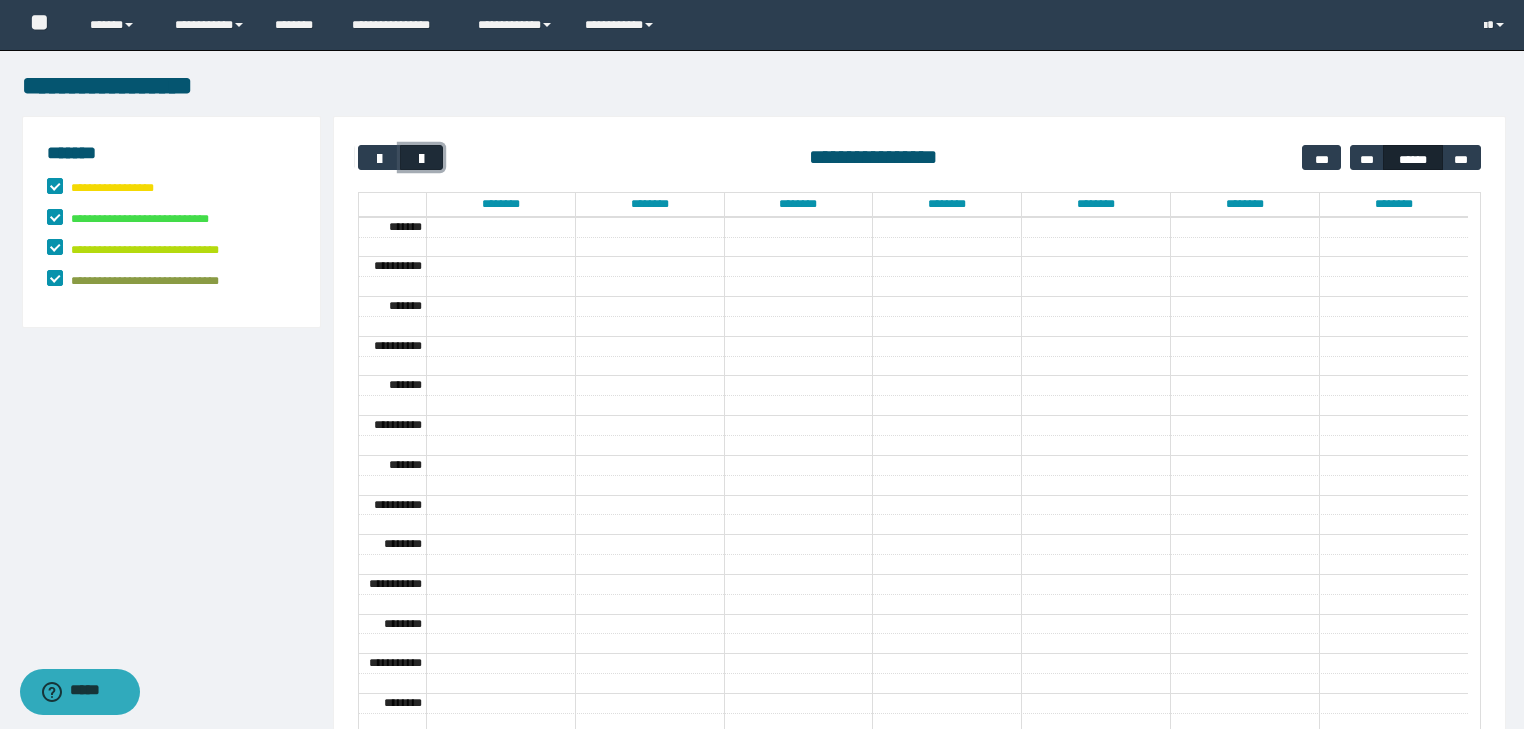 click at bounding box center [422, 159] 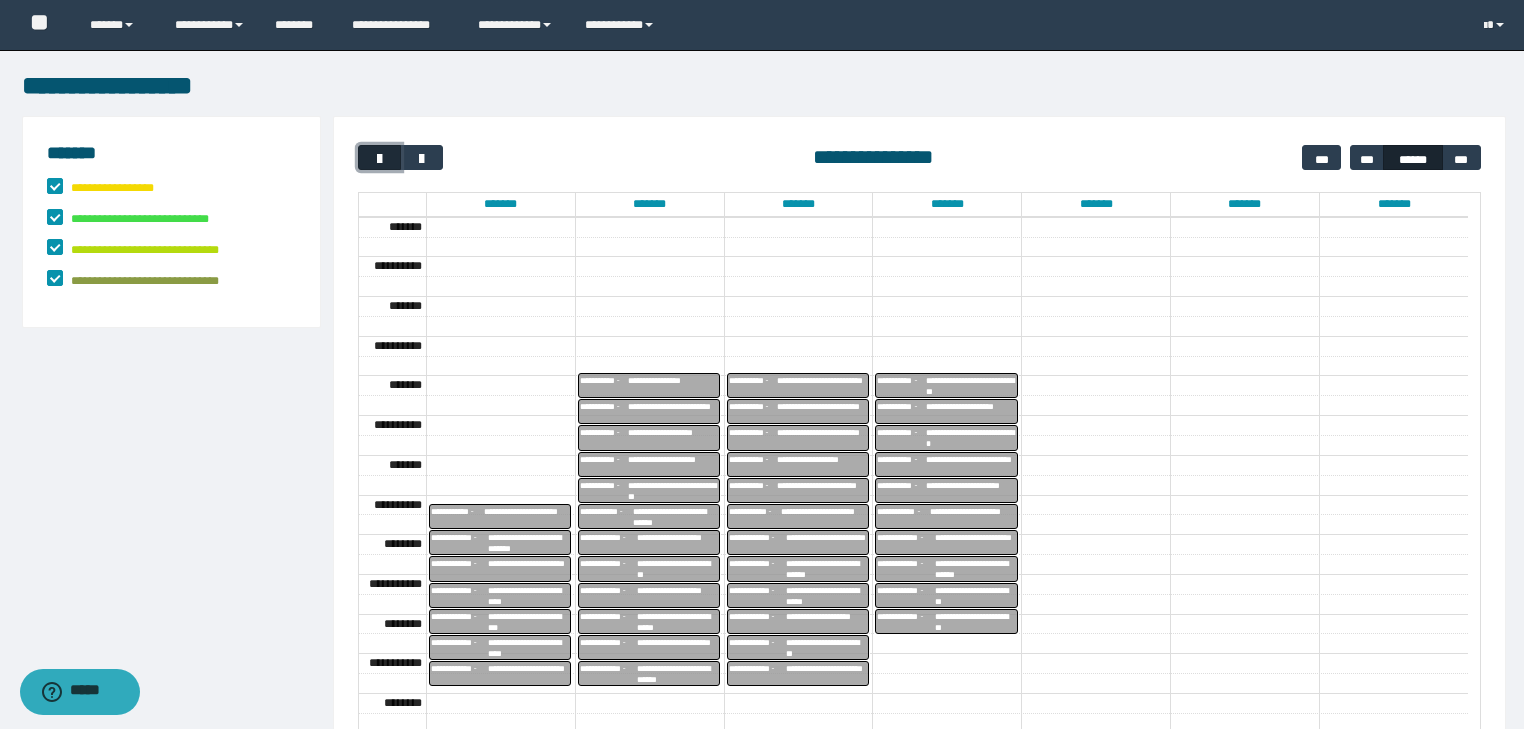 click at bounding box center (380, 159) 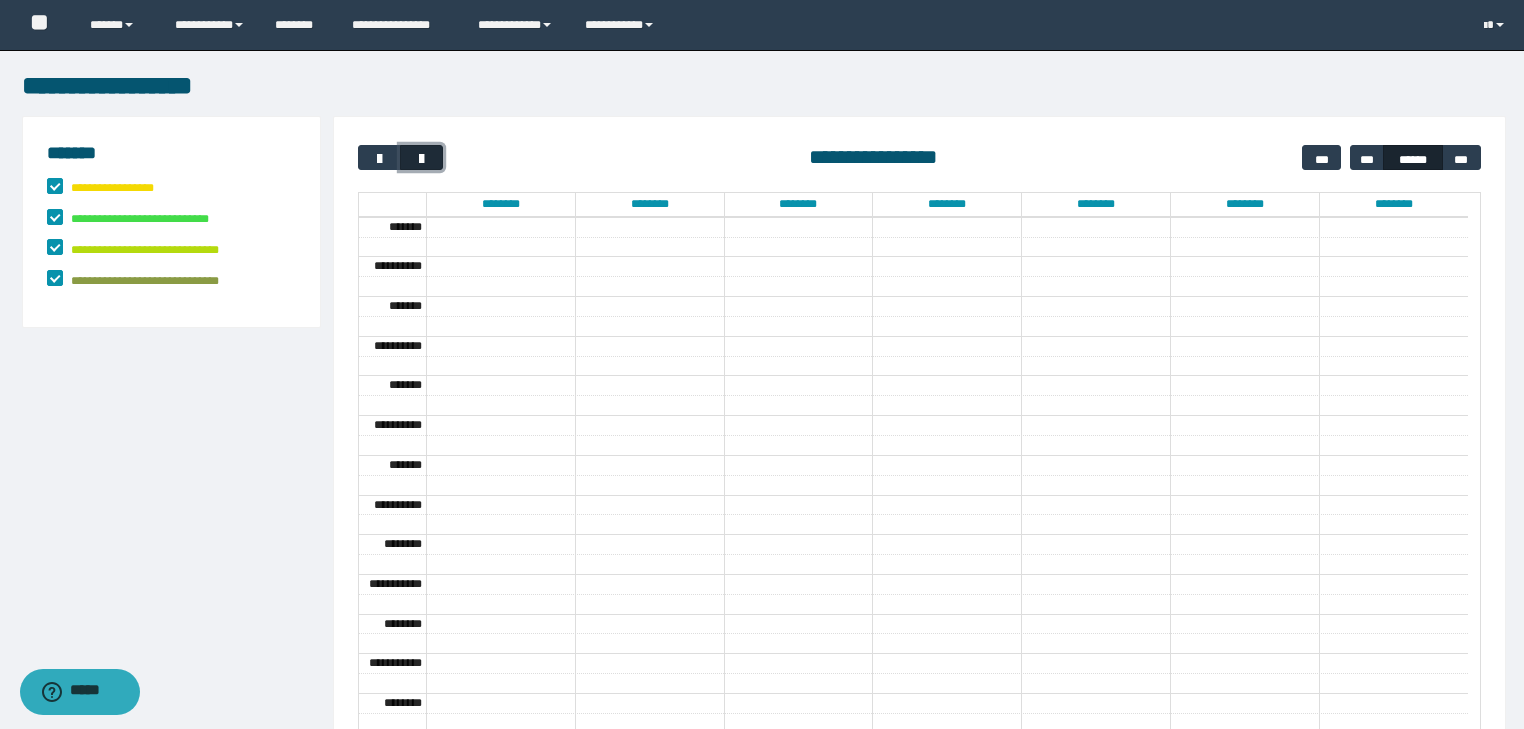 click at bounding box center [422, 159] 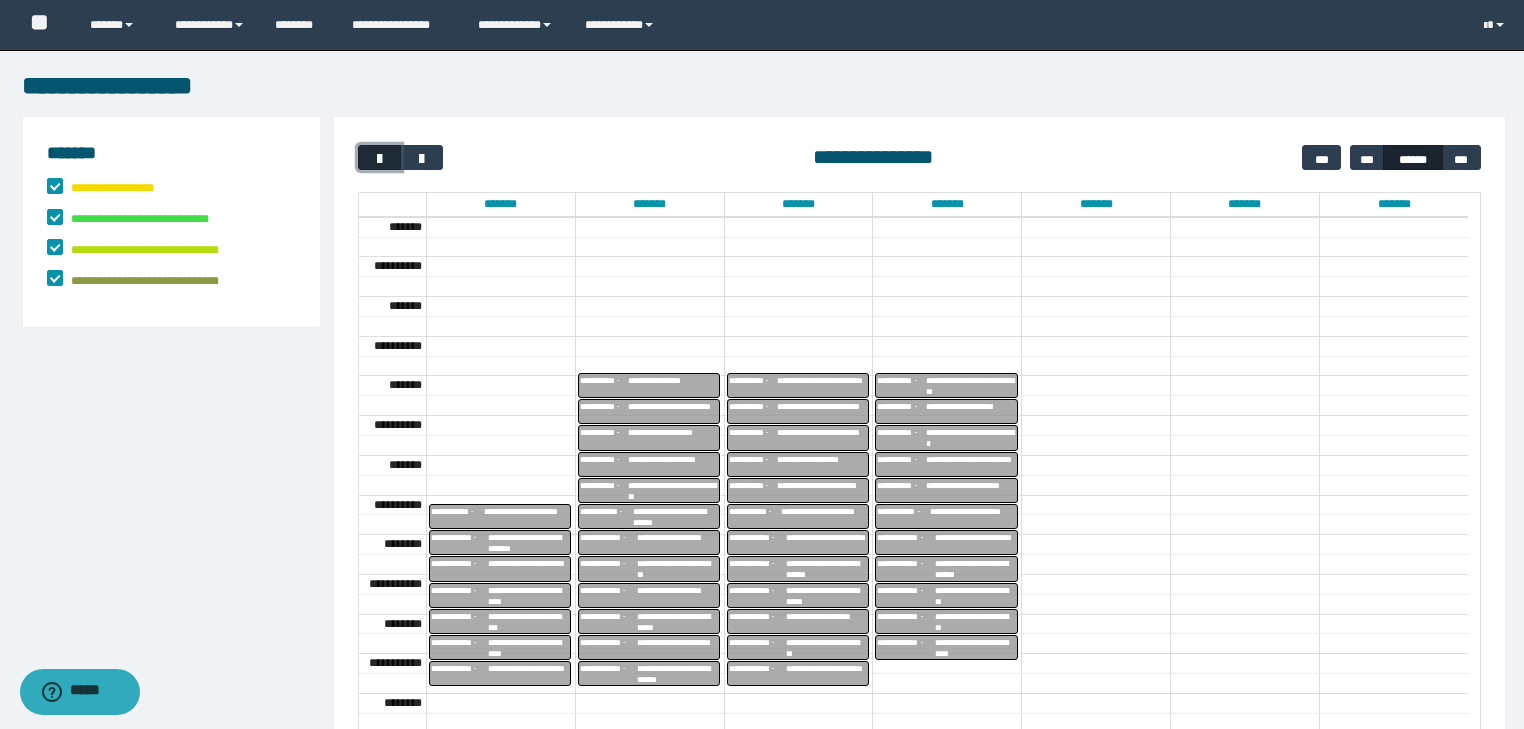 click at bounding box center [380, 159] 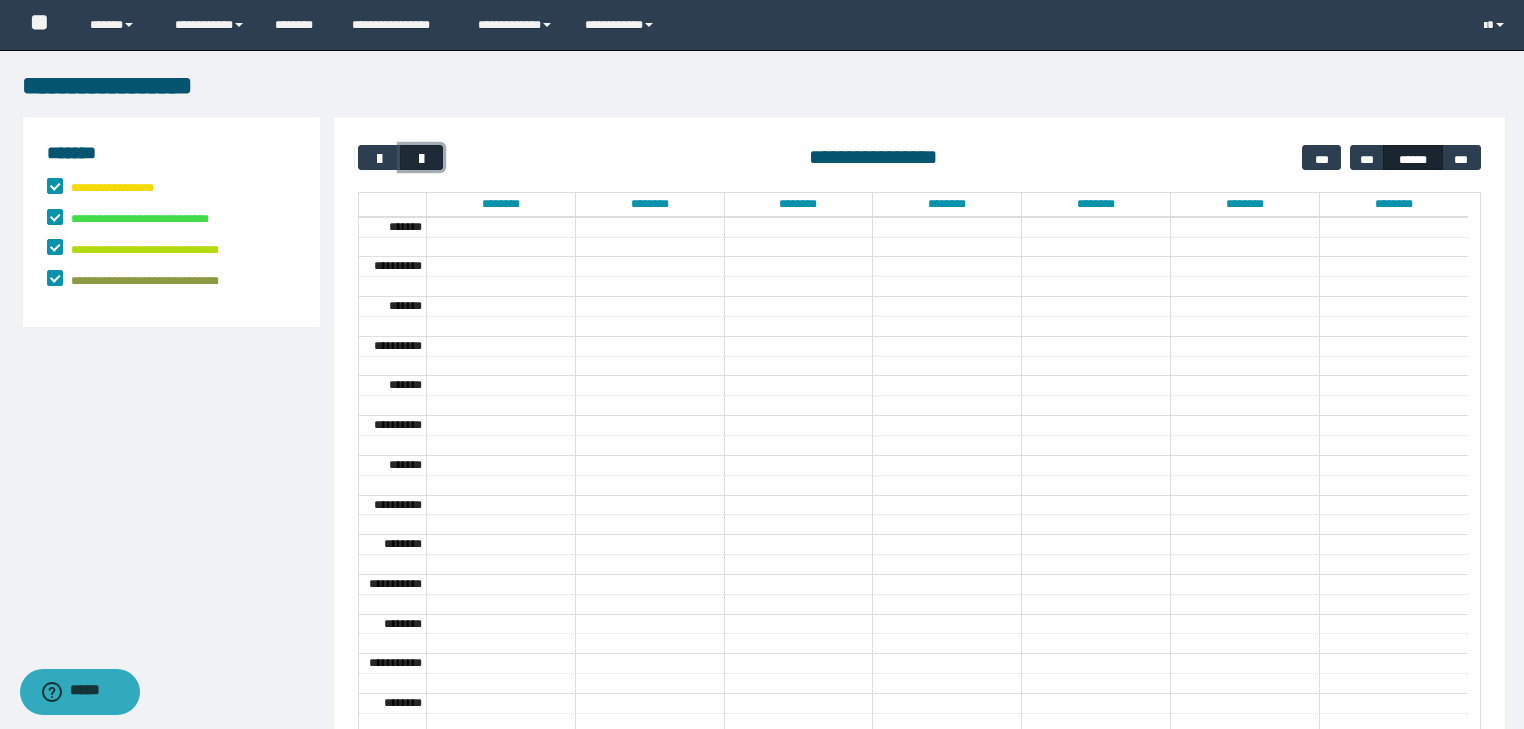 click at bounding box center [422, 159] 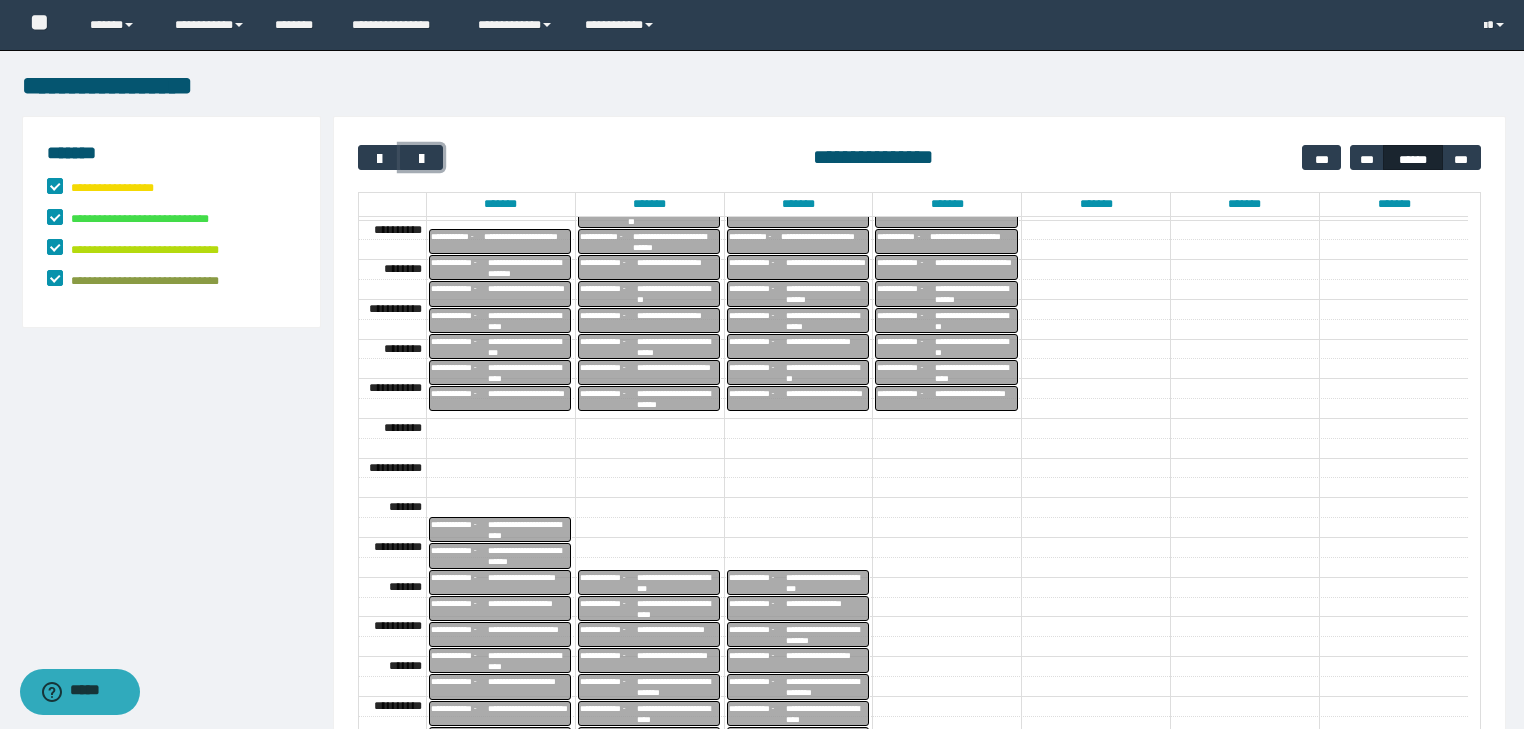 scroll, scrollTop: 449, scrollLeft: 0, axis: vertical 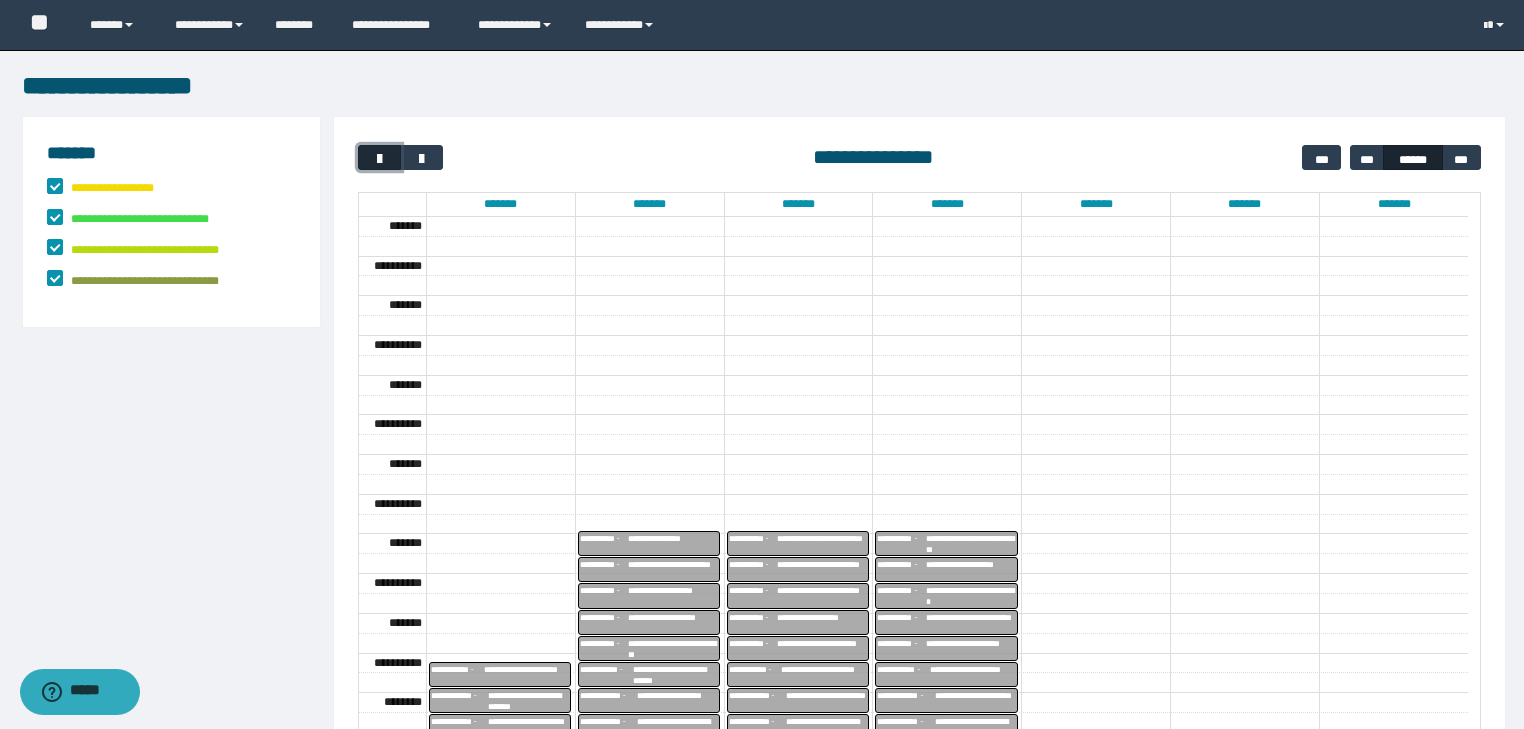 click at bounding box center [379, 157] 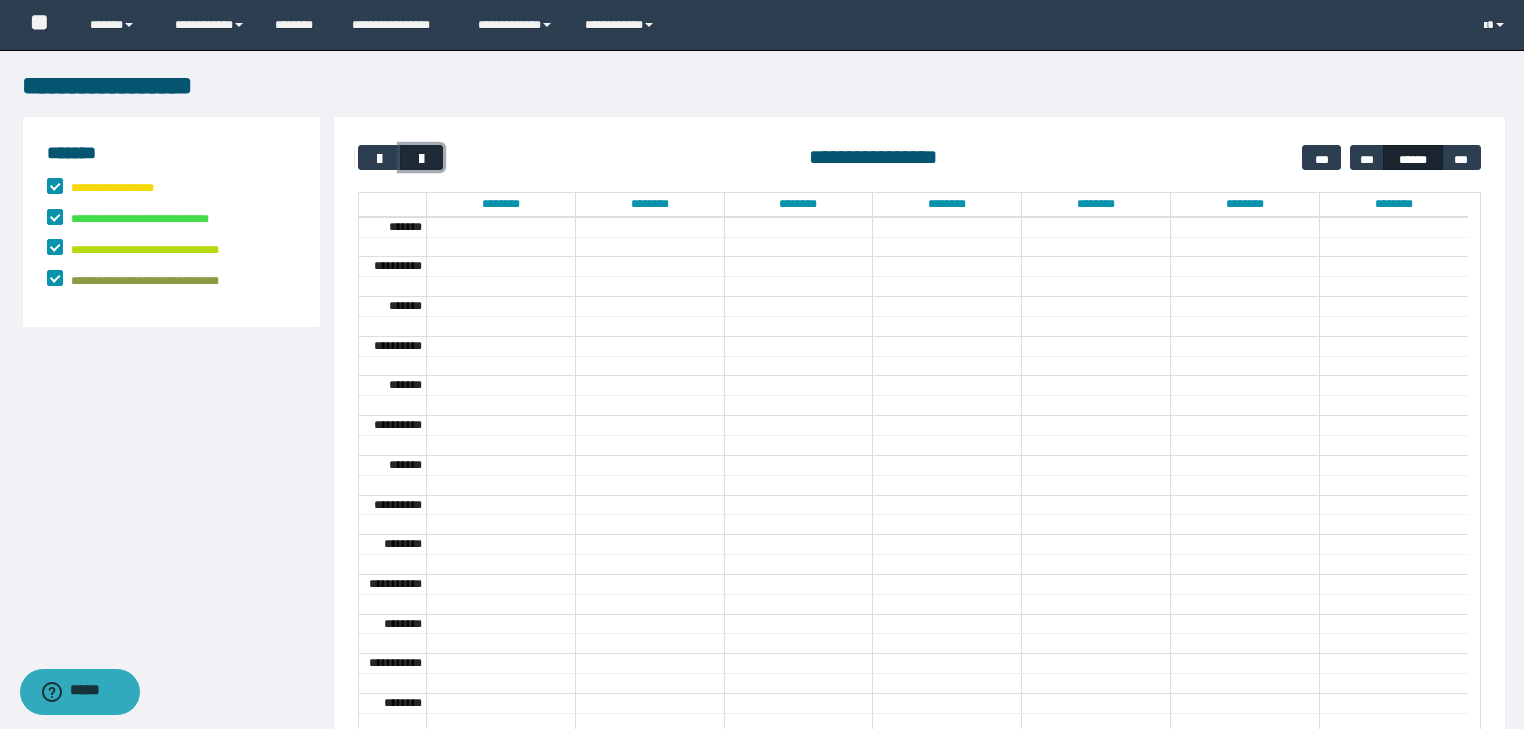click at bounding box center (422, 159) 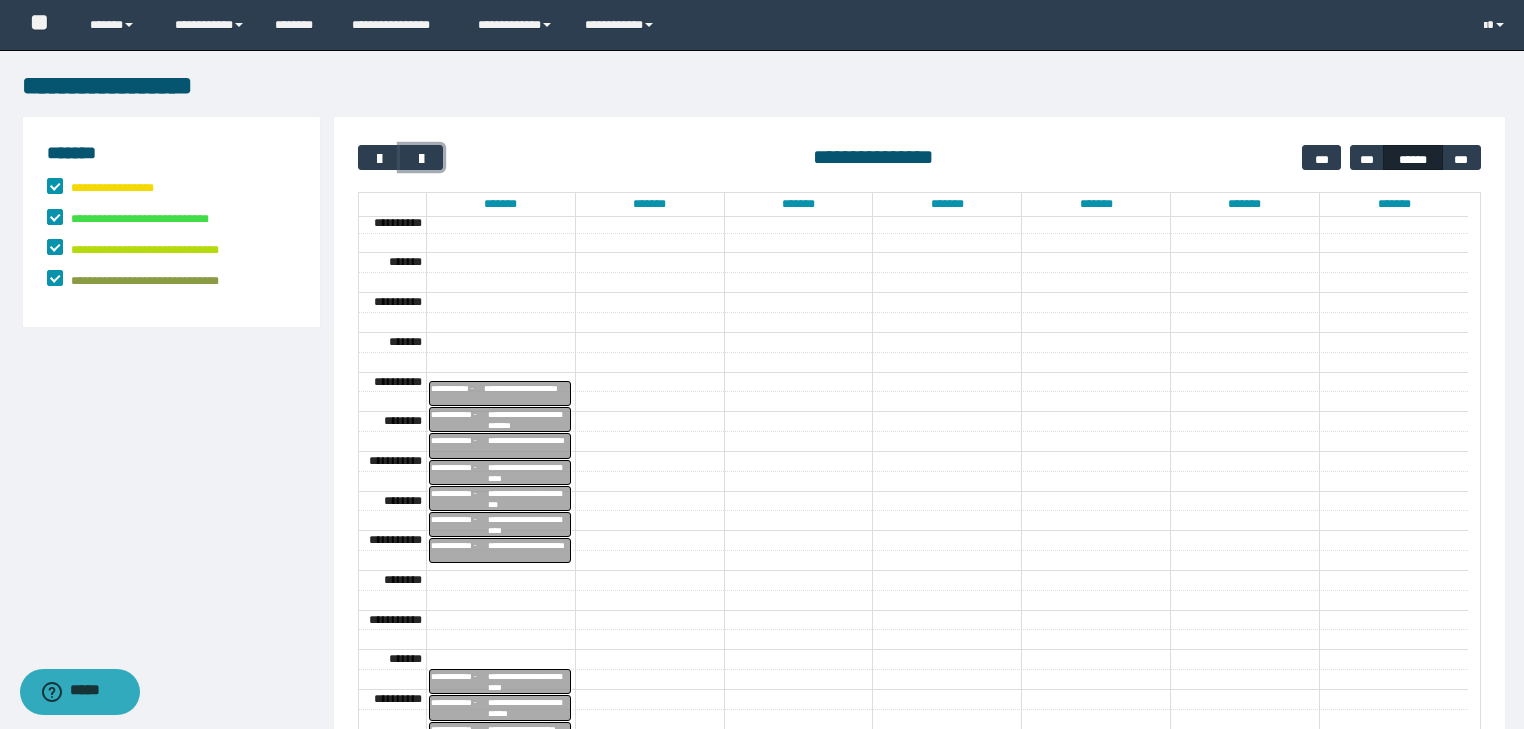 scroll, scrollTop: 449, scrollLeft: 0, axis: vertical 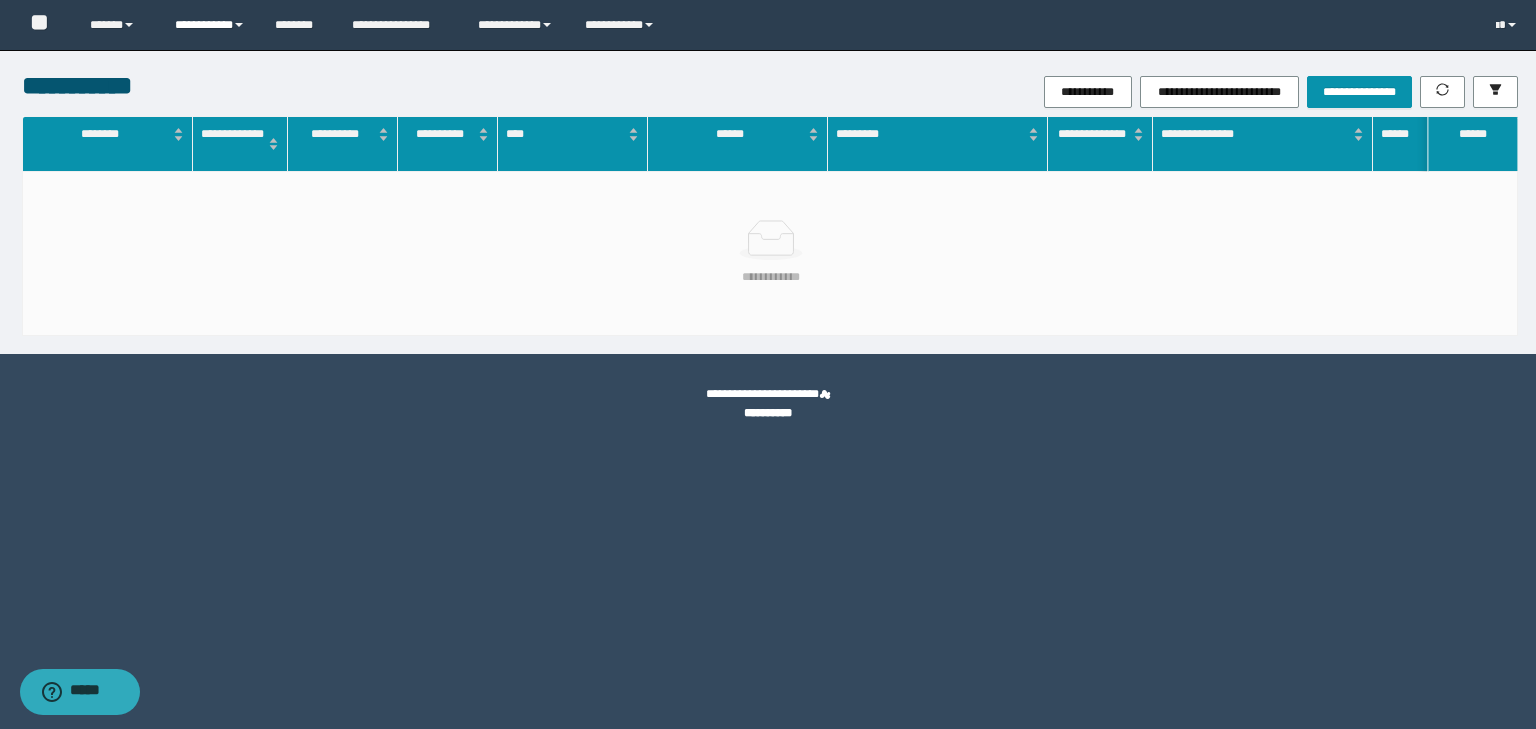 click on "**********" at bounding box center [210, 25] 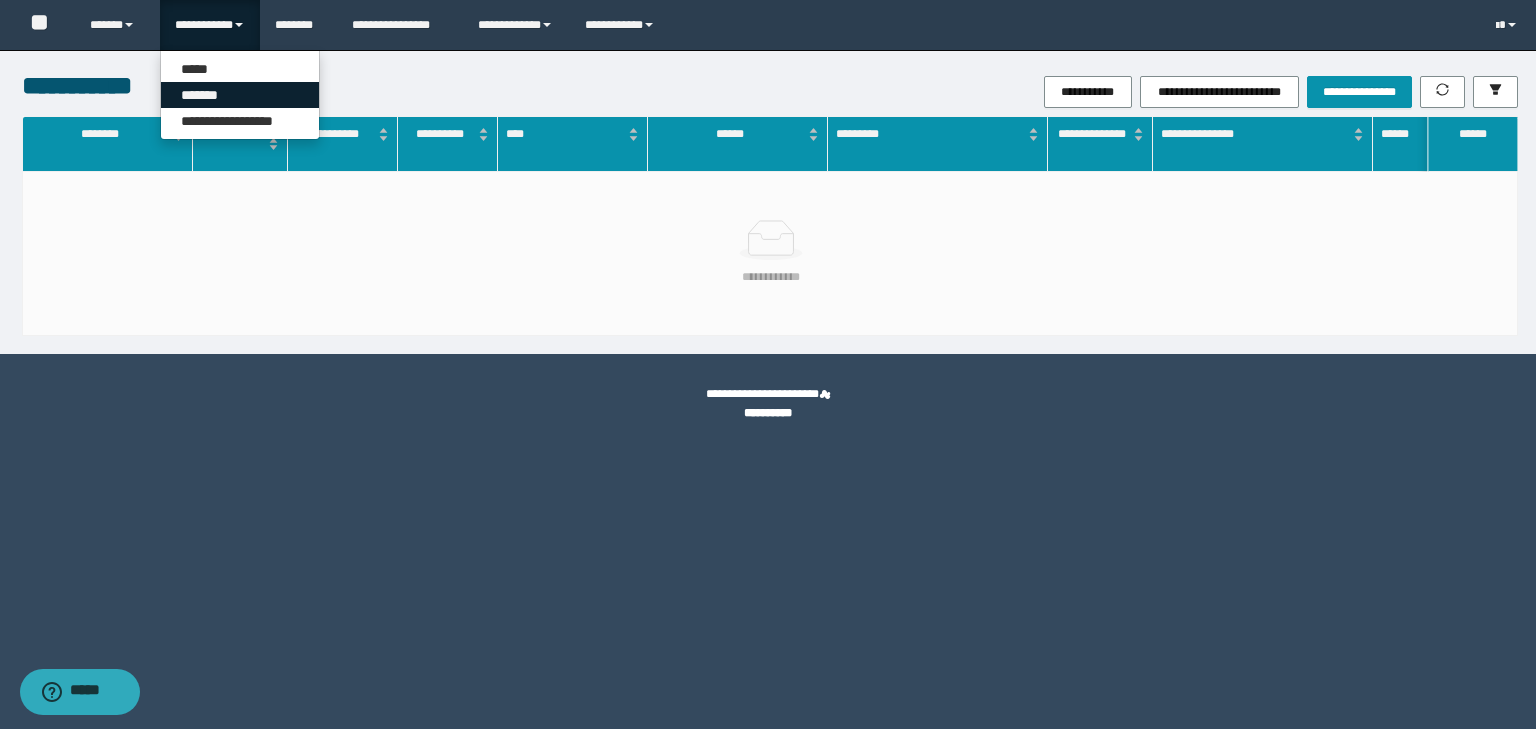 click on "*******" at bounding box center (240, 95) 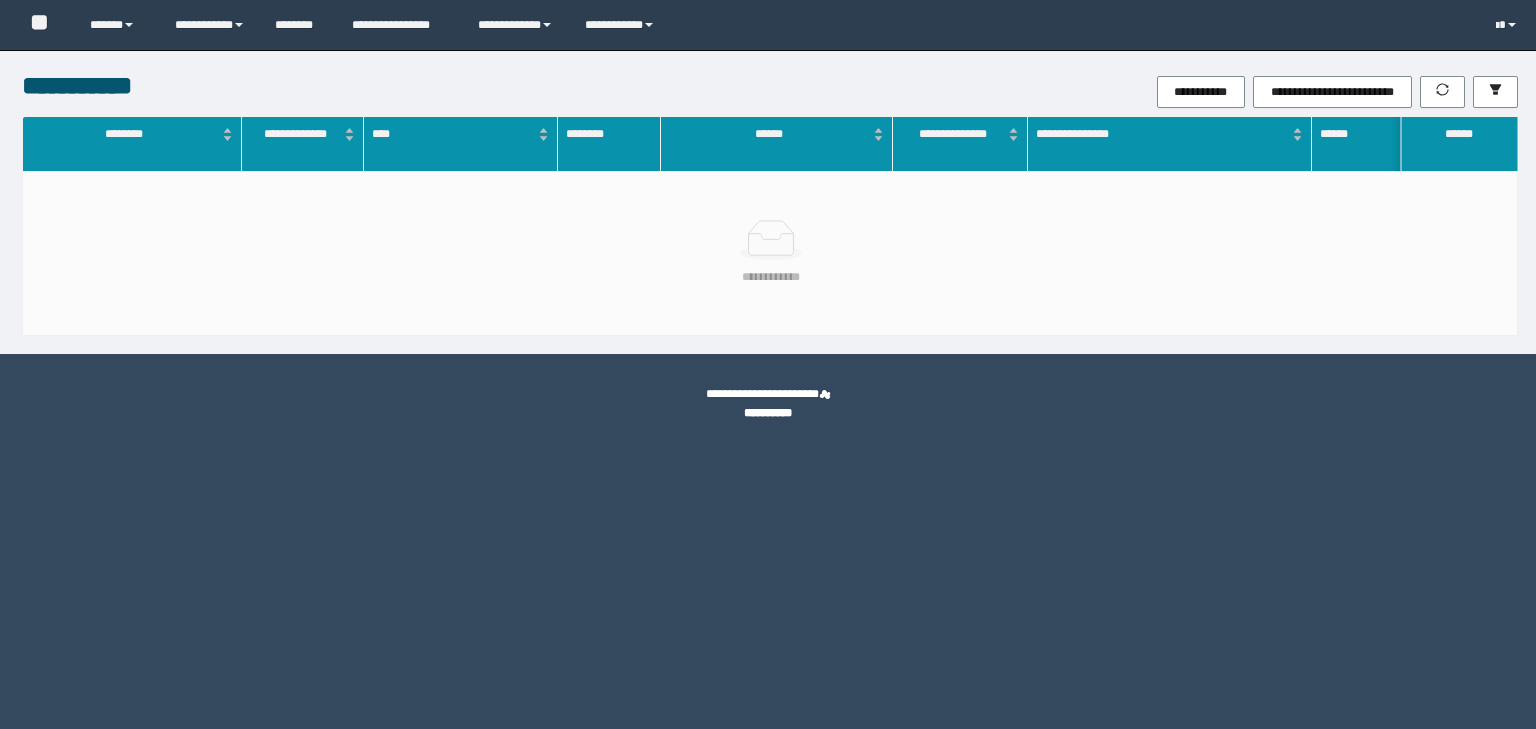 scroll, scrollTop: 0, scrollLeft: 0, axis: both 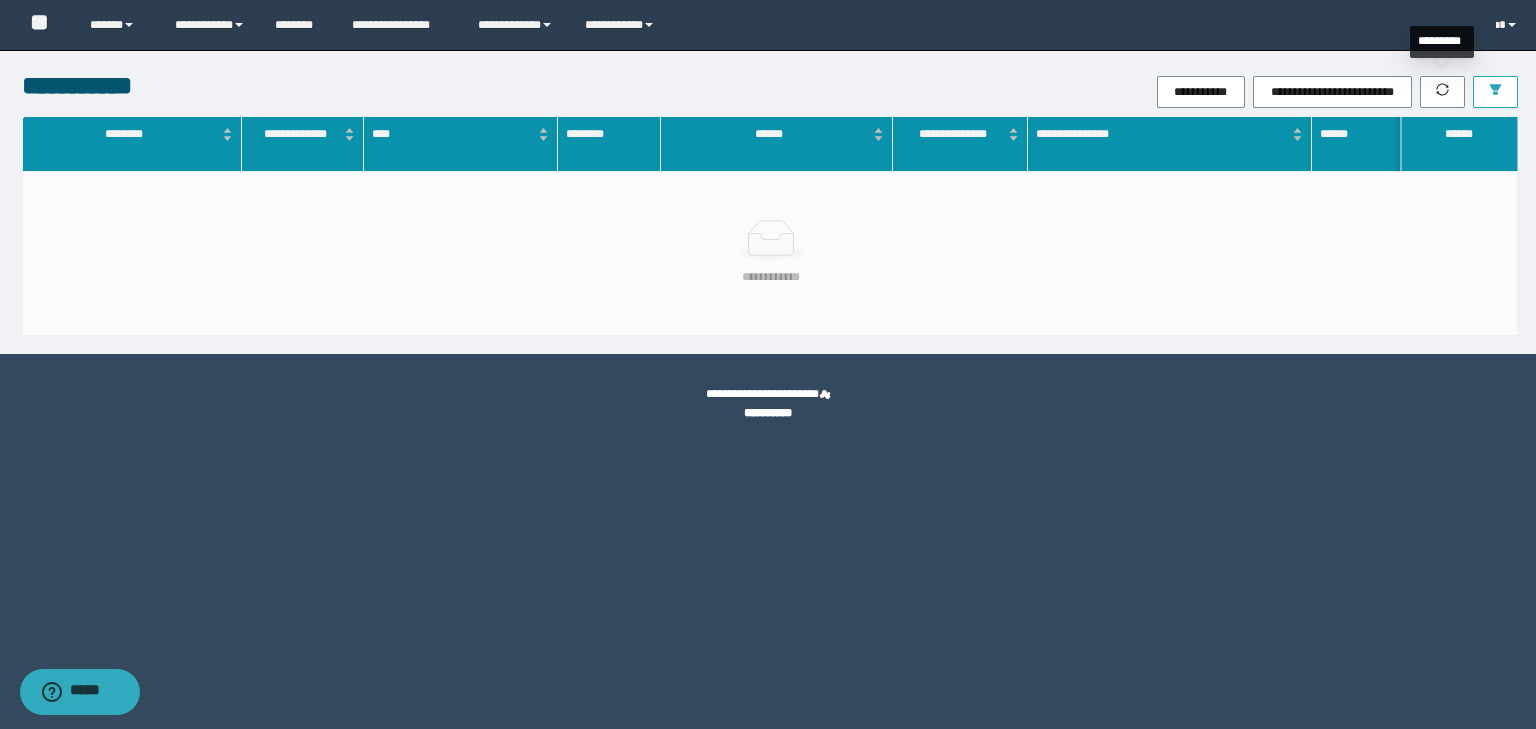 click 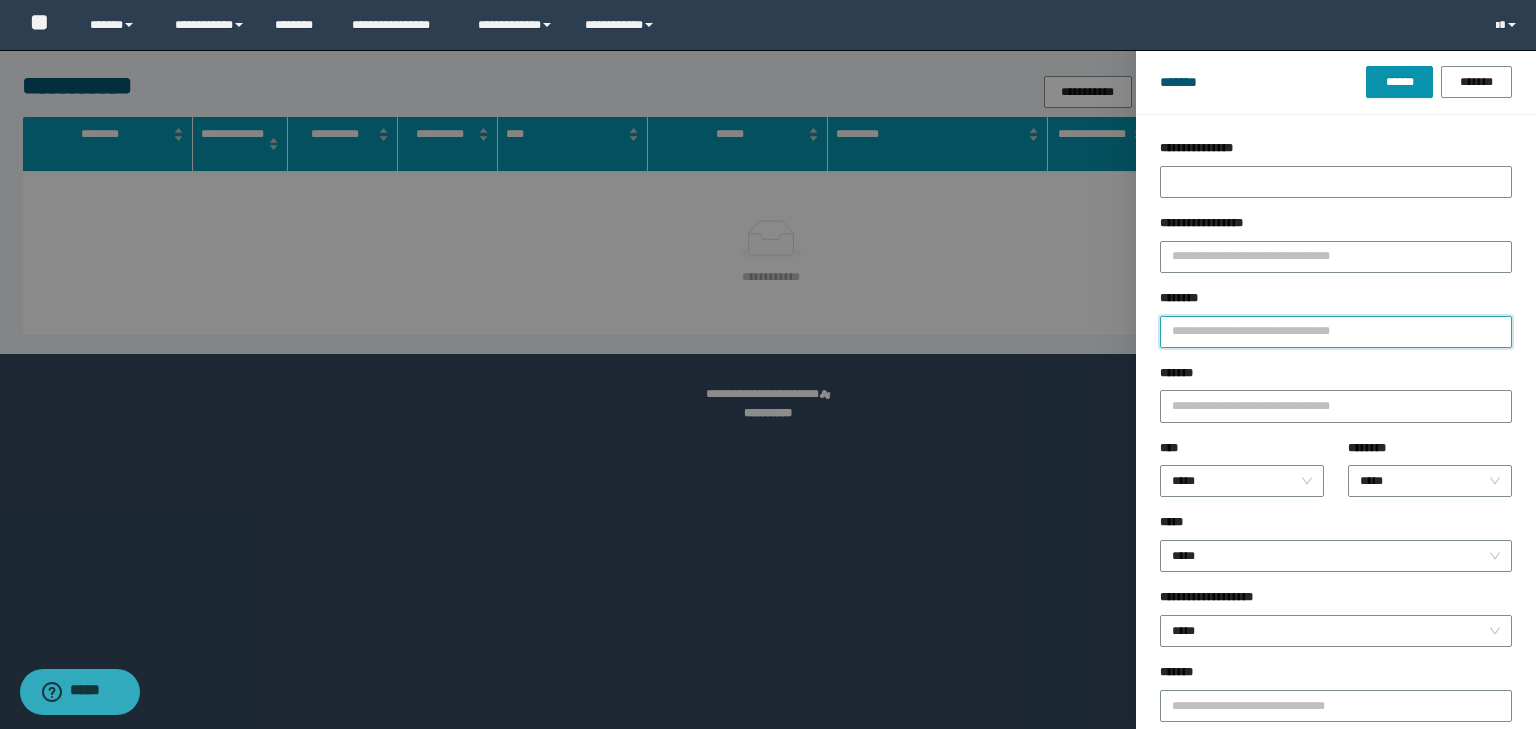 click on "********" at bounding box center (1336, 332) 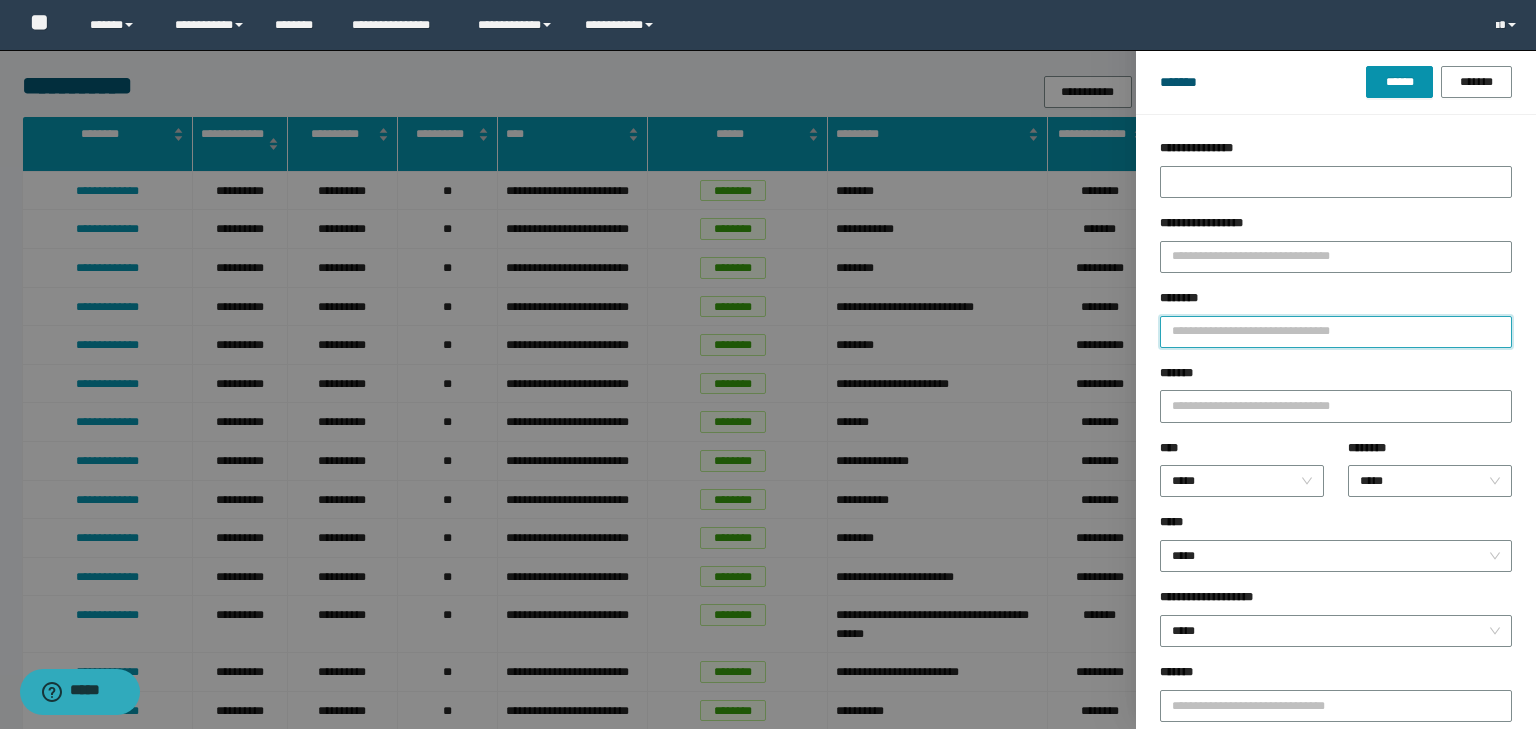 type on "*" 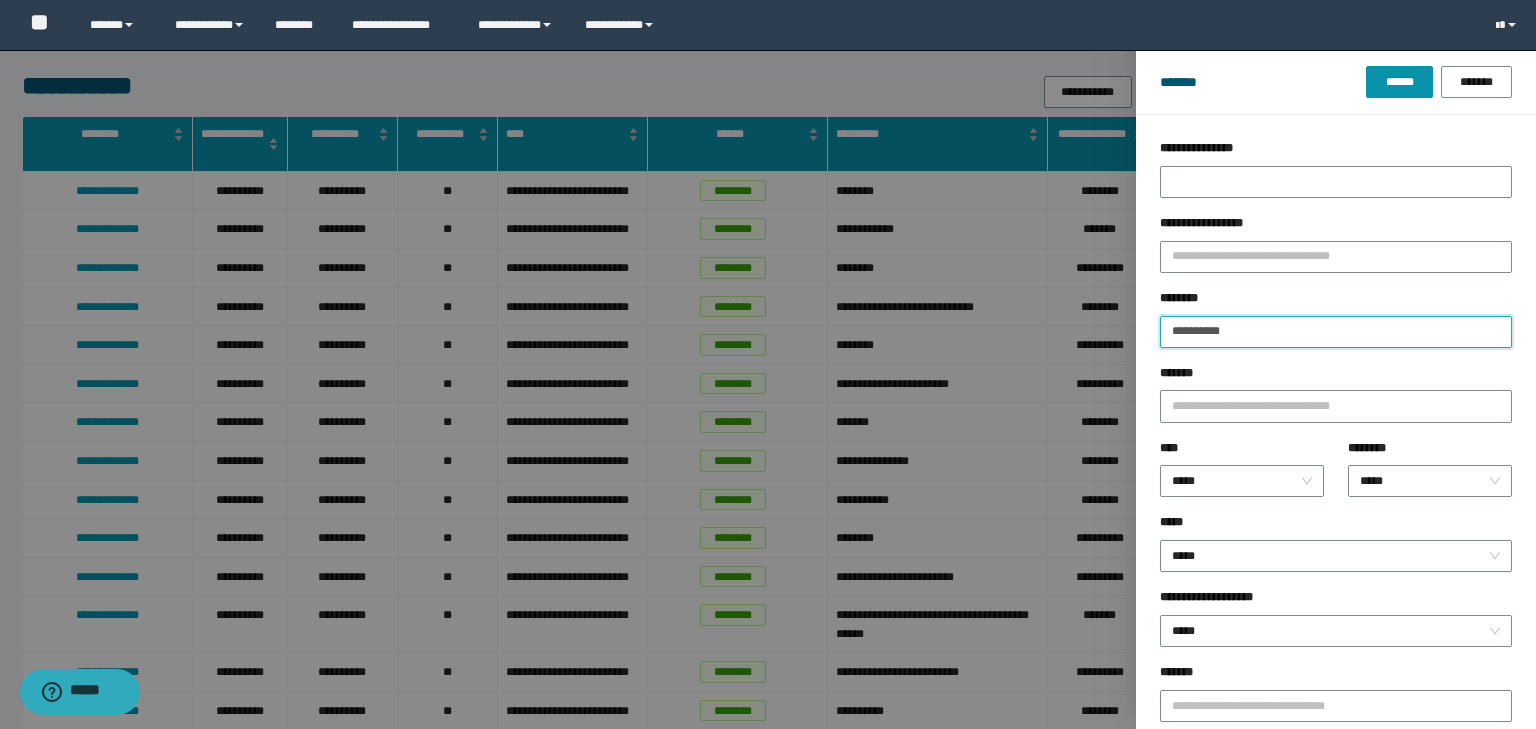 type on "**********" 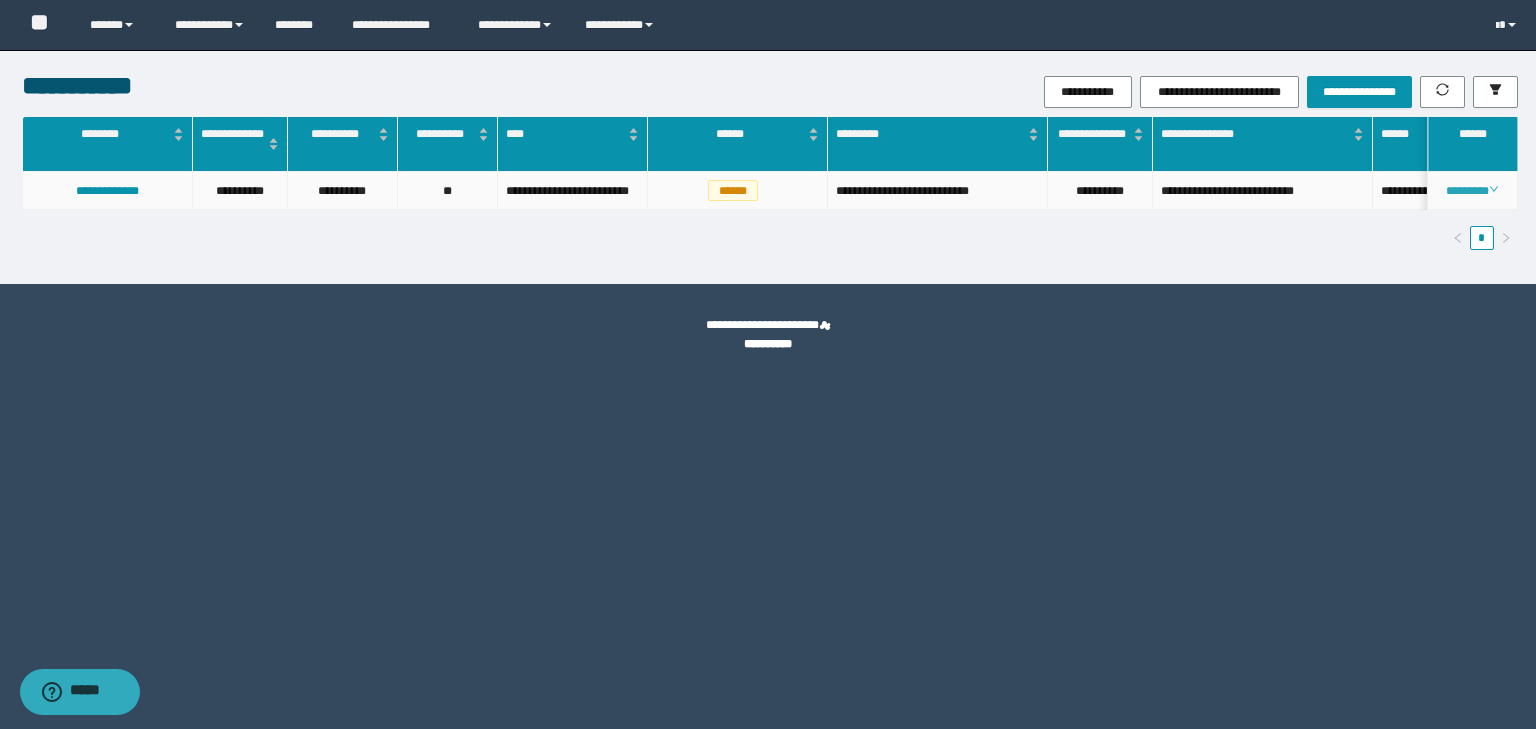 click 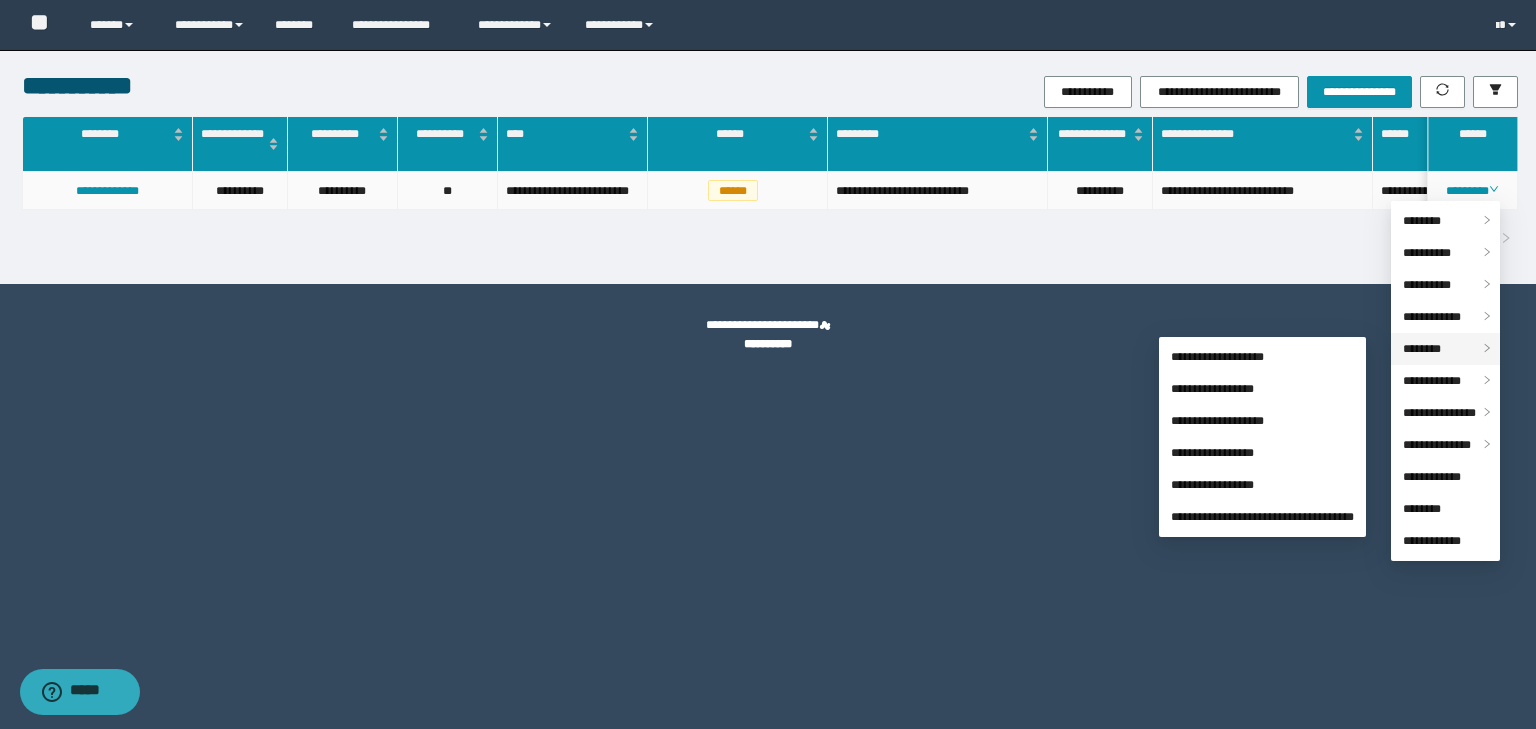 click on "********" at bounding box center (1445, 349) 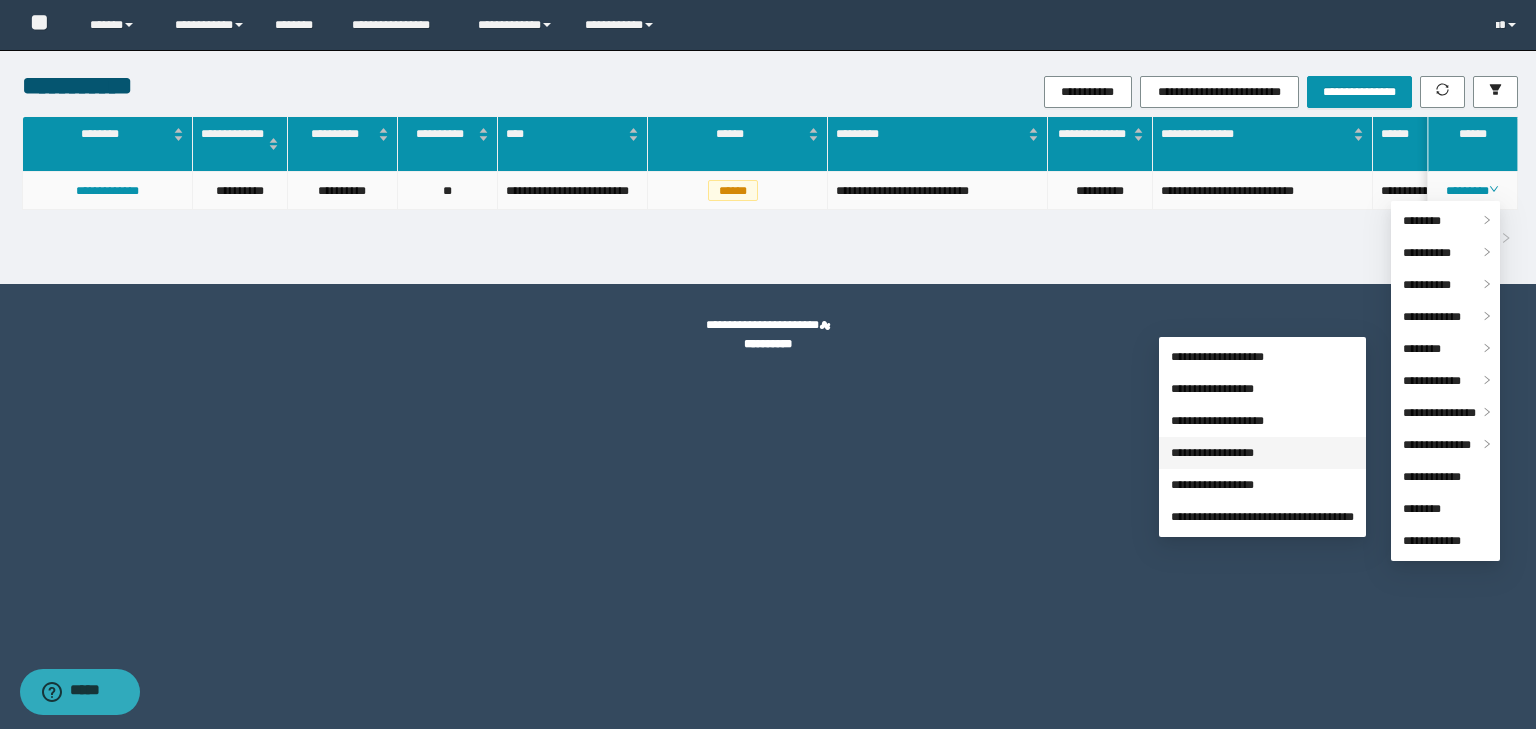 click on "**********" at bounding box center (1212, 453) 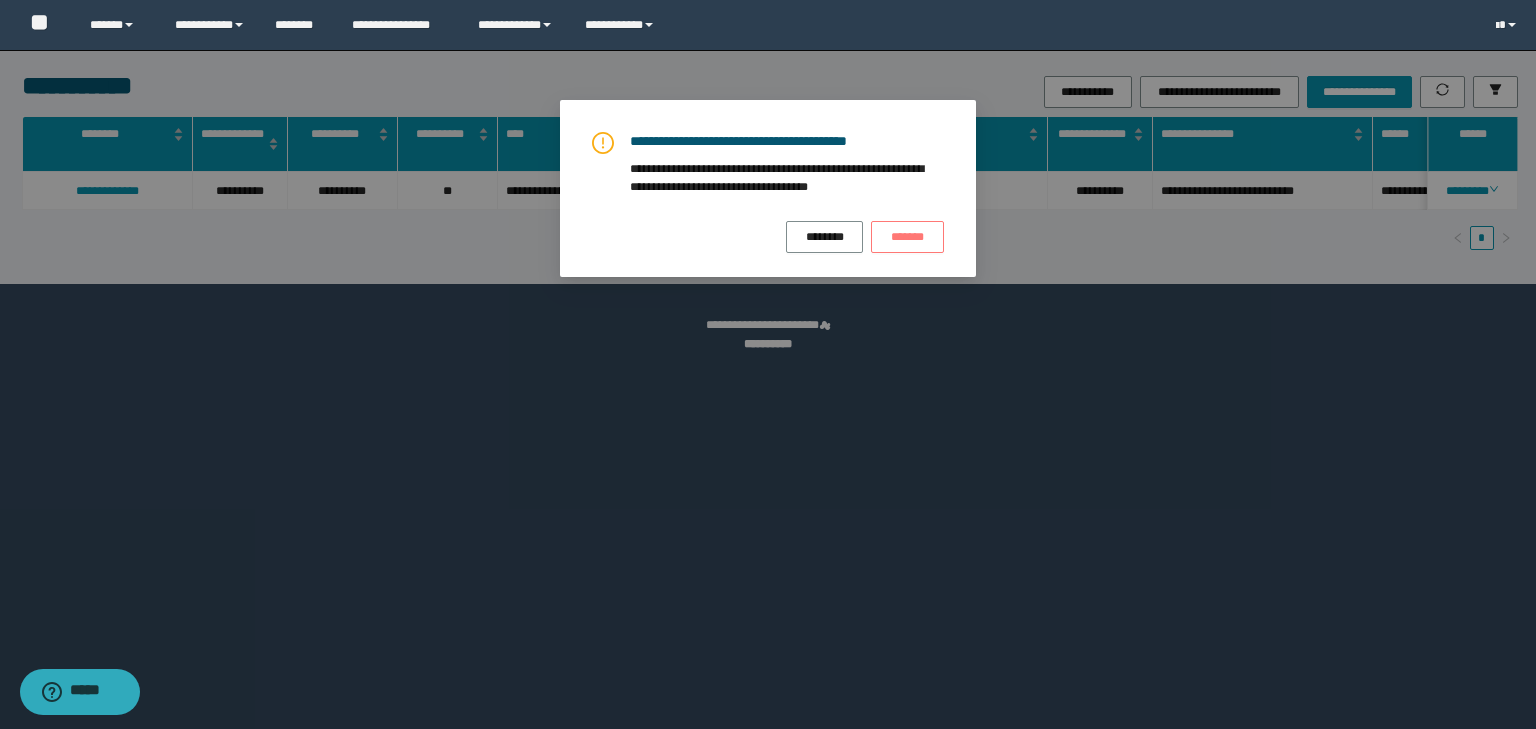 click on "*******" at bounding box center (907, 237) 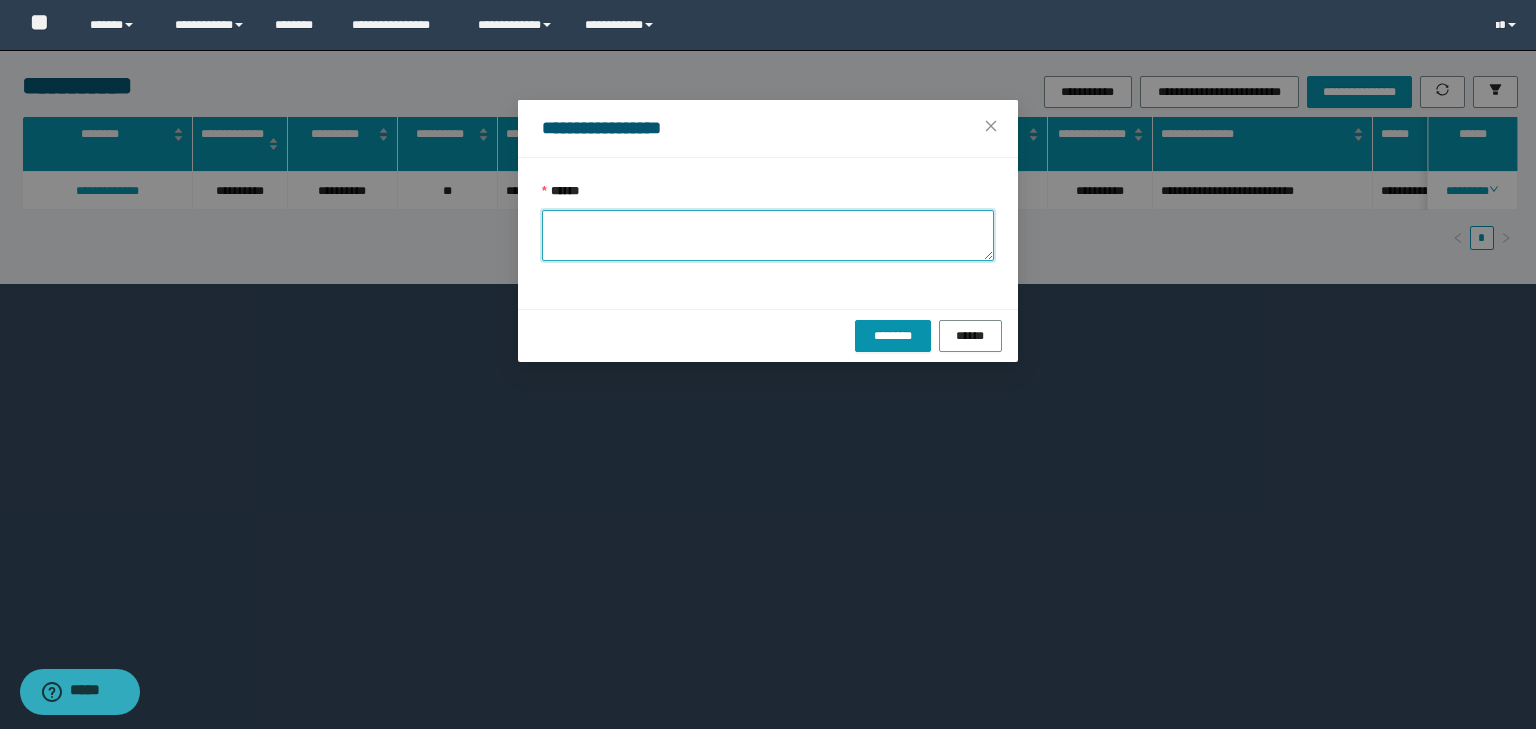 click on "******" at bounding box center (768, 235) 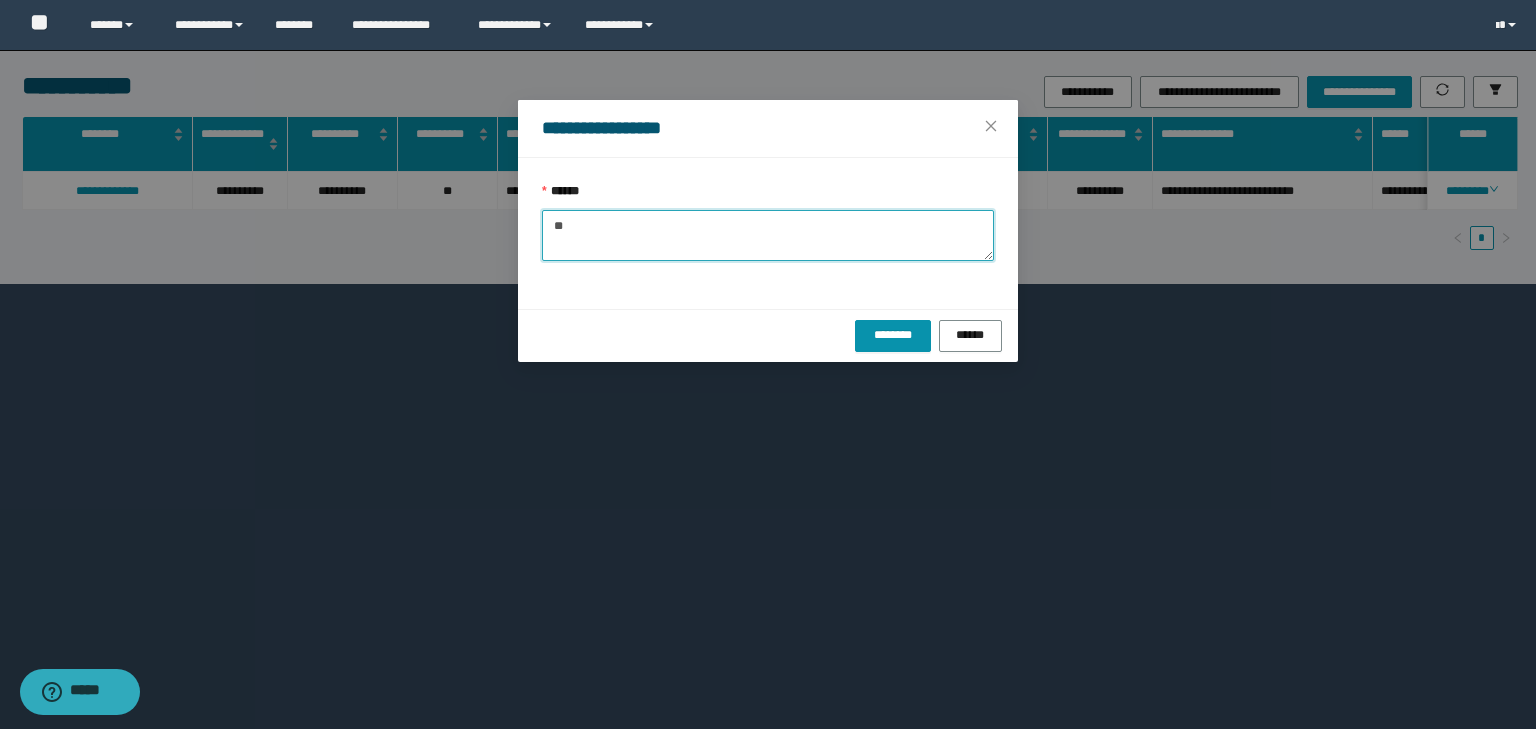 type on "*" 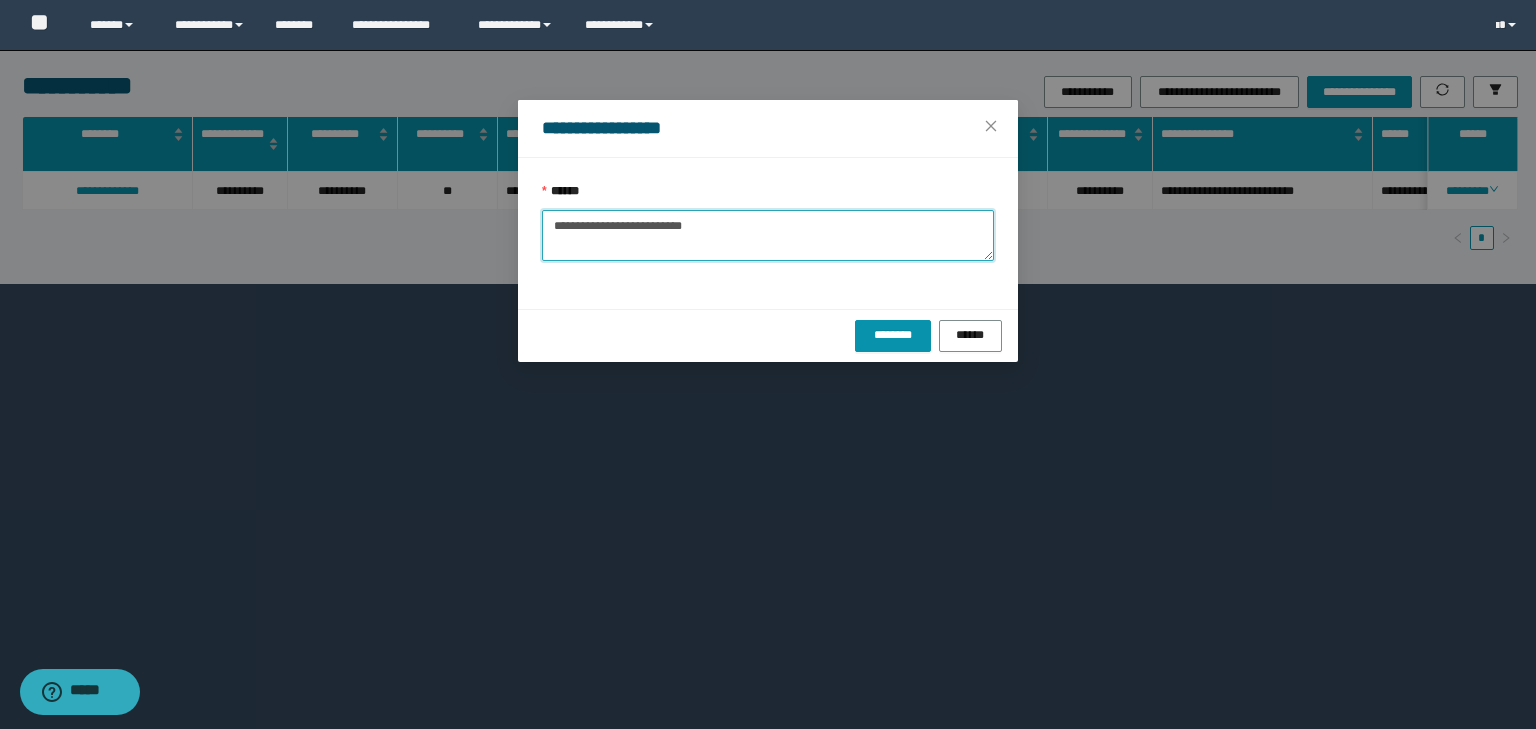 drag, startPoint x: 592, startPoint y: 220, endPoint x: 572, endPoint y: 236, distance: 25.612497 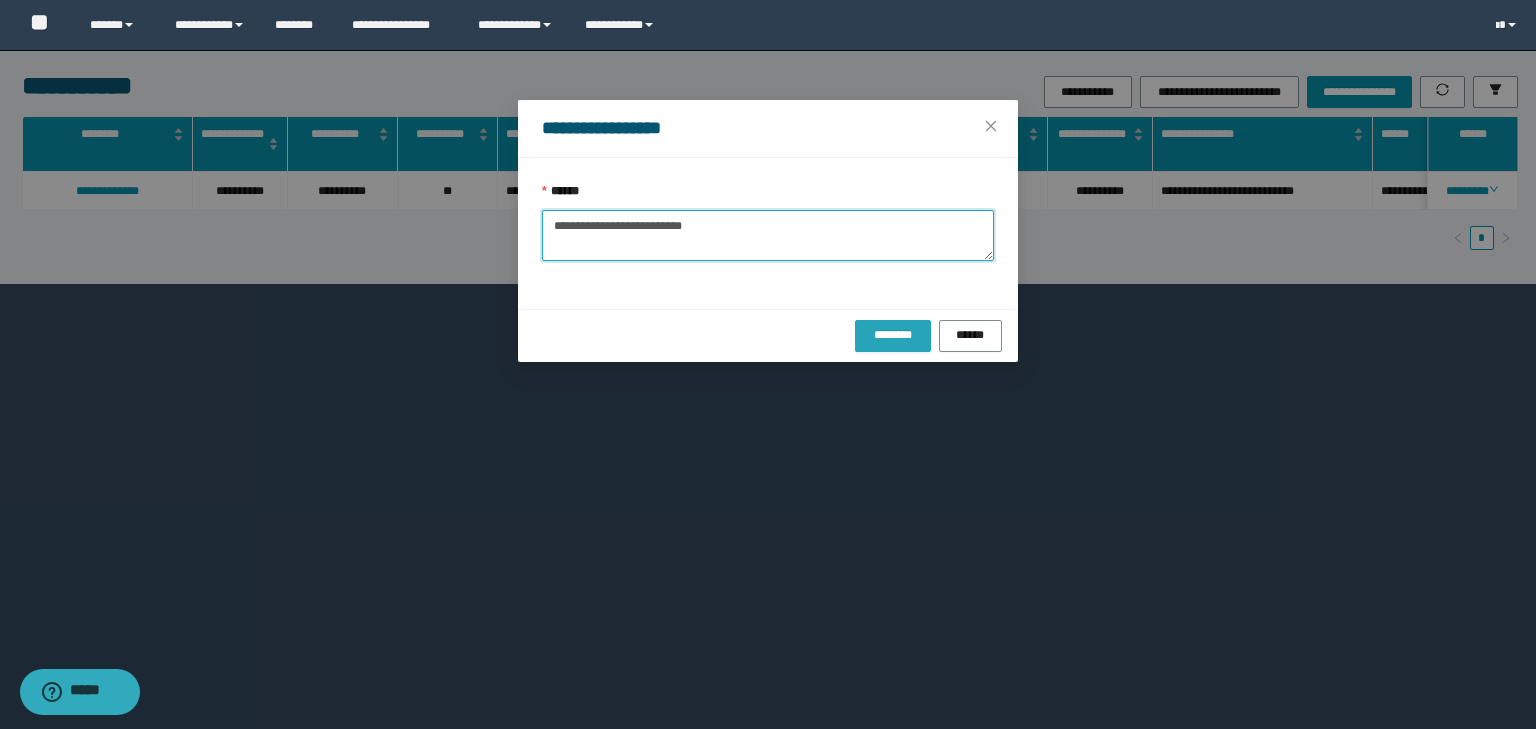 type on "**********" 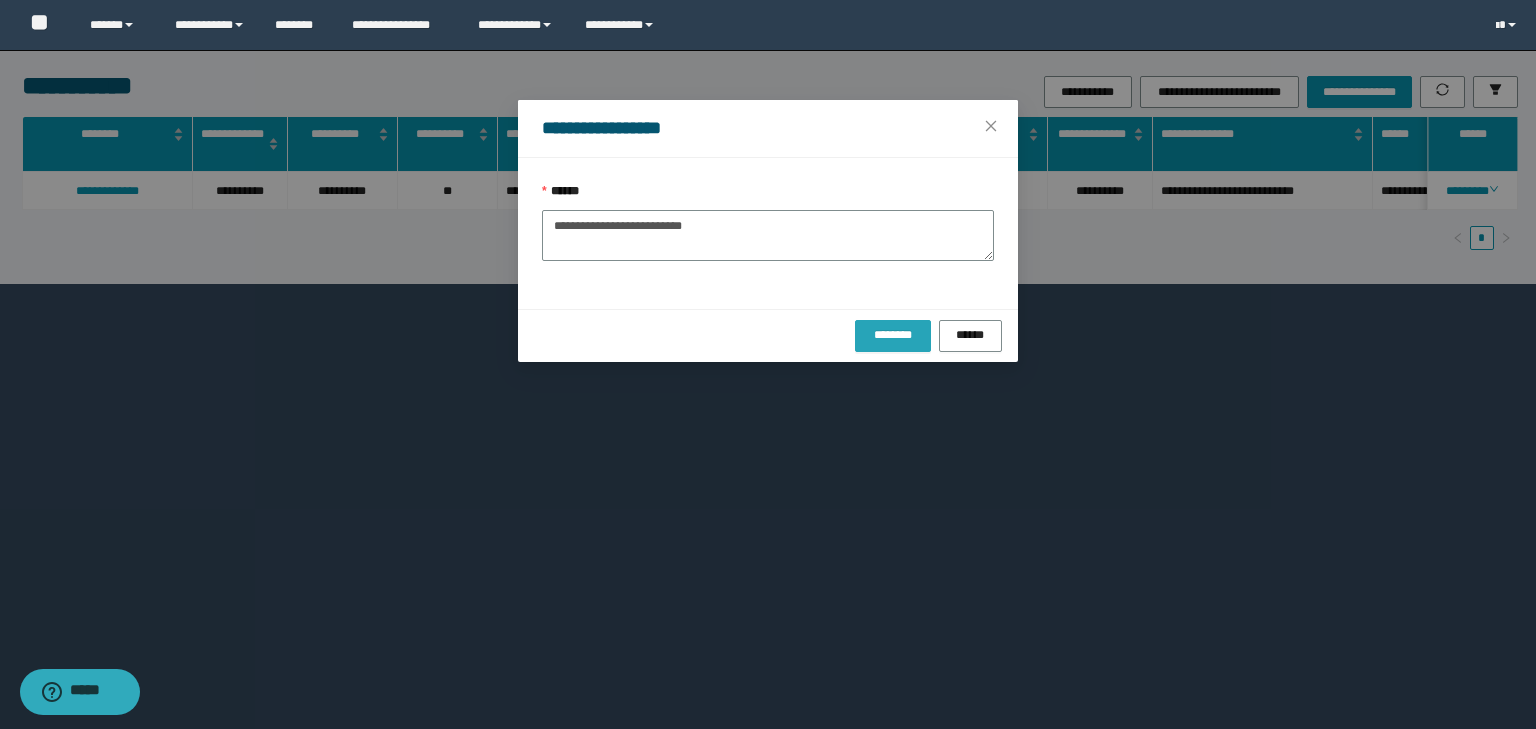 click on "********" at bounding box center (893, 335) 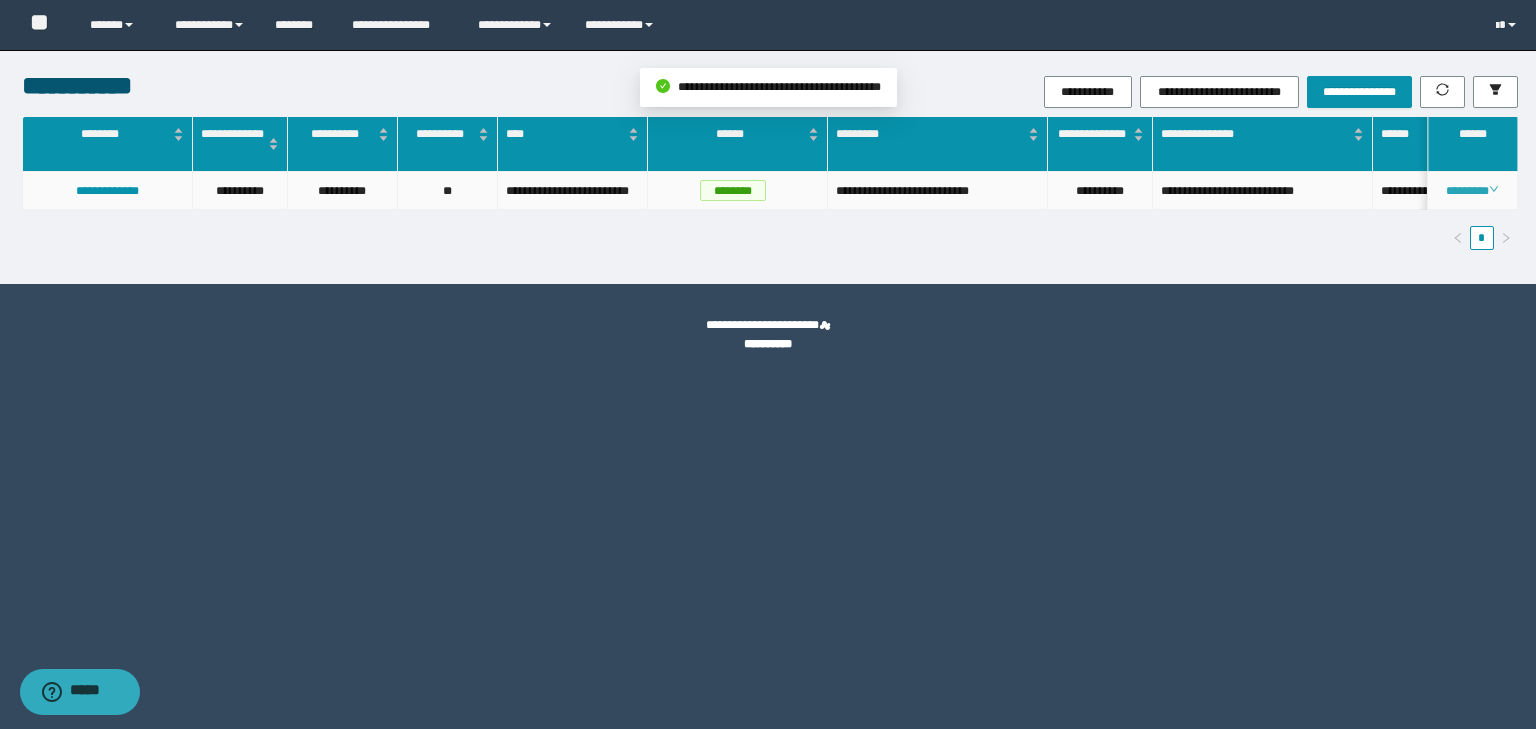 click on "********" at bounding box center [1472, 191] 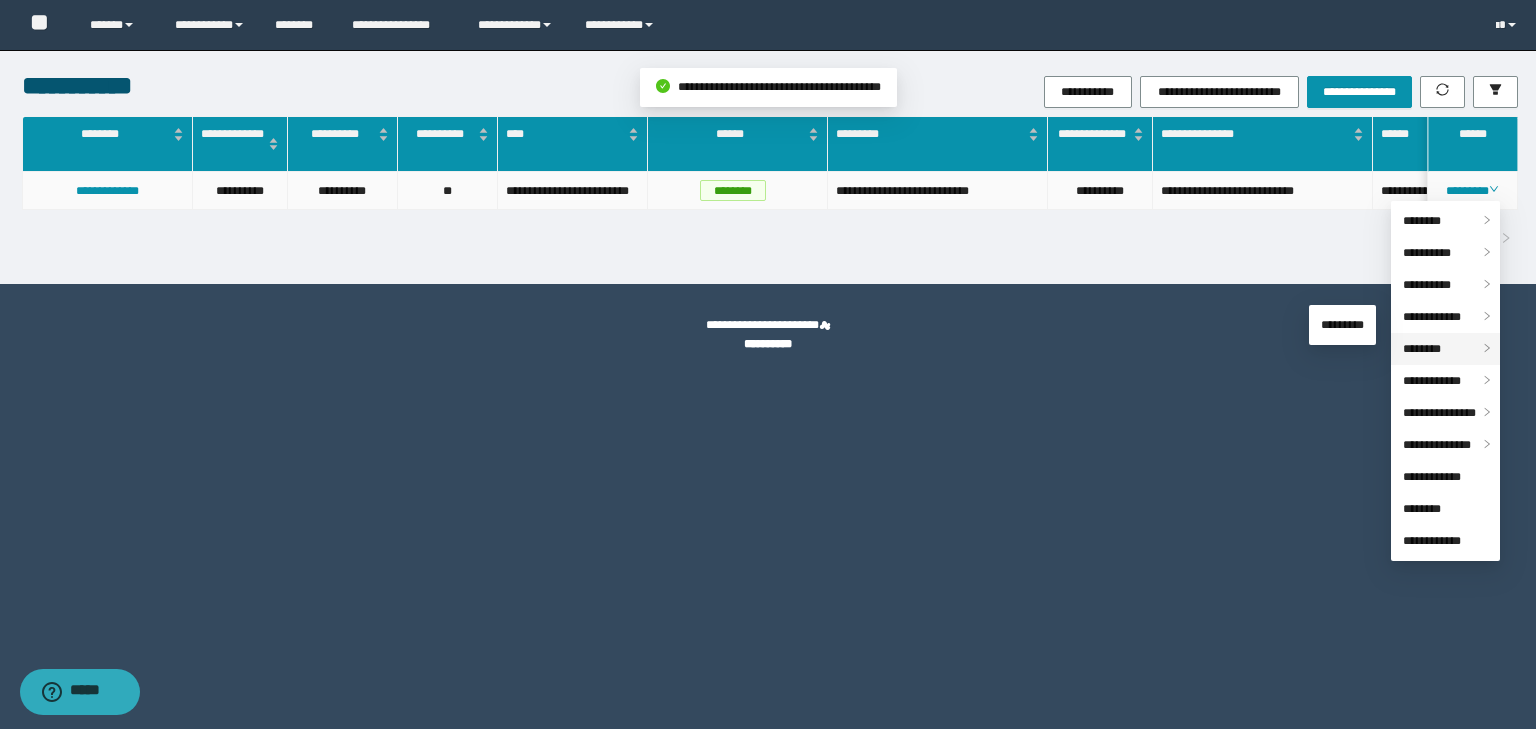 click on "********" at bounding box center (1422, 349) 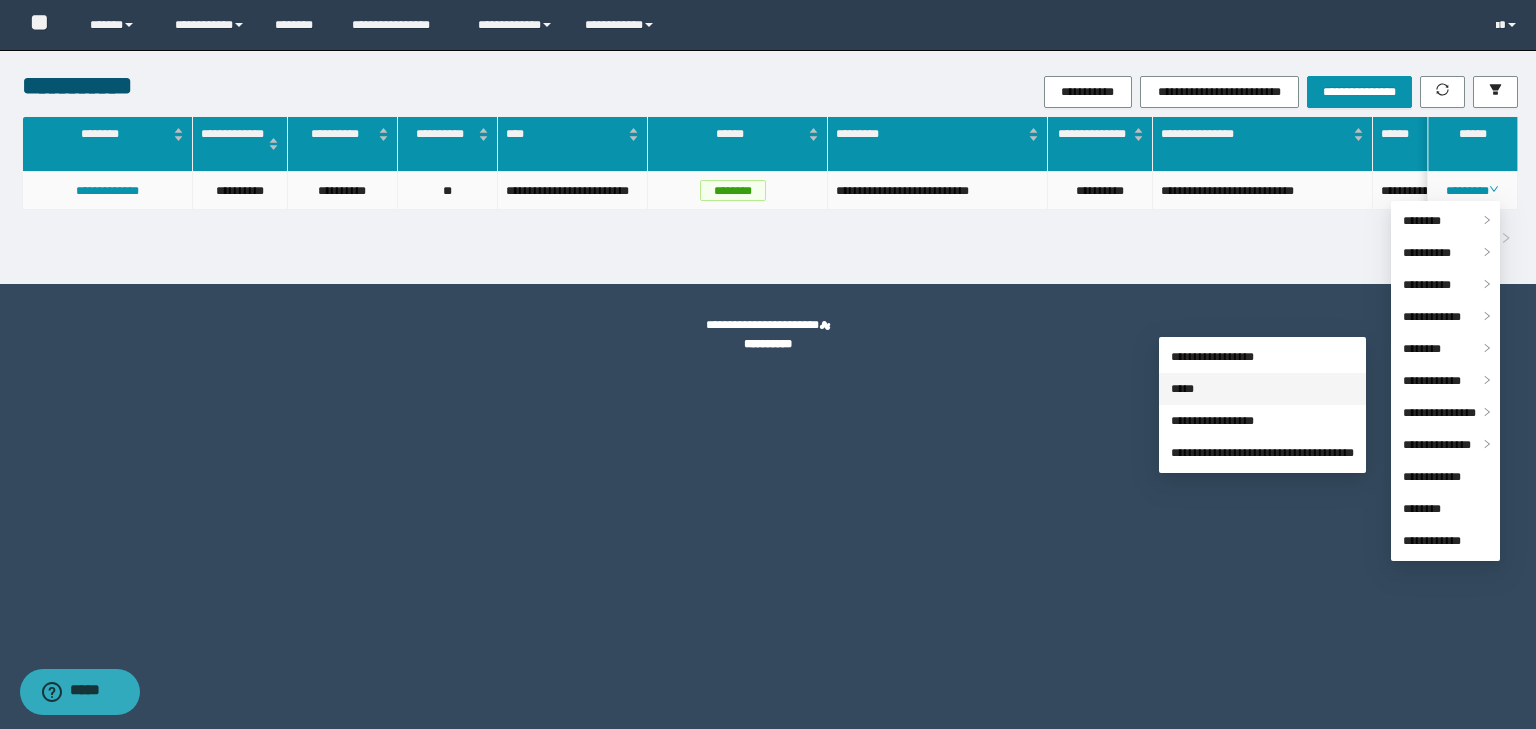 click on "*****" at bounding box center (1182, 389) 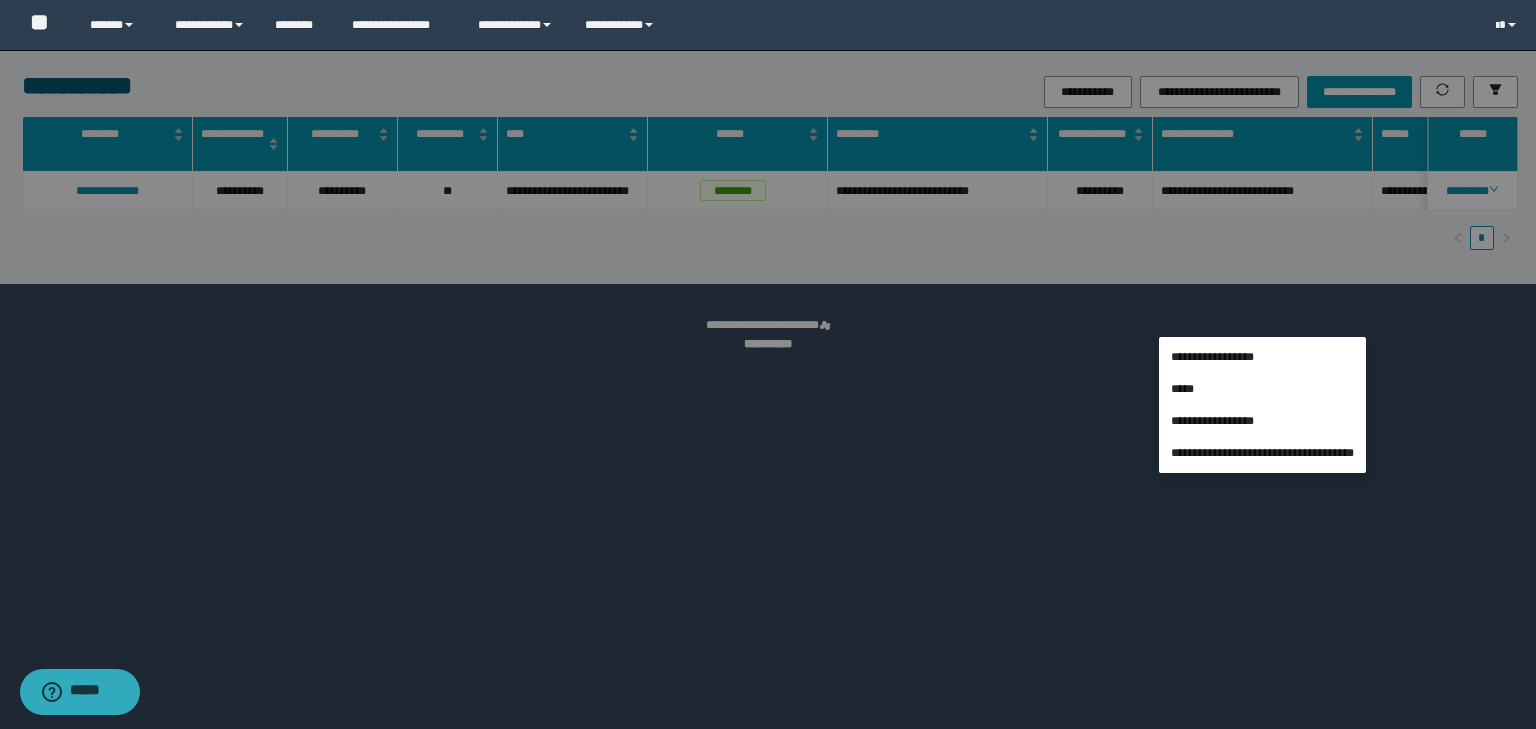 type on "**********" 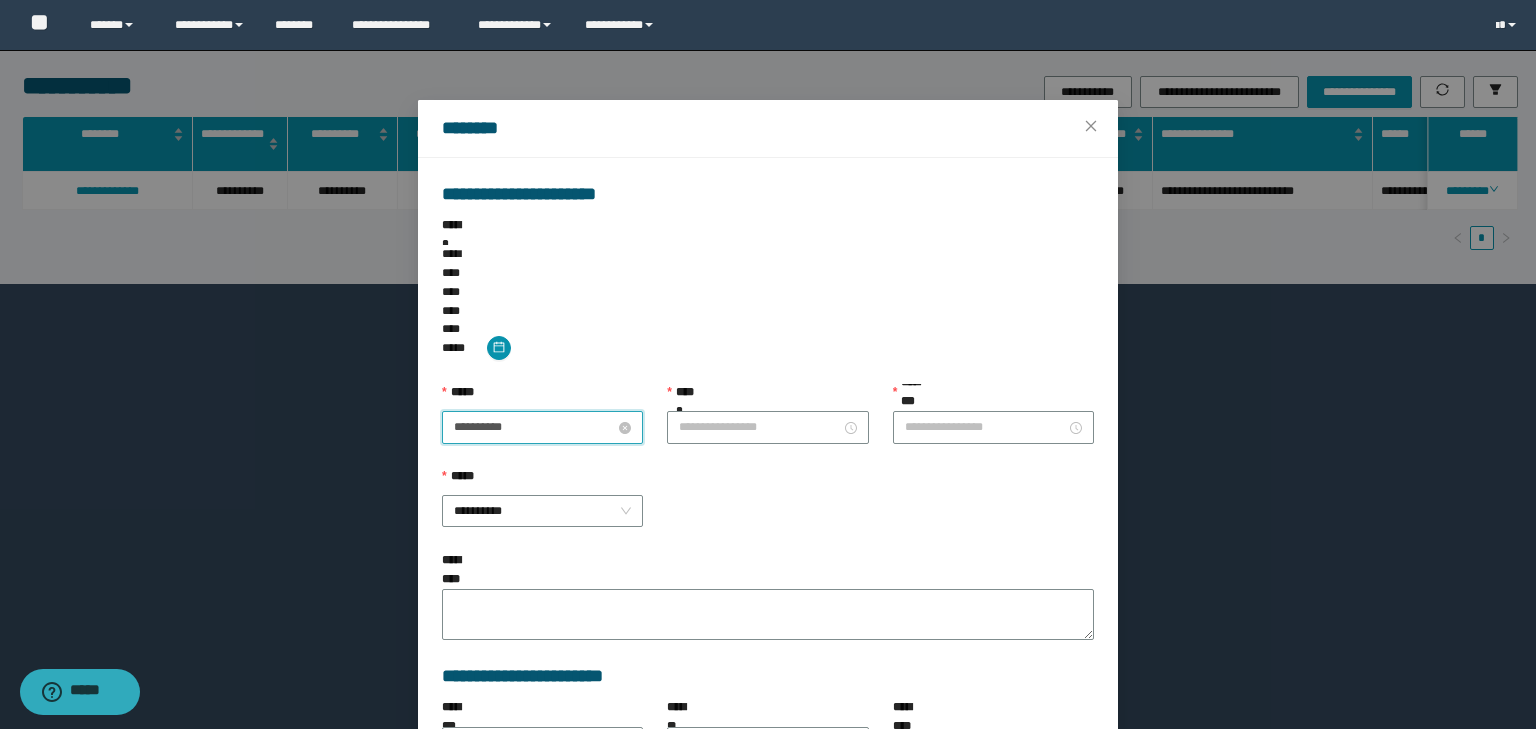 click on "**********" at bounding box center [534, 427] 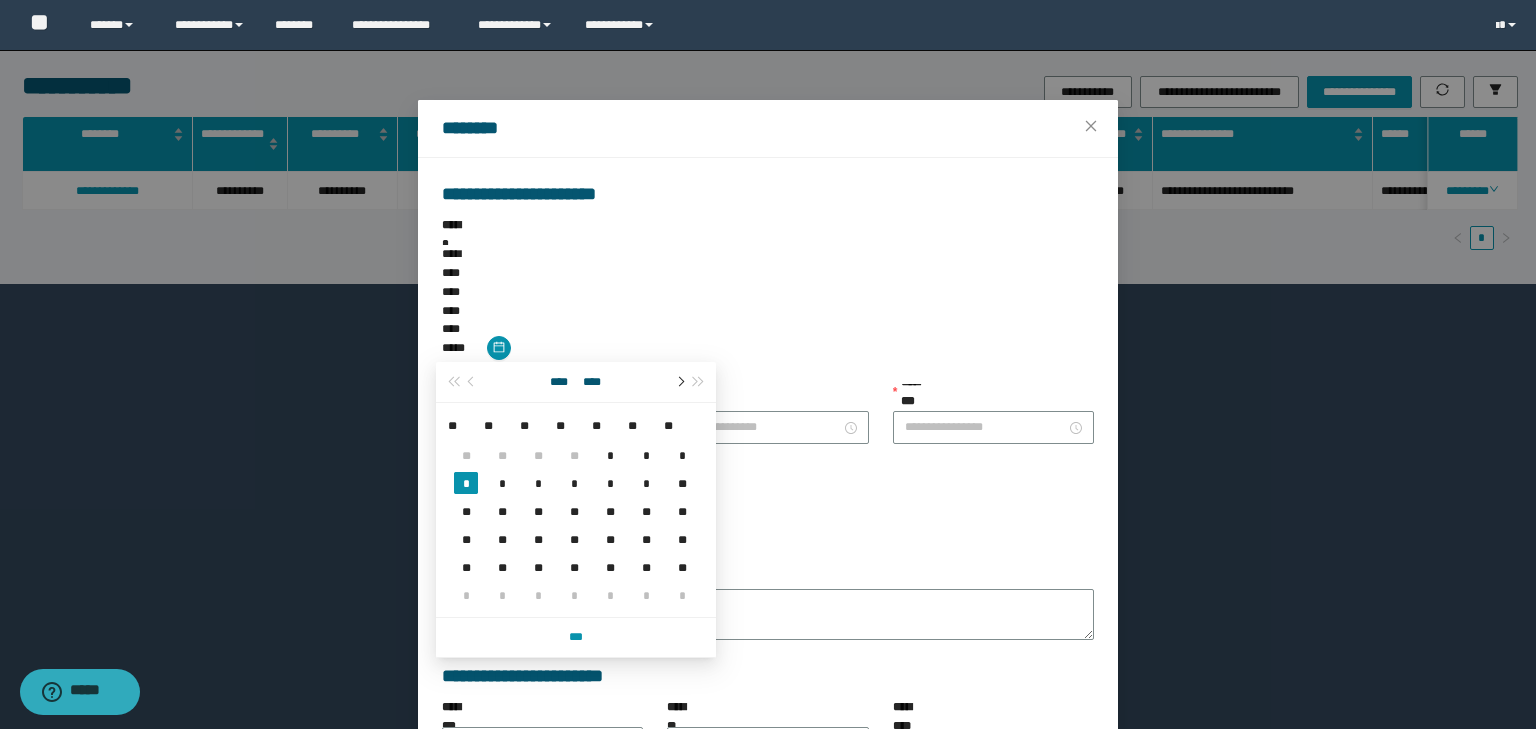 click at bounding box center (679, 382) 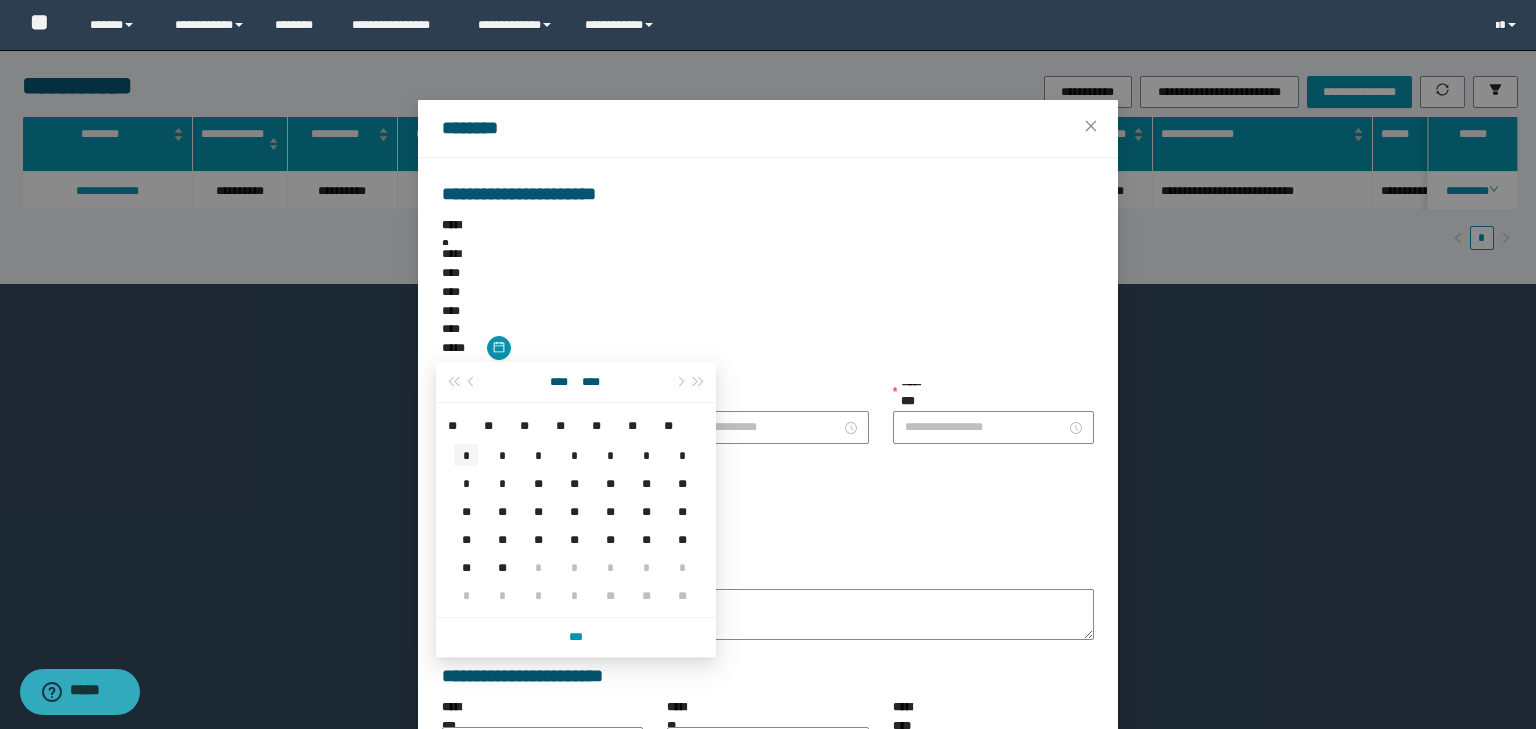 type on "**********" 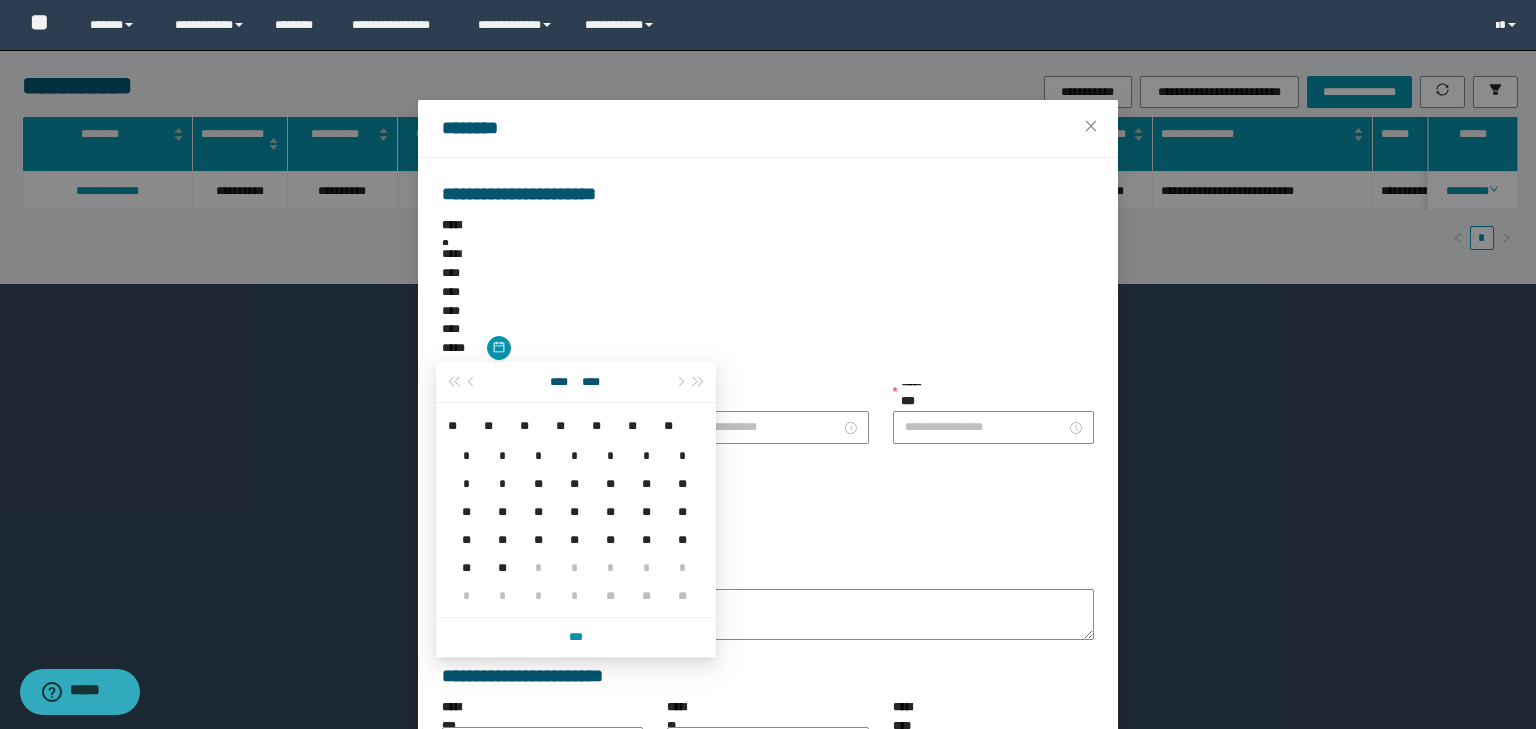 click on "*" at bounding box center (466, 455) 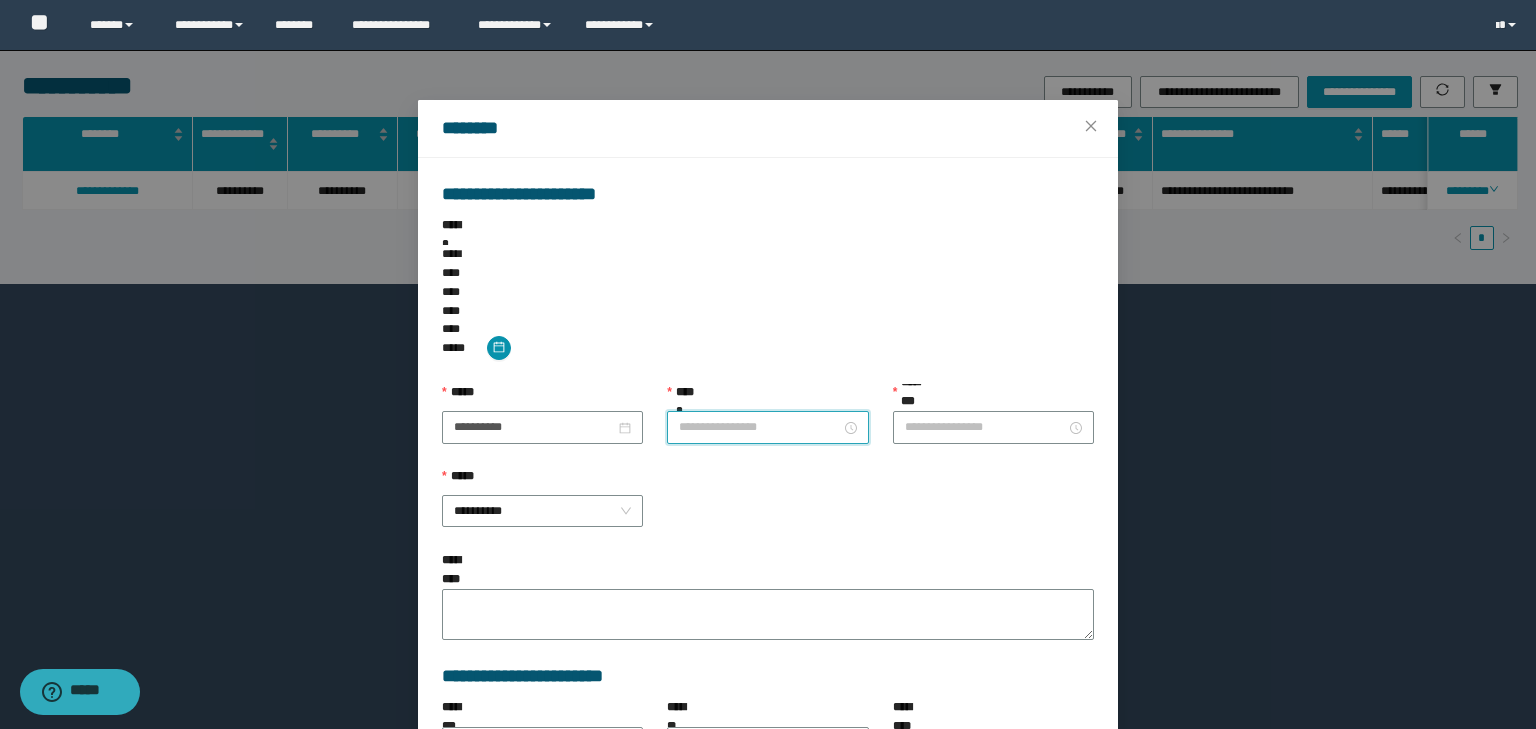 click on "**********" at bounding box center [759, 427] 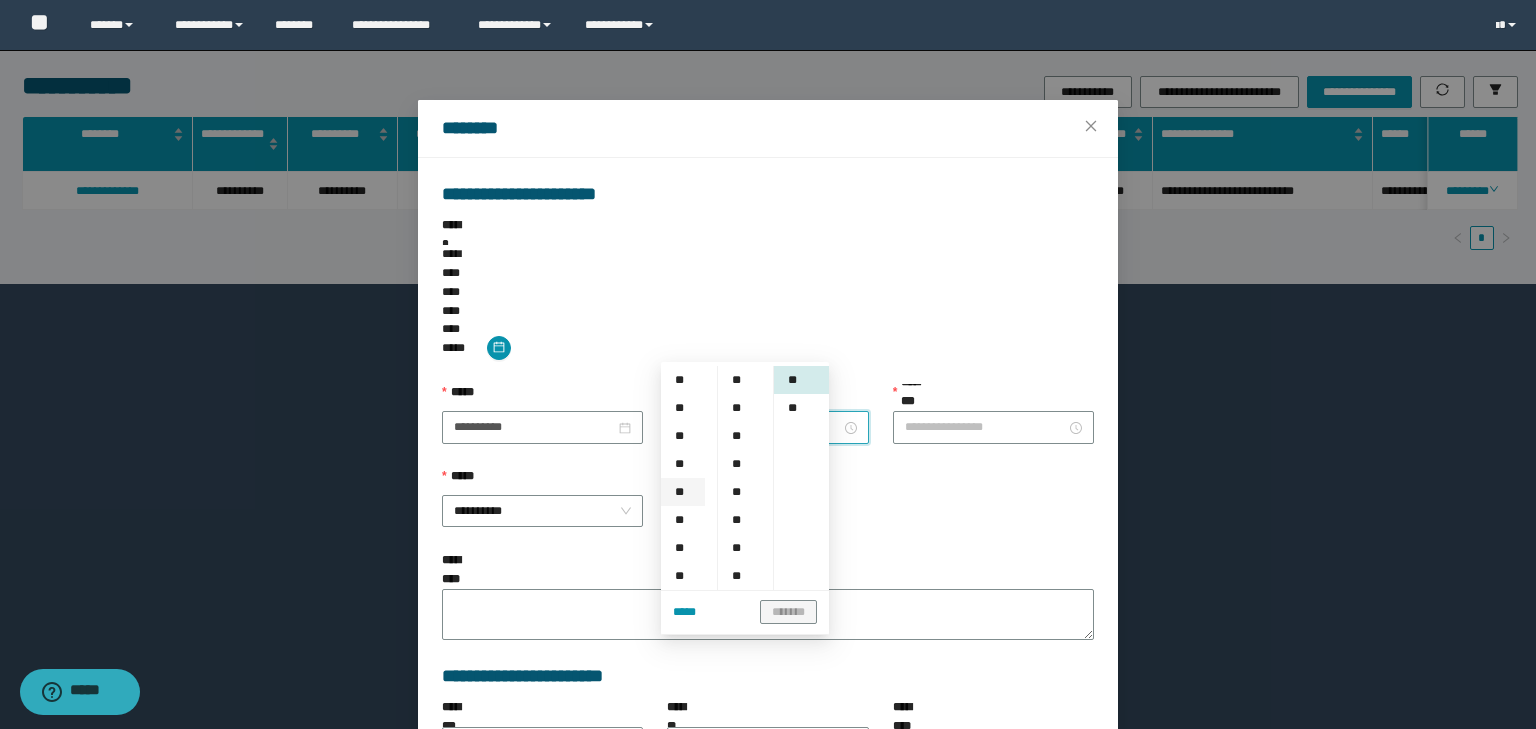 click on "**" at bounding box center [683, 492] 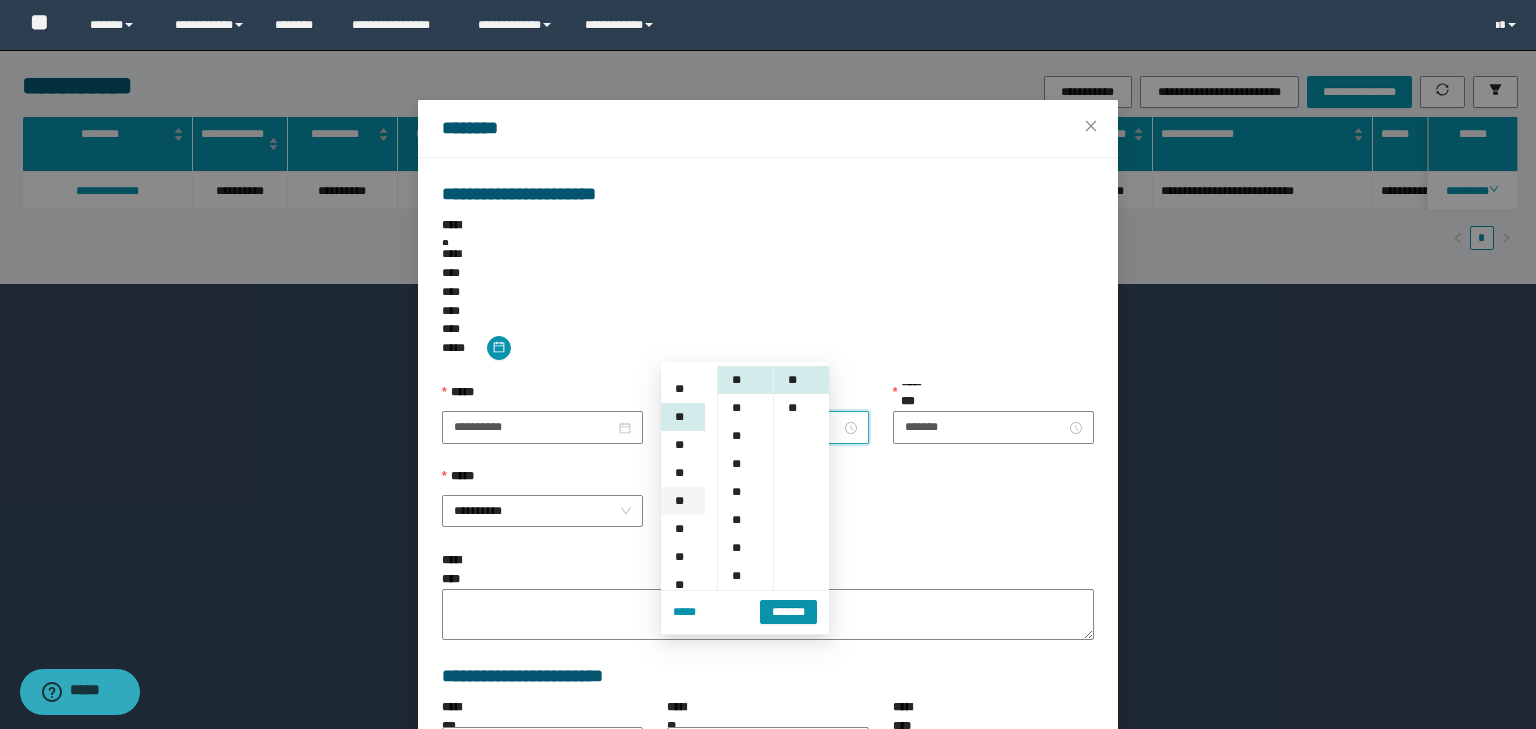 scroll, scrollTop: 112, scrollLeft: 0, axis: vertical 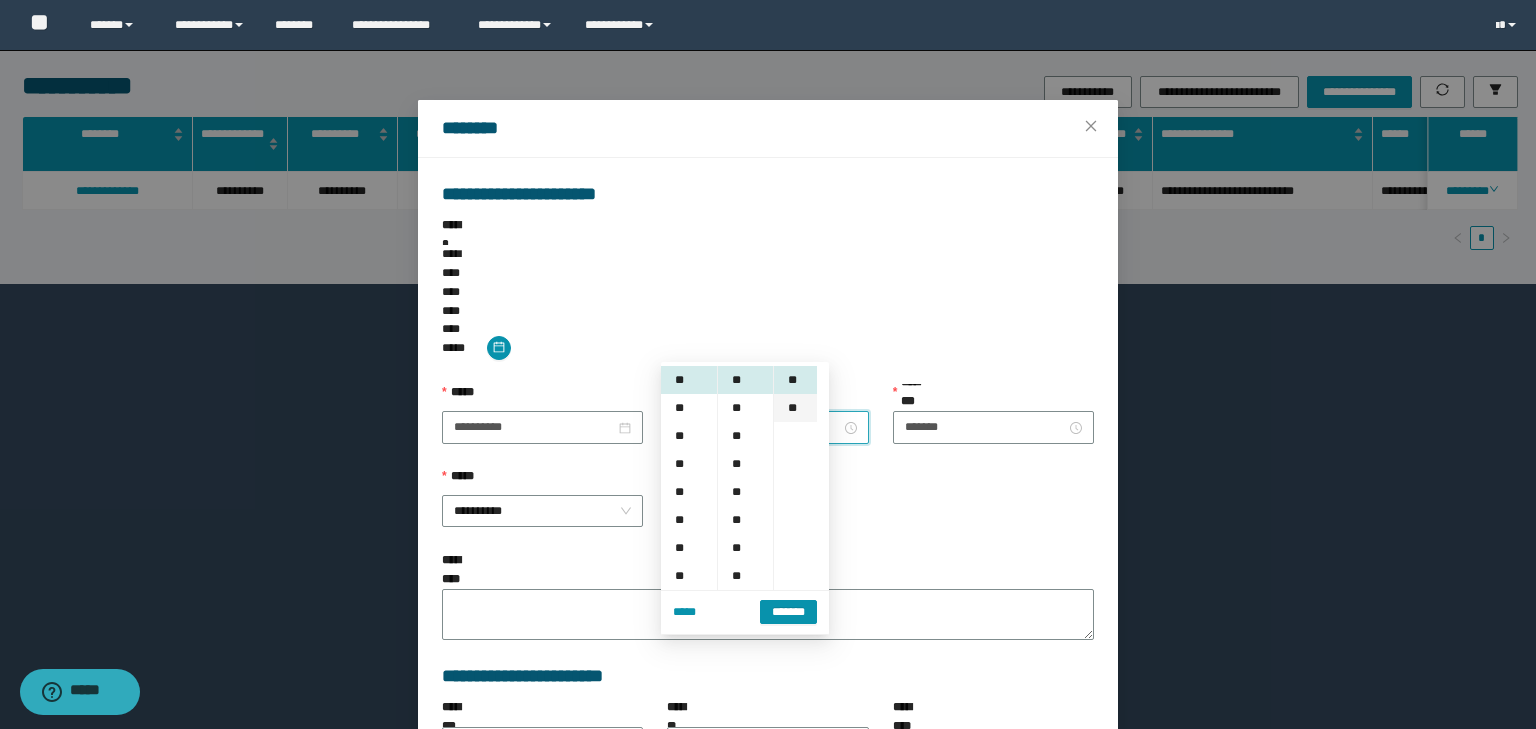 click on "**" at bounding box center [795, 408] 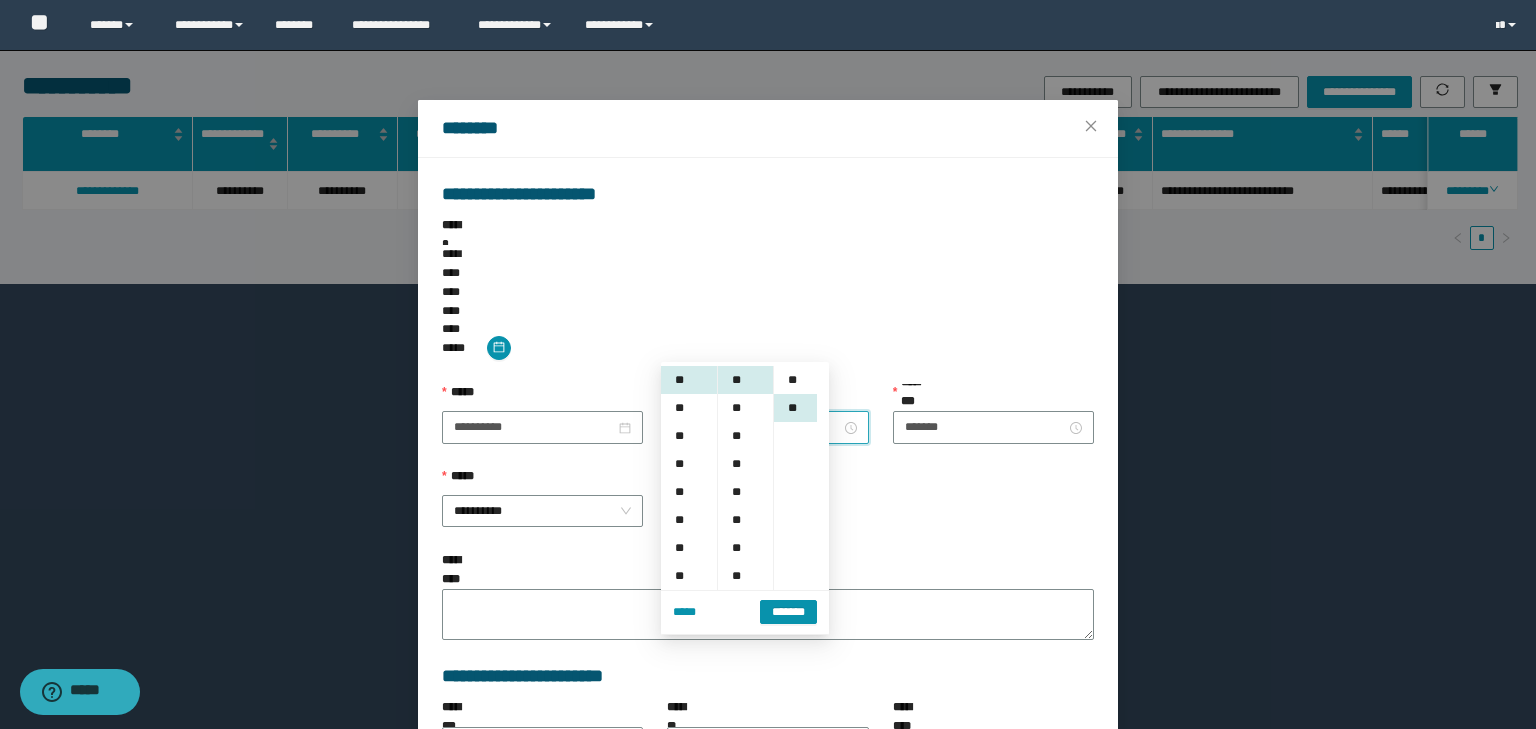 scroll, scrollTop: 28, scrollLeft: 0, axis: vertical 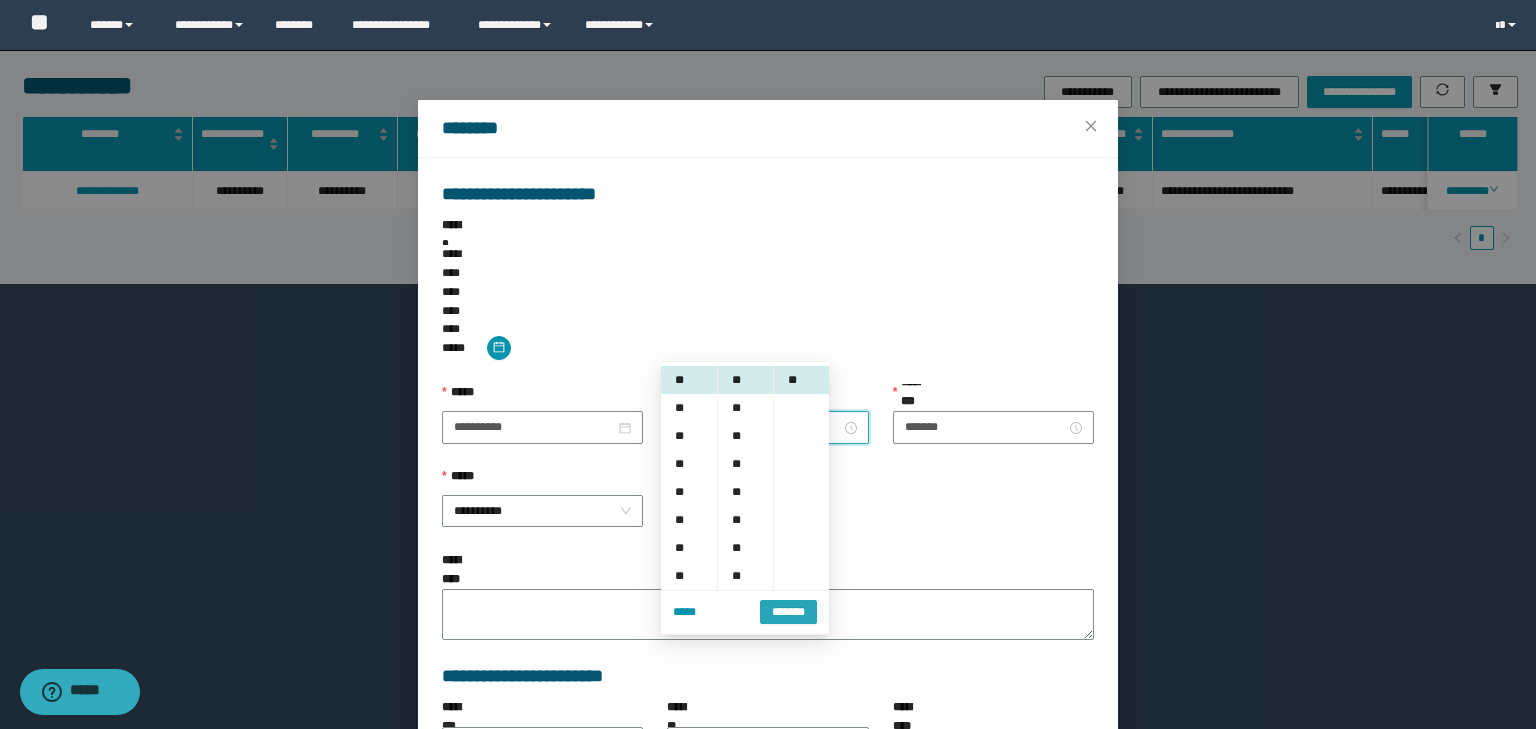 drag, startPoint x: 778, startPoint y: 609, endPoint x: 789, endPoint y: 603, distance: 12.529964 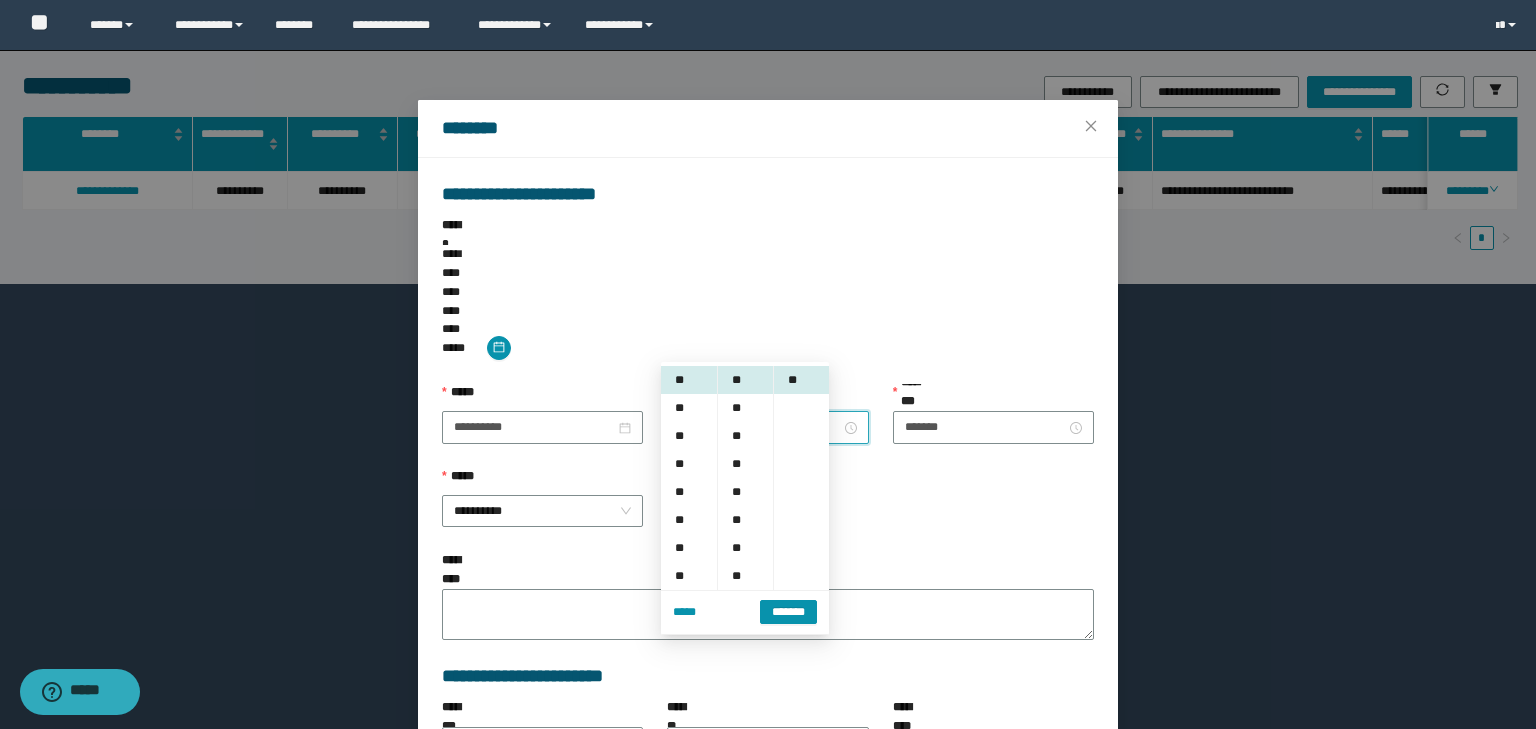 click on "*******" at bounding box center (788, 612) 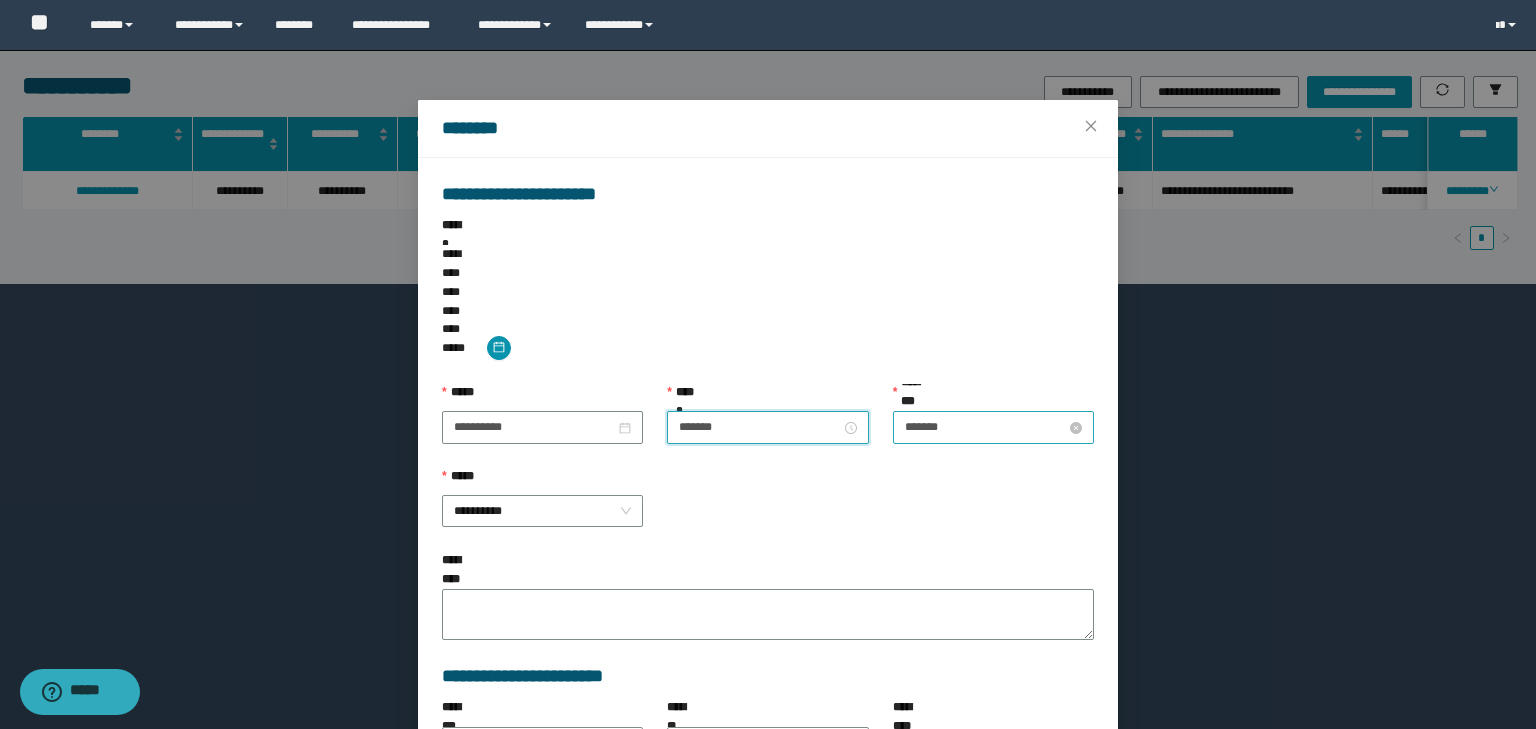click on "*******" at bounding box center (985, 427) 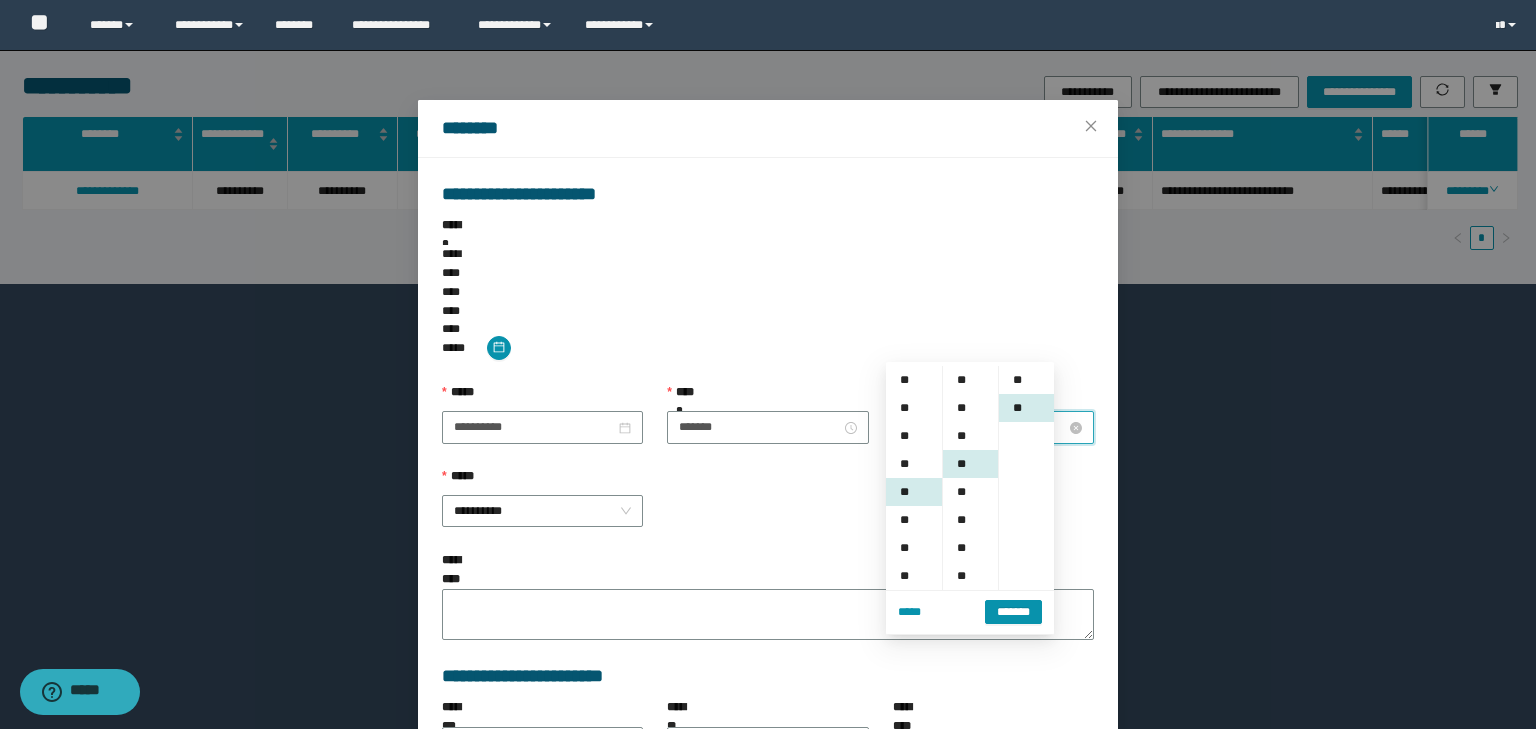 scroll, scrollTop: 112, scrollLeft: 0, axis: vertical 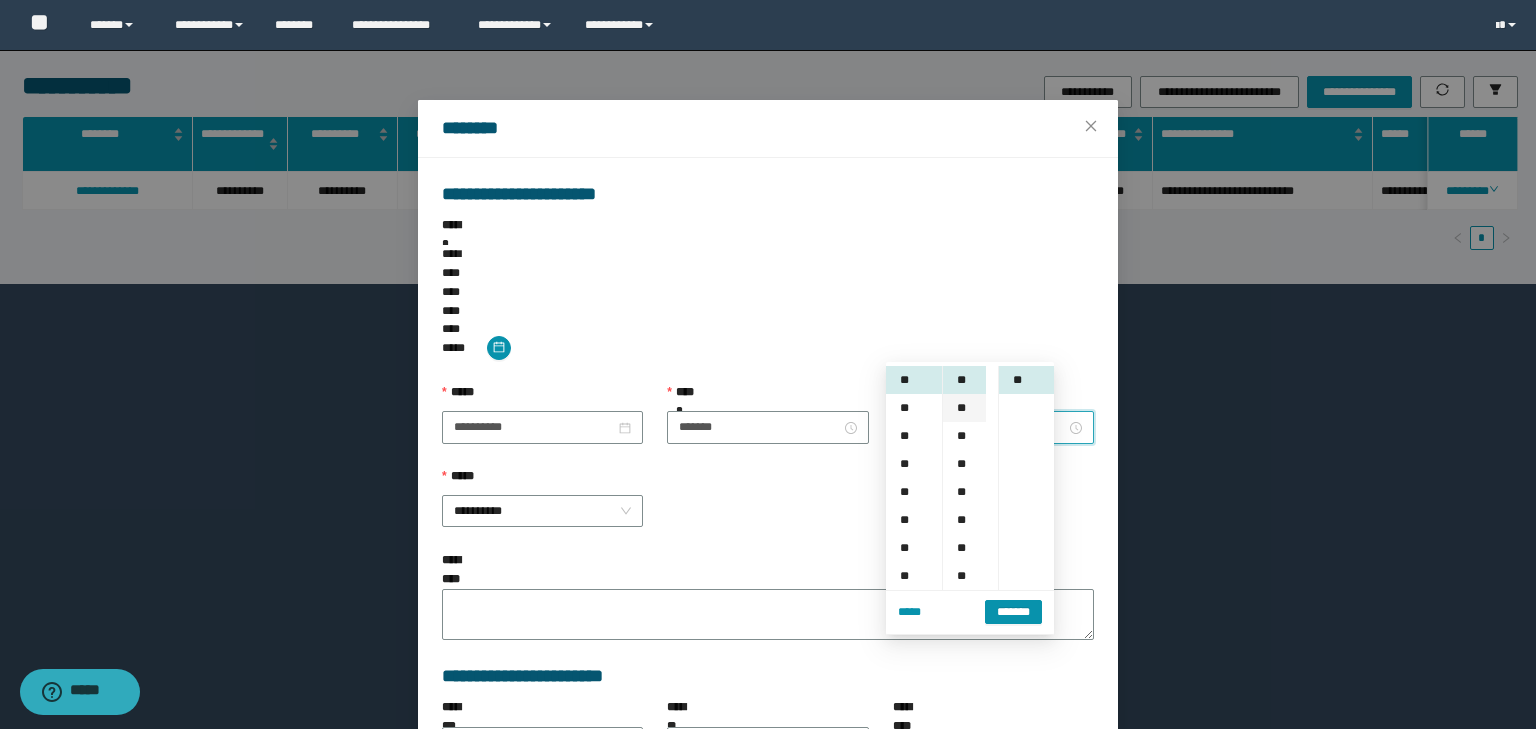 click on "**" at bounding box center [964, 408] 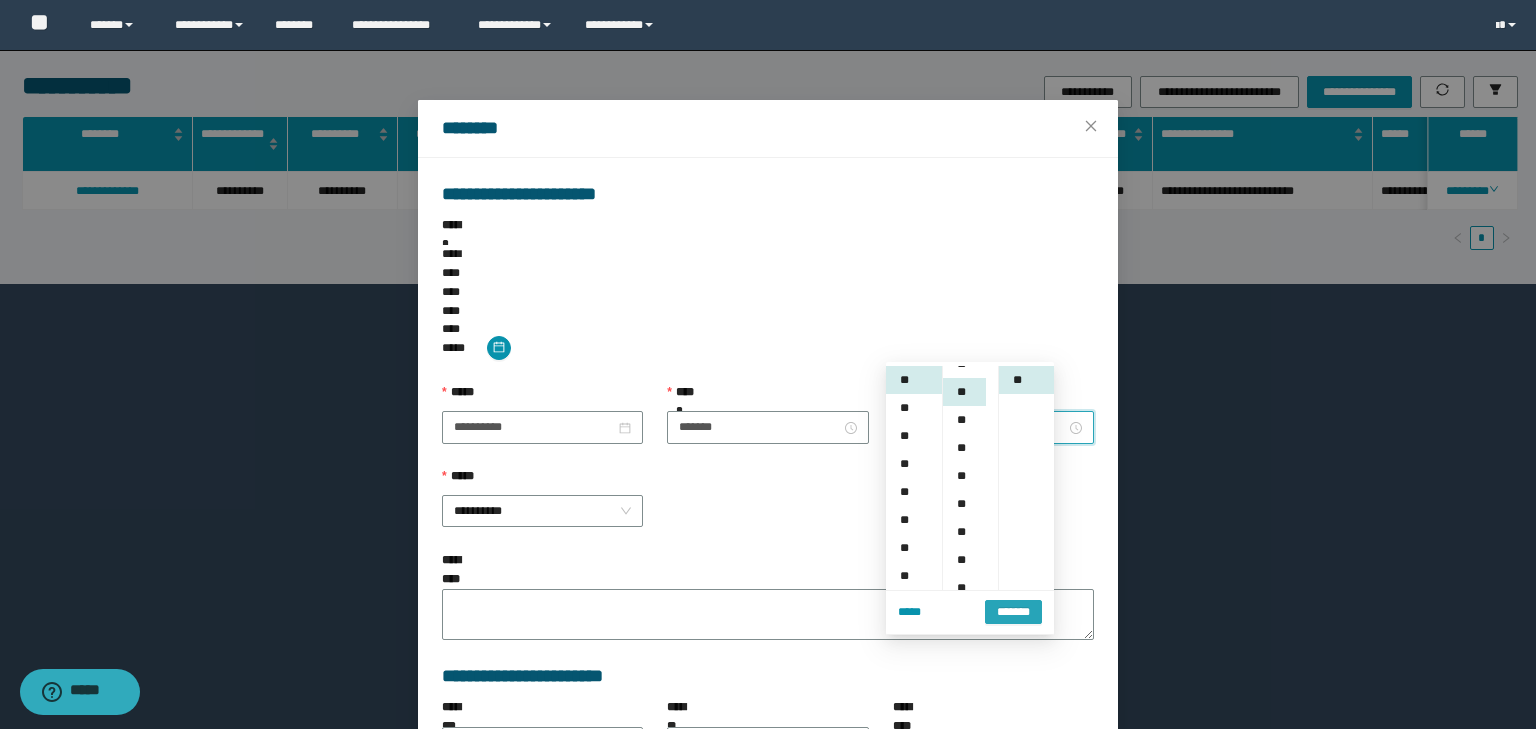 scroll, scrollTop: 112, scrollLeft: 0, axis: vertical 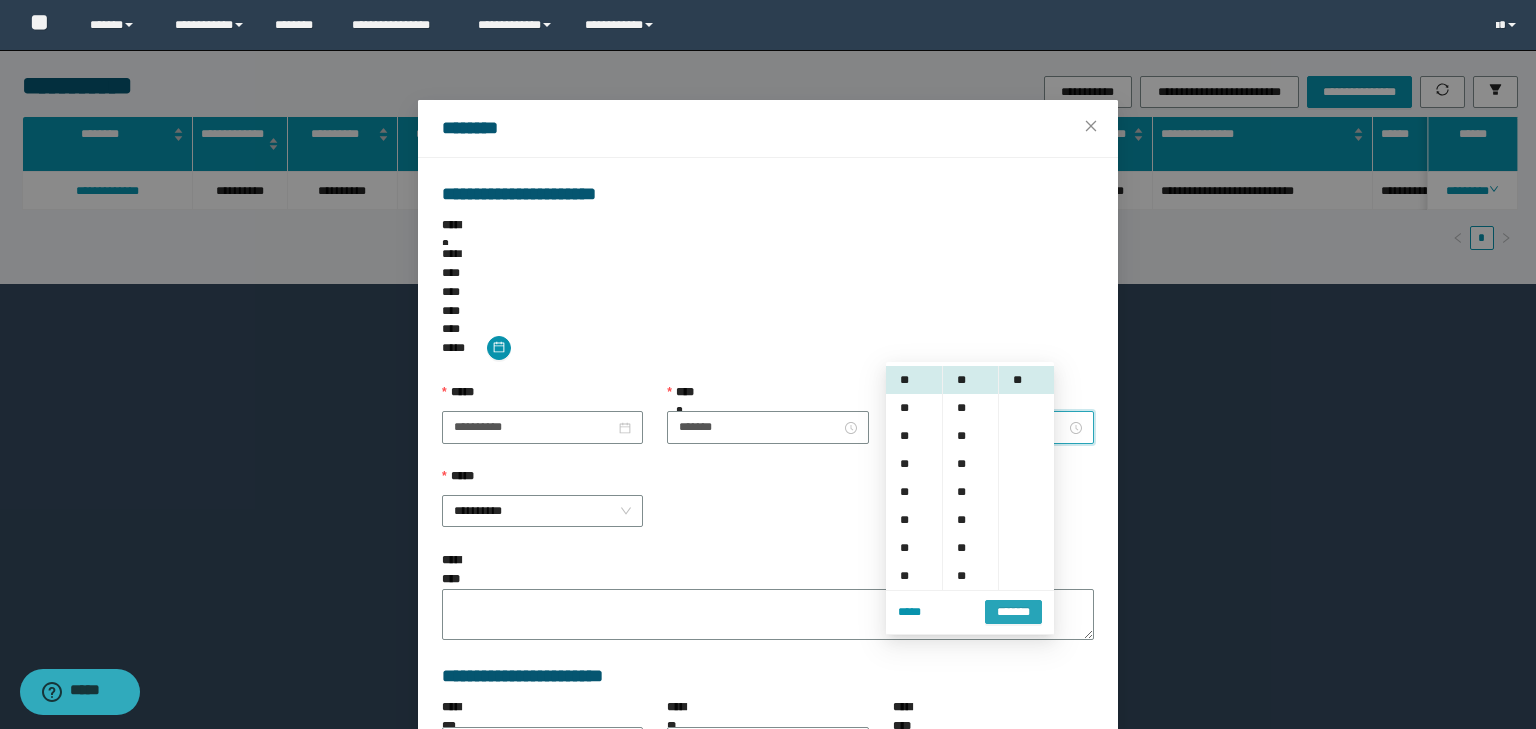 click on "*******" at bounding box center [1013, 612] 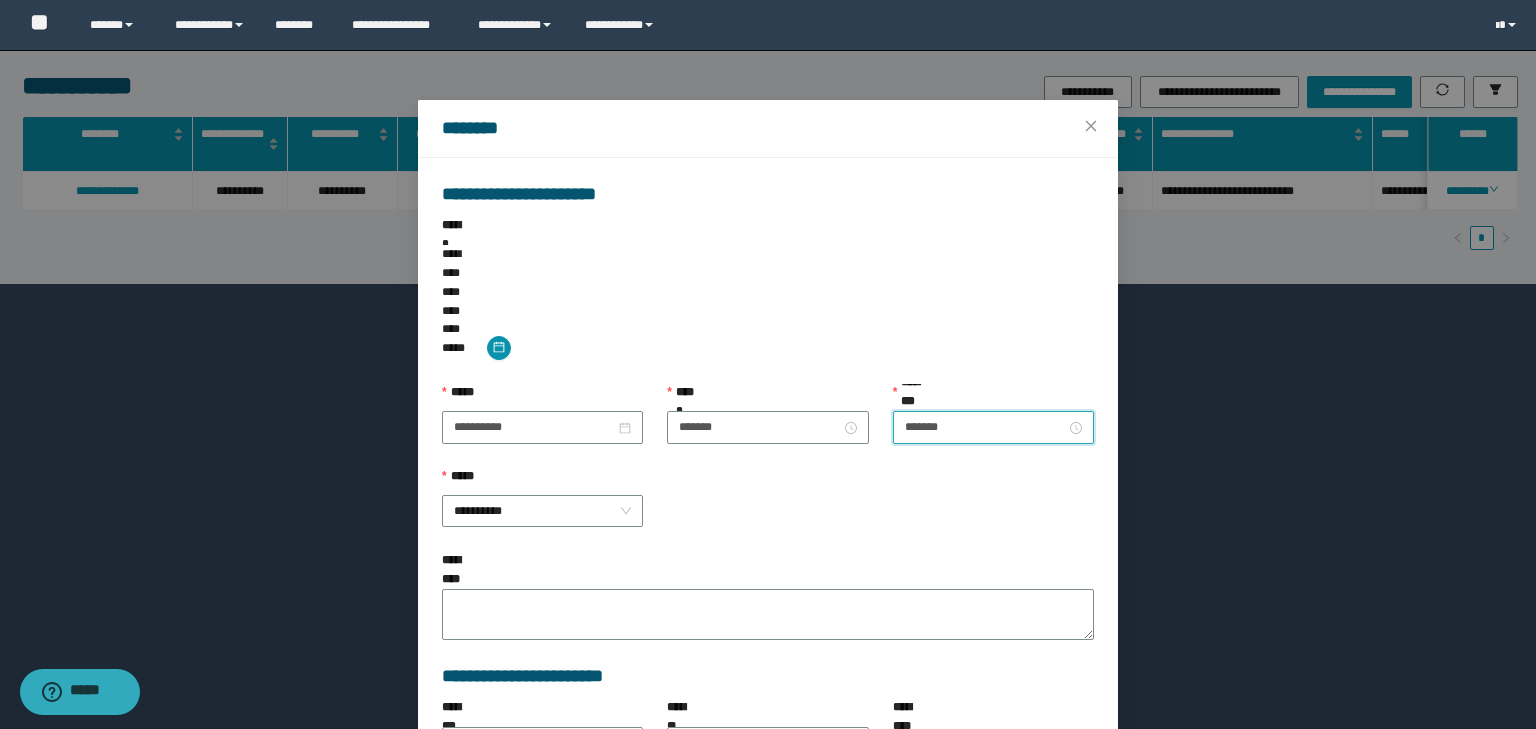 scroll, scrollTop: 139, scrollLeft: 0, axis: vertical 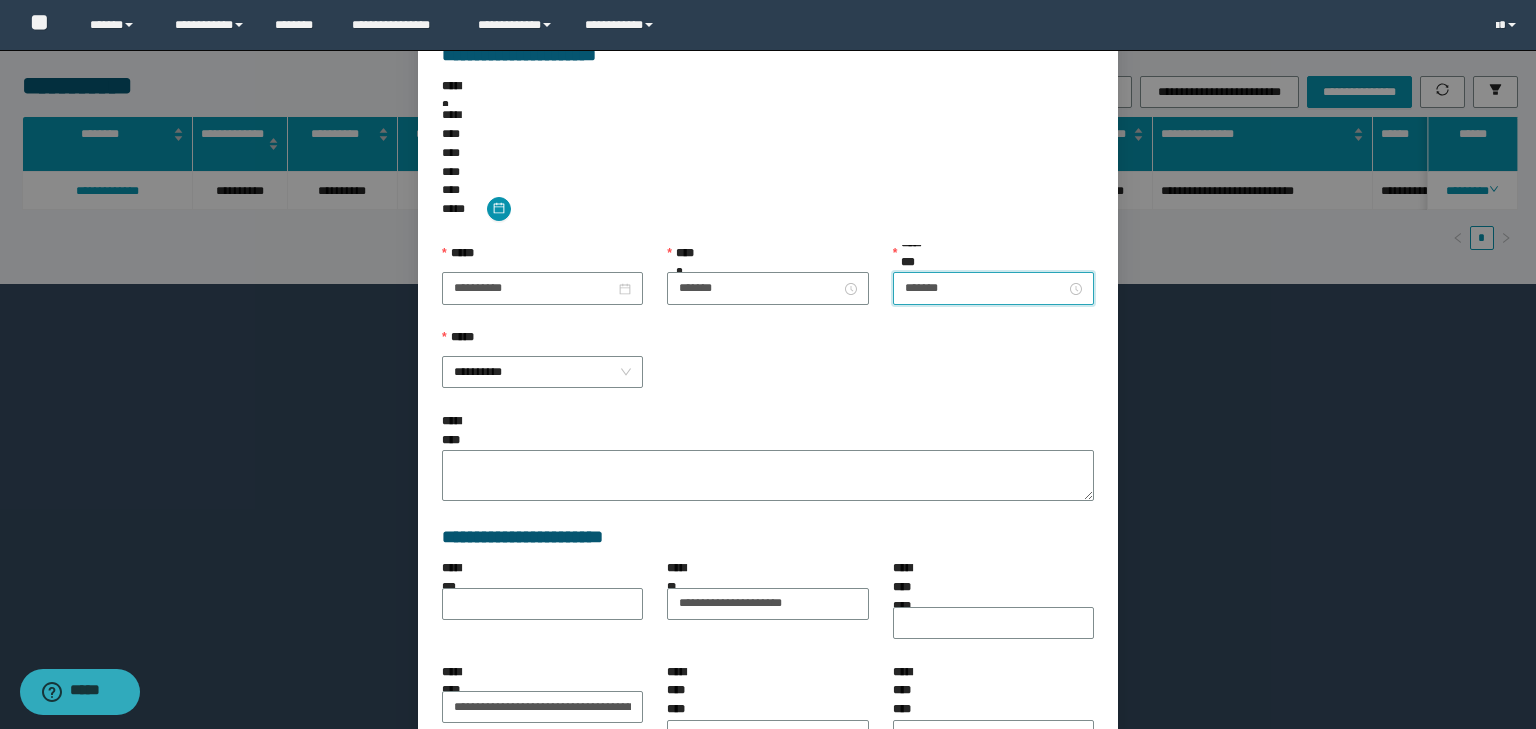 click on "*****" at bounding box center (1037, 819) 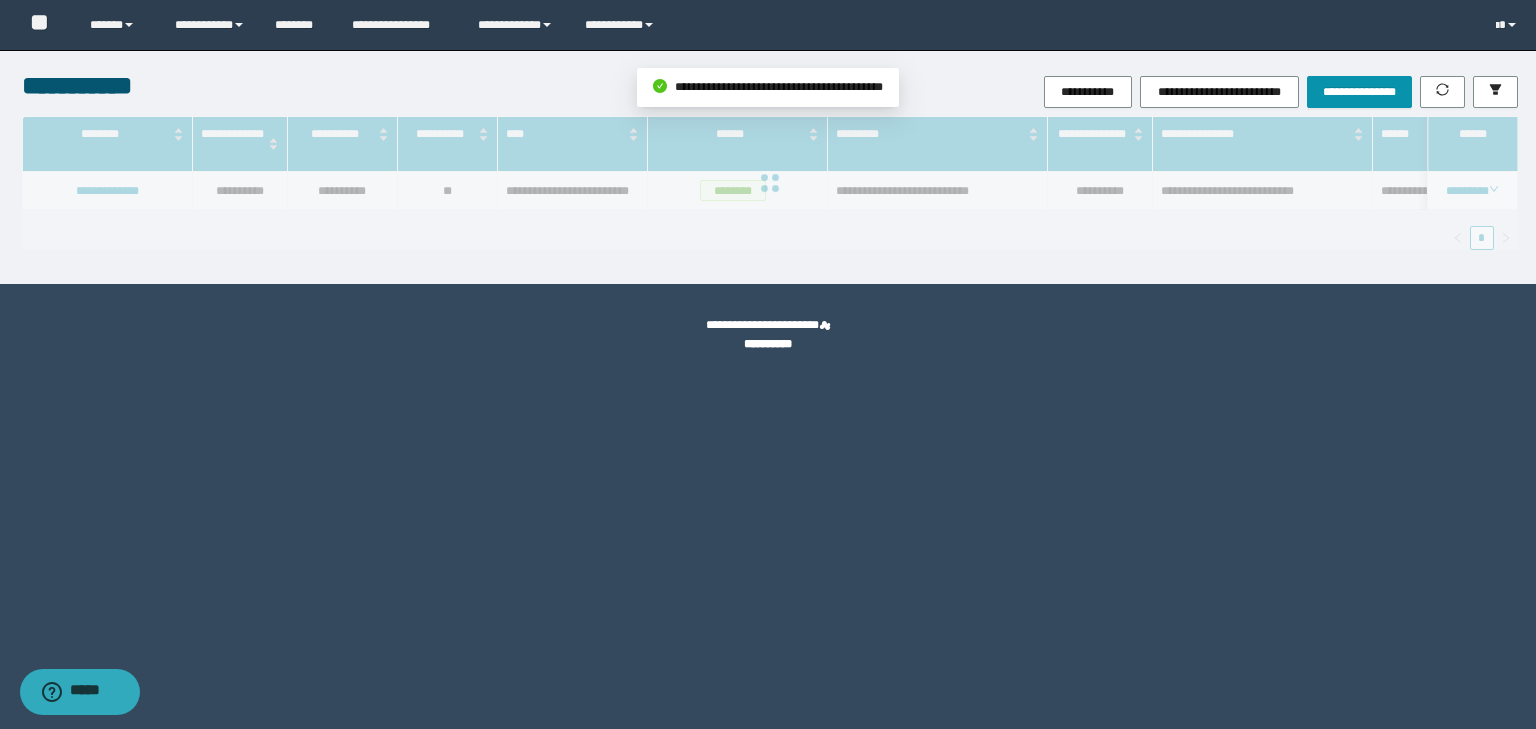 scroll, scrollTop: 39, scrollLeft: 0, axis: vertical 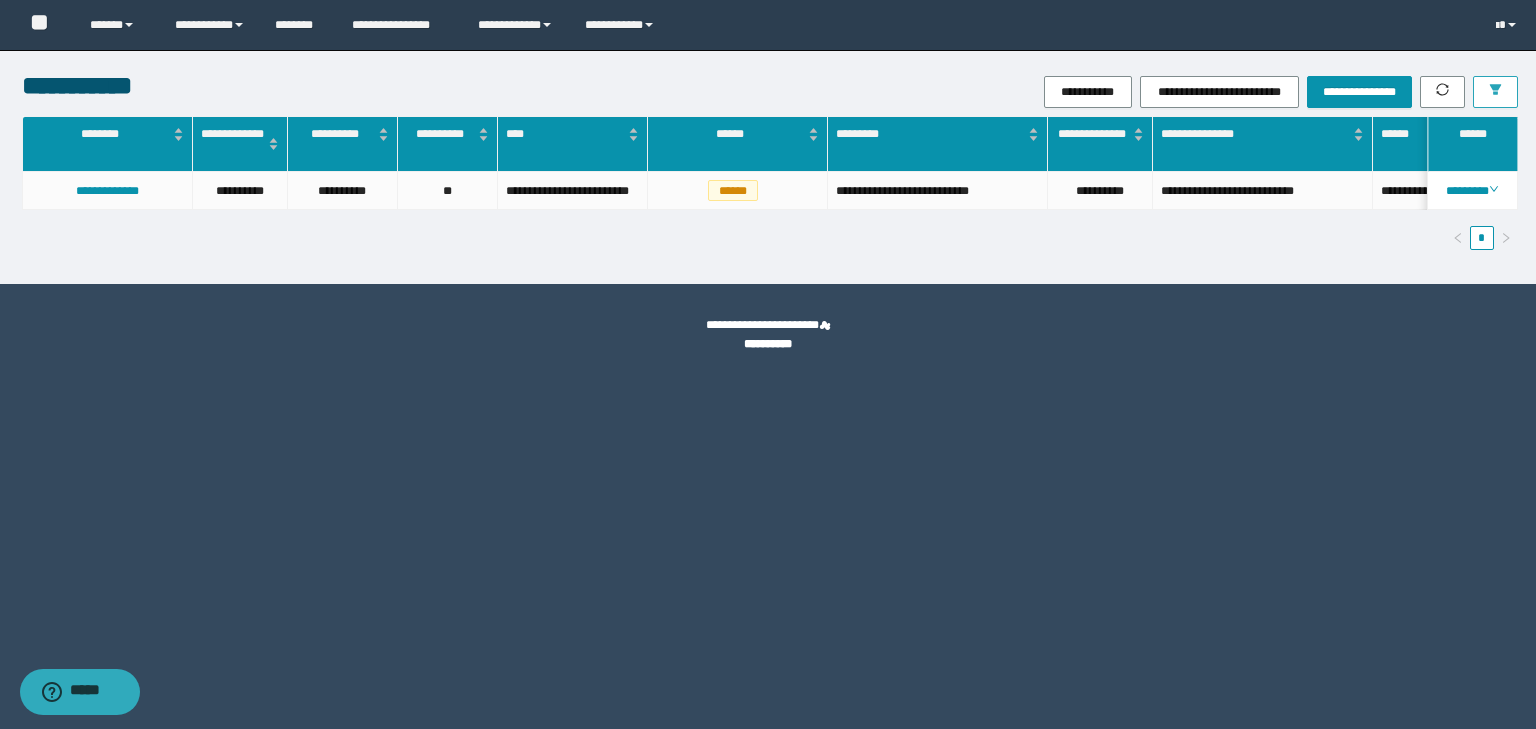 click at bounding box center [1495, 92] 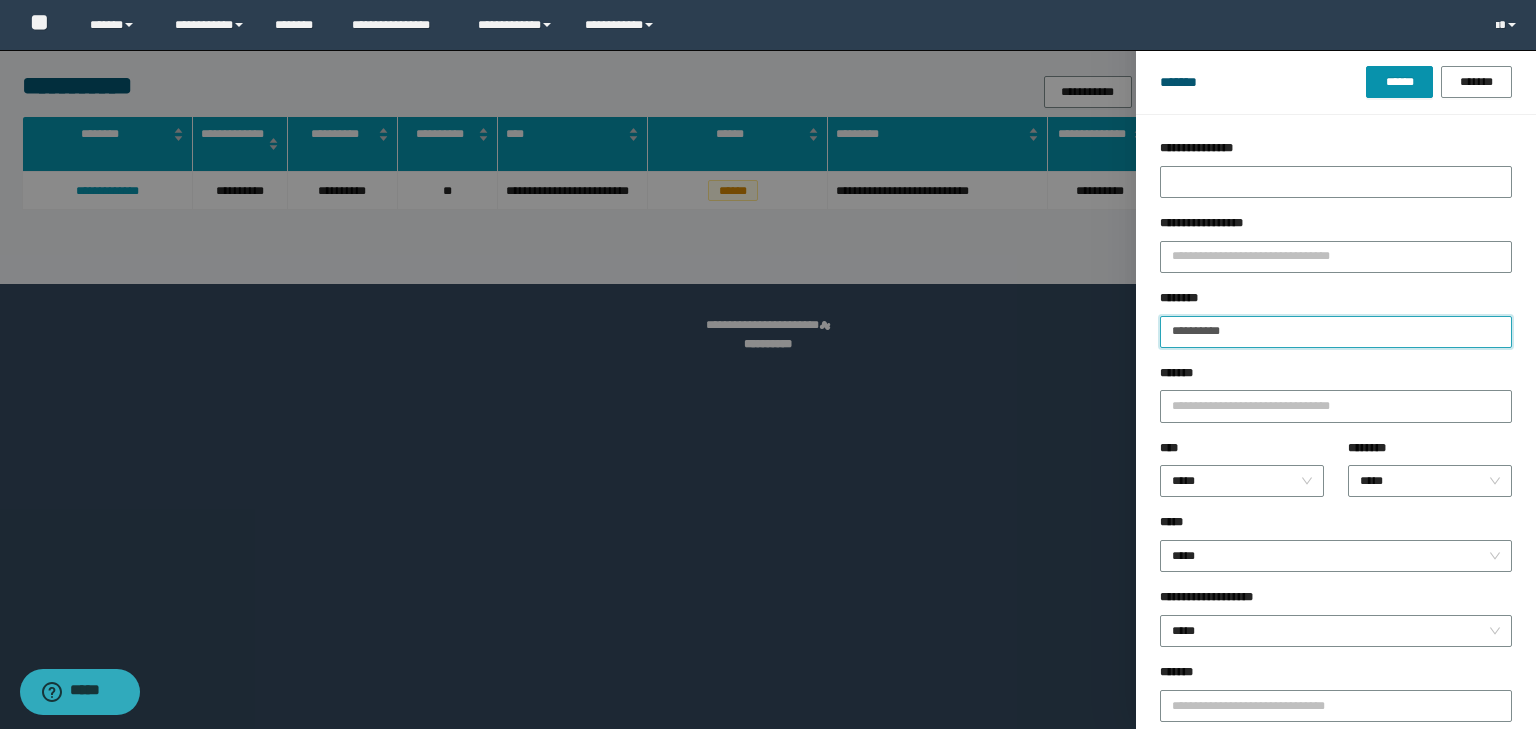 drag, startPoint x: 1257, startPoint y: 333, endPoint x: 964, endPoint y: 367, distance: 294.9661 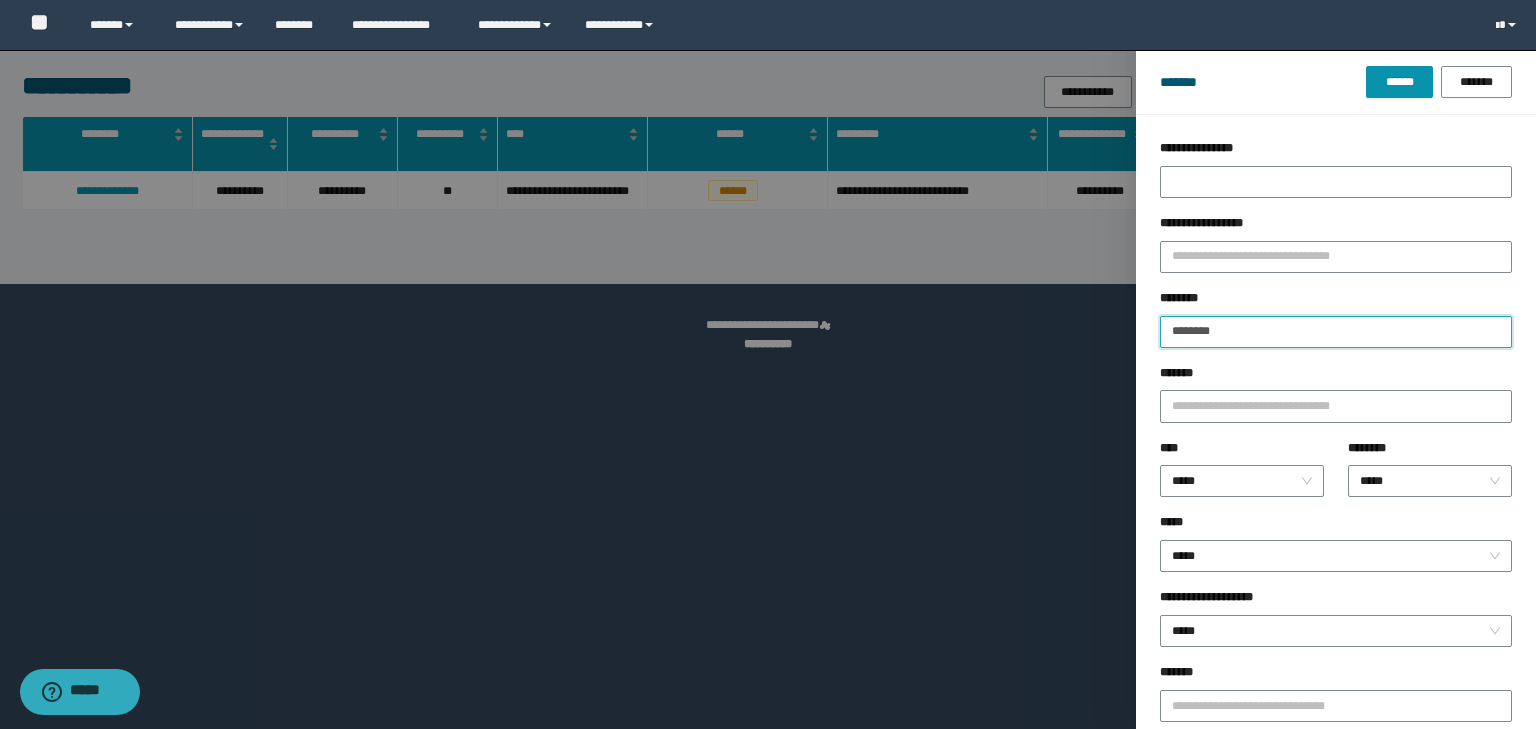 type on "********" 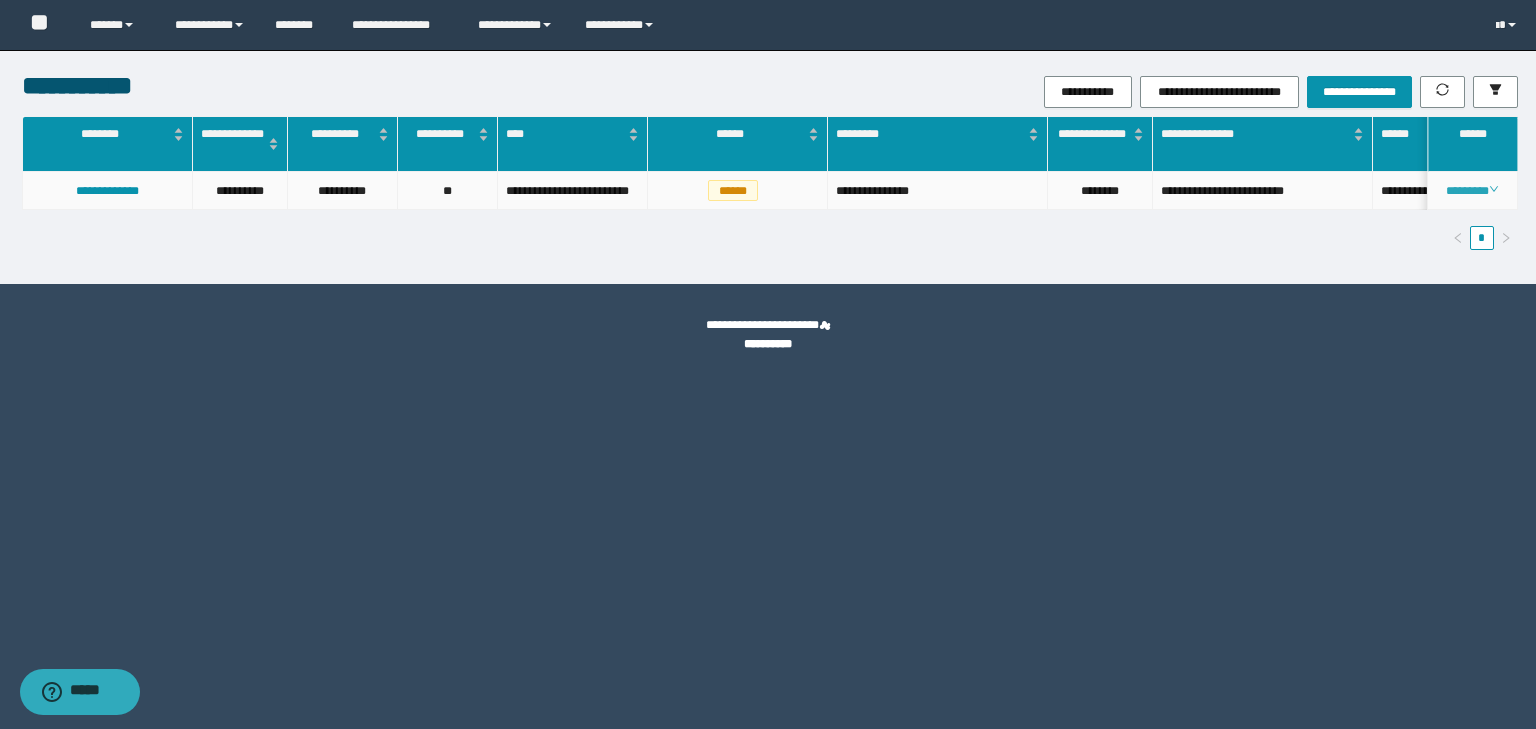 click 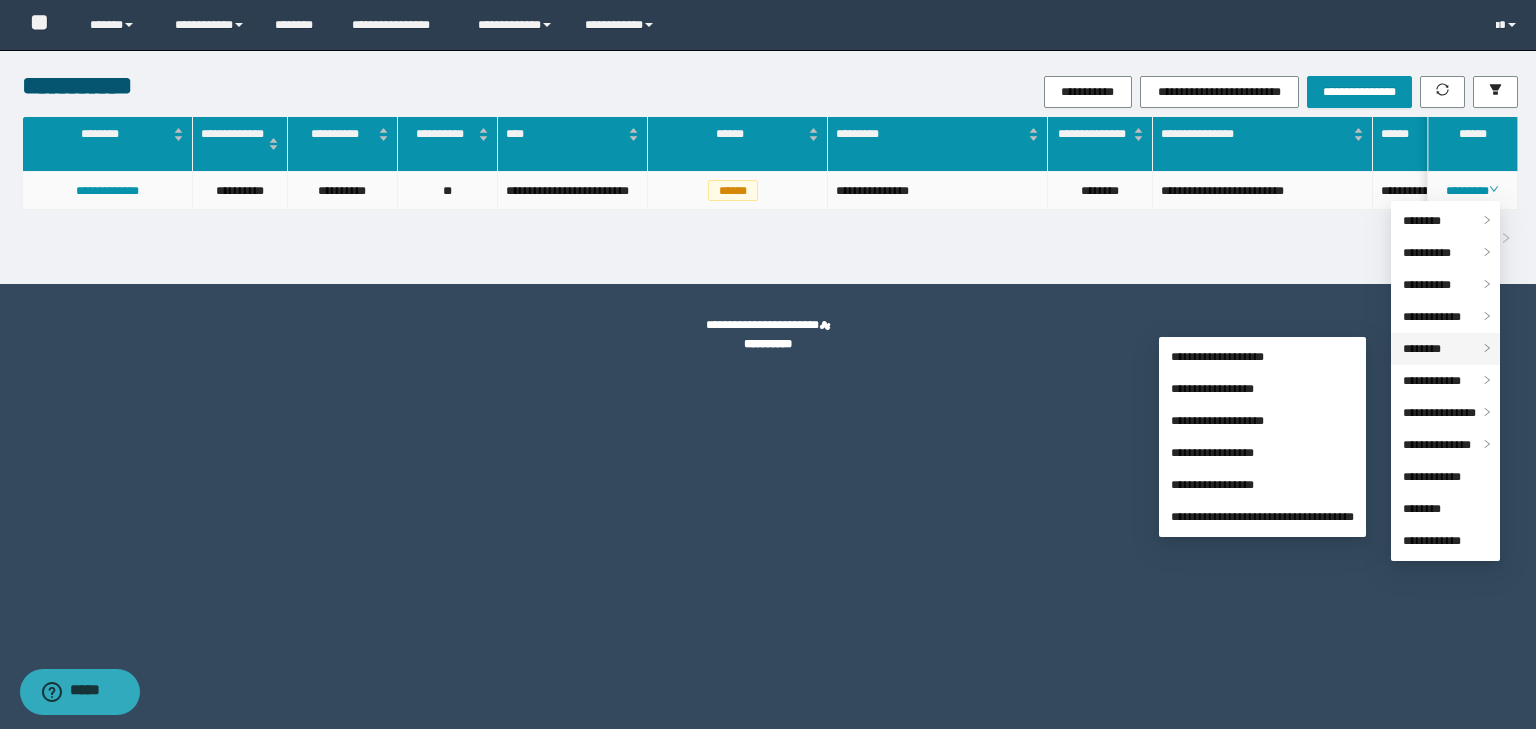 click on "********" at bounding box center (1422, 349) 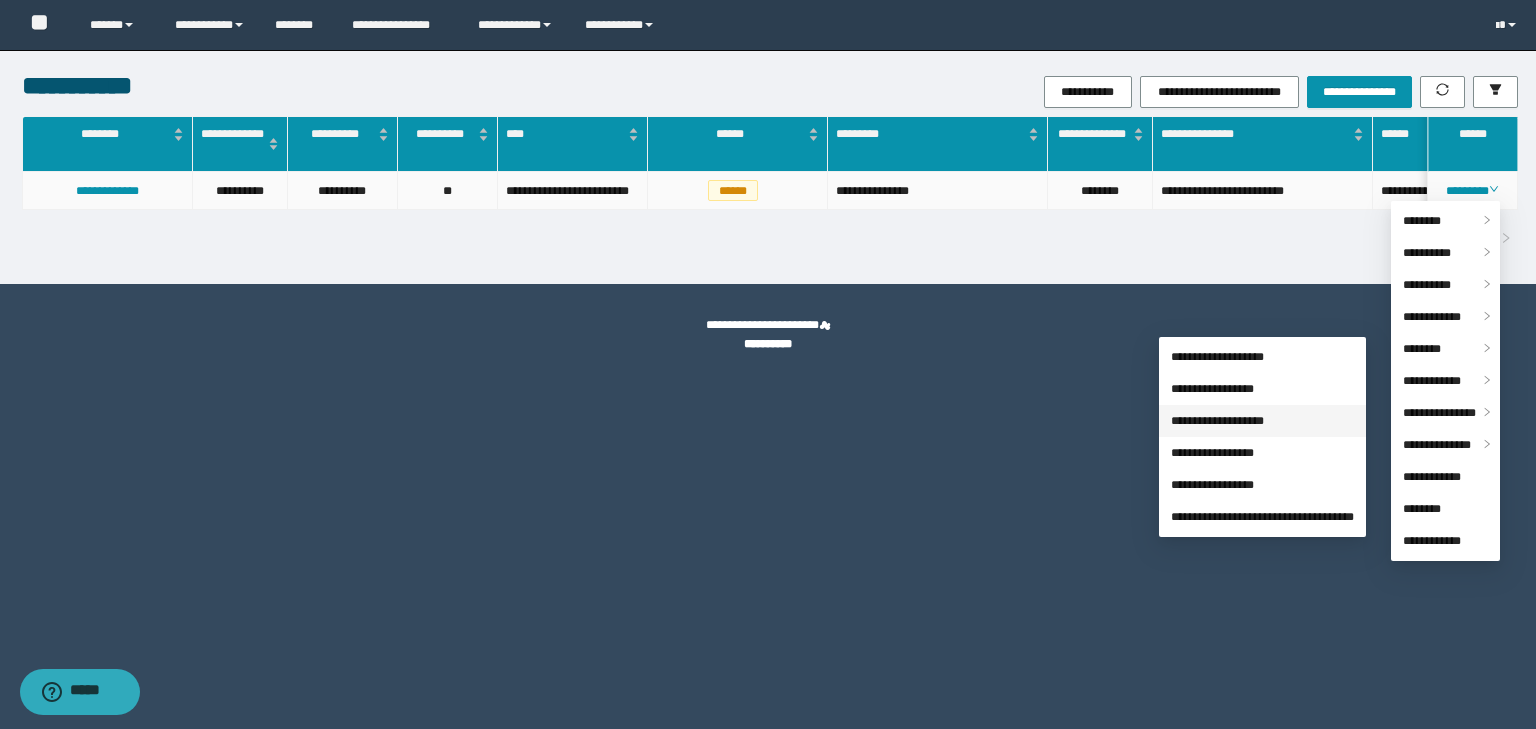 click on "**********" at bounding box center [1217, 421] 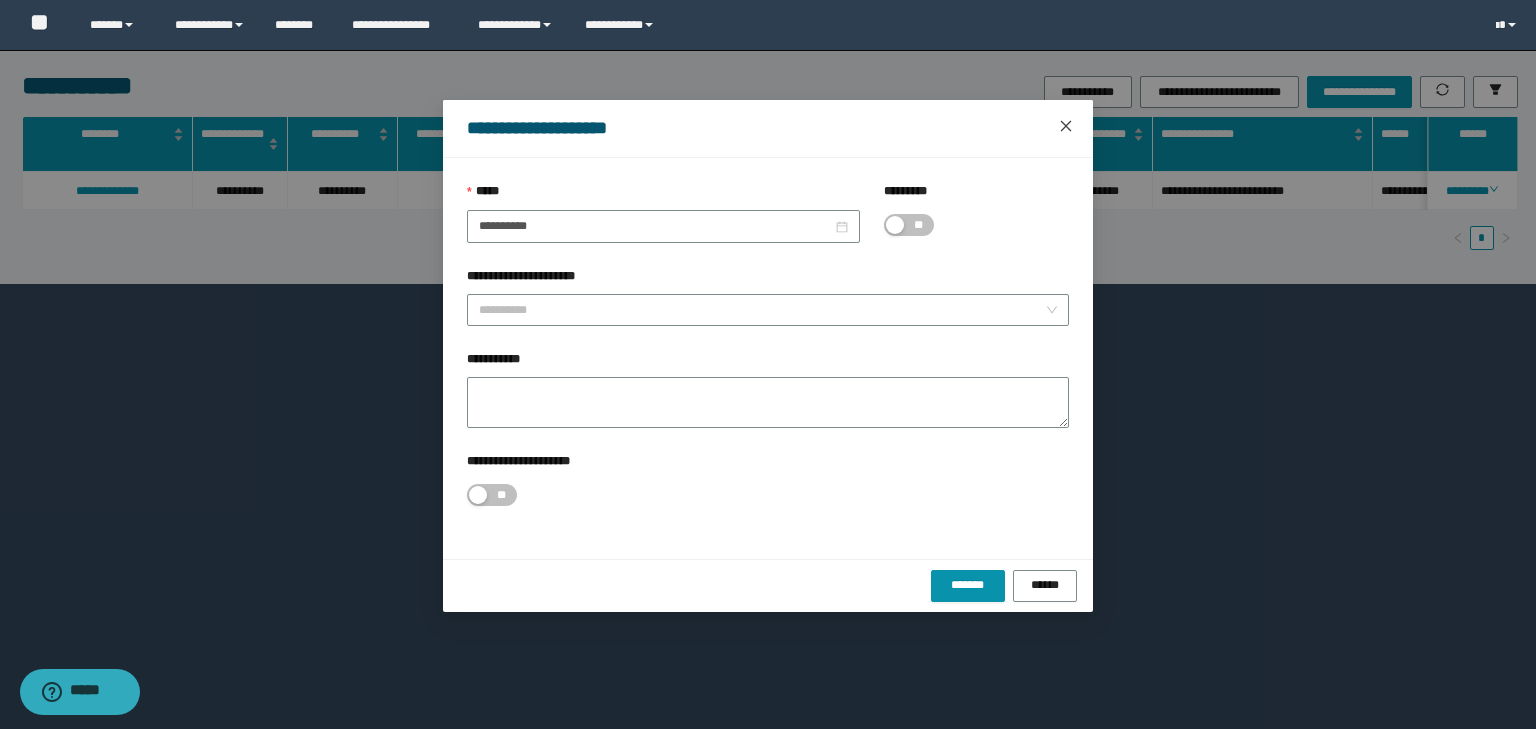 drag, startPoint x: 1056, startPoint y: 124, endPoint x: 1105, endPoint y: 128, distance: 49.162994 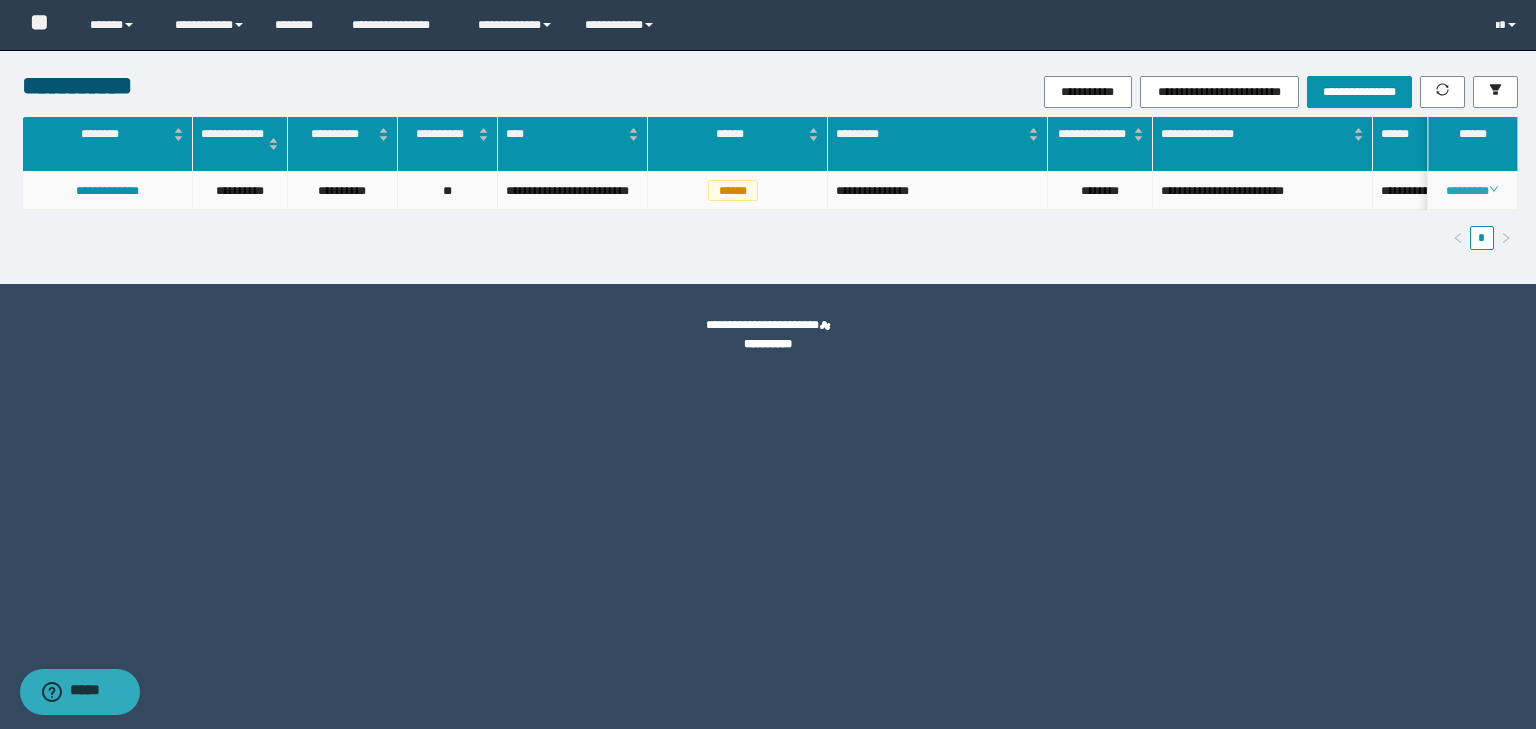 click 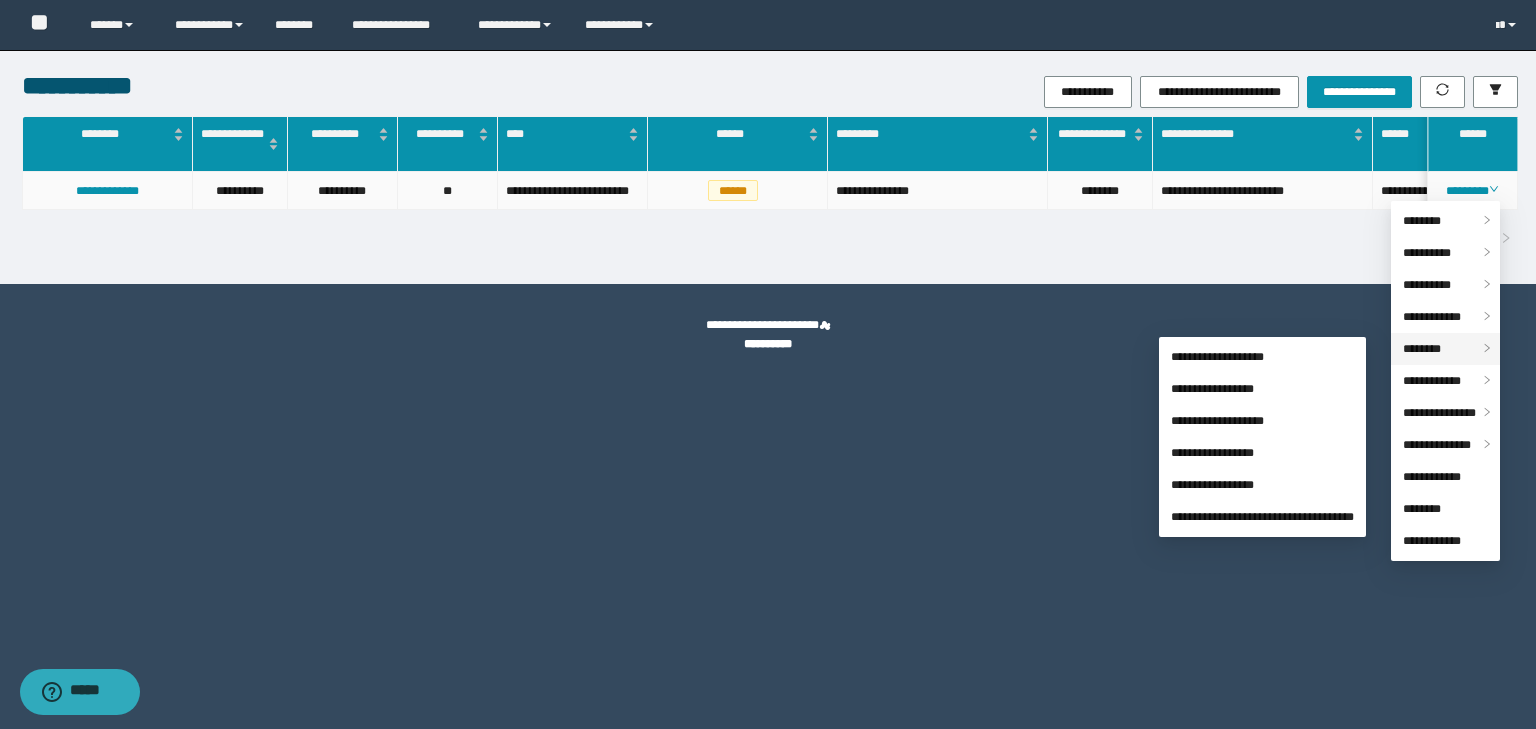click on "********" at bounding box center (1422, 349) 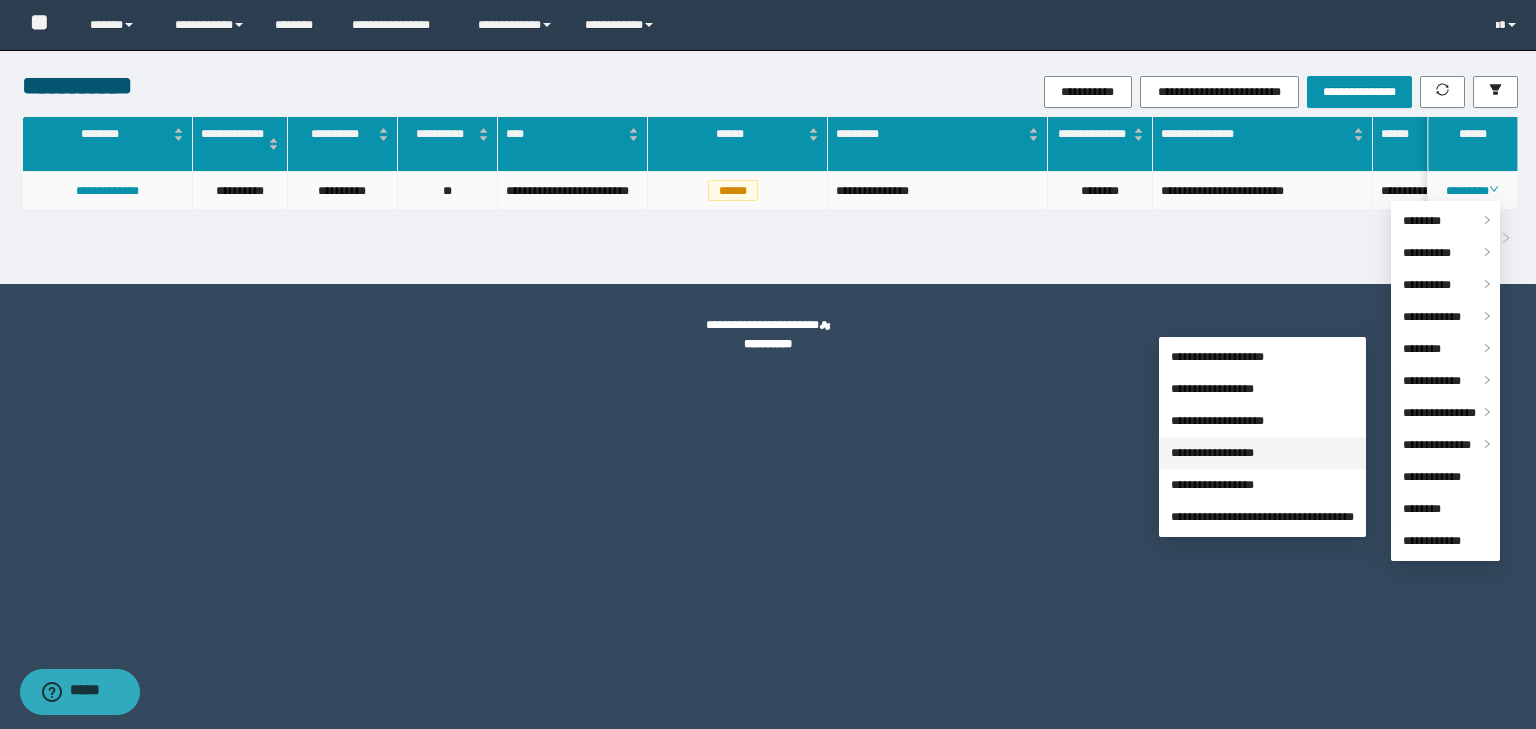 click on "**********" at bounding box center (1212, 453) 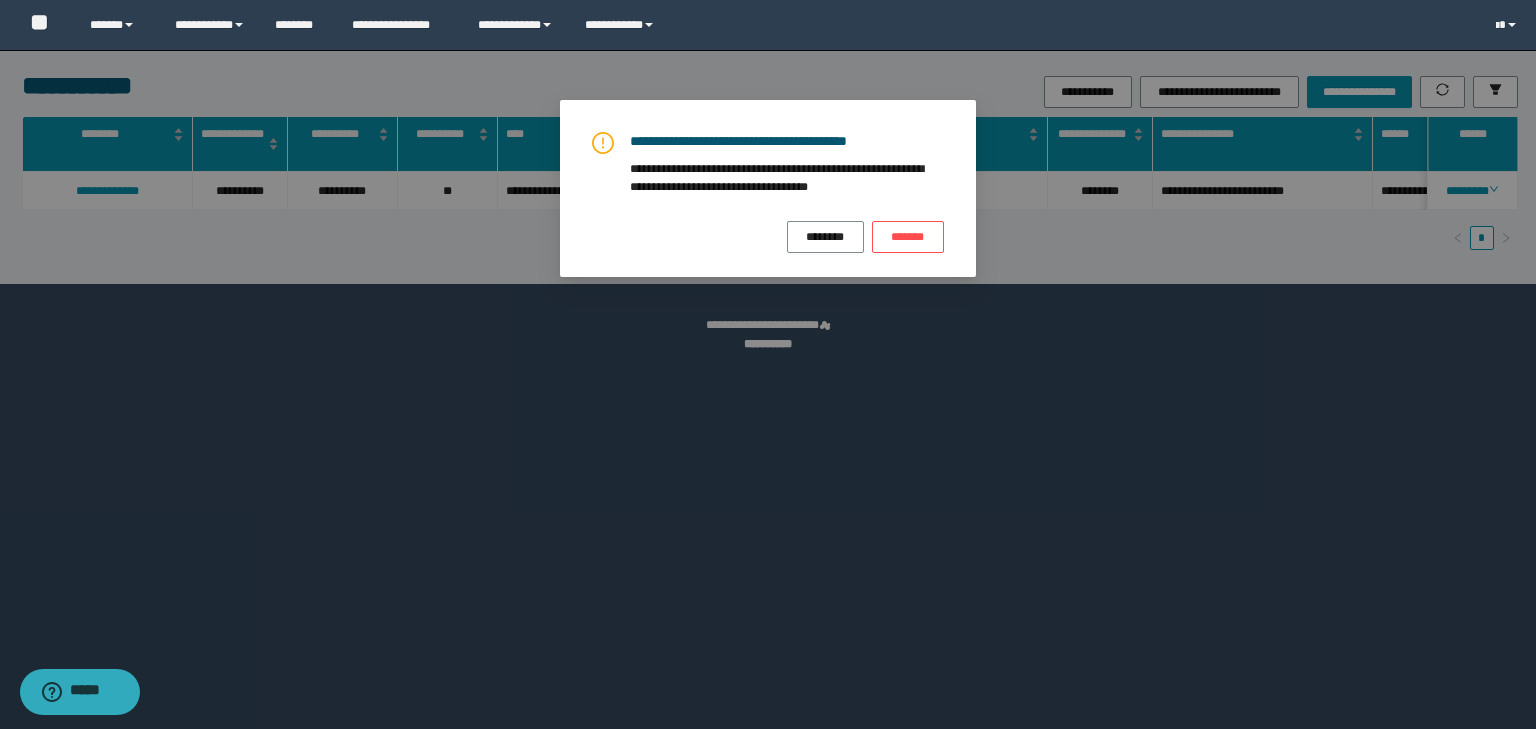 click on "******** *******" at bounding box center (768, 237) 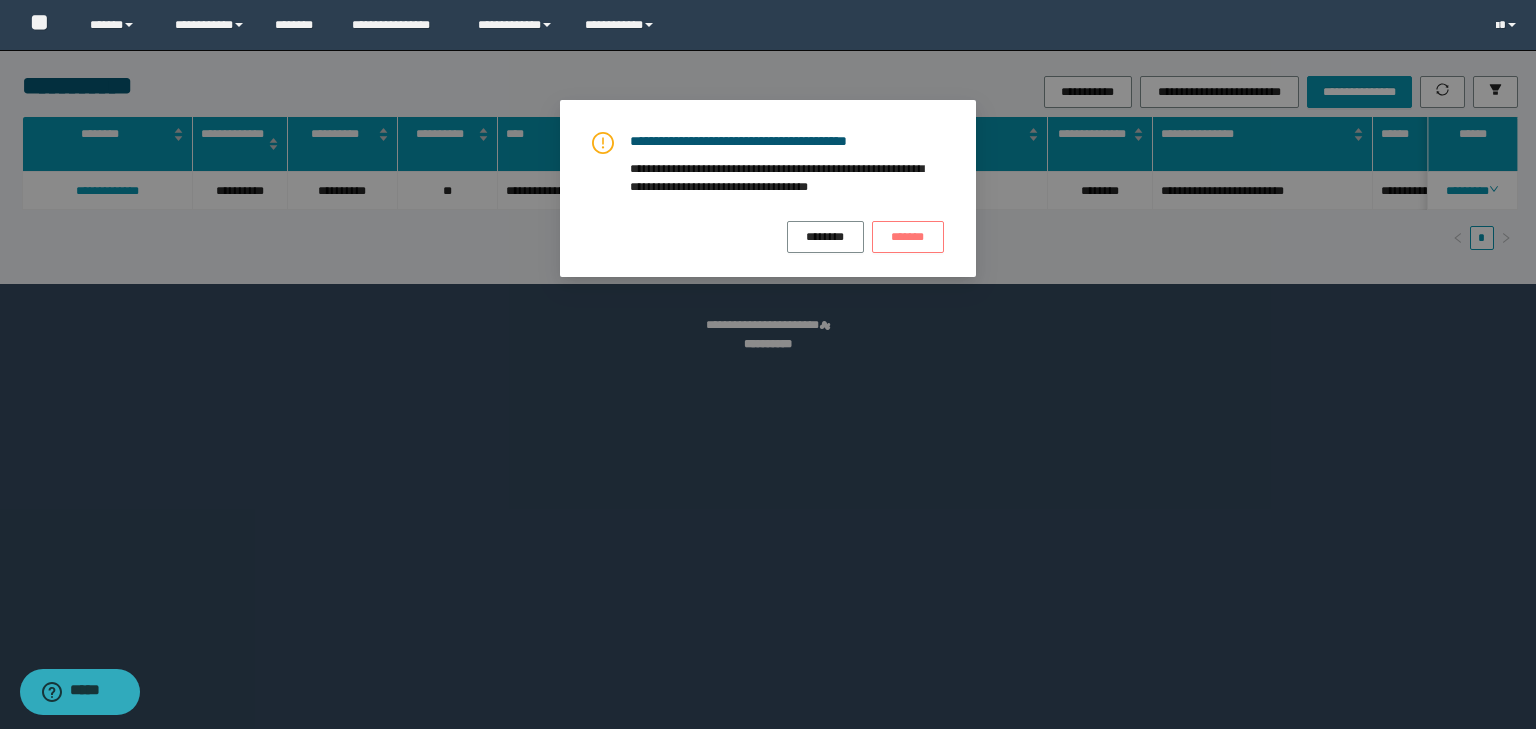 click on "*******" at bounding box center [908, 237] 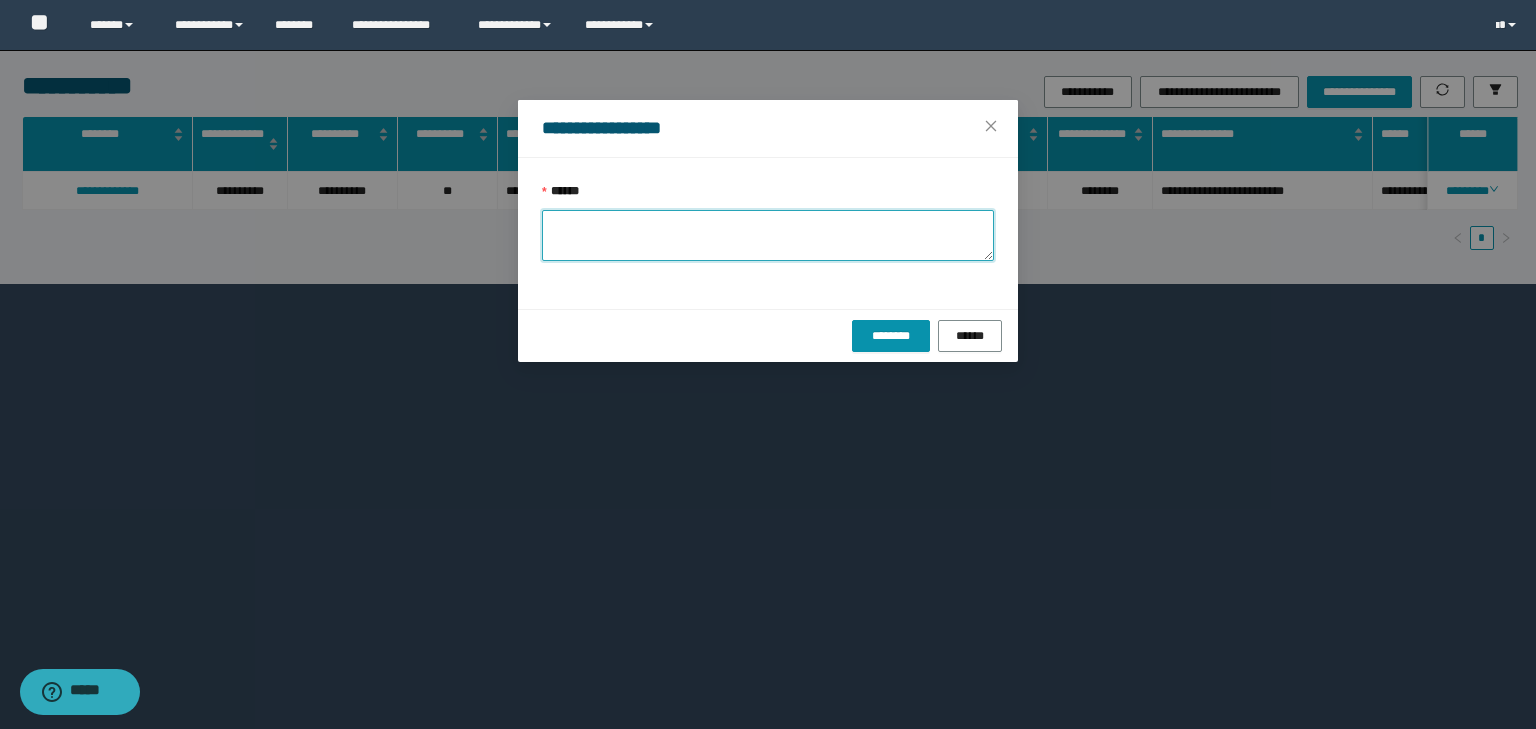 click on "******" at bounding box center (768, 235) 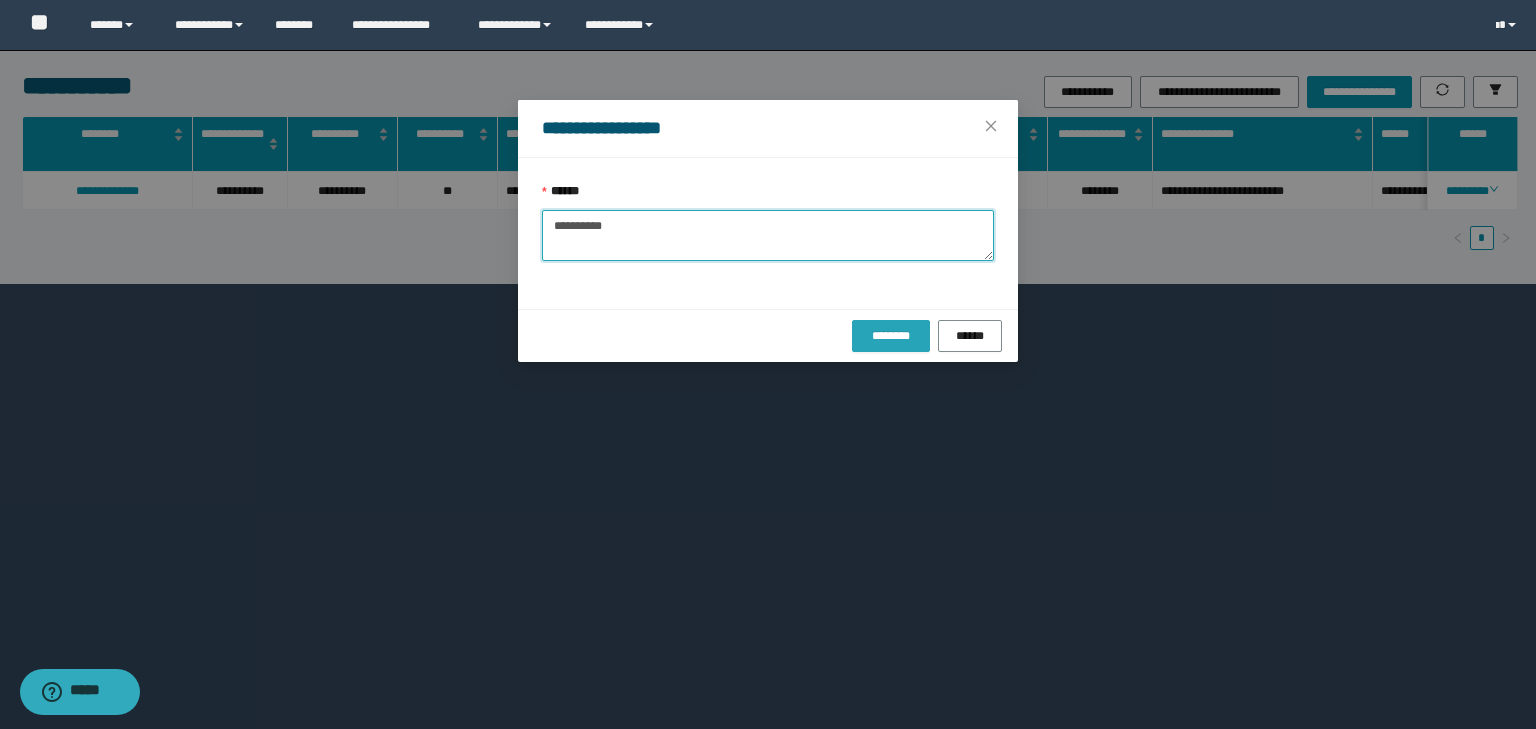 type on "**********" 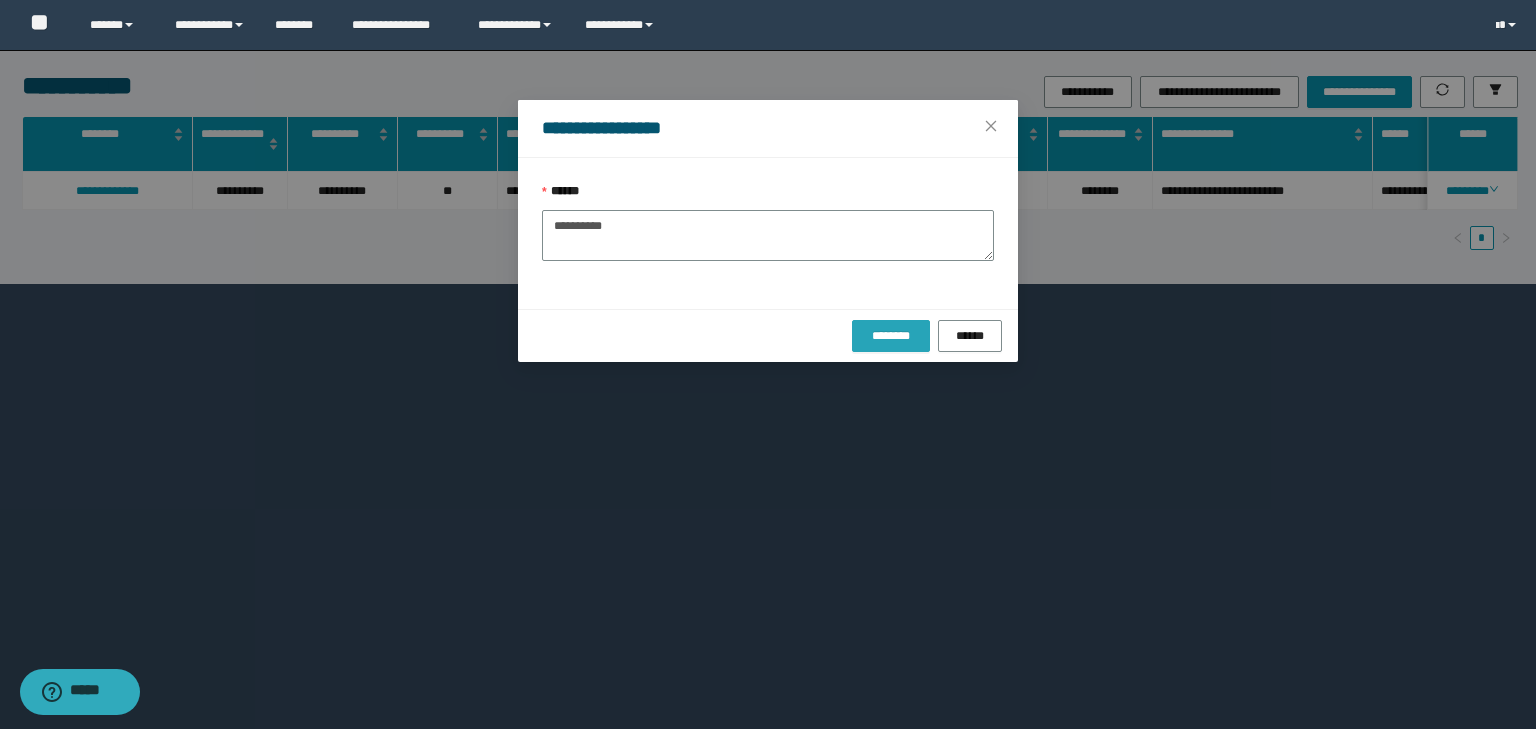 click on "********" at bounding box center (890, 336) 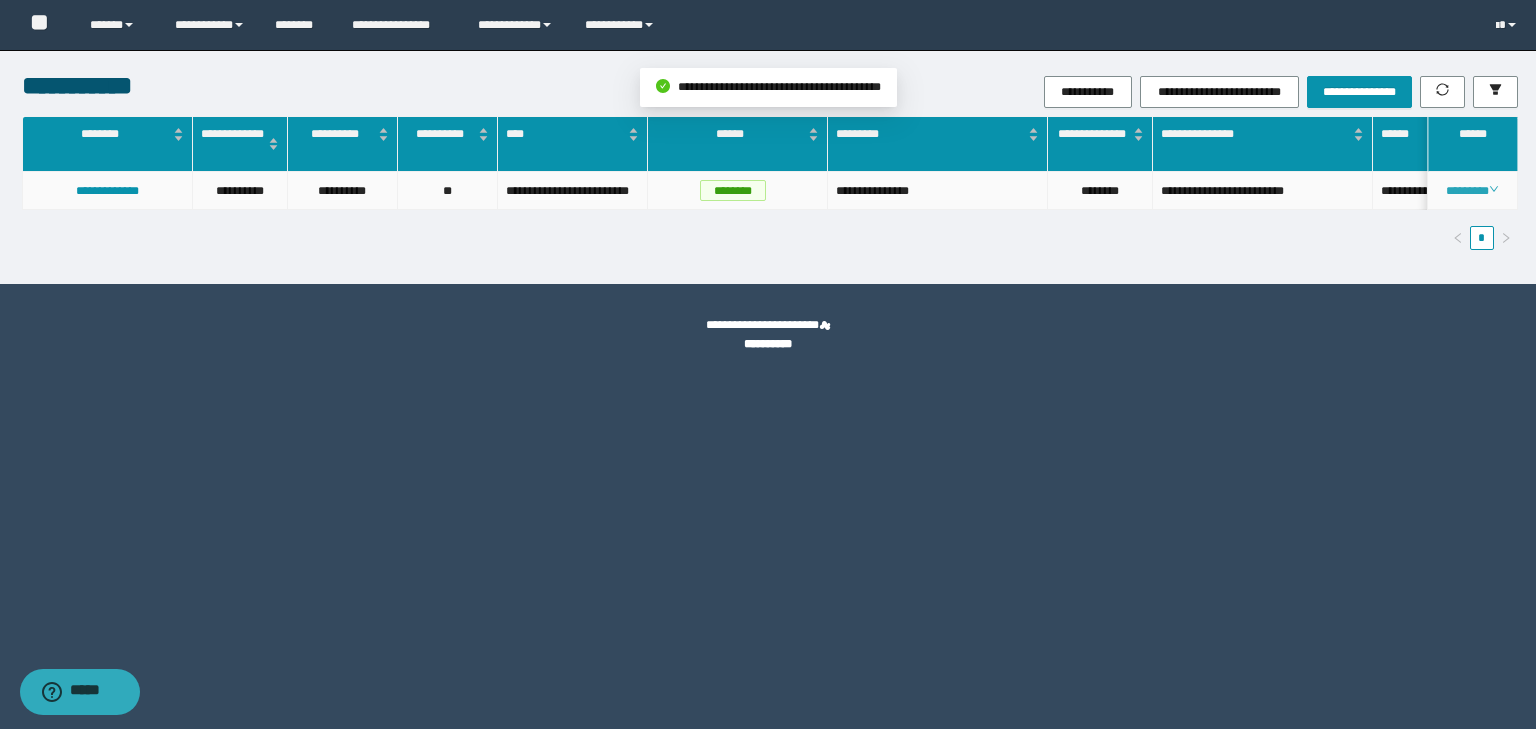 click 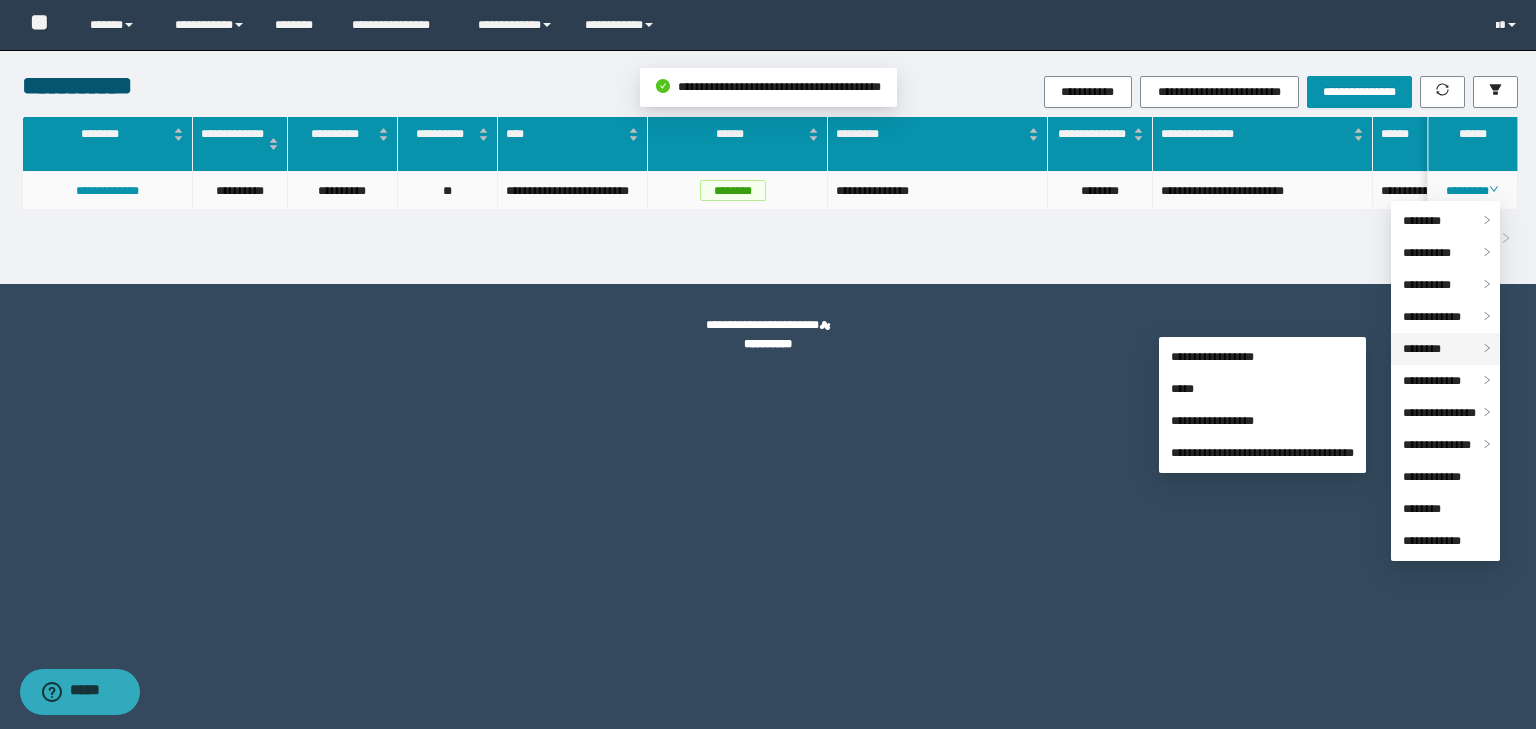 click on "********" at bounding box center [1422, 349] 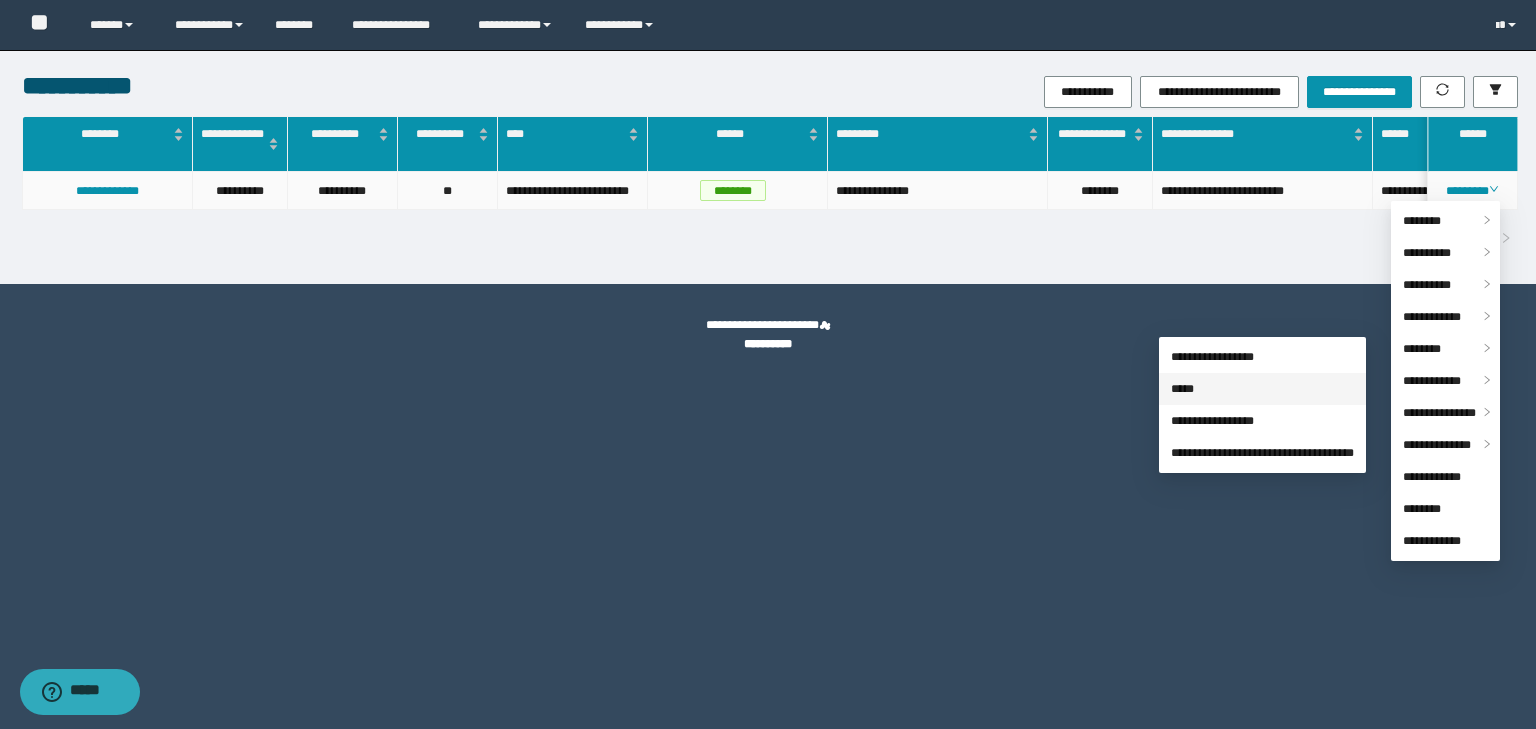click on "*****" at bounding box center (1182, 389) 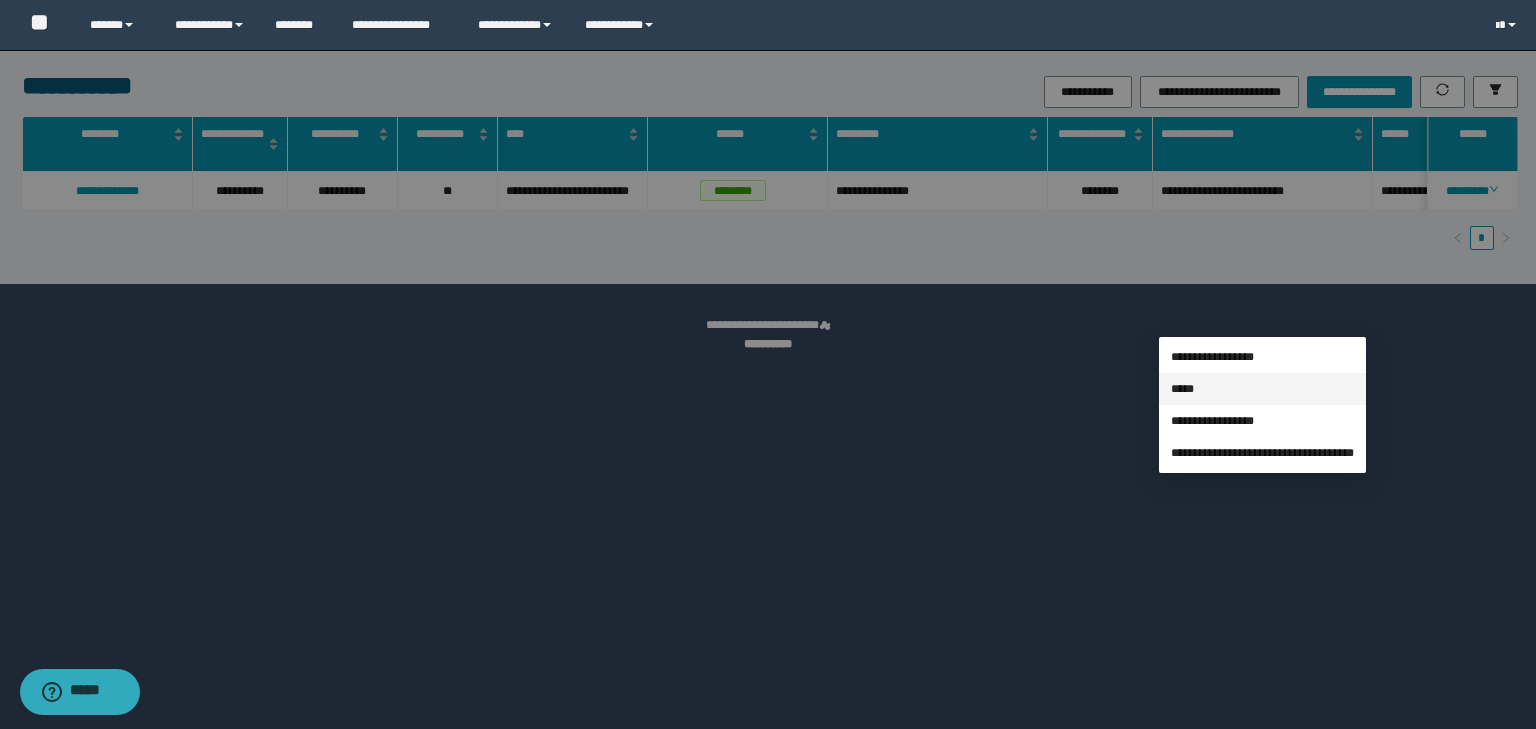 type on "**********" 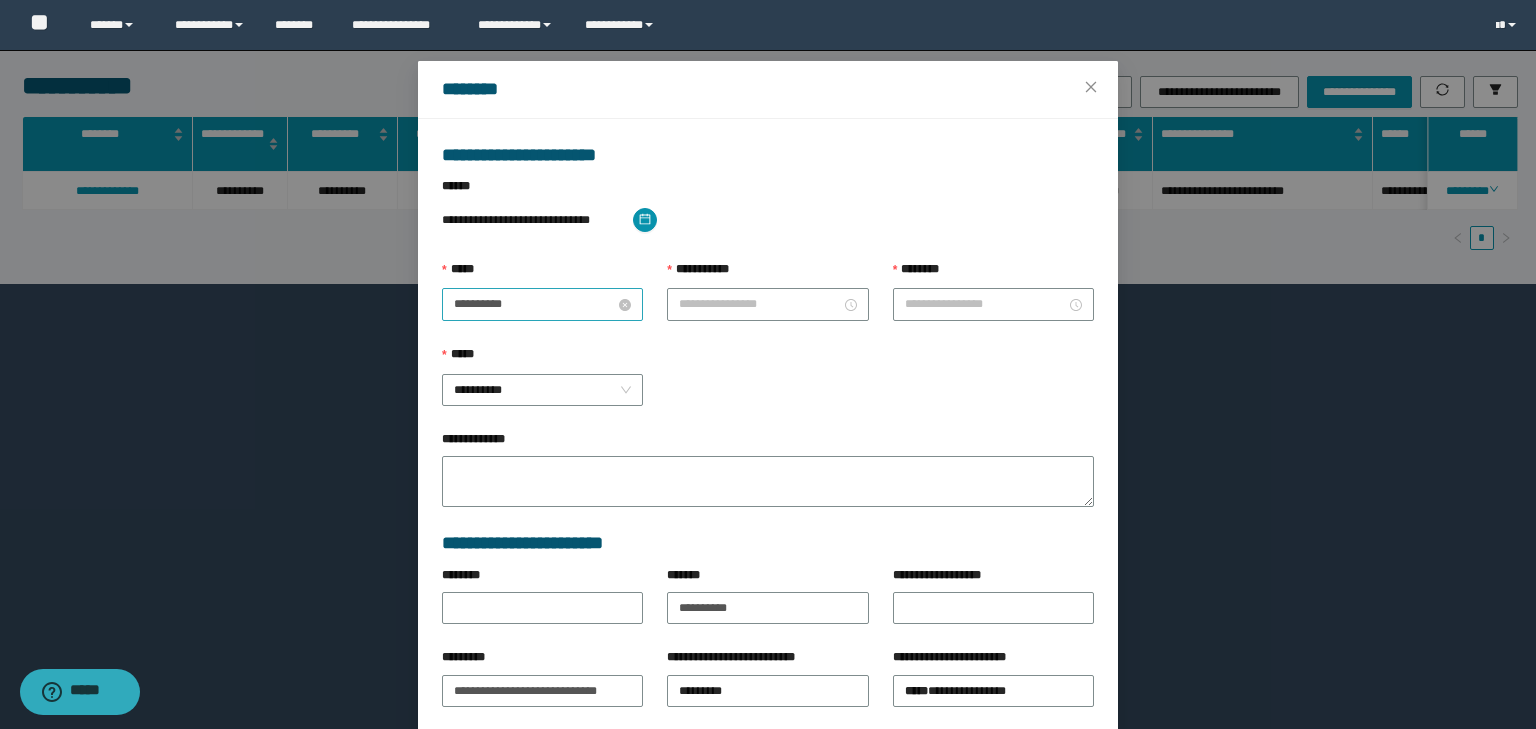 click on "**********" at bounding box center [534, 304] 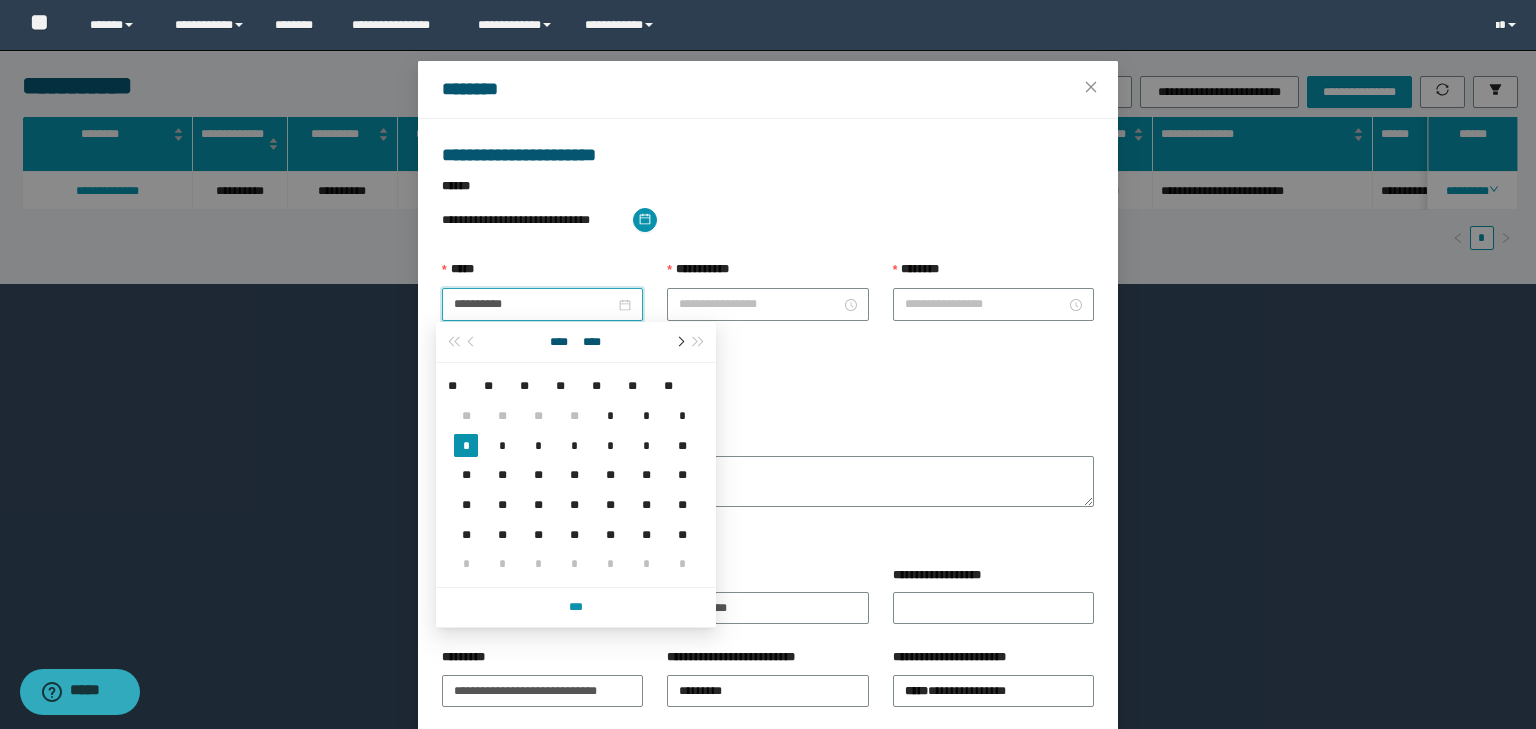 click at bounding box center [679, 342] 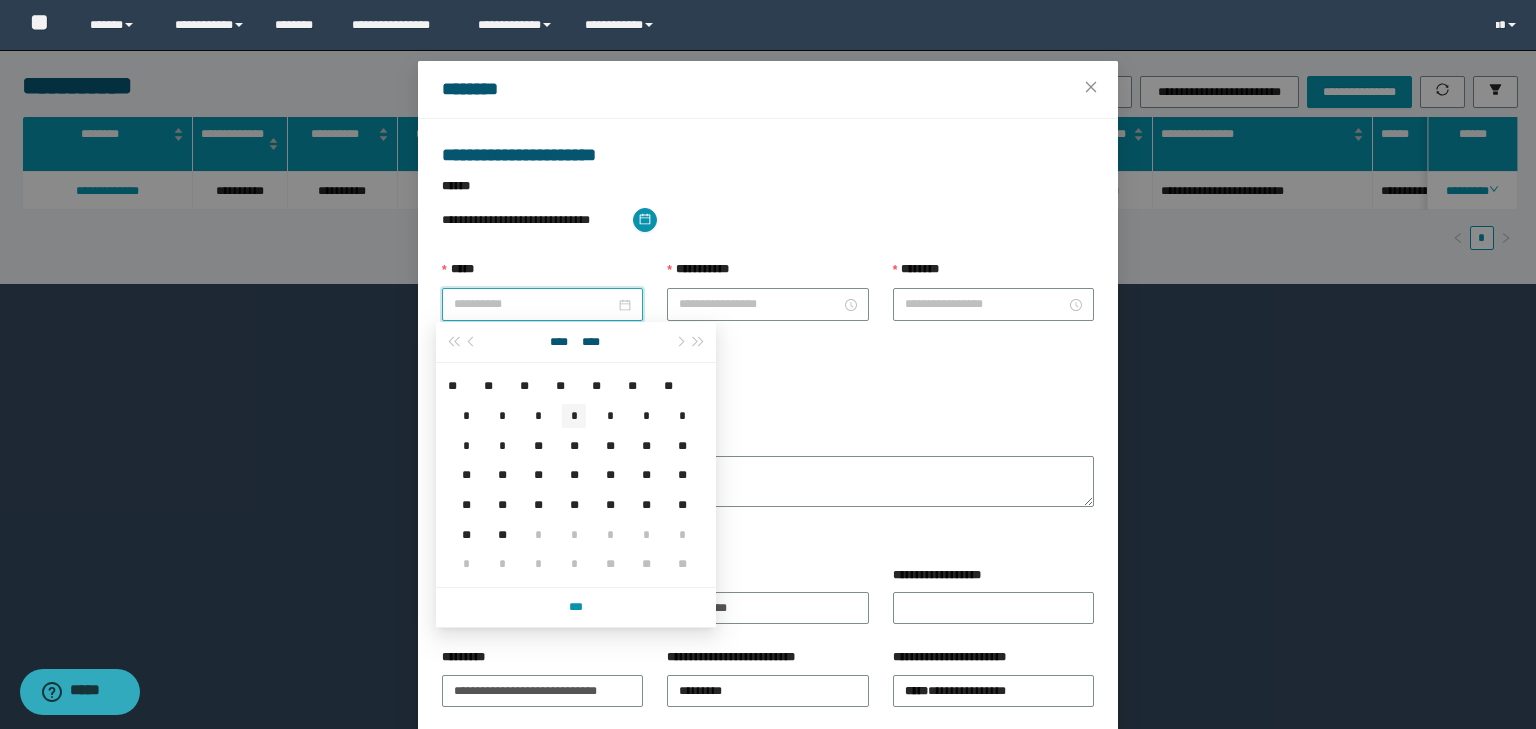 type on "**********" 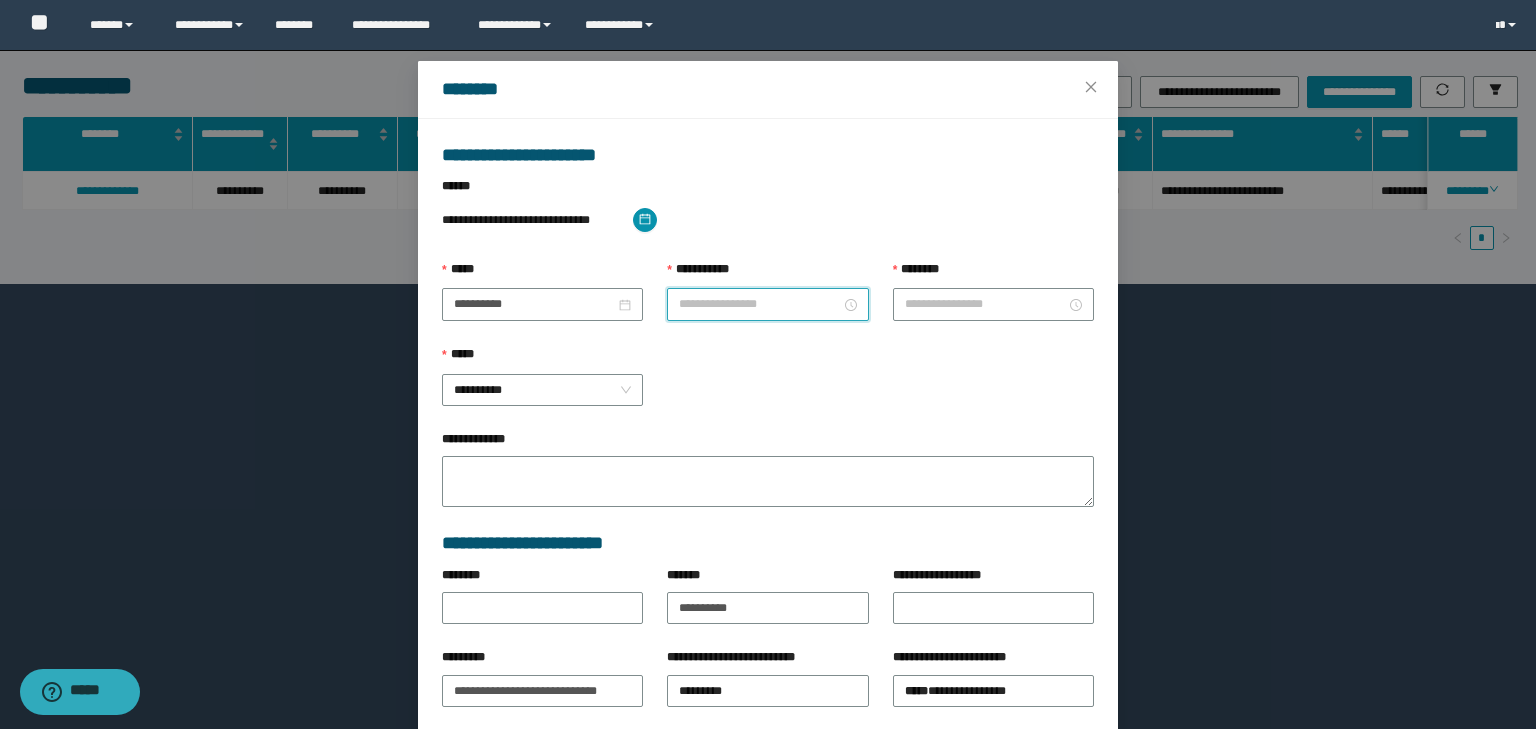 click on "**********" at bounding box center [759, 304] 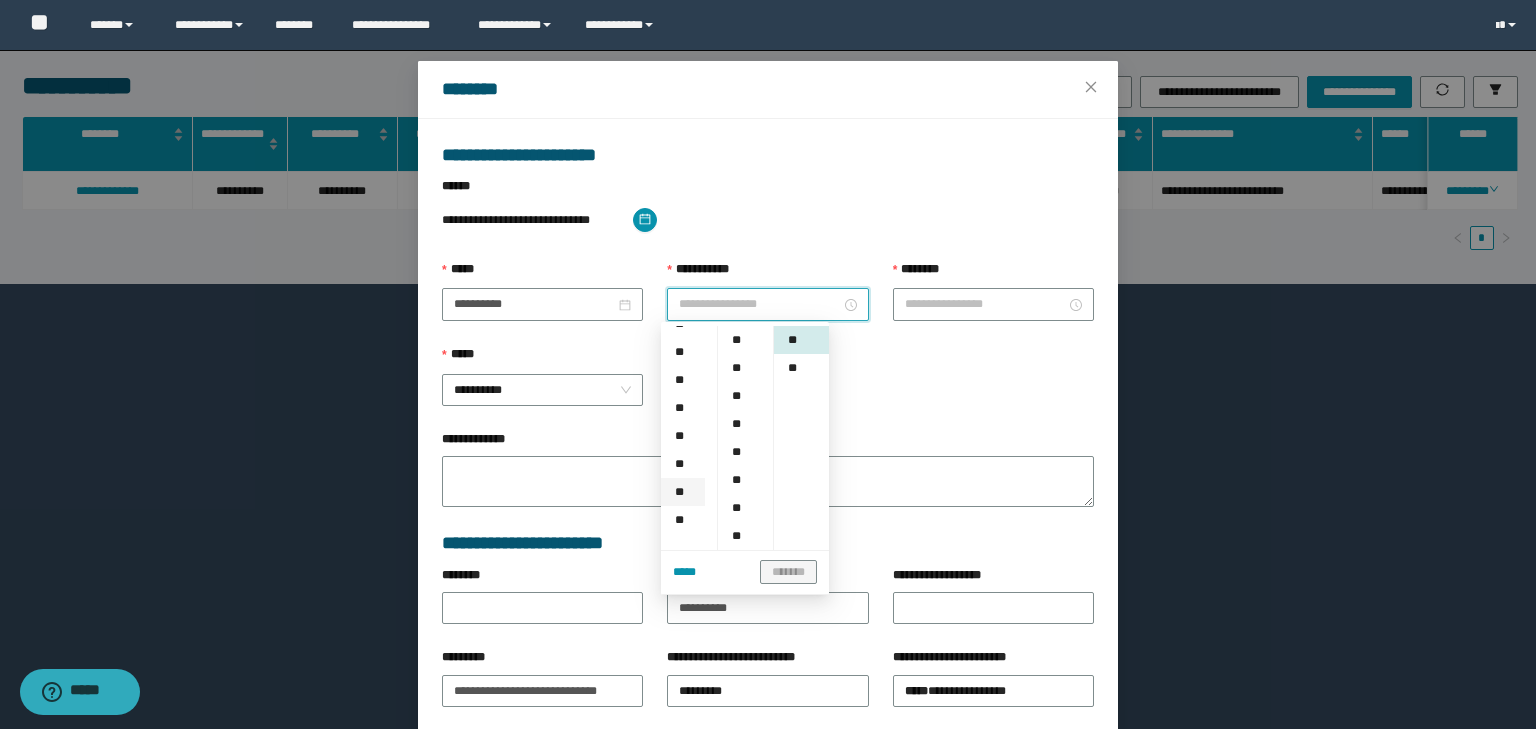 click on "**" at bounding box center (683, 492) 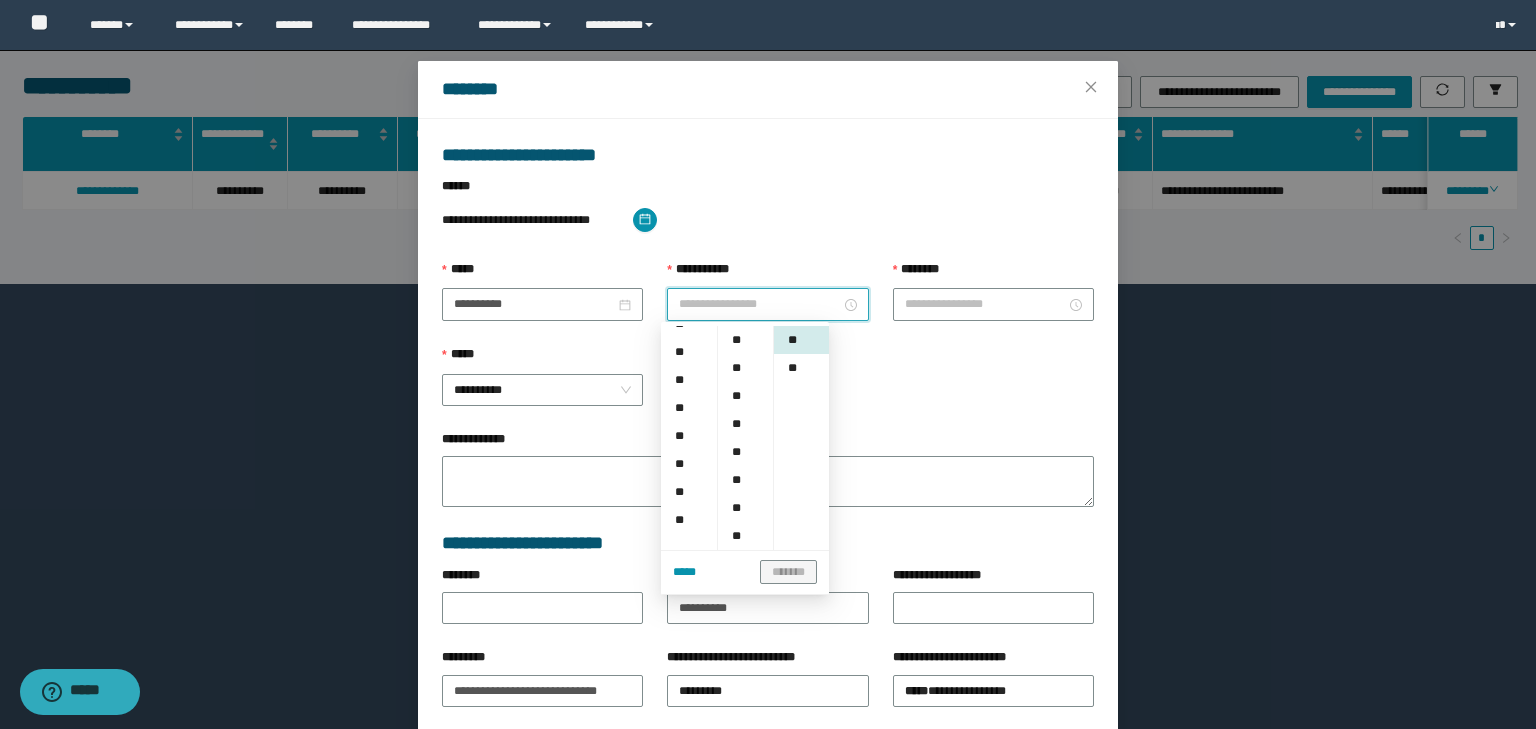 type on "********" 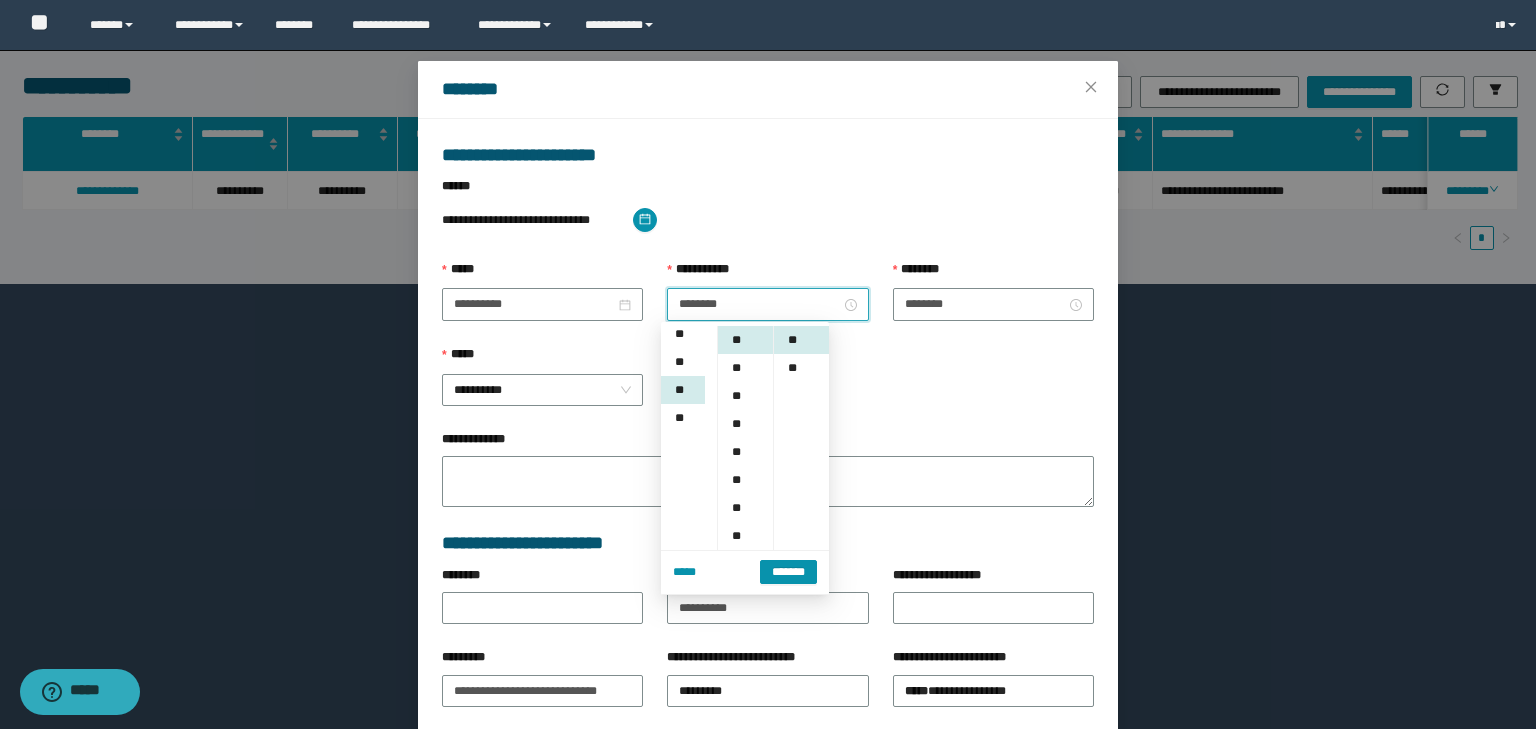 scroll, scrollTop: 280, scrollLeft: 0, axis: vertical 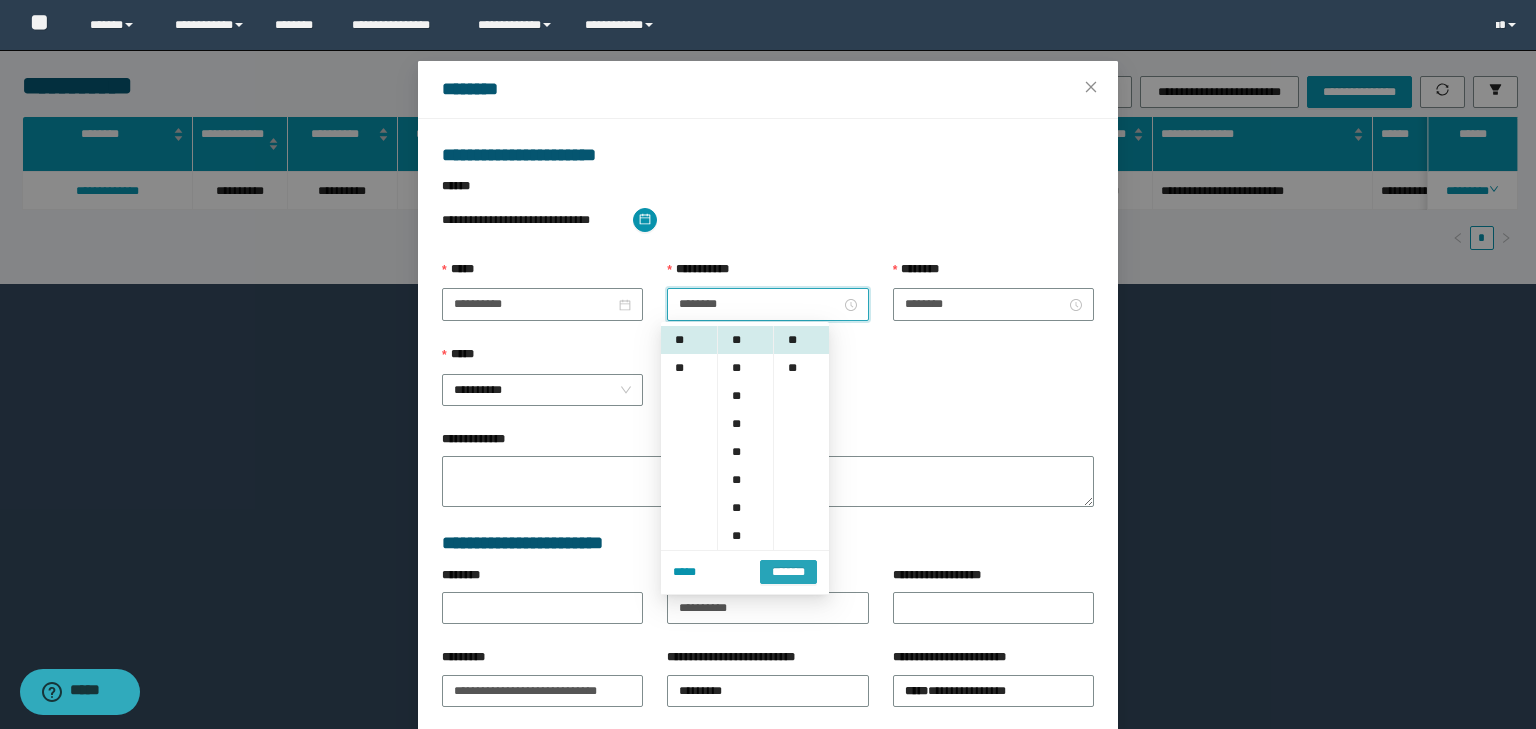 click on "*******" at bounding box center (788, 572) 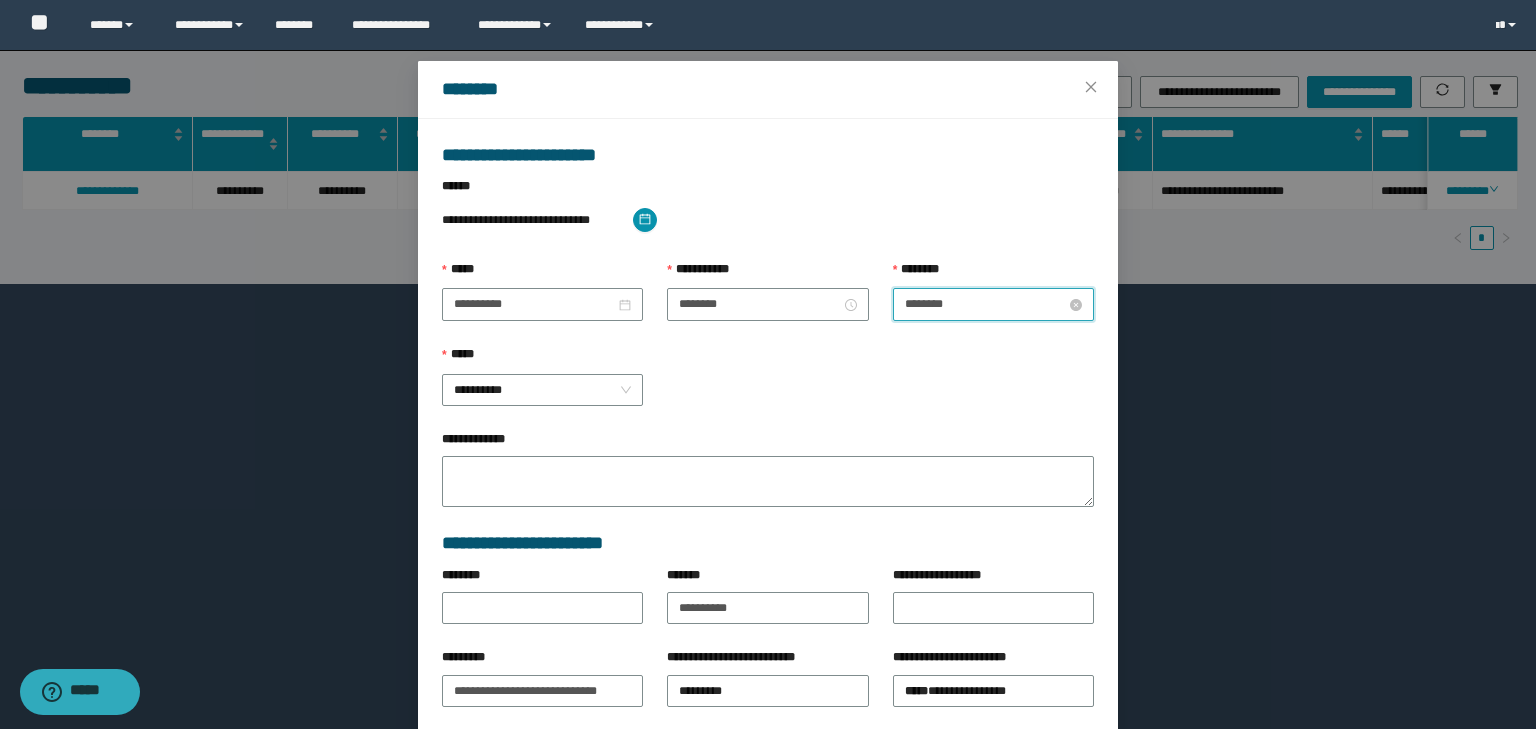 click on "********" at bounding box center (985, 304) 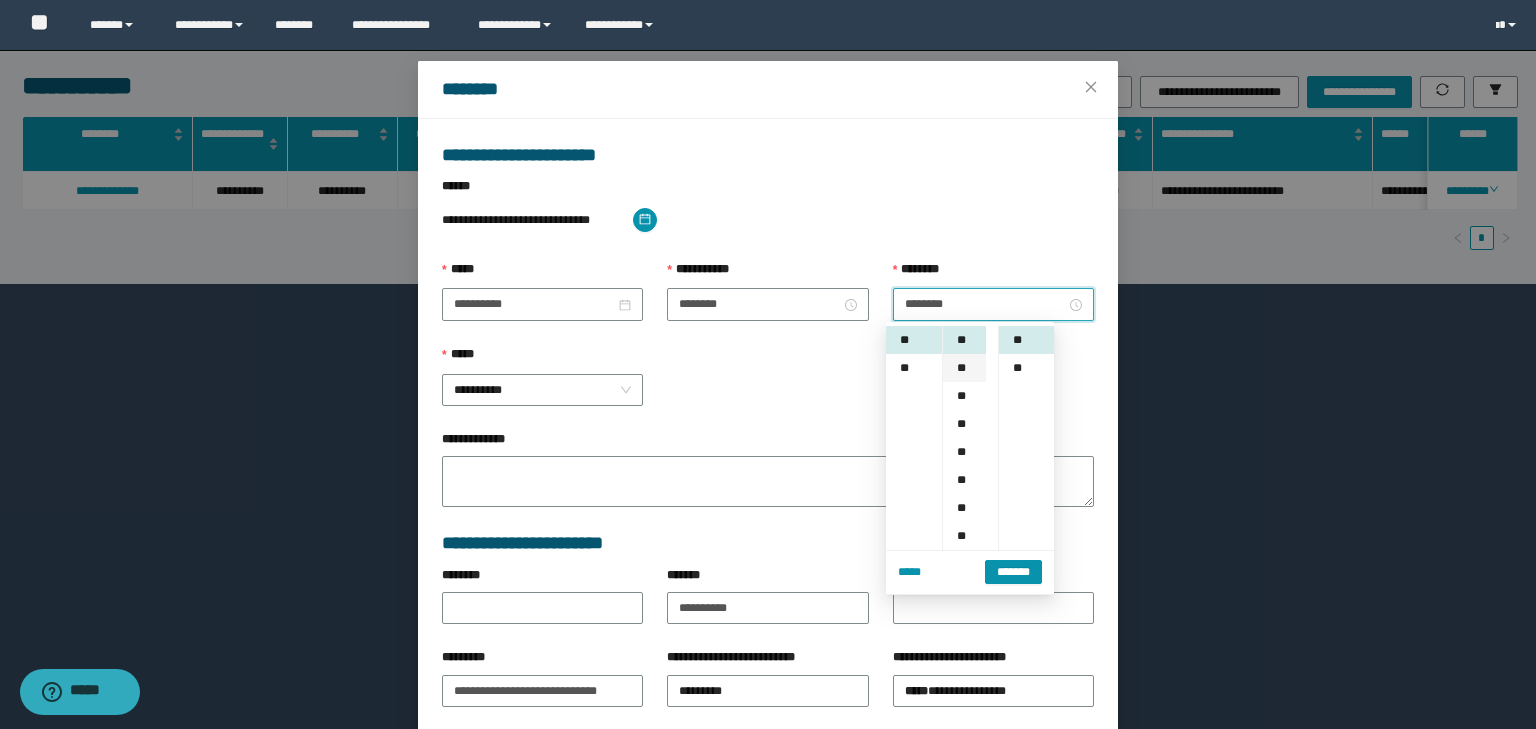 click on "**" at bounding box center (964, 368) 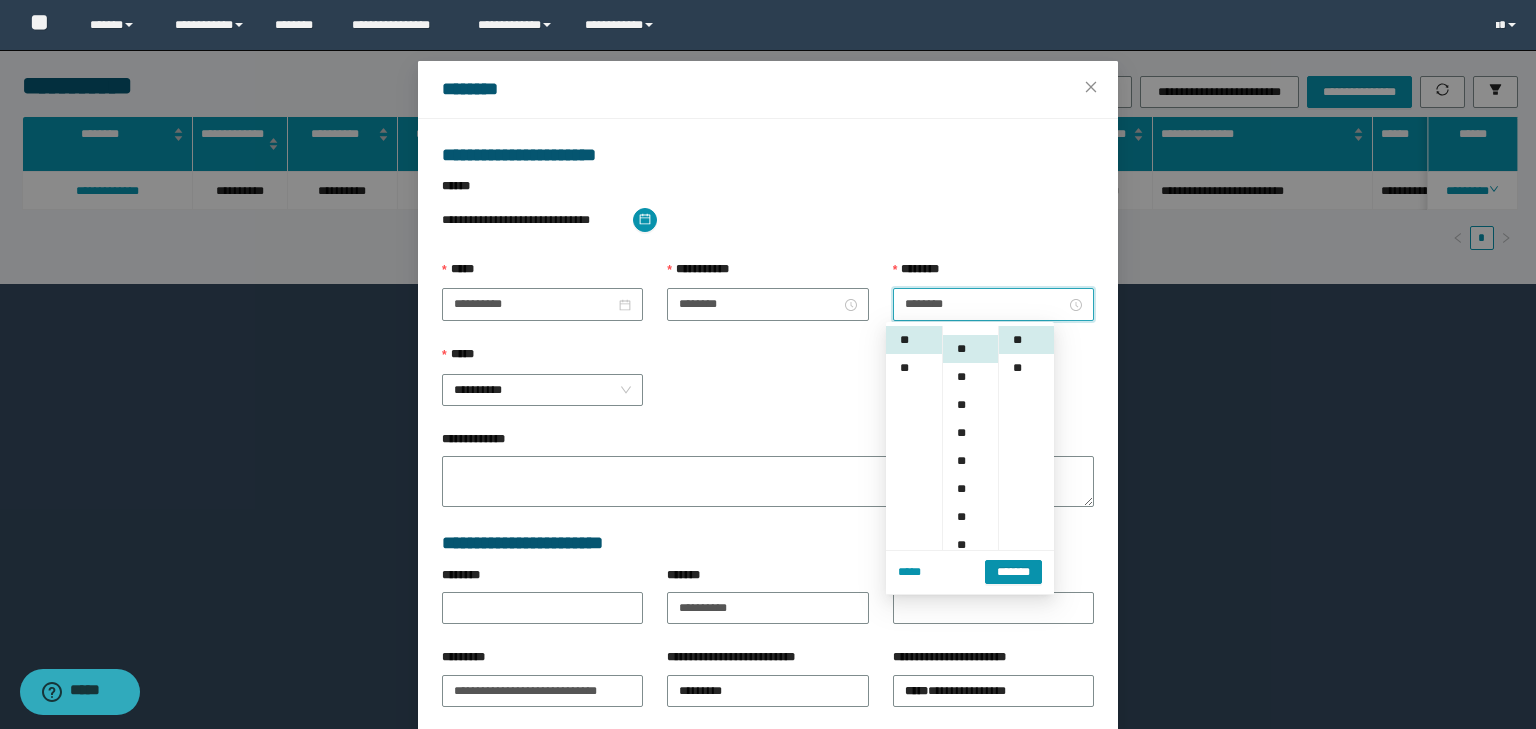 scroll, scrollTop: 112, scrollLeft: 0, axis: vertical 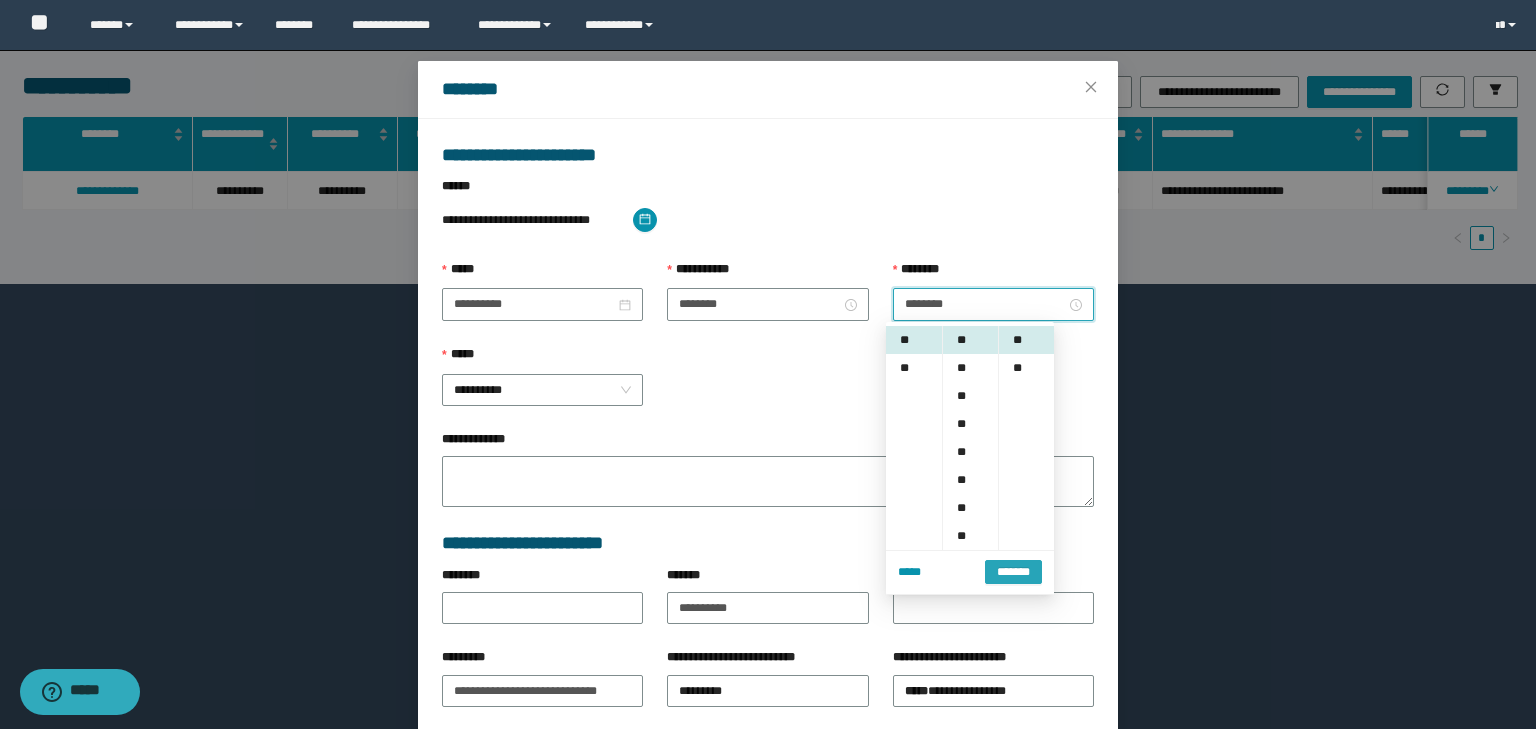 click on "*******" at bounding box center [1013, 572] 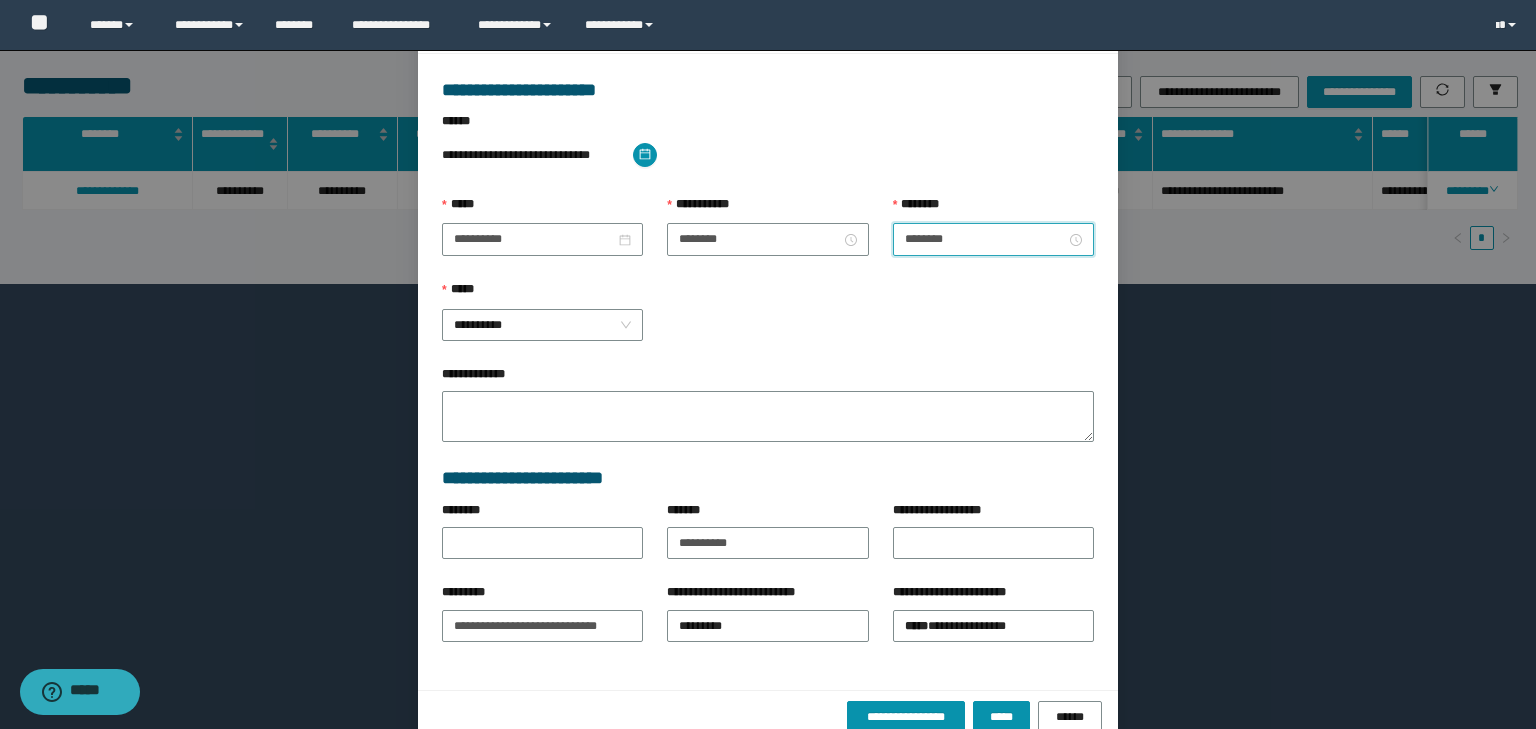 scroll, scrollTop: 139, scrollLeft: 0, axis: vertical 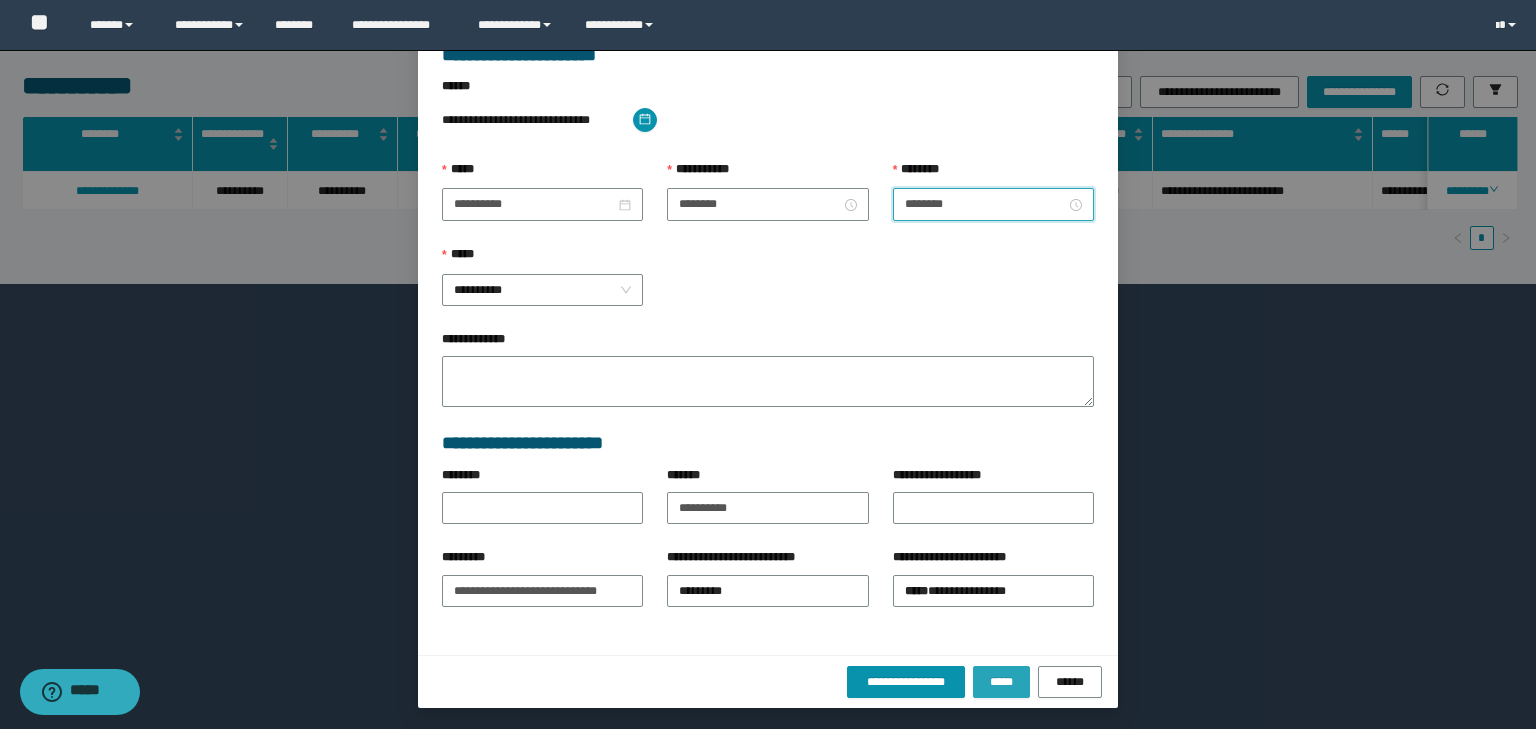 click on "*****" at bounding box center [1001, 682] 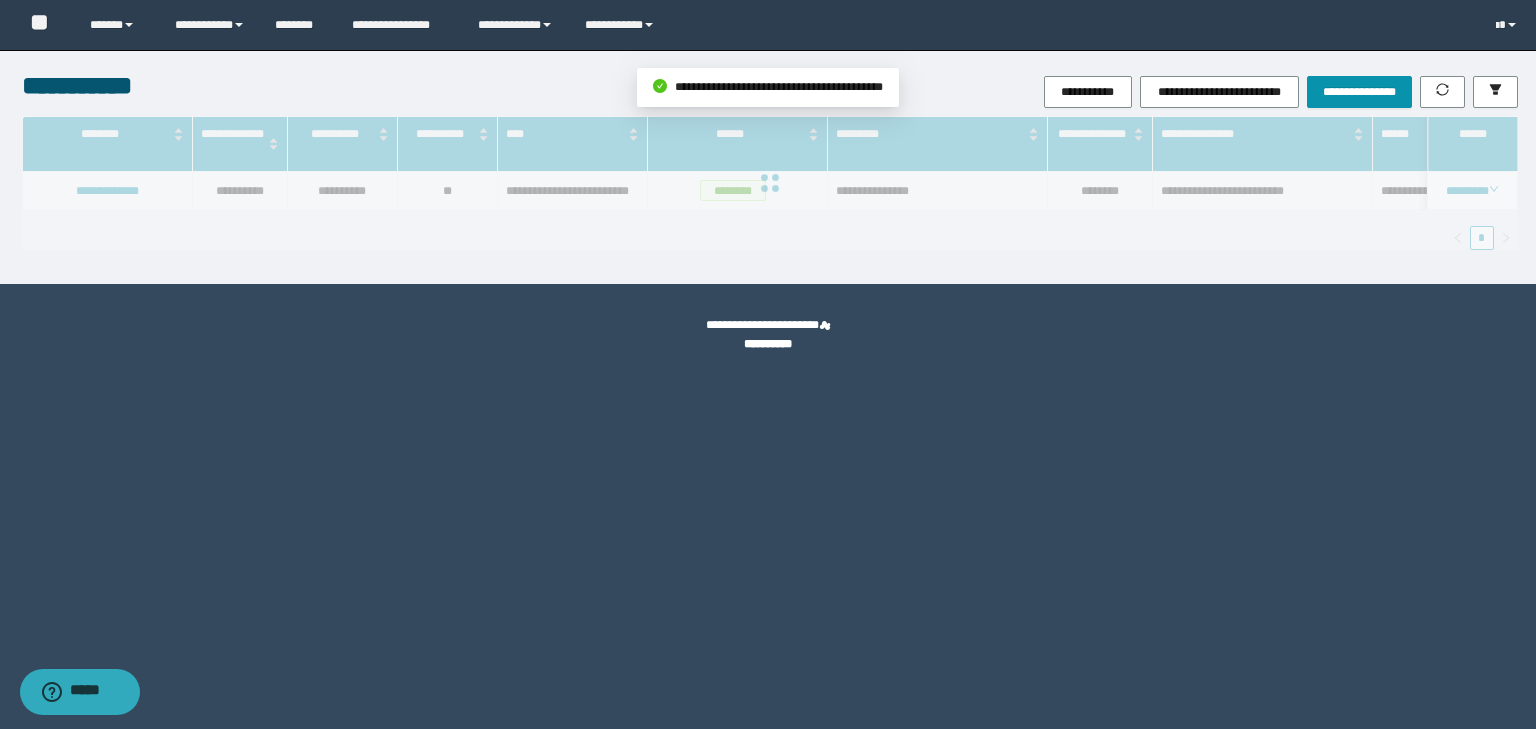 scroll, scrollTop: 39, scrollLeft: 0, axis: vertical 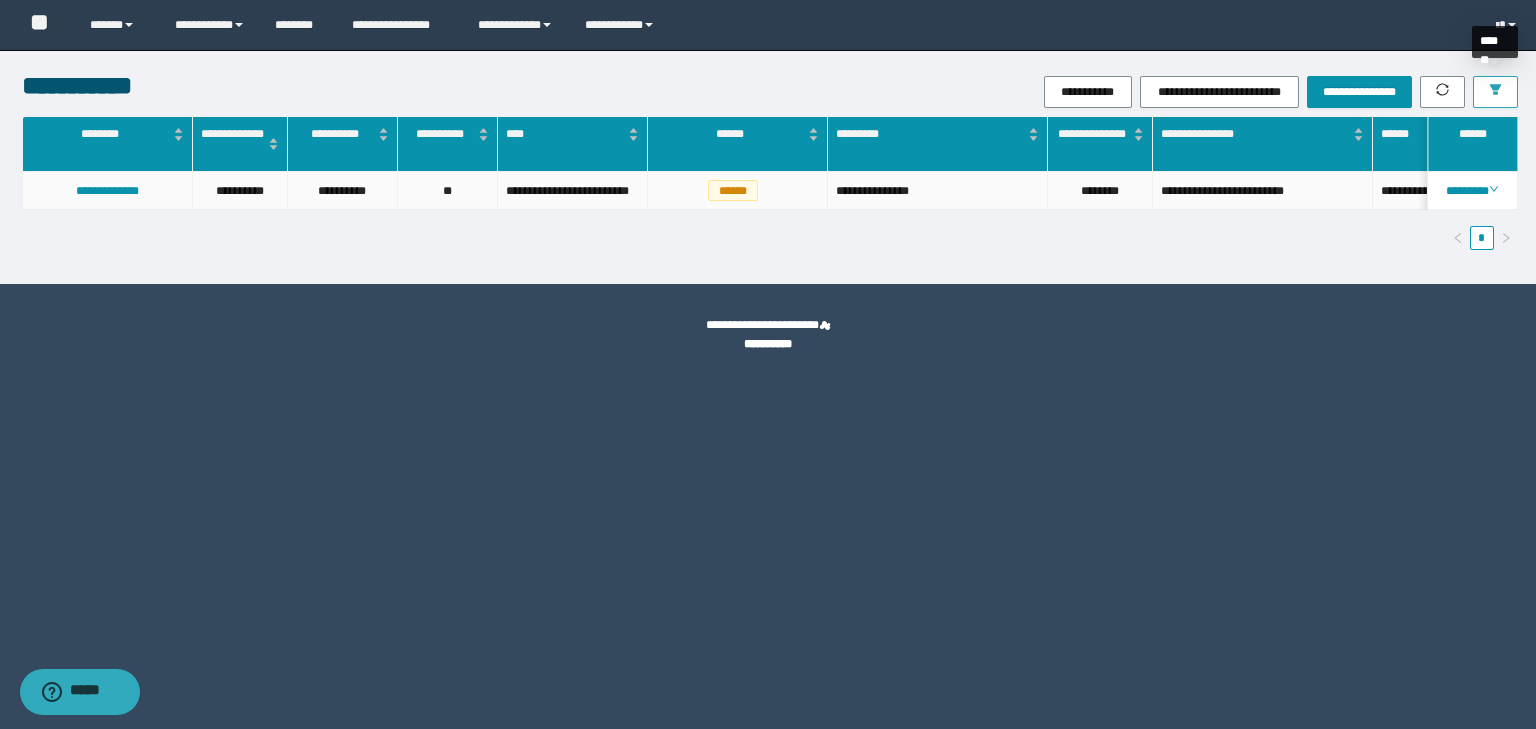 click at bounding box center [1495, 92] 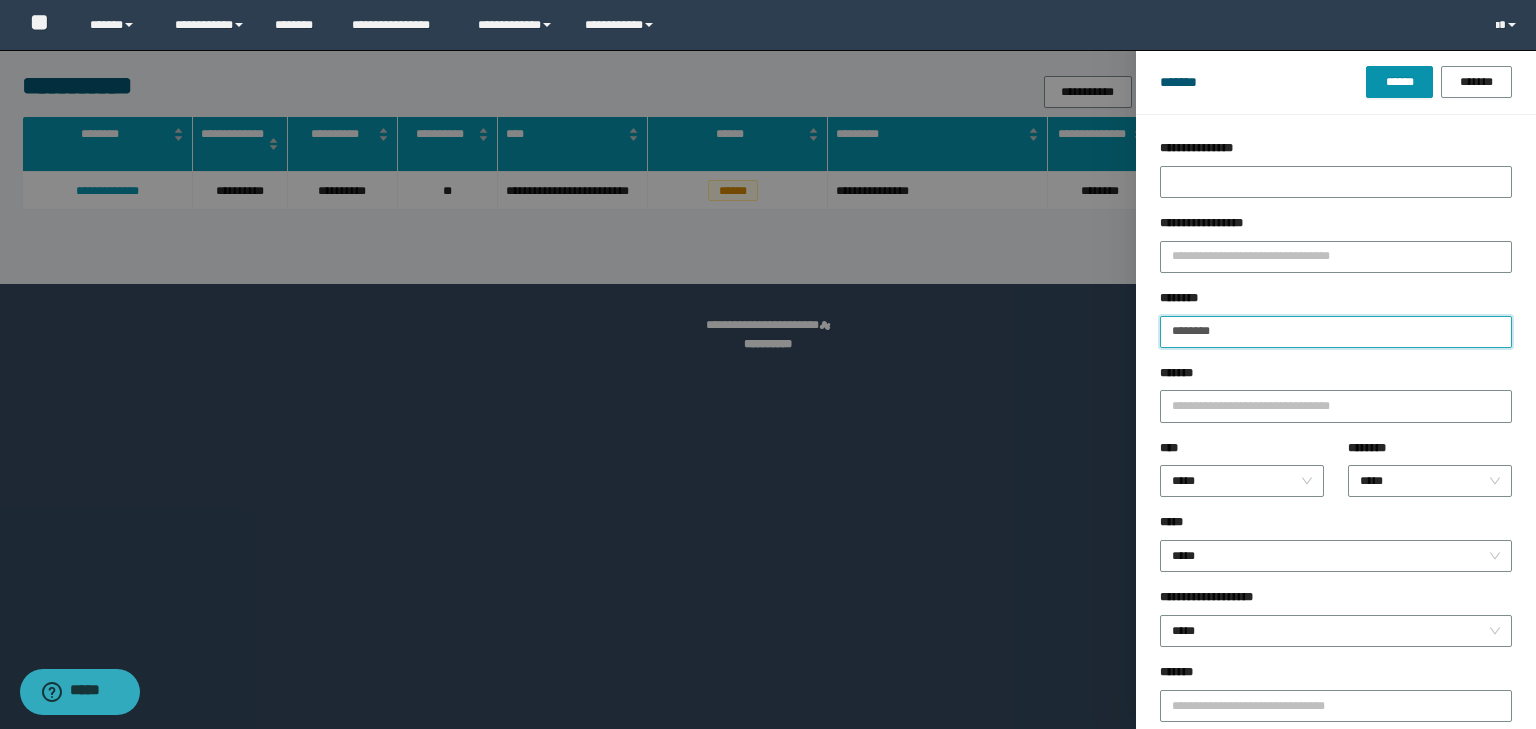 drag, startPoint x: 1230, startPoint y: 330, endPoint x: 1120, endPoint y: 337, distance: 110.2225 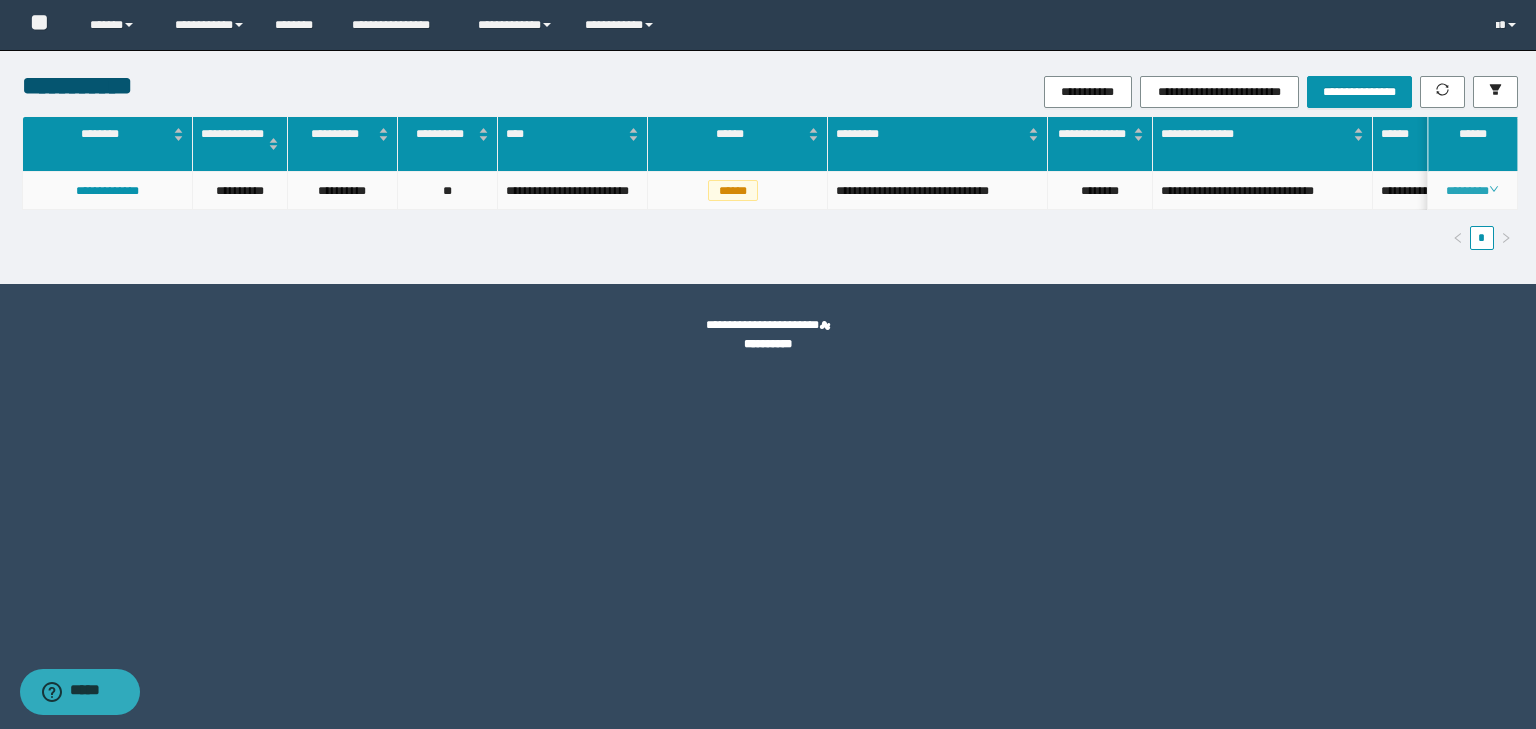 click 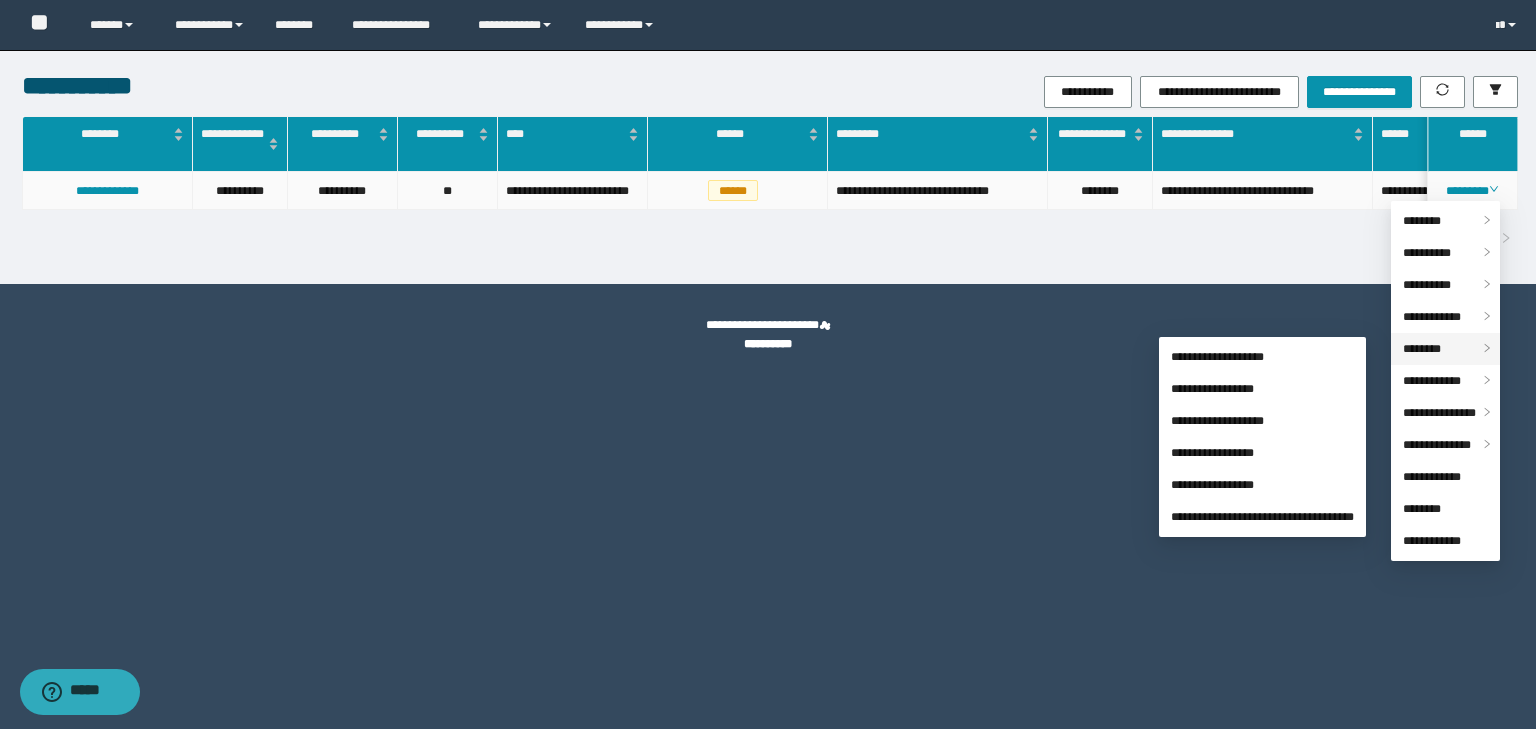 click on "********" at bounding box center (1422, 349) 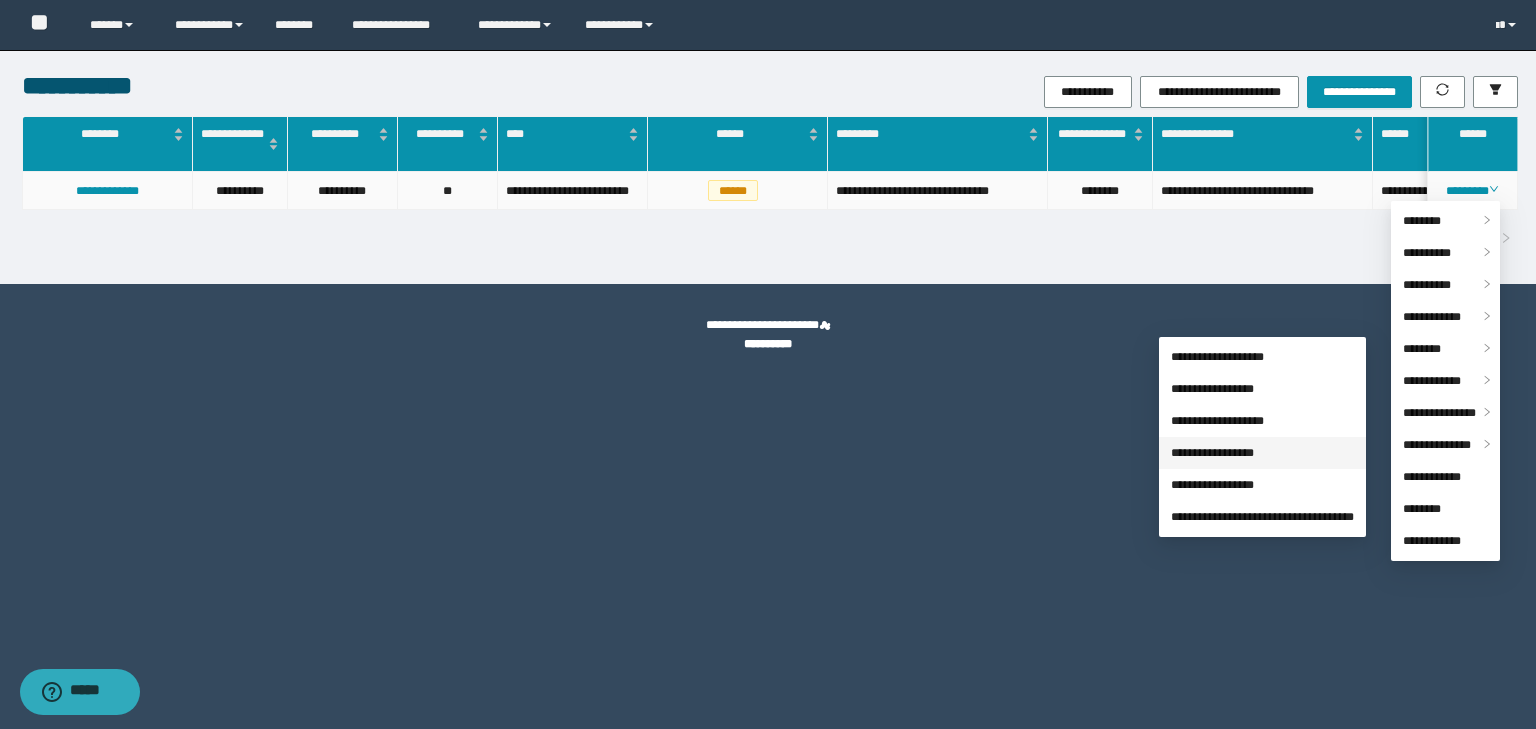 click on "**********" at bounding box center (1212, 453) 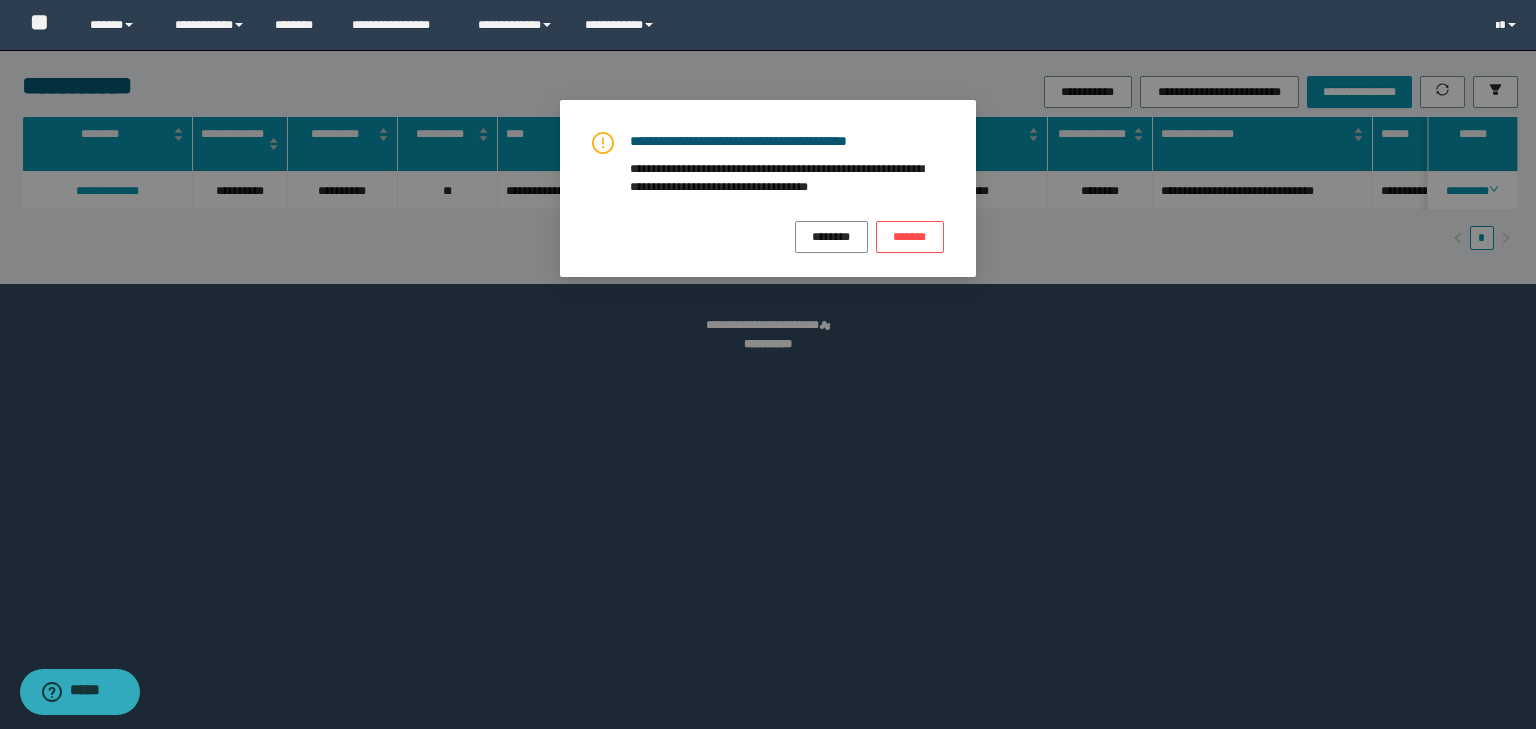 click on "**********" at bounding box center [768, 188] 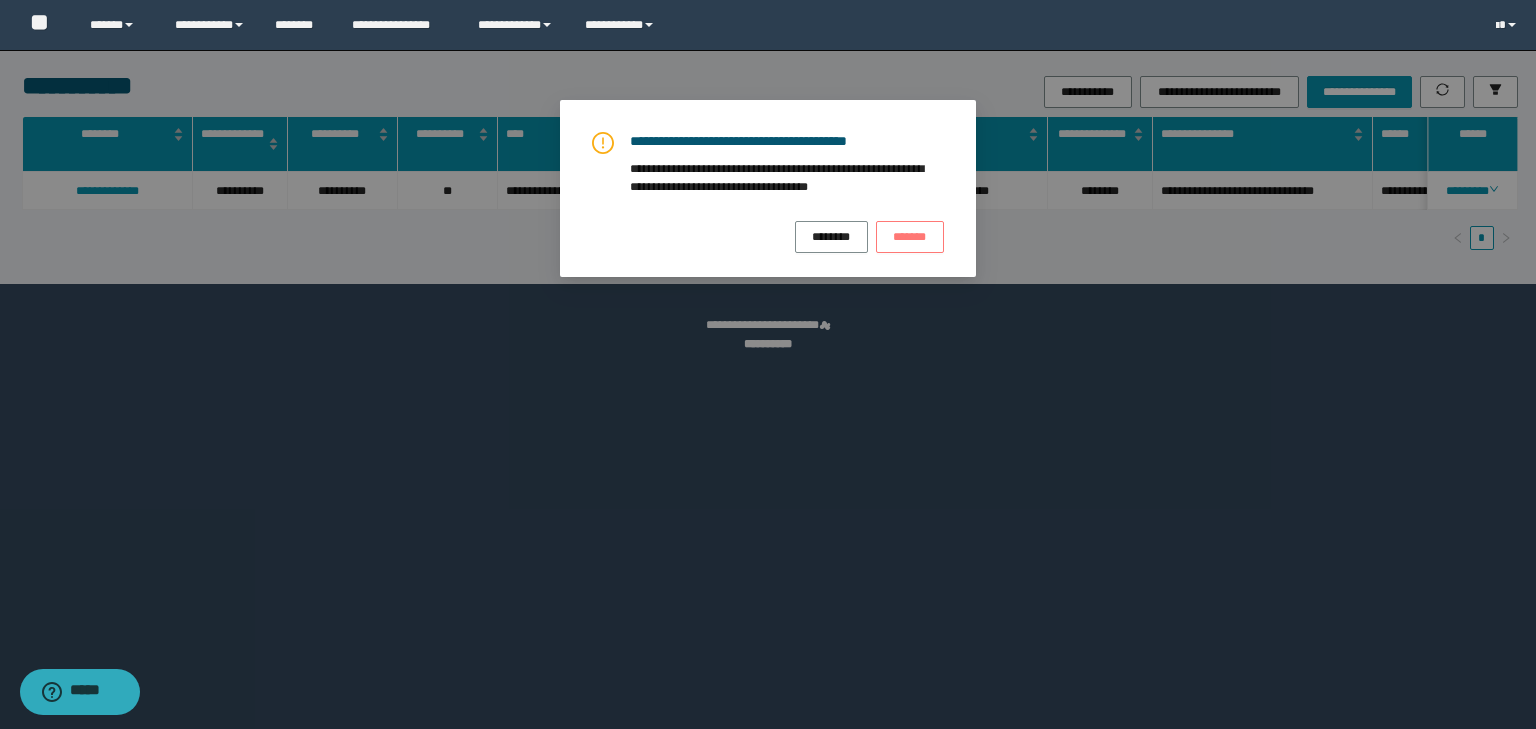 click on "*******" at bounding box center (910, 236) 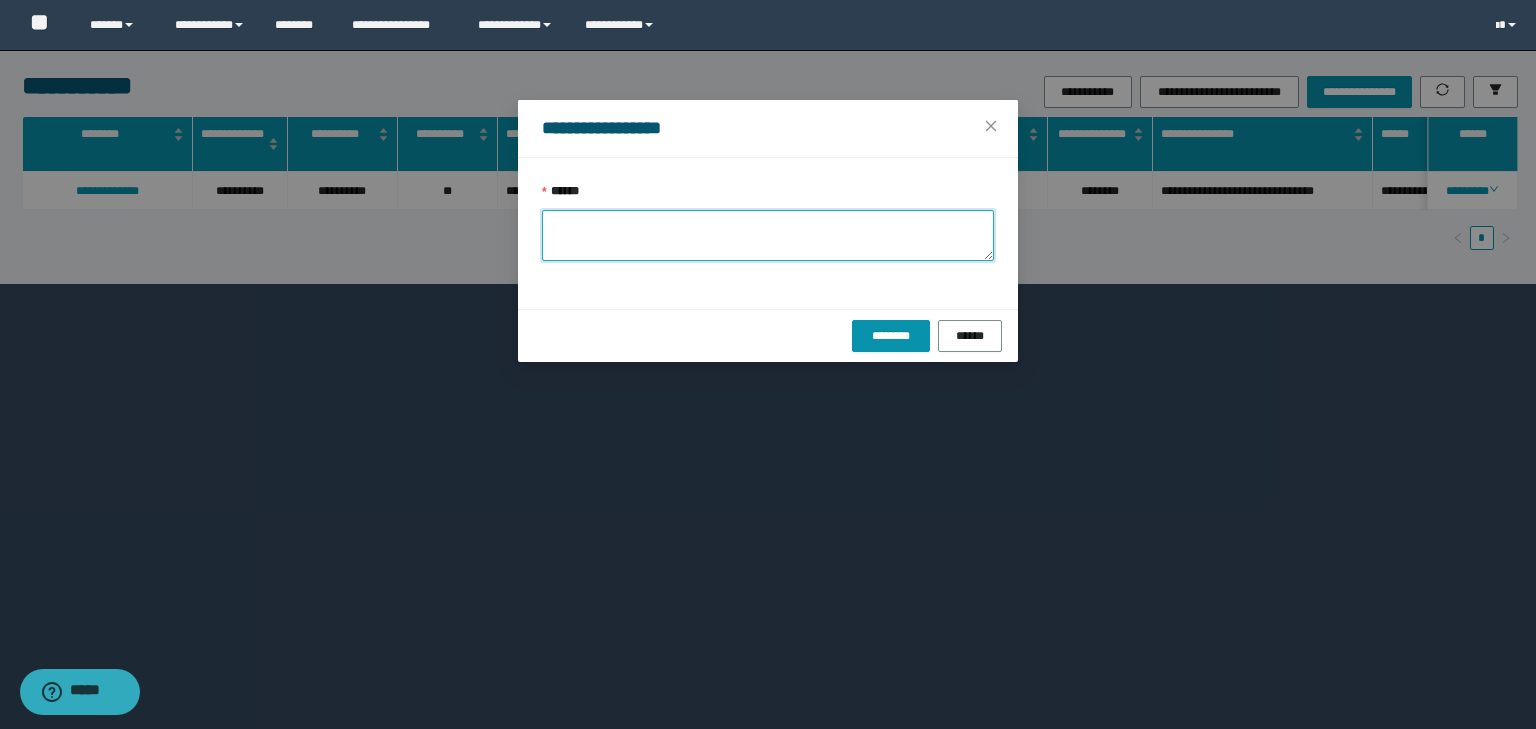 click on "******" at bounding box center [768, 235] 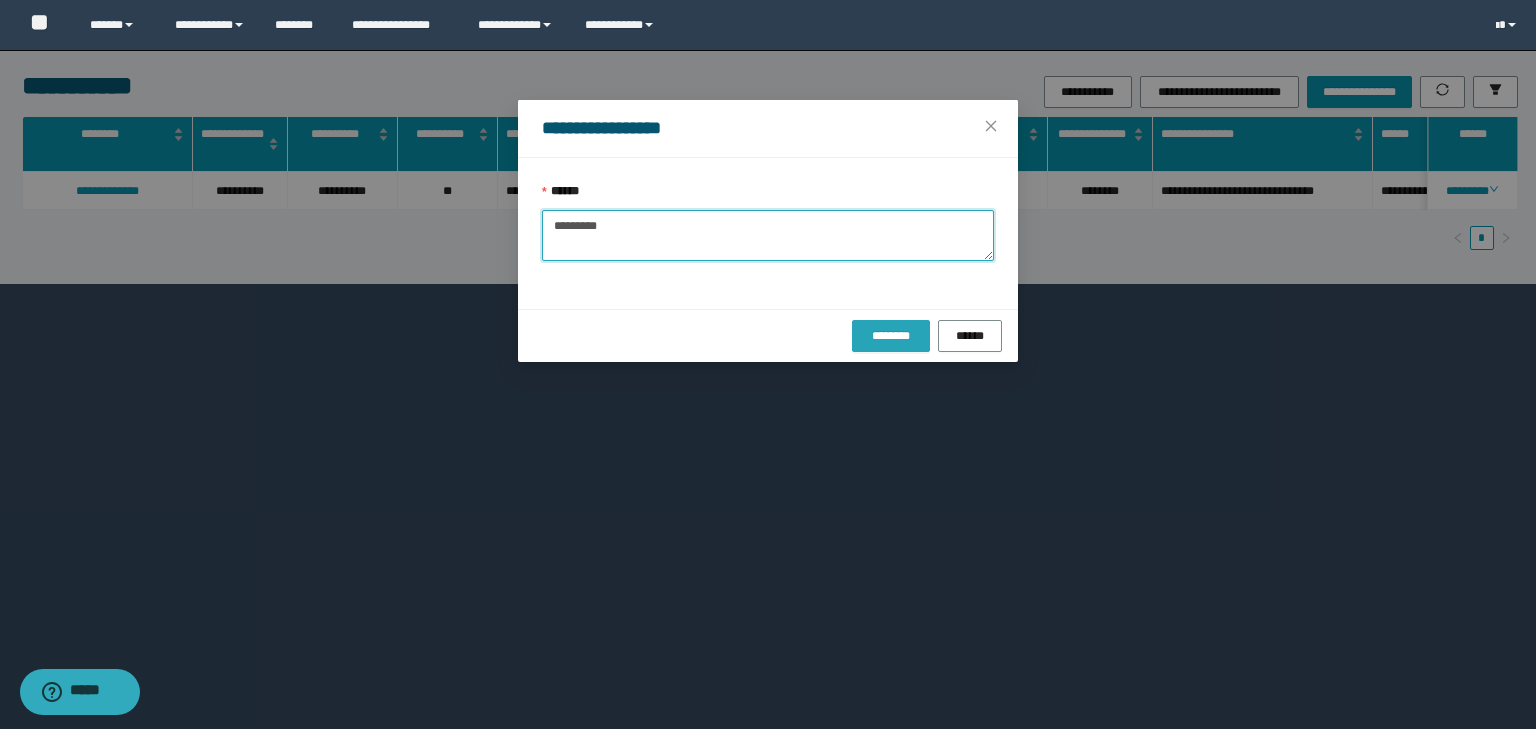 type on "*********" 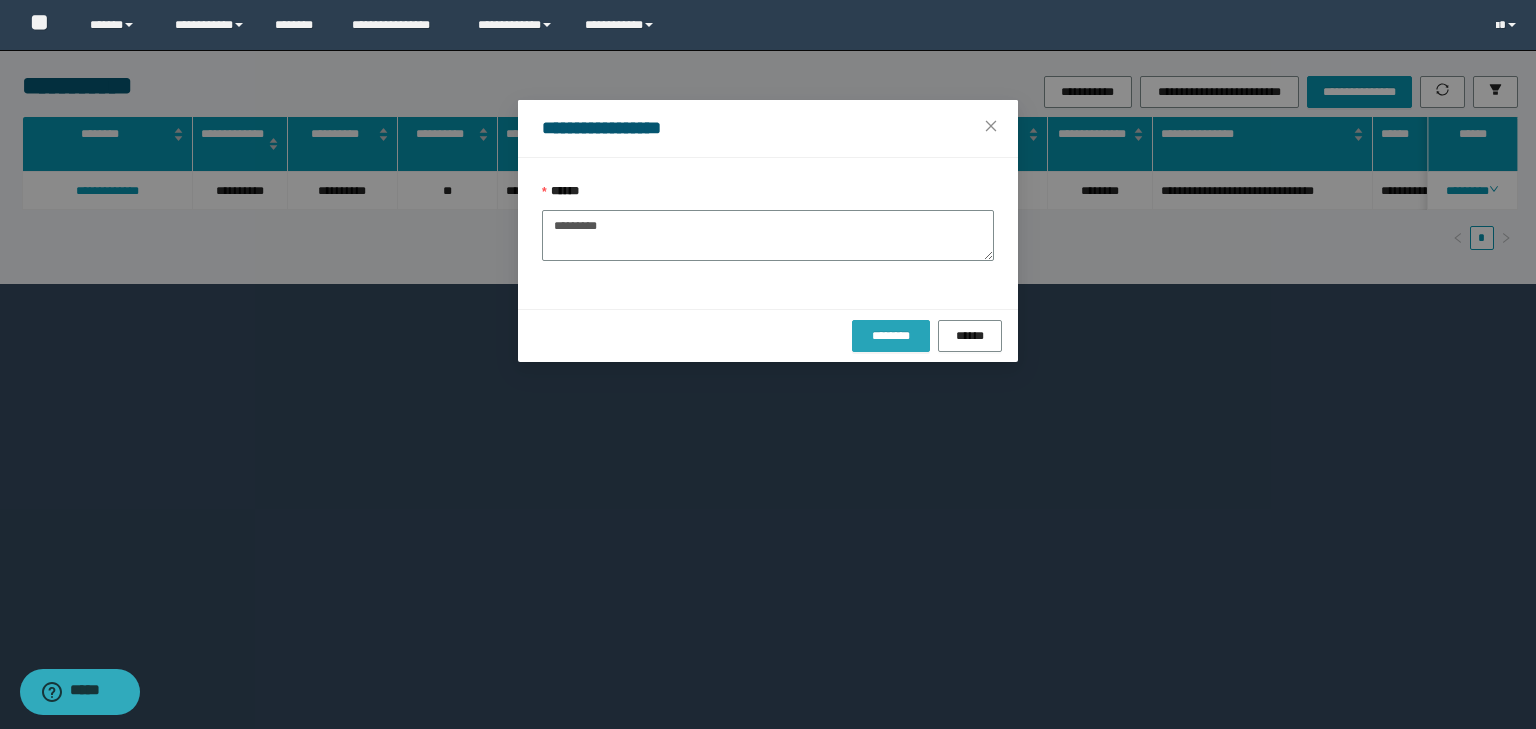 click on "********" at bounding box center (890, 336) 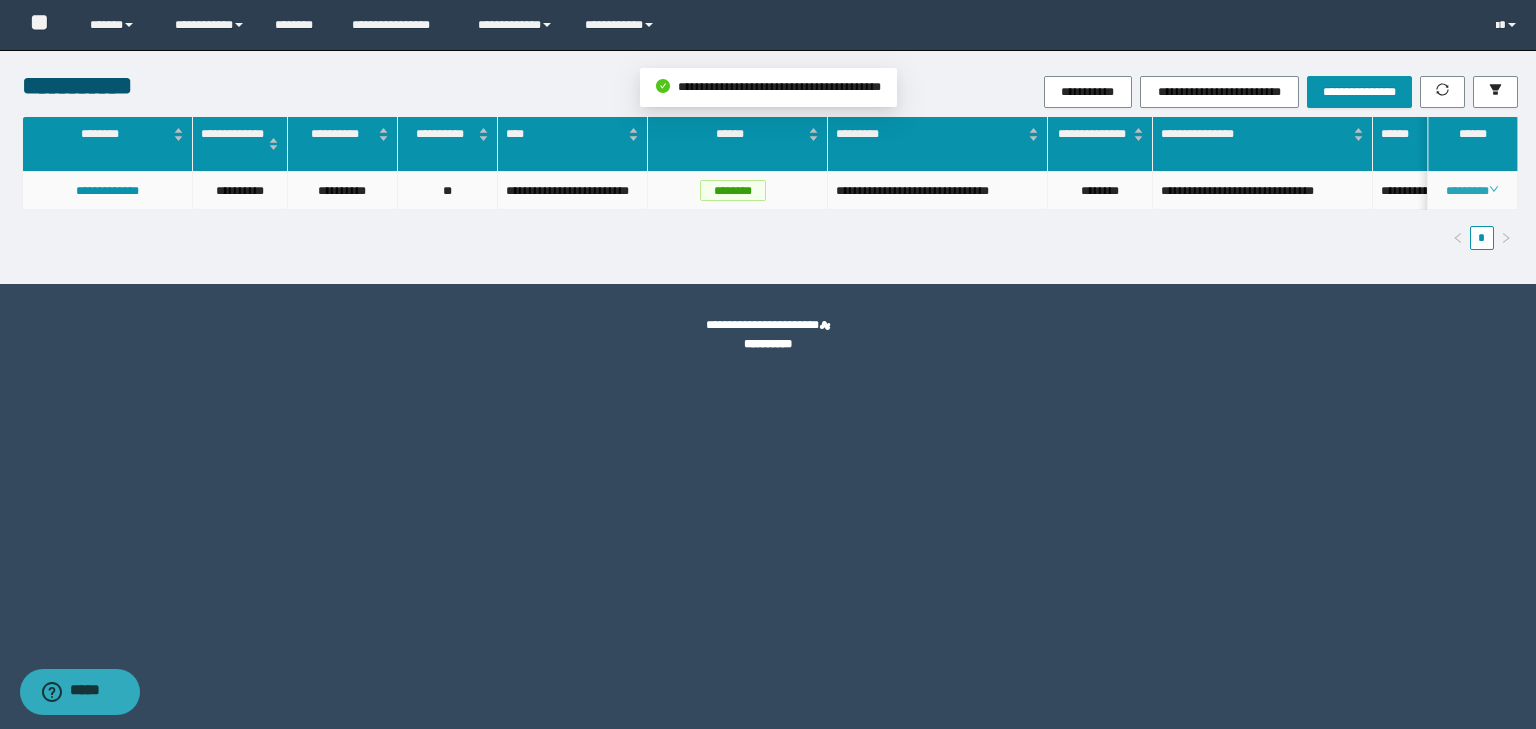 click on "********" at bounding box center [1472, 191] 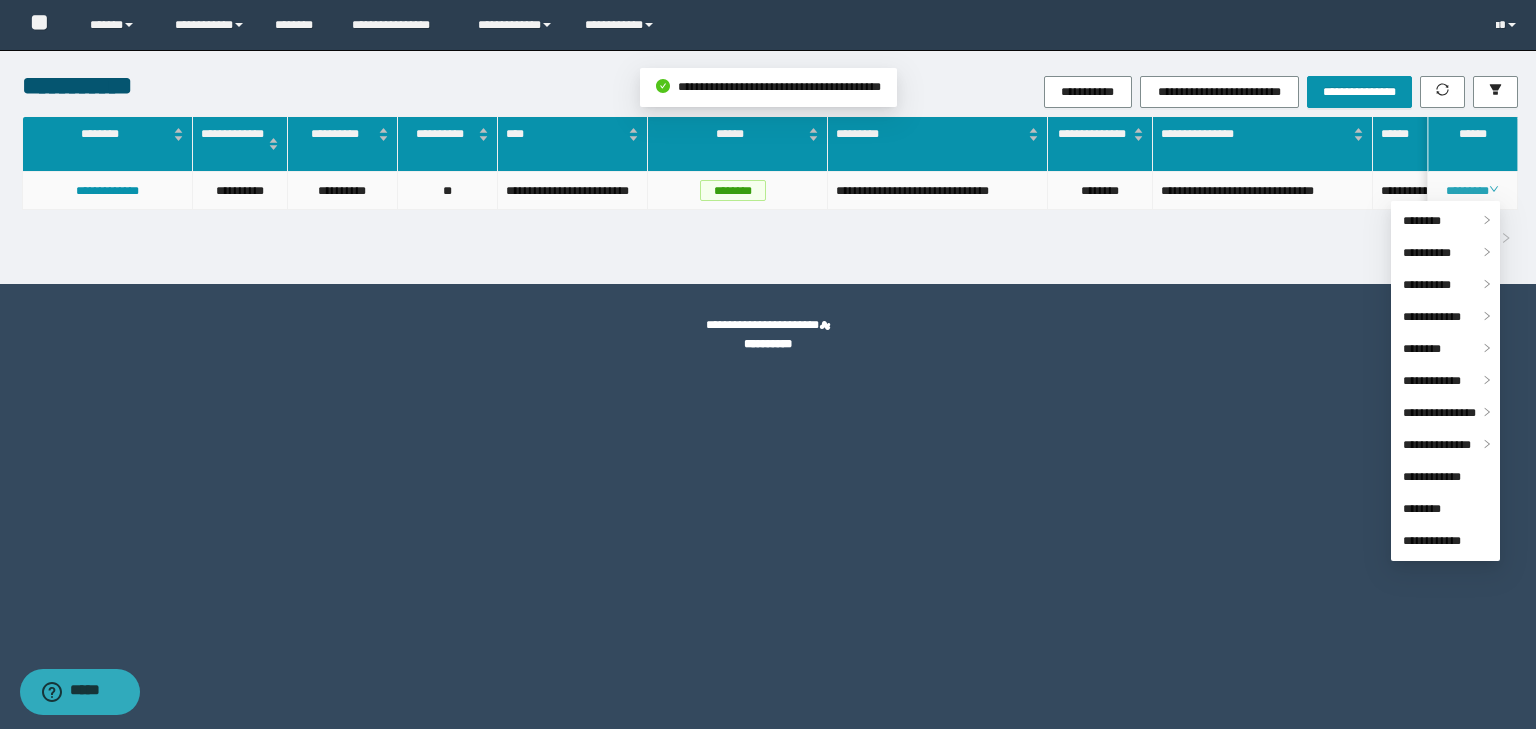 click 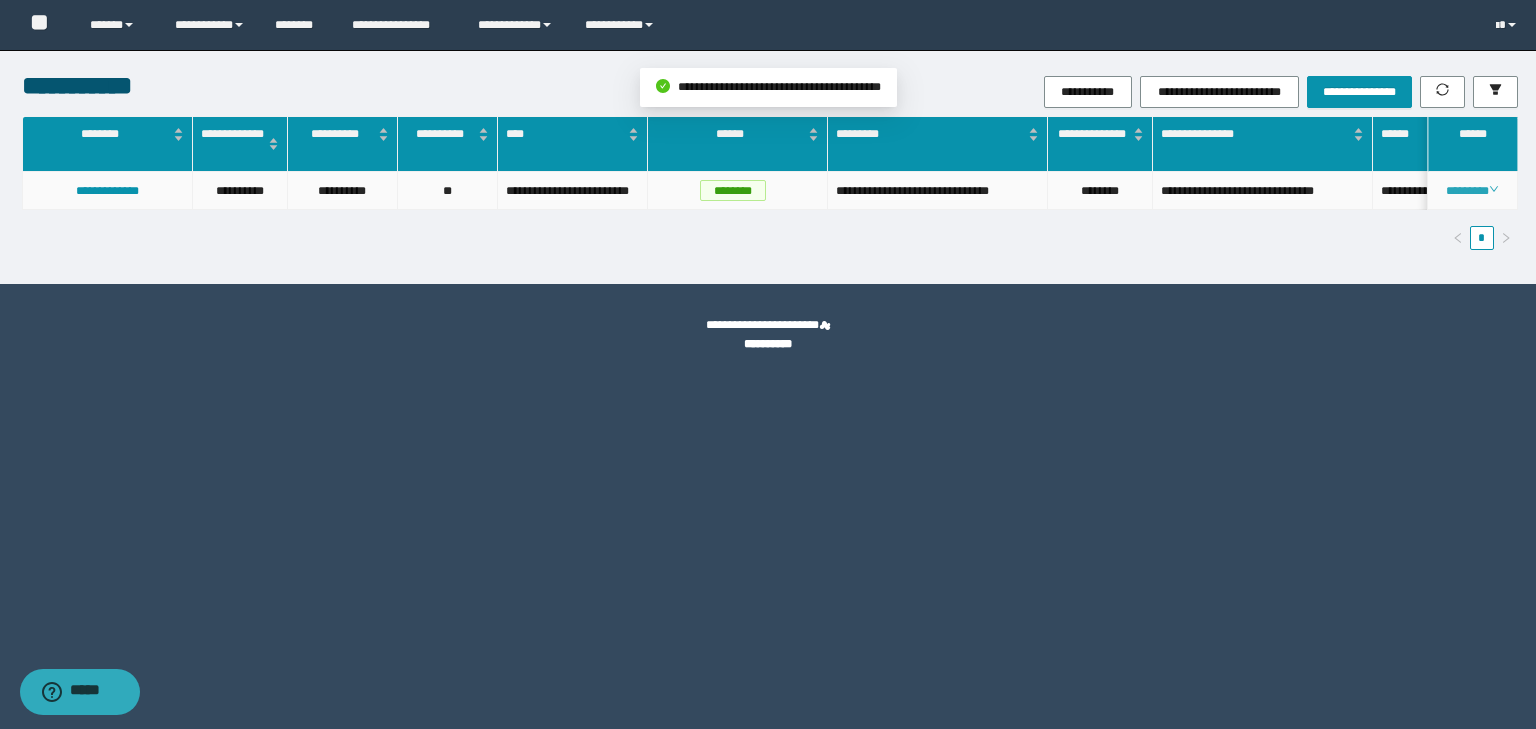 click on "********" at bounding box center (1472, 191) 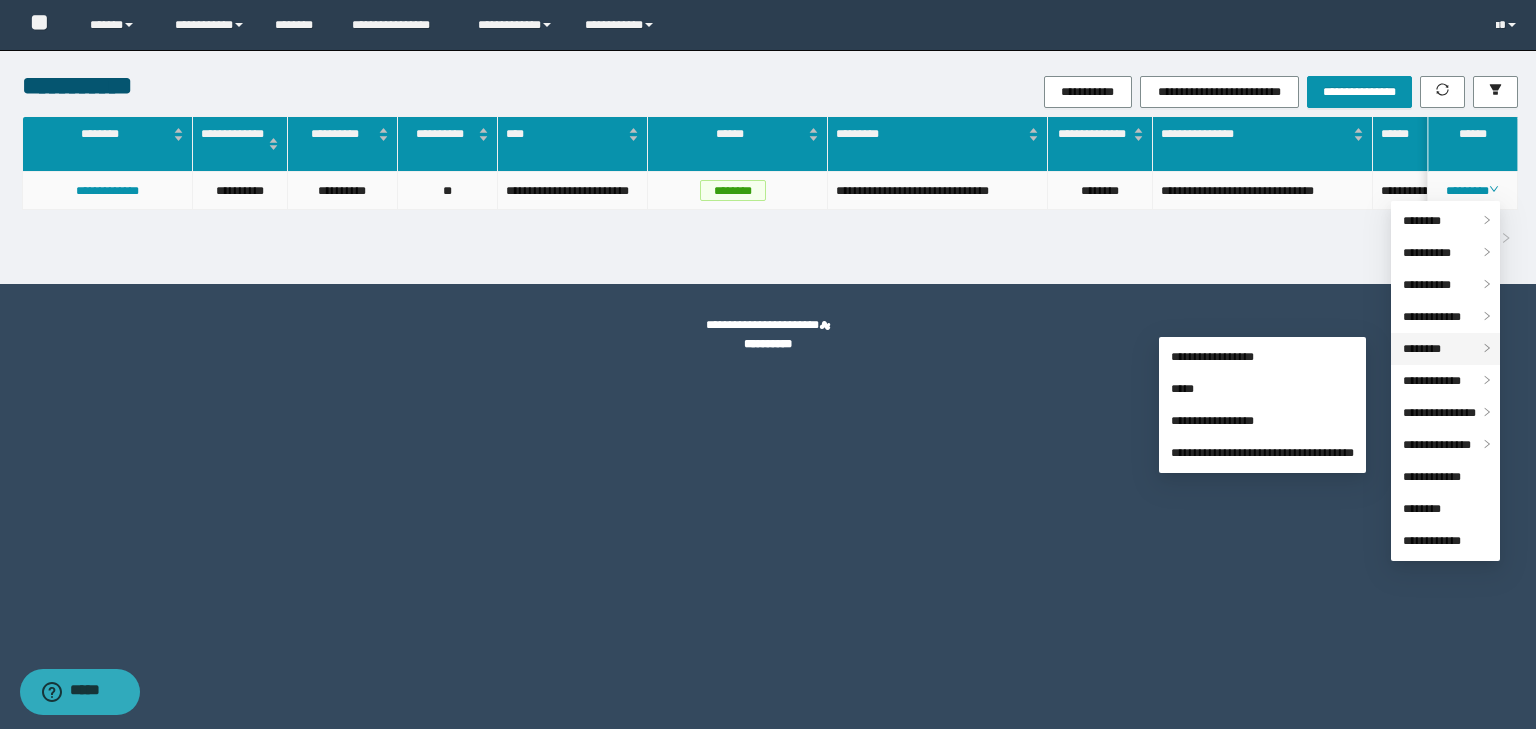 click on "********" at bounding box center [1422, 349] 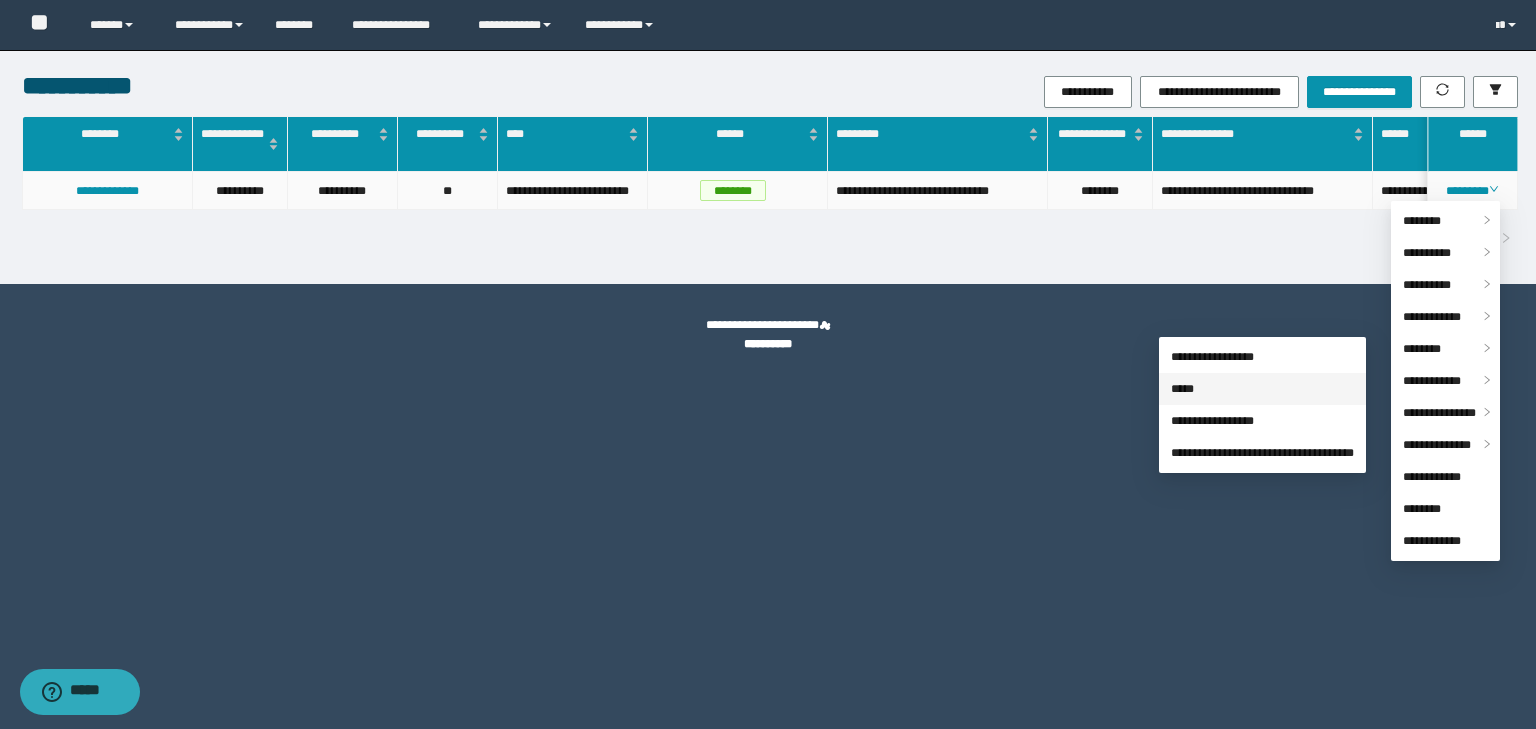 click on "*****" at bounding box center (1182, 389) 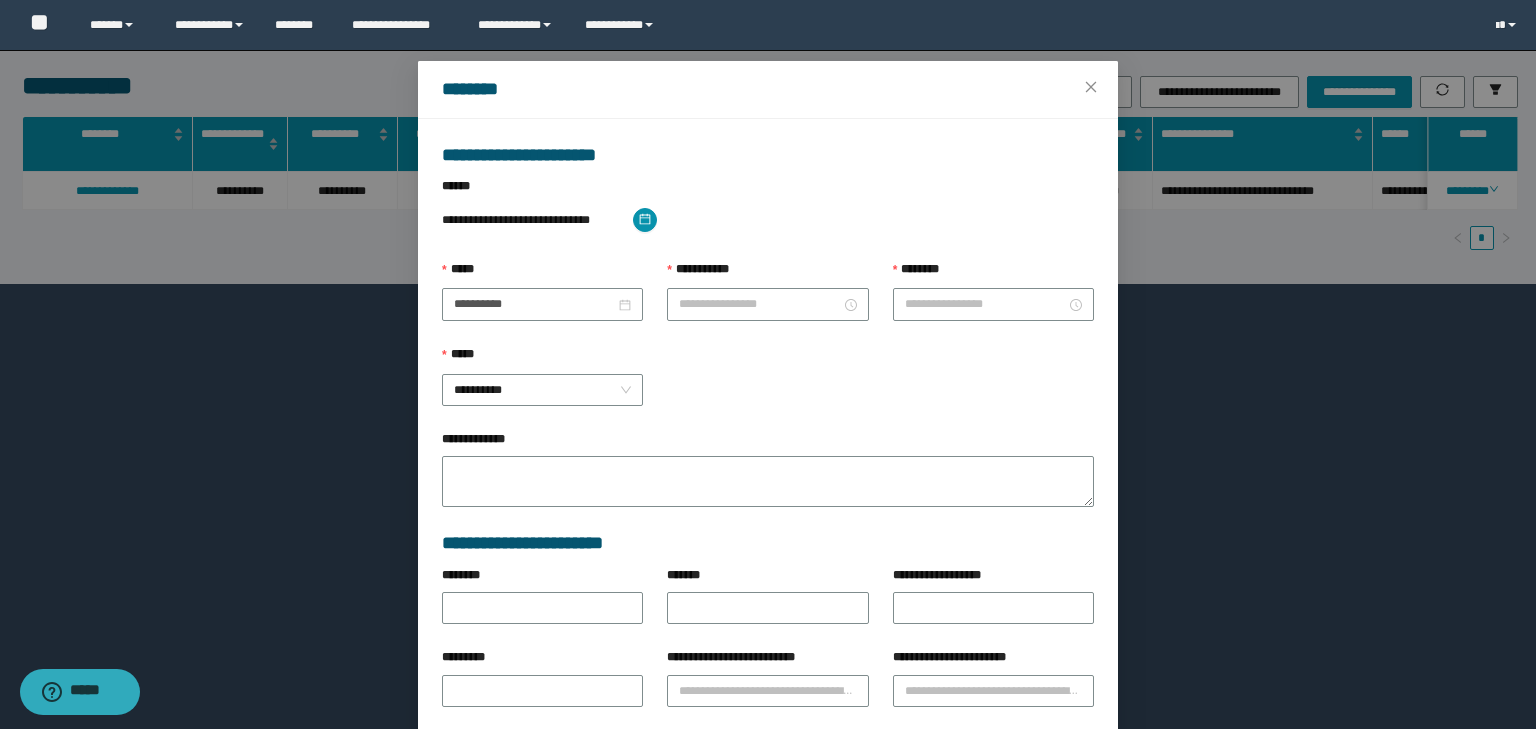 type on "**********" 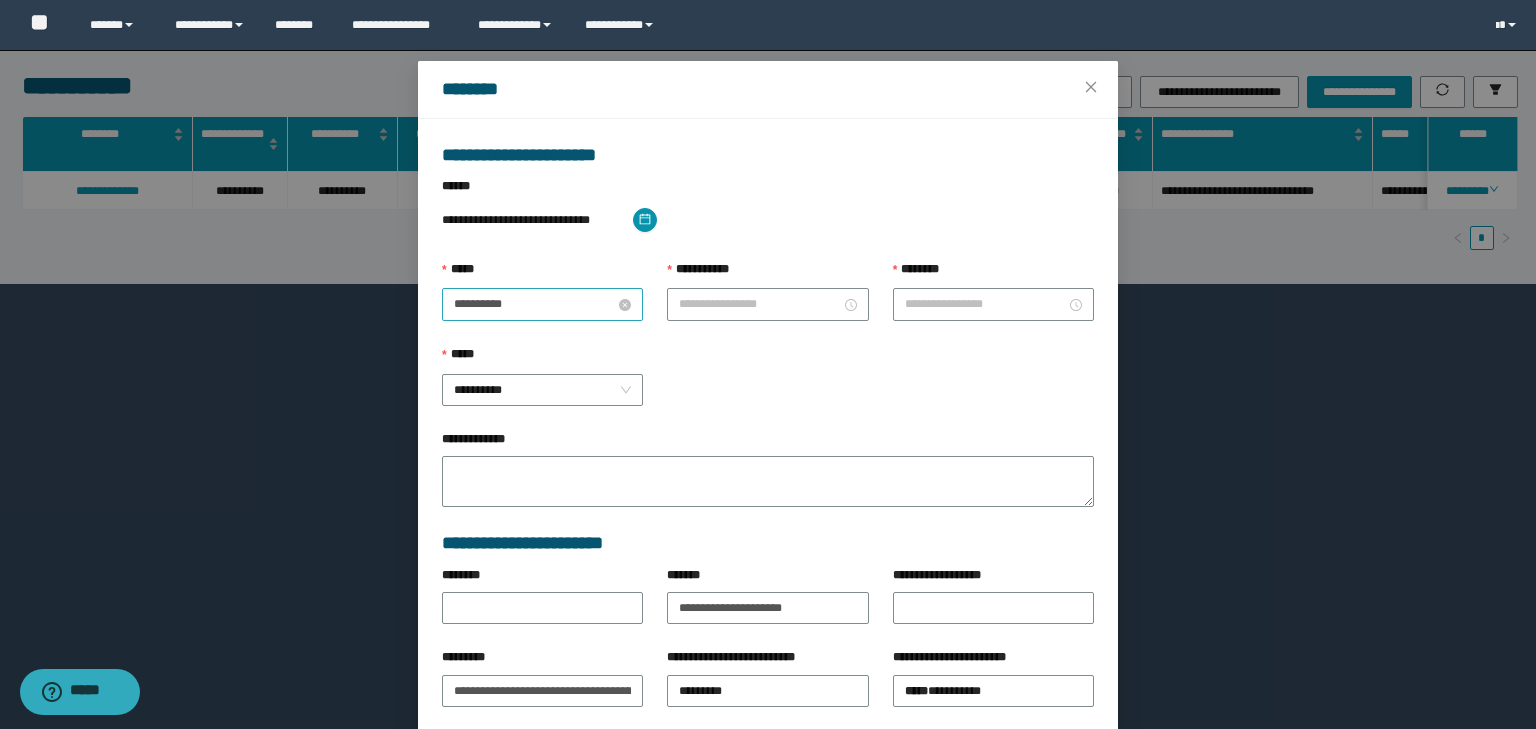 click on "**********" at bounding box center (534, 304) 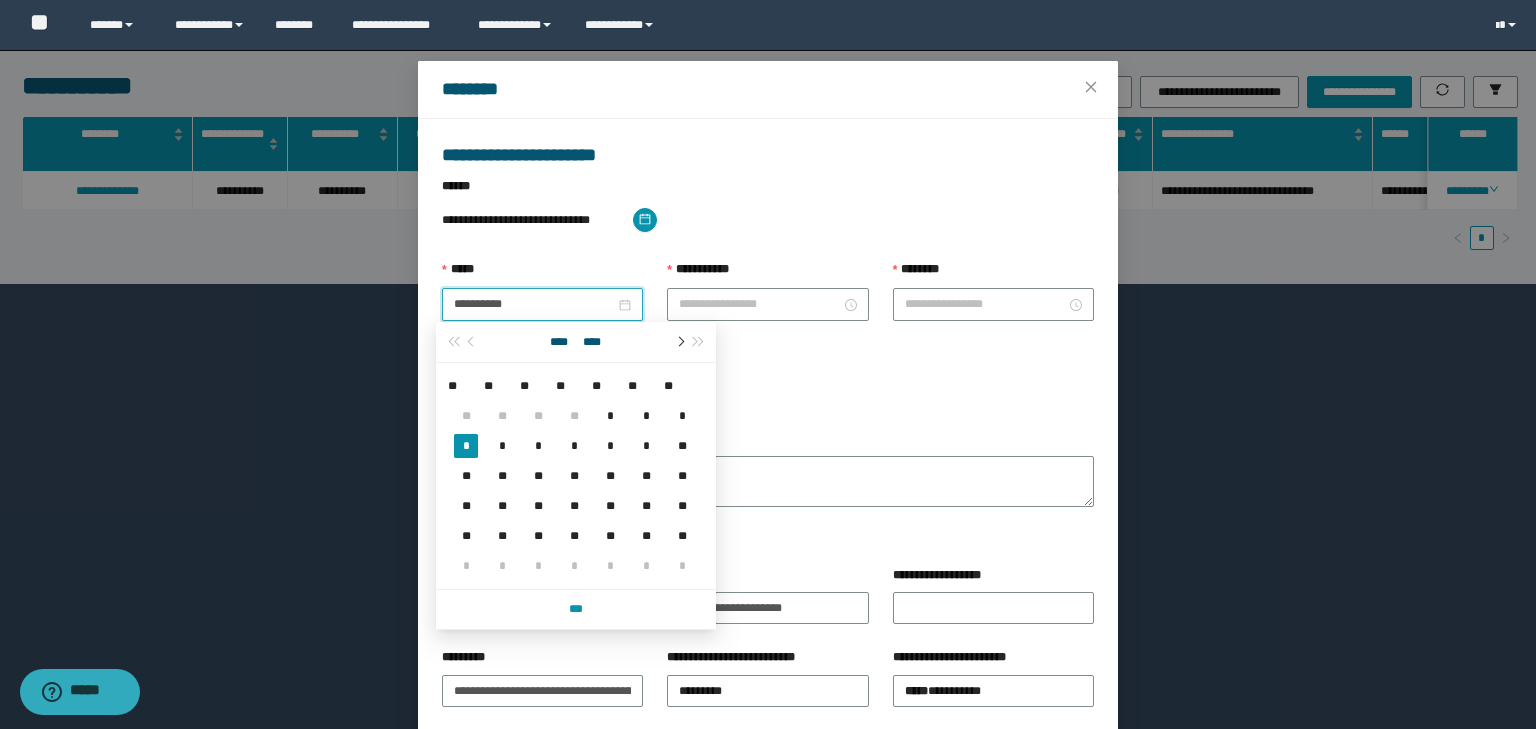 click at bounding box center [679, 342] 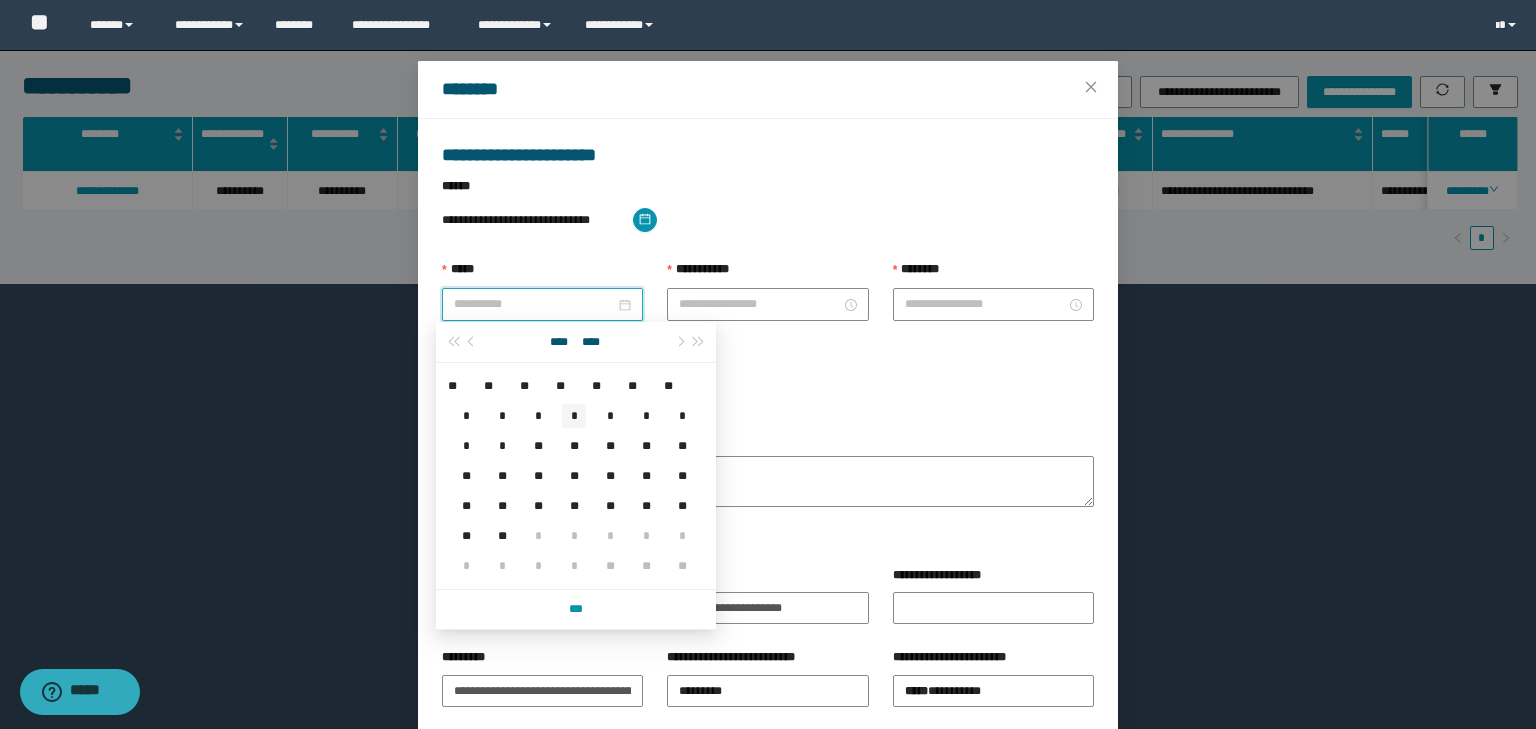 type on "**********" 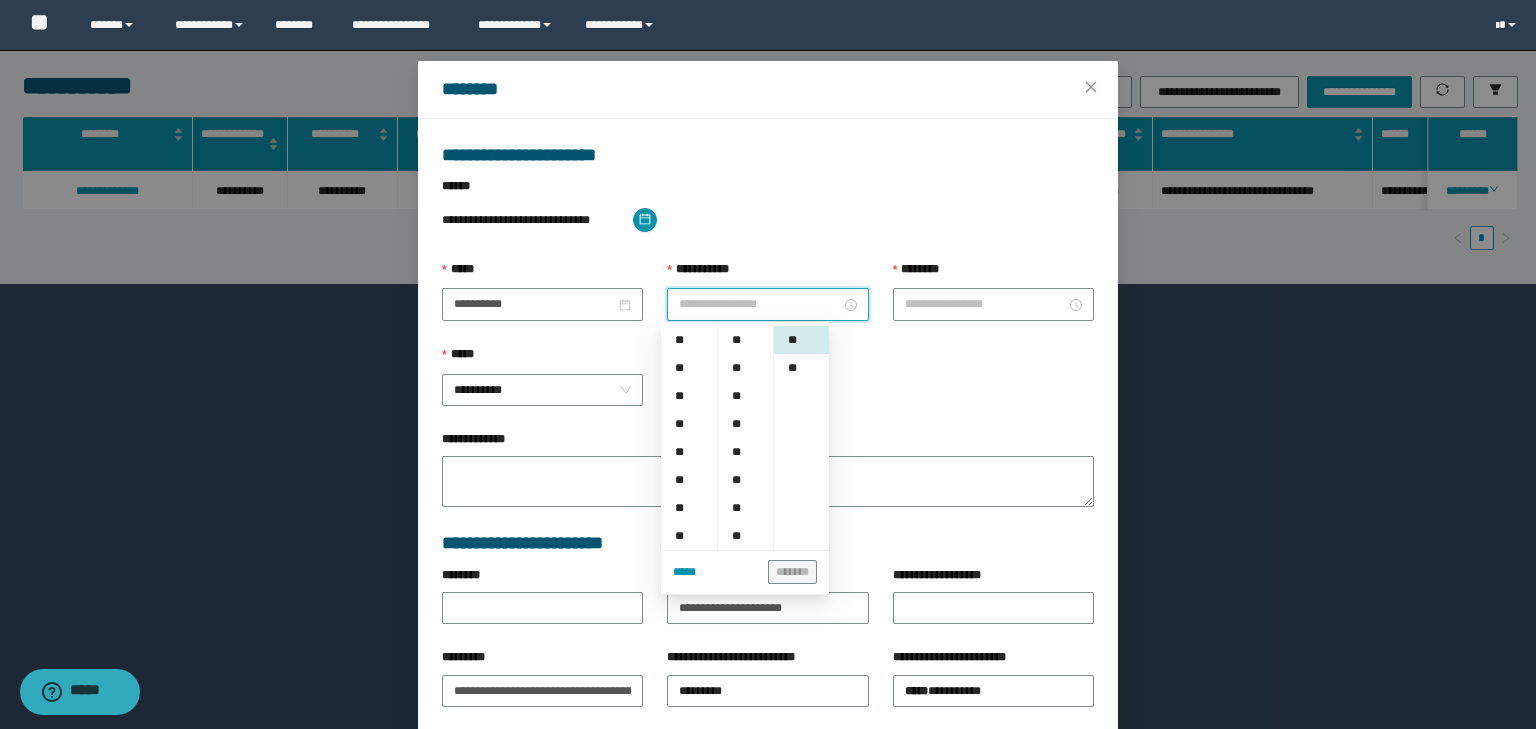 click on "**********" at bounding box center (759, 304) 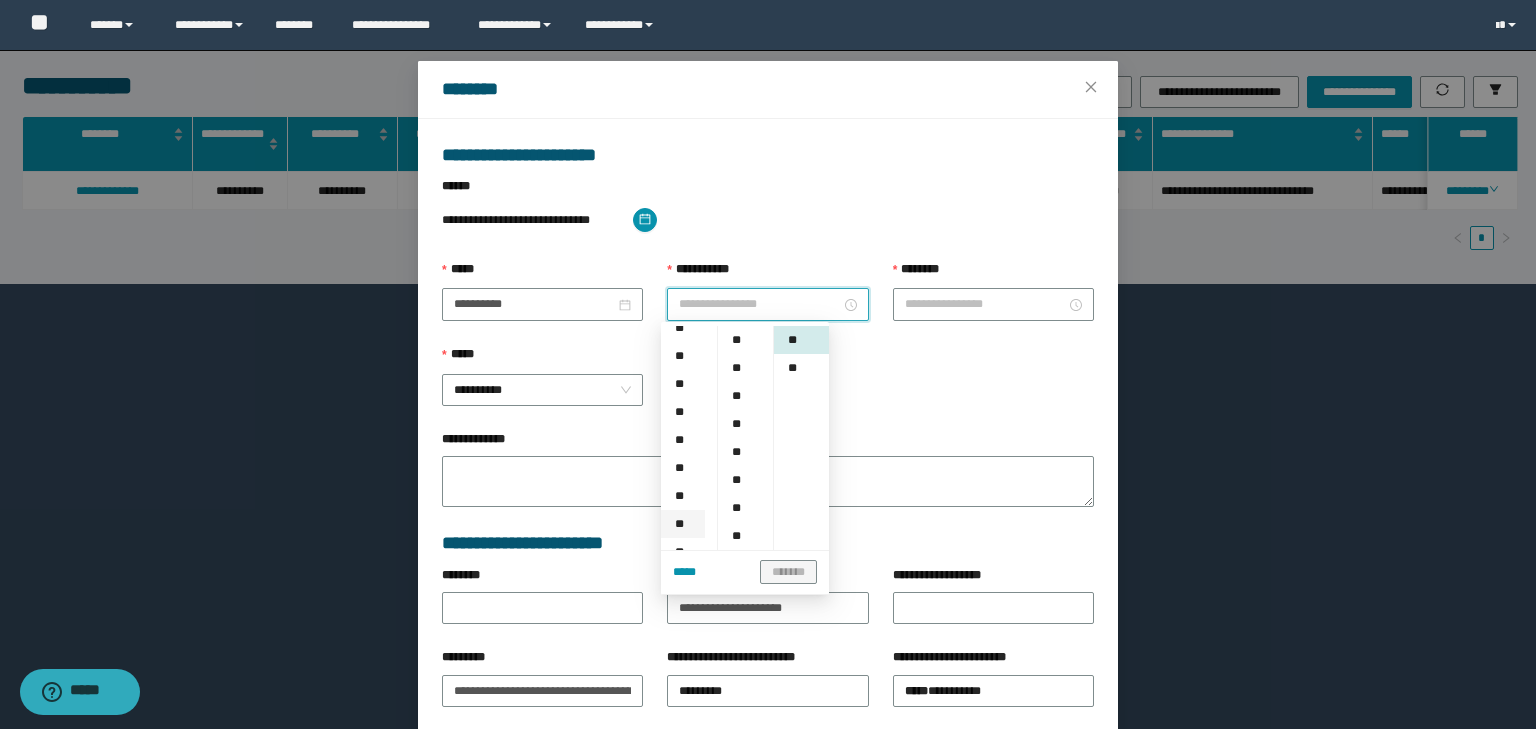 click on "**" at bounding box center [683, 524] 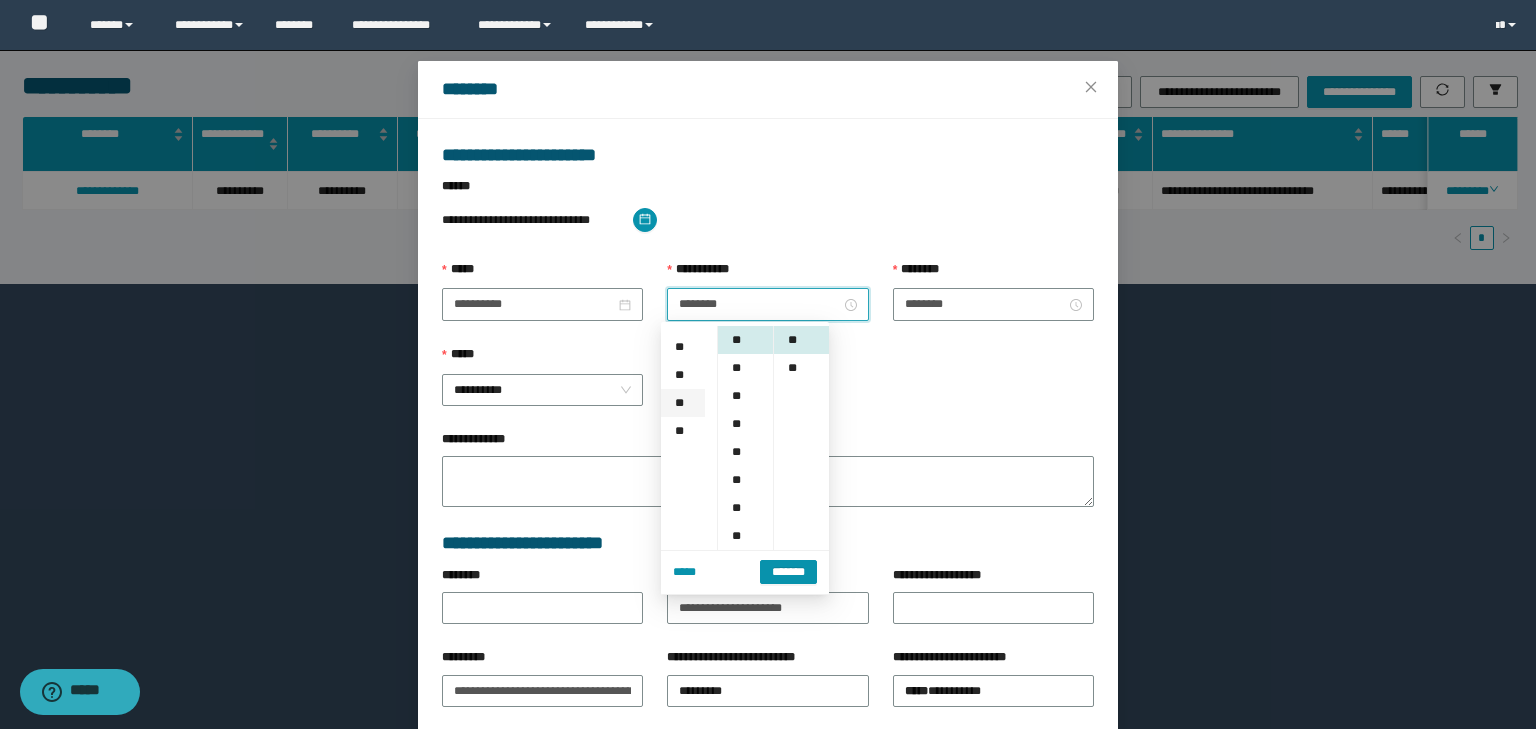 scroll, scrollTop: 280, scrollLeft: 0, axis: vertical 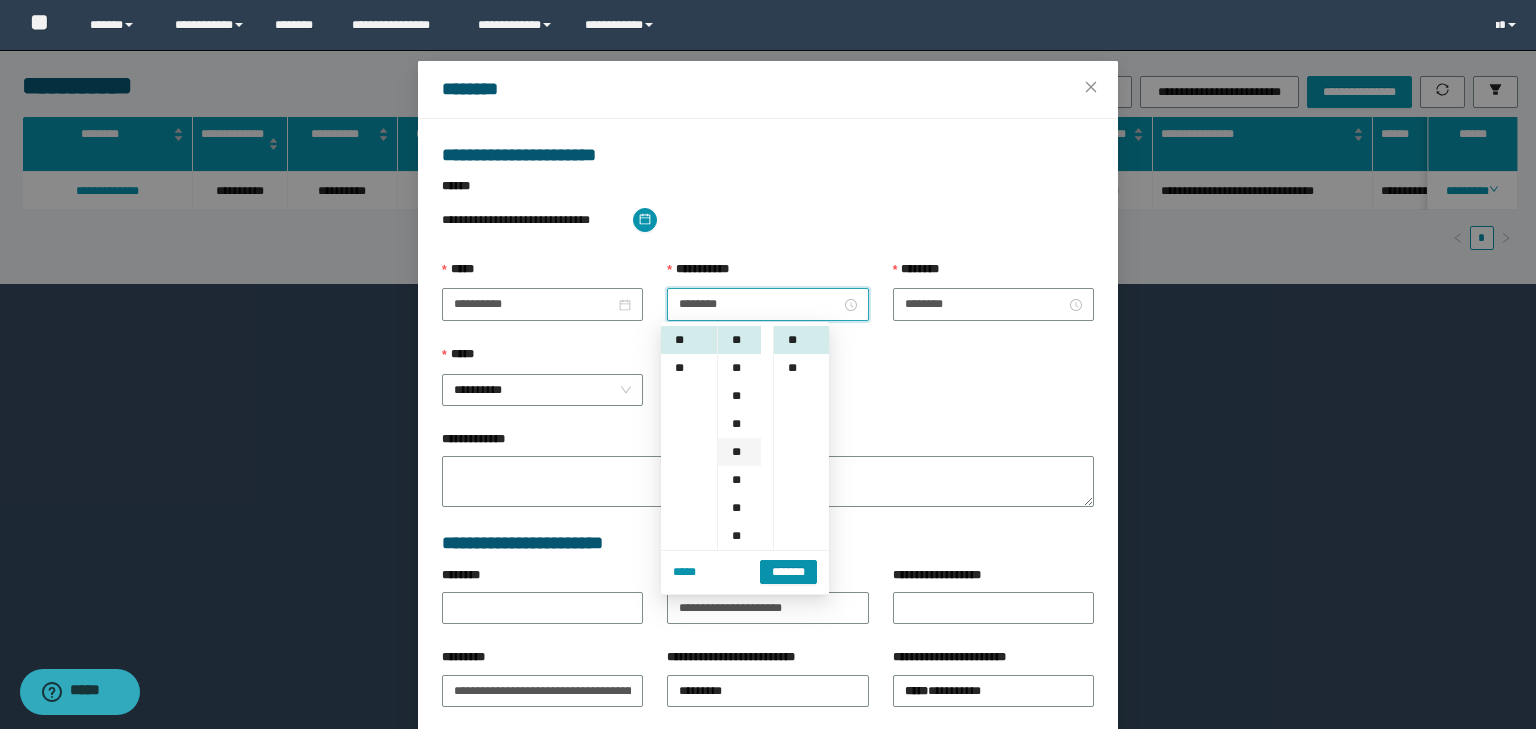 click on "**" at bounding box center (739, 452) 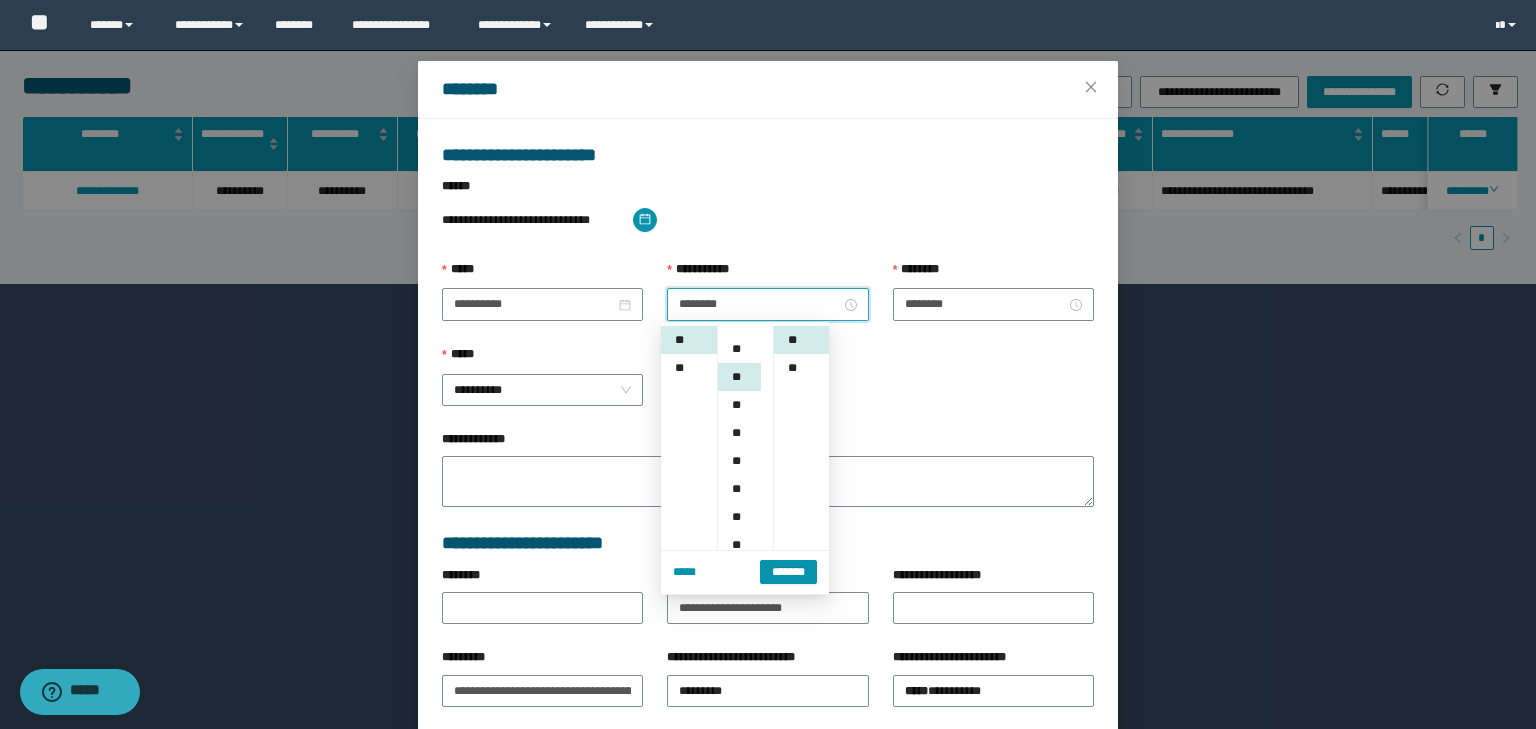 scroll, scrollTop: 112, scrollLeft: 0, axis: vertical 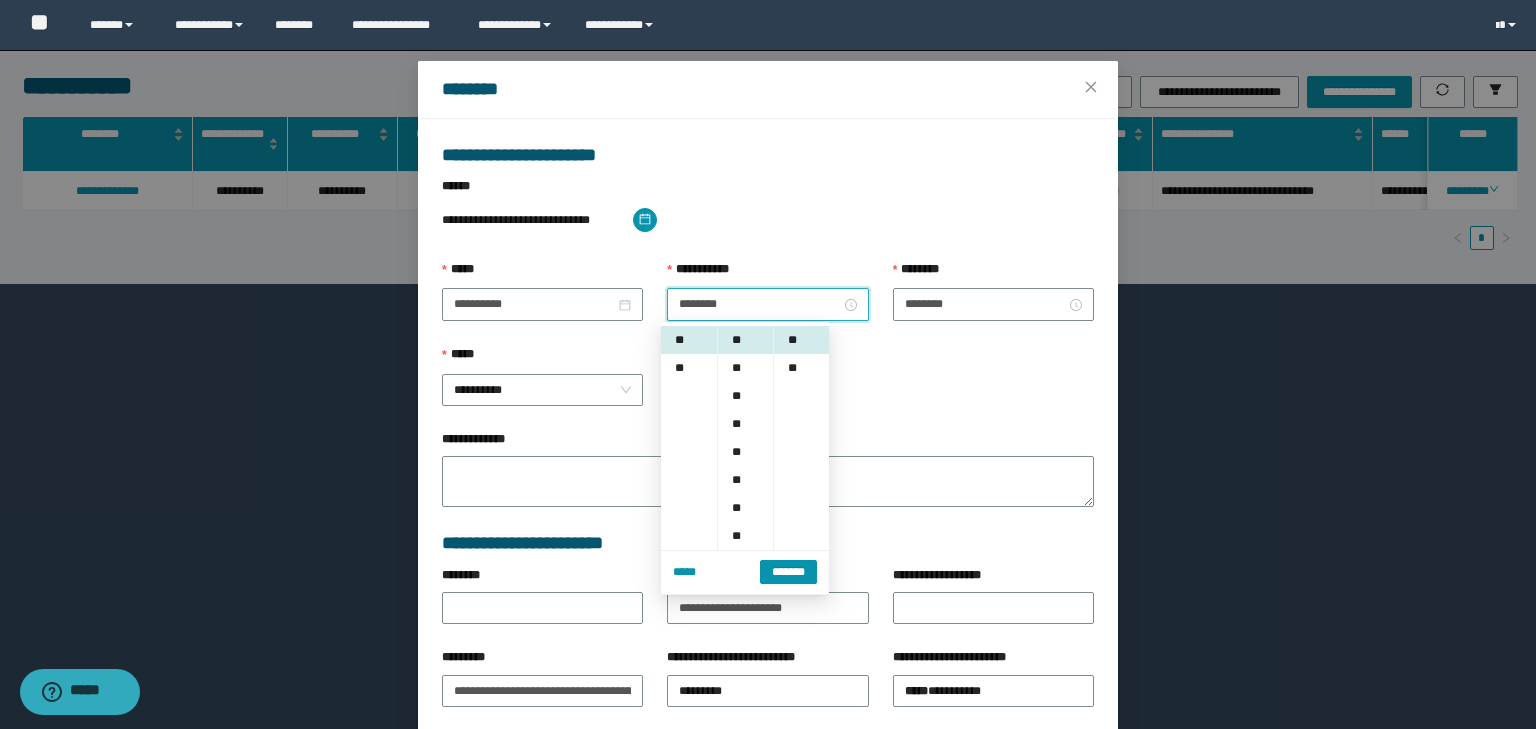 drag, startPoint x: 774, startPoint y: 573, endPoint x: 831, endPoint y: 510, distance: 84.95882 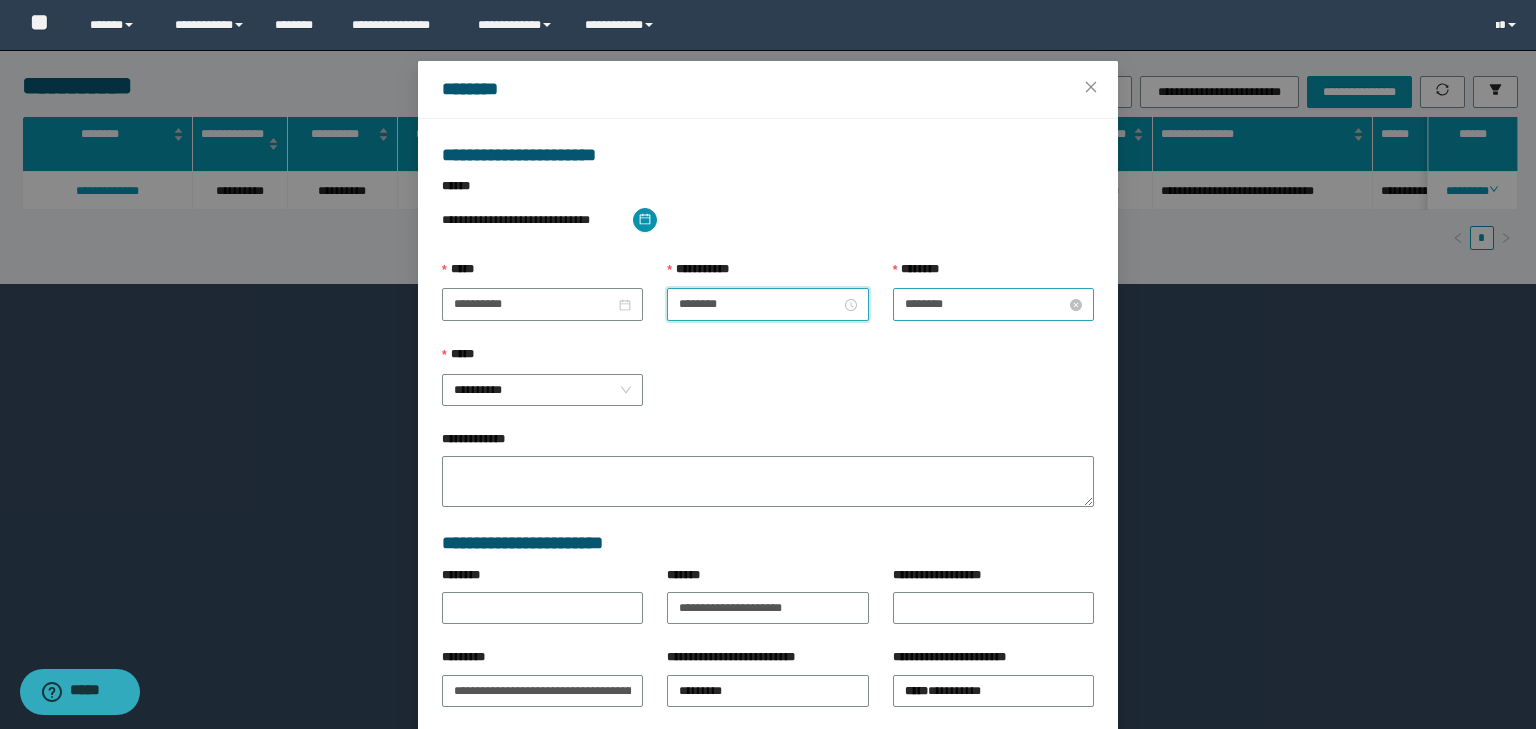 click on "********" at bounding box center (985, 304) 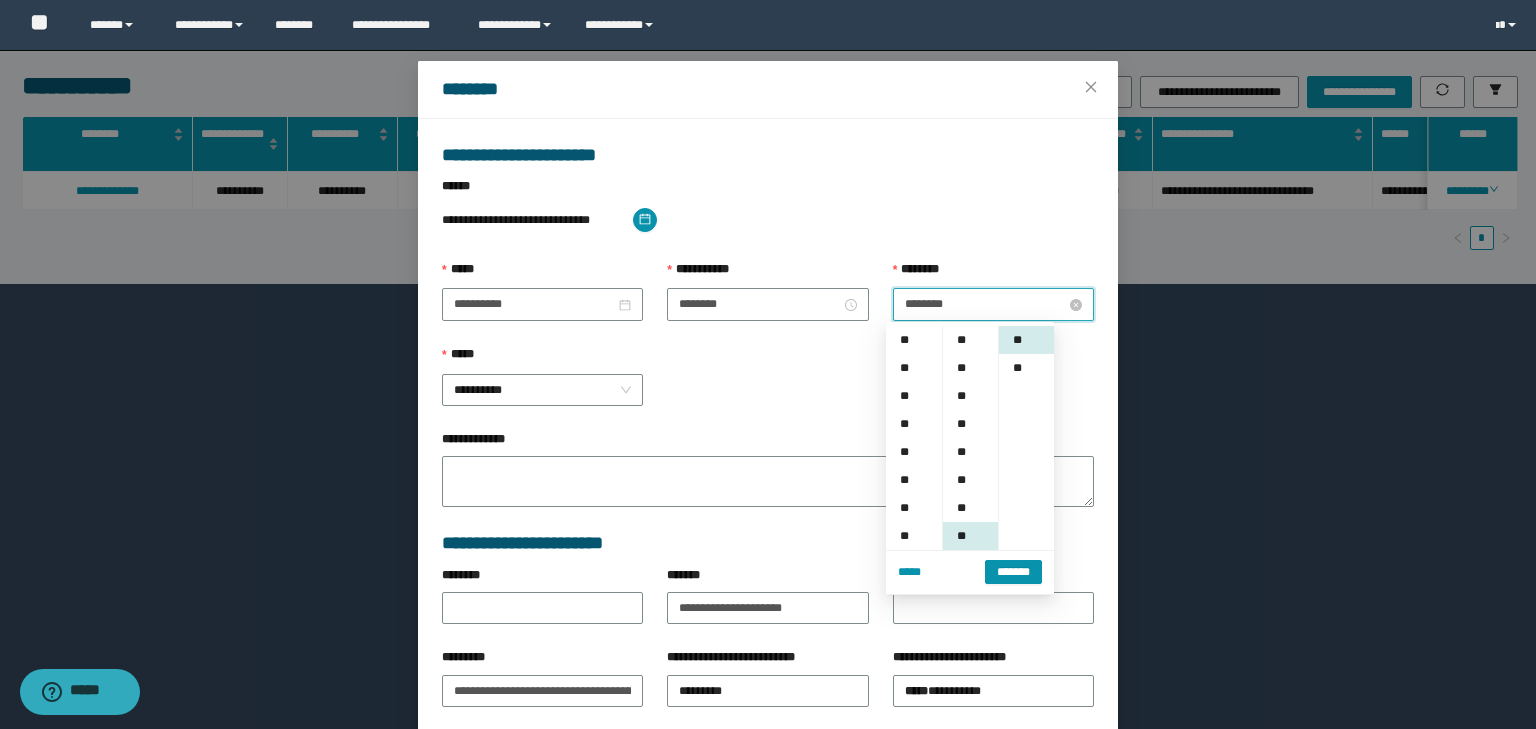 scroll, scrollTop: 280, scrollLeft: 0, axis: vertical 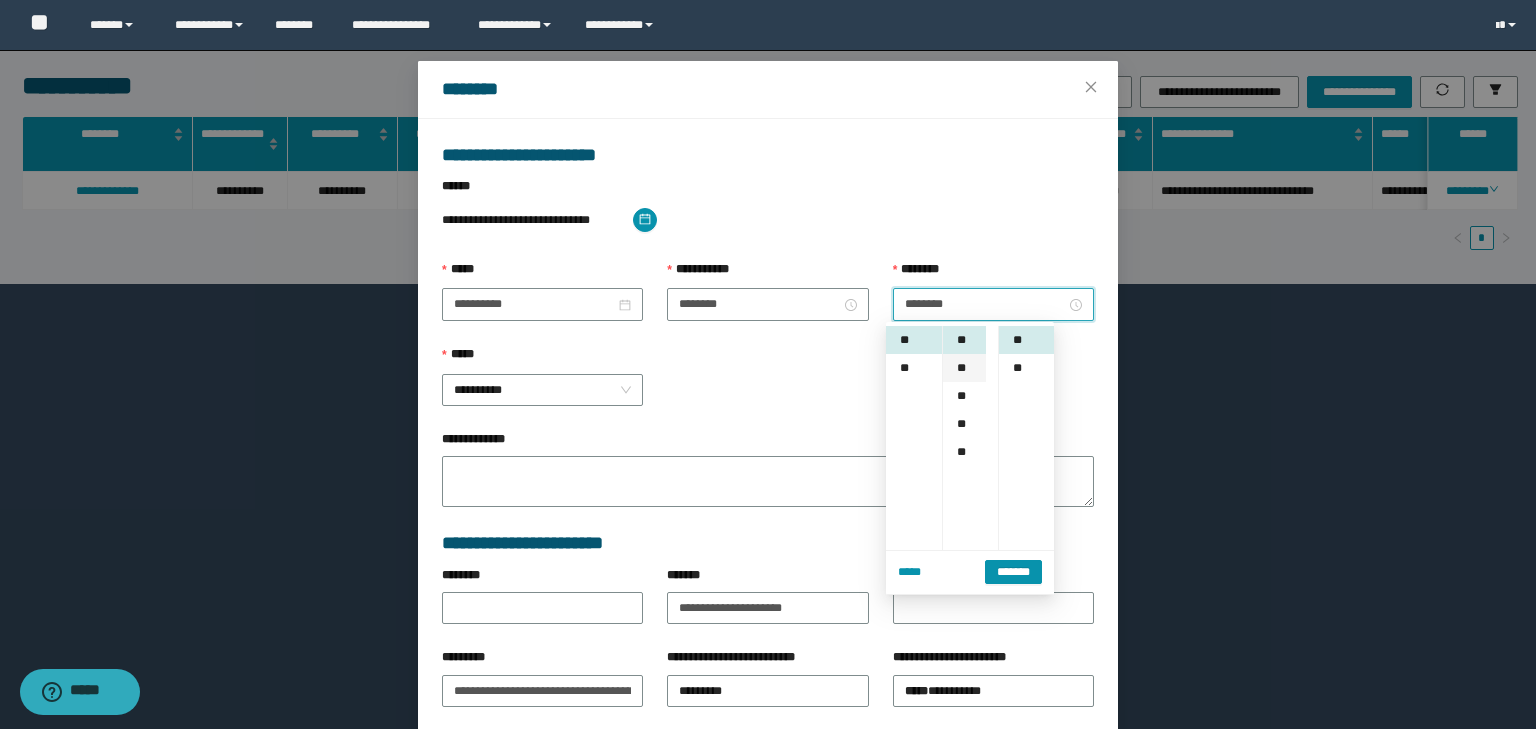click on "**" at bounding box center (964, 368) 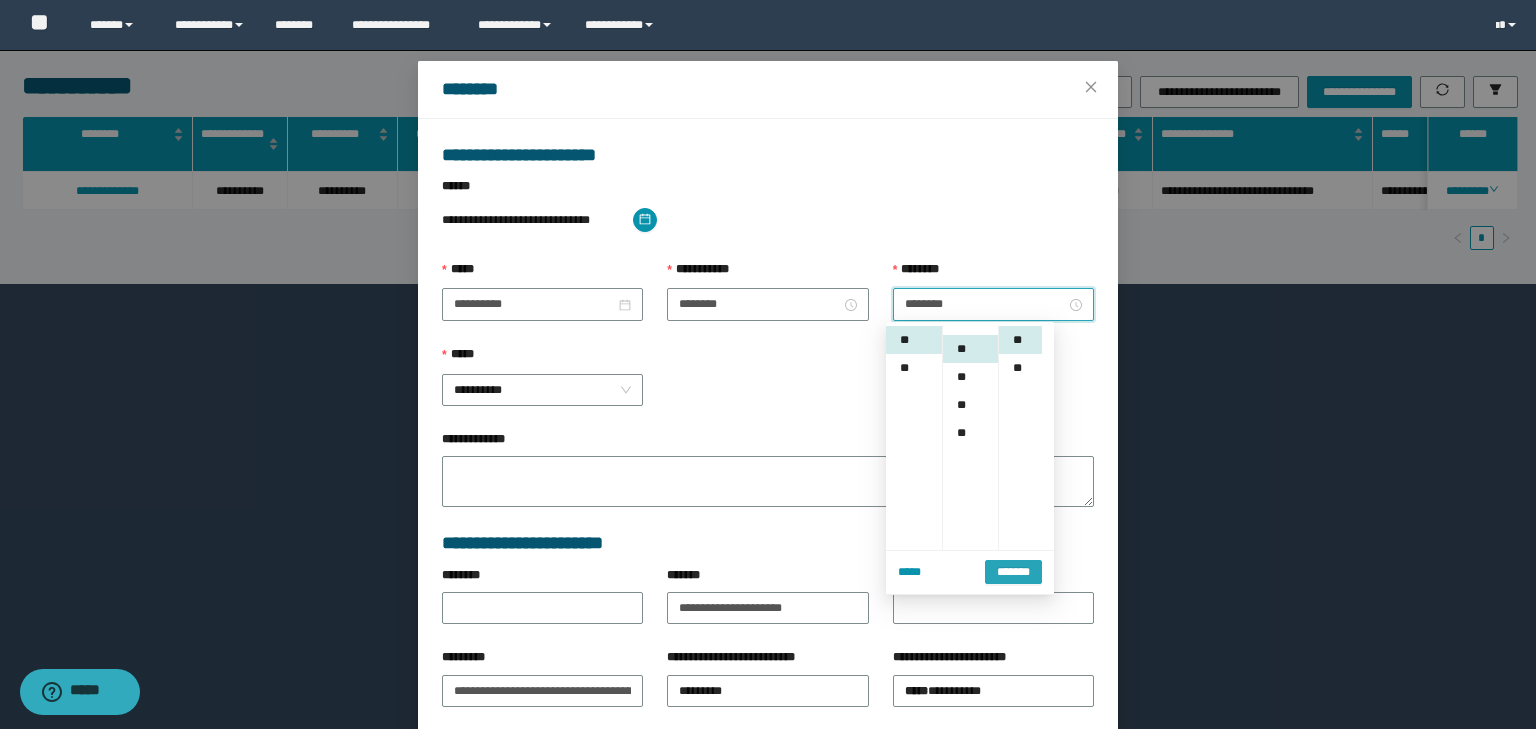 scroll, scrollTop: 224, scrollLeft: 0, axis: vertical 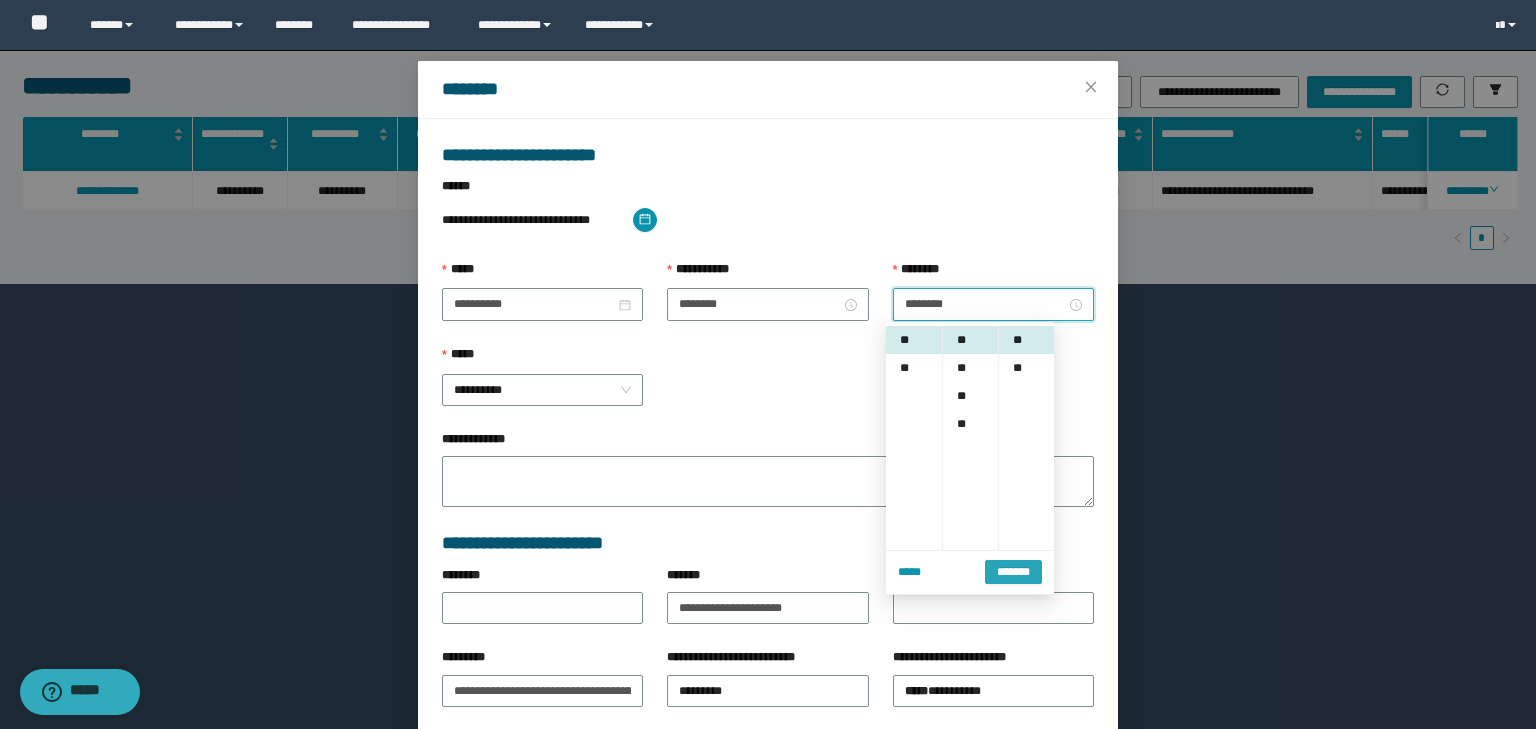 click on "*******" at bounding box center (1013, 572) 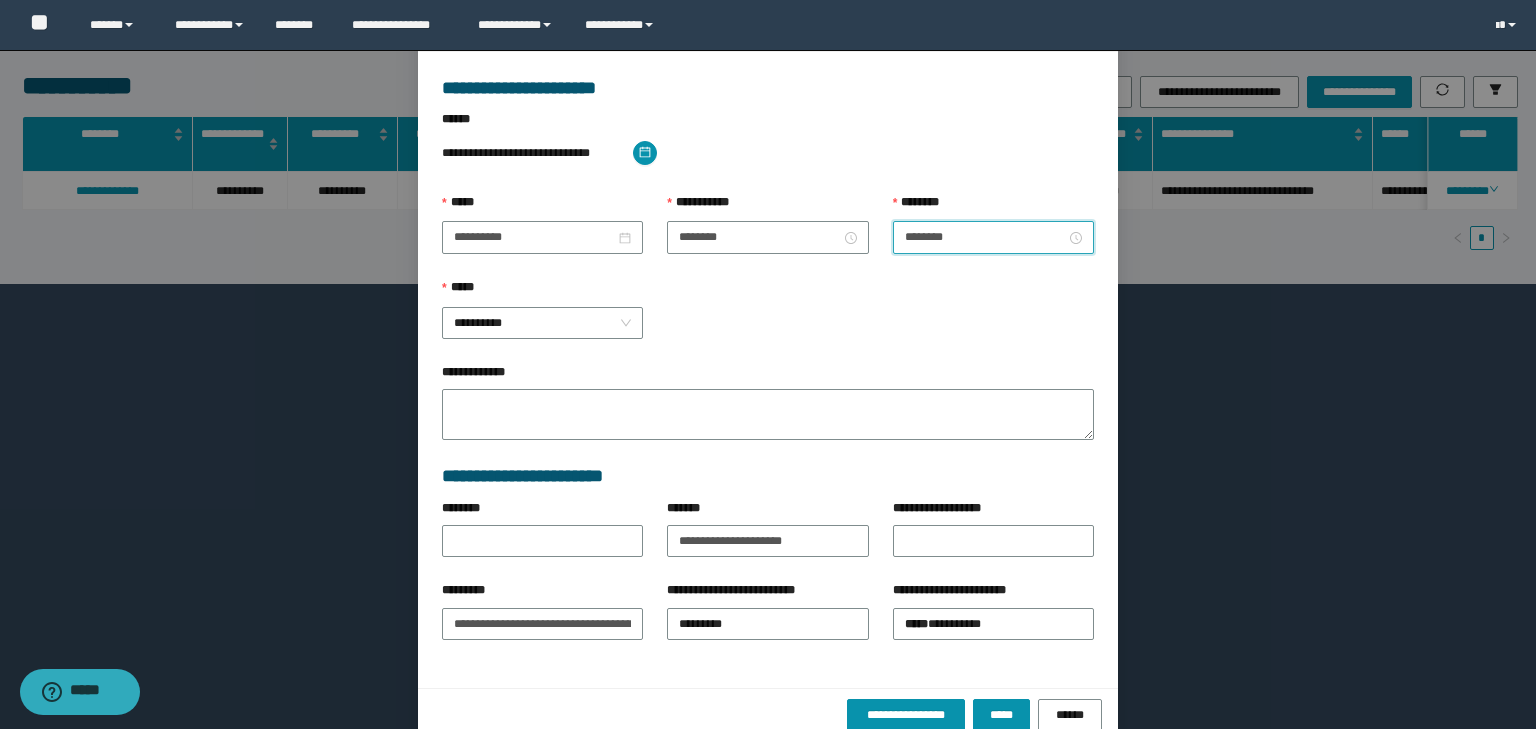 scroll, scrollTop: 139, scrollLeft: 0, axis: vertical 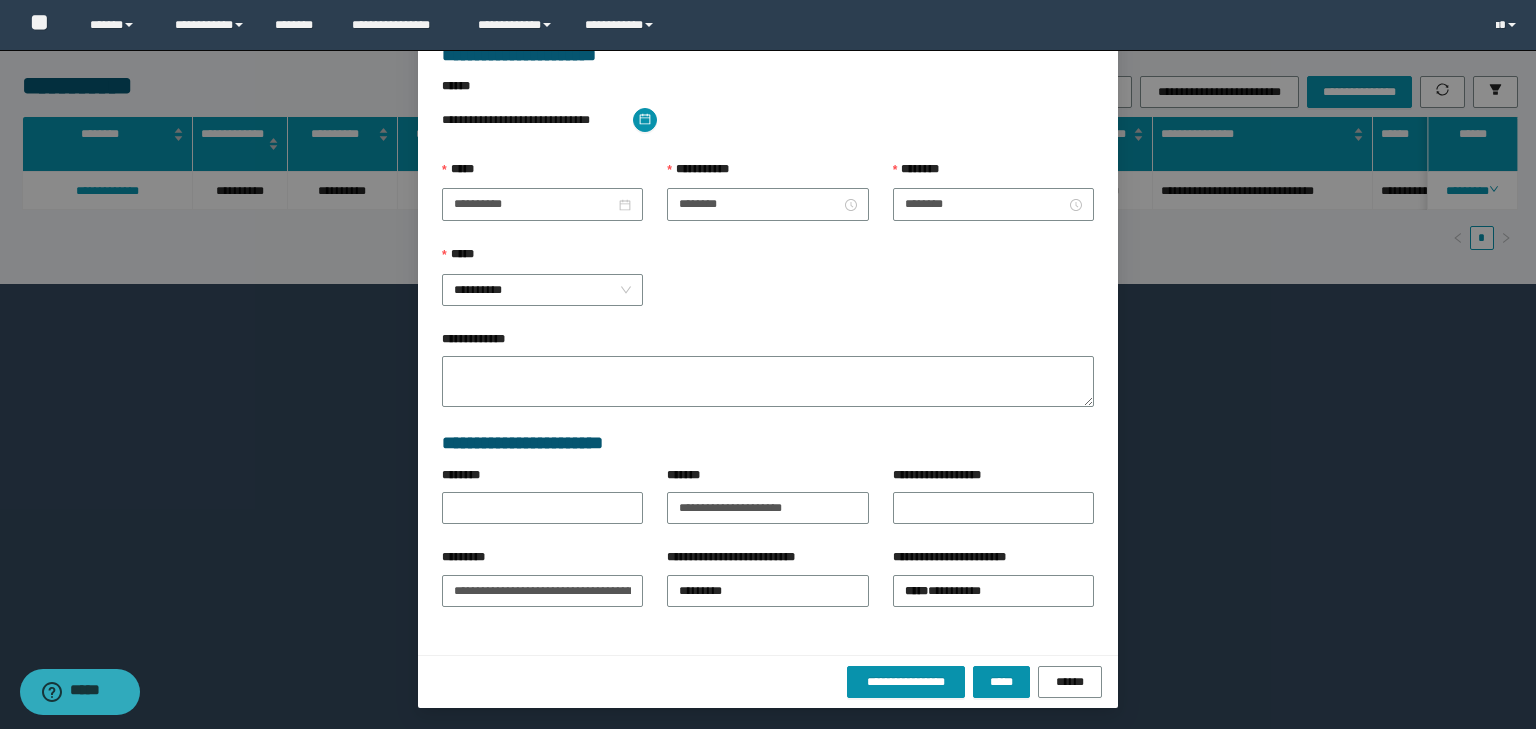 click on "**********" at bounding box center (768, 681) 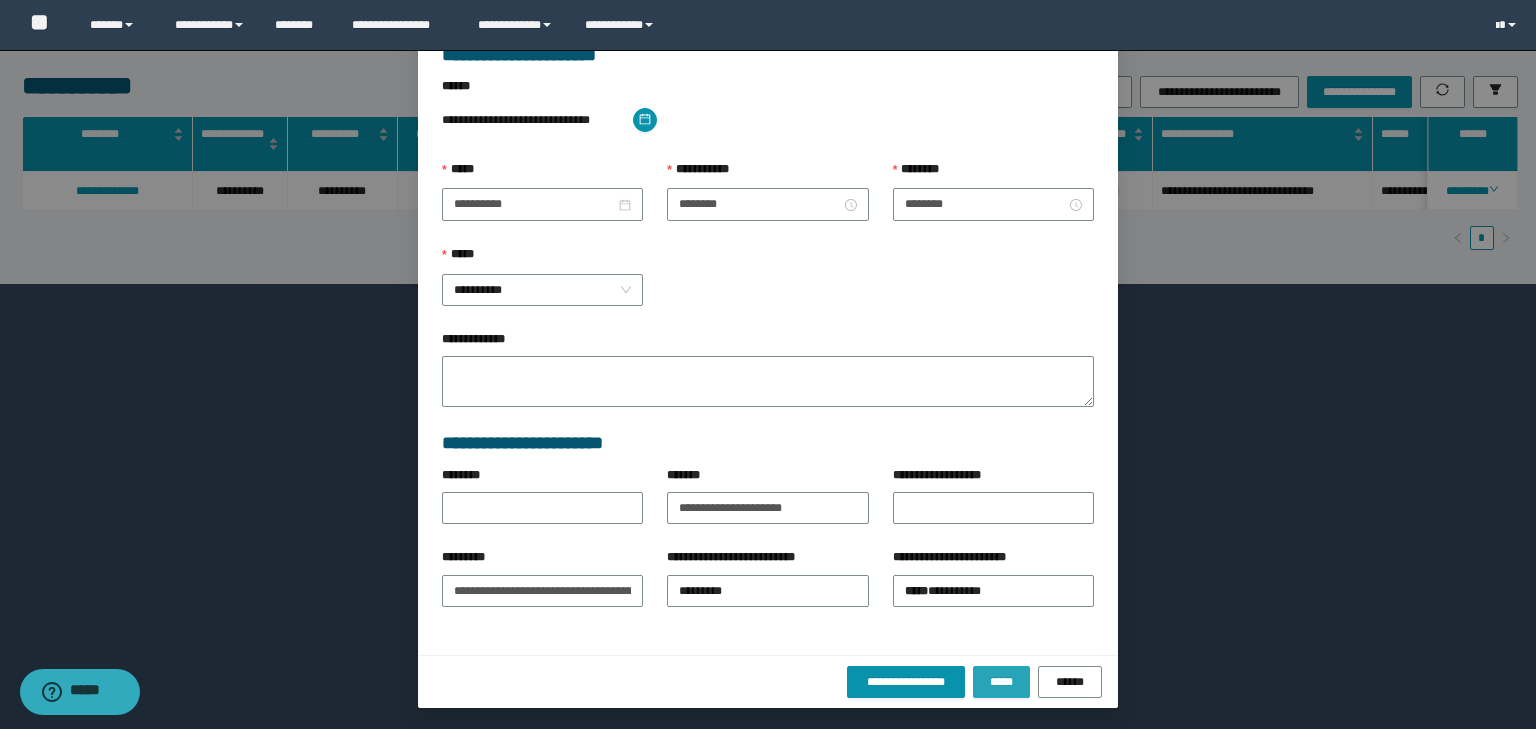 click on "*****" at bounding box center [1001, 682] 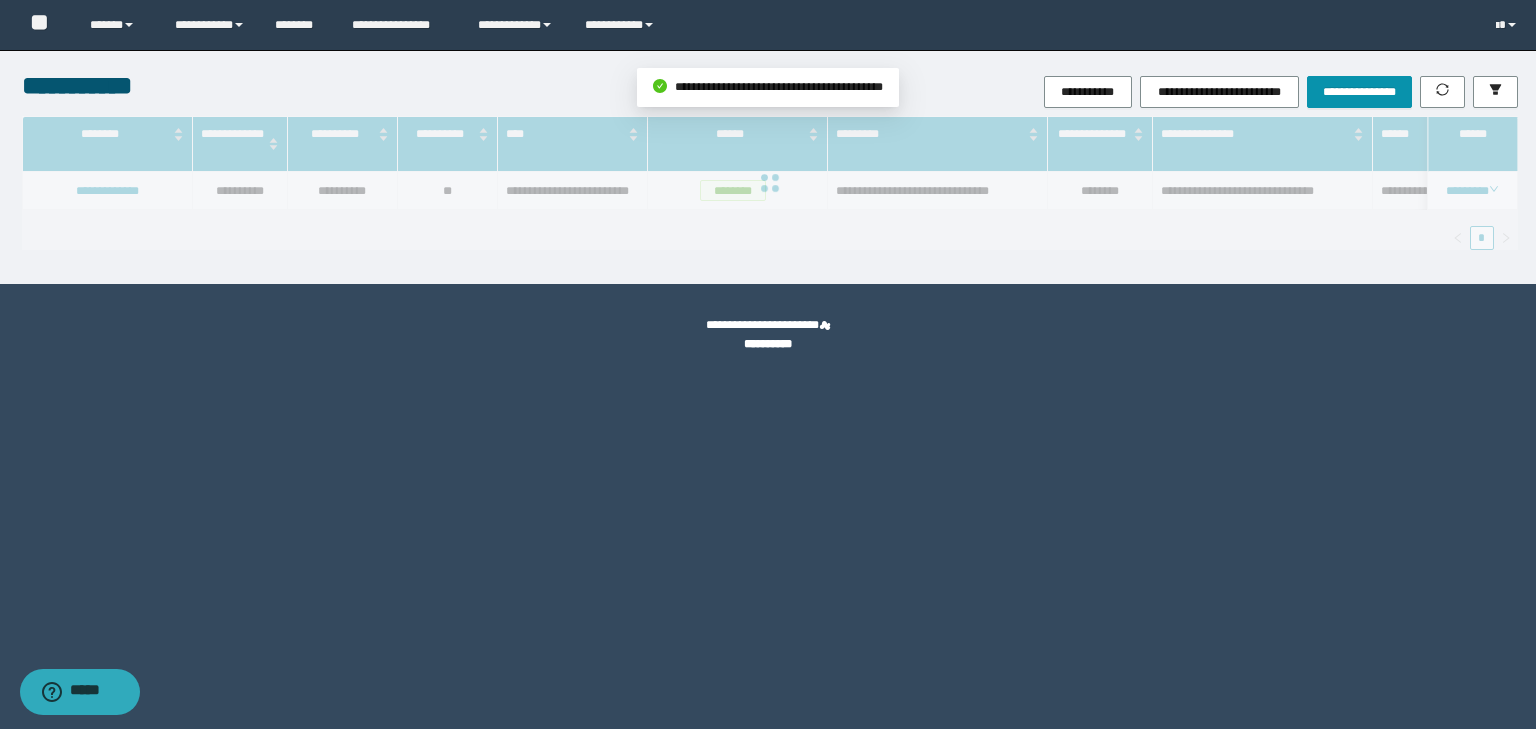 scroll, scrollTop: 39, scrollLeft: 0, axis: vertical 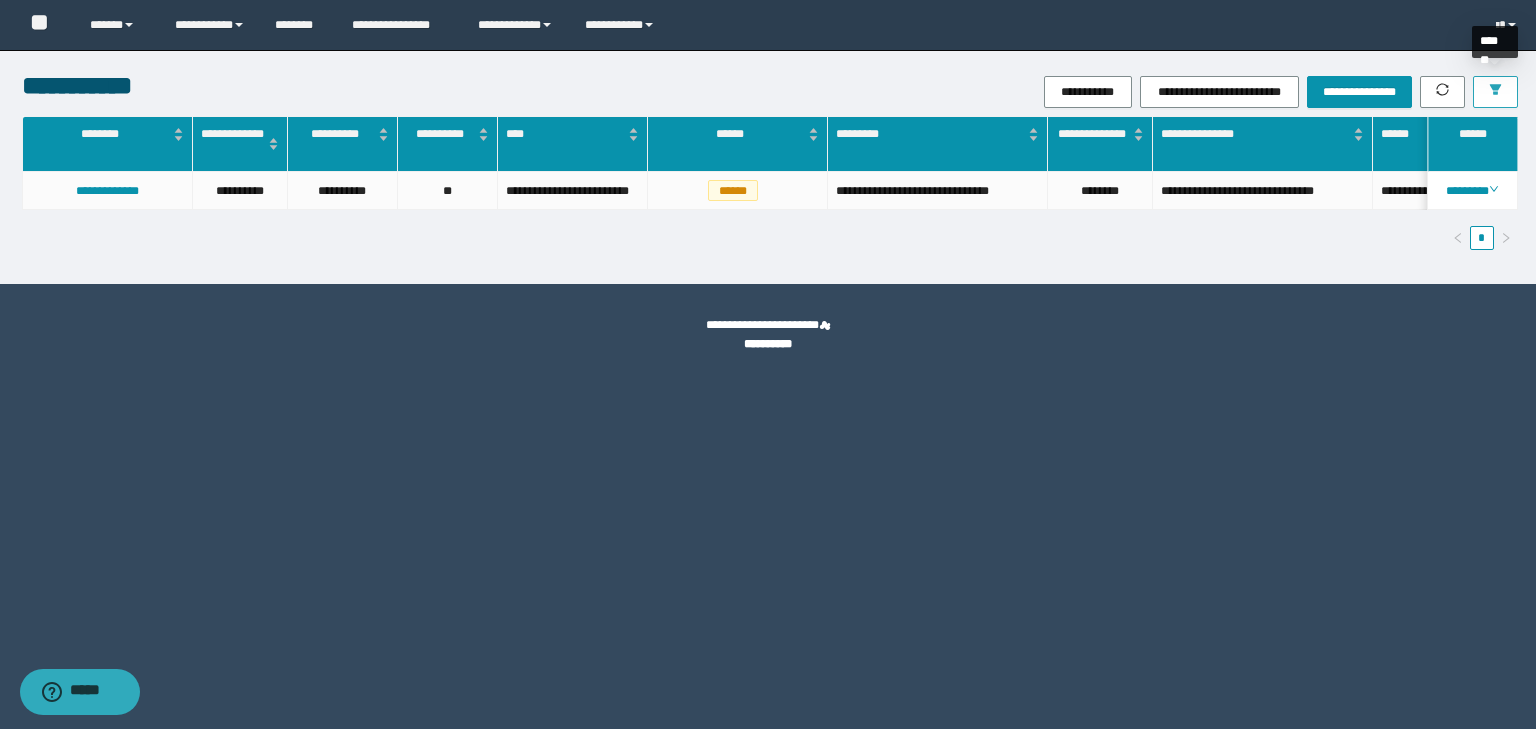 click at bounding box center [1495, 92] 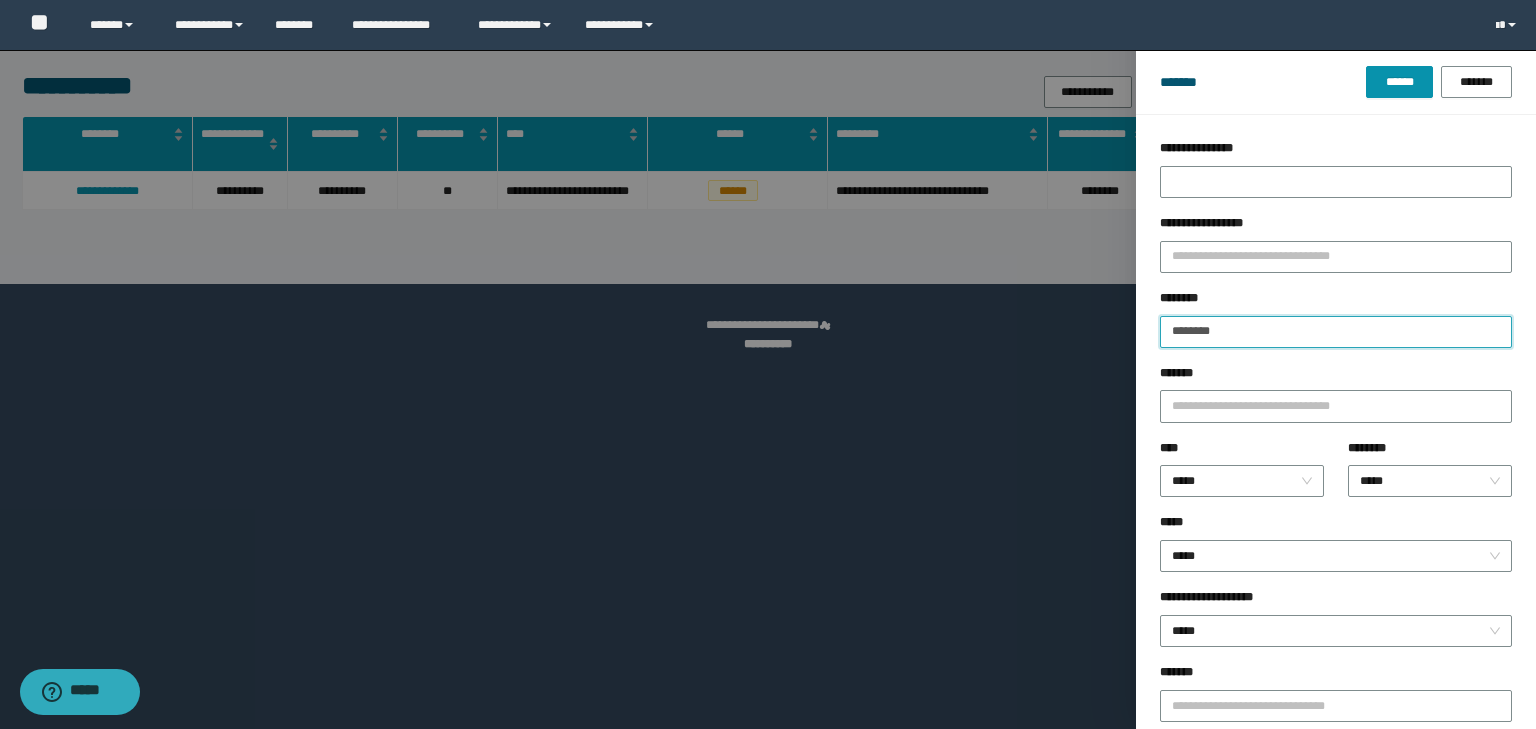 drag, startPoint x: 1200, startPoint y: 334, endPoint x: 1072, endPoint y: 348, distance: 128.76335 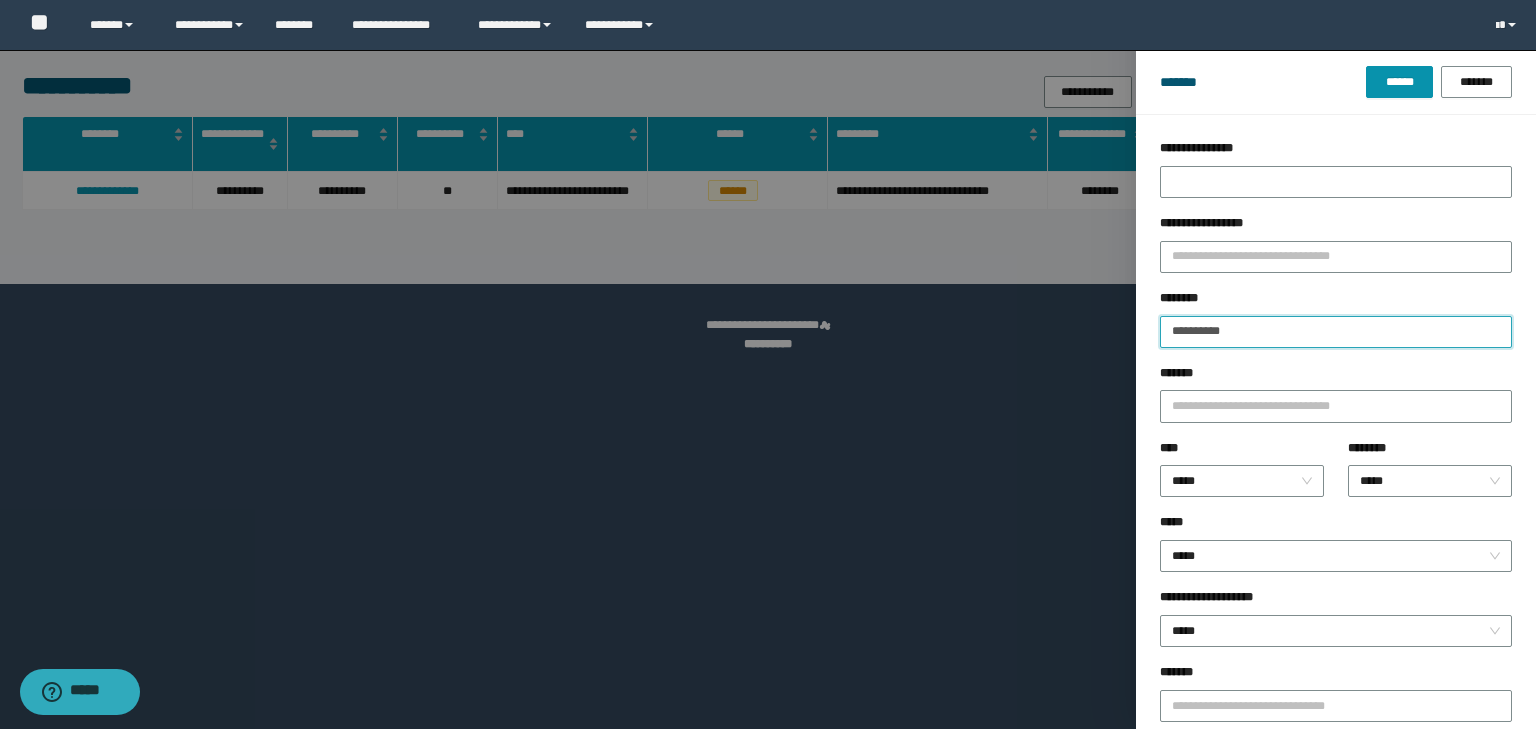 type on "**********" 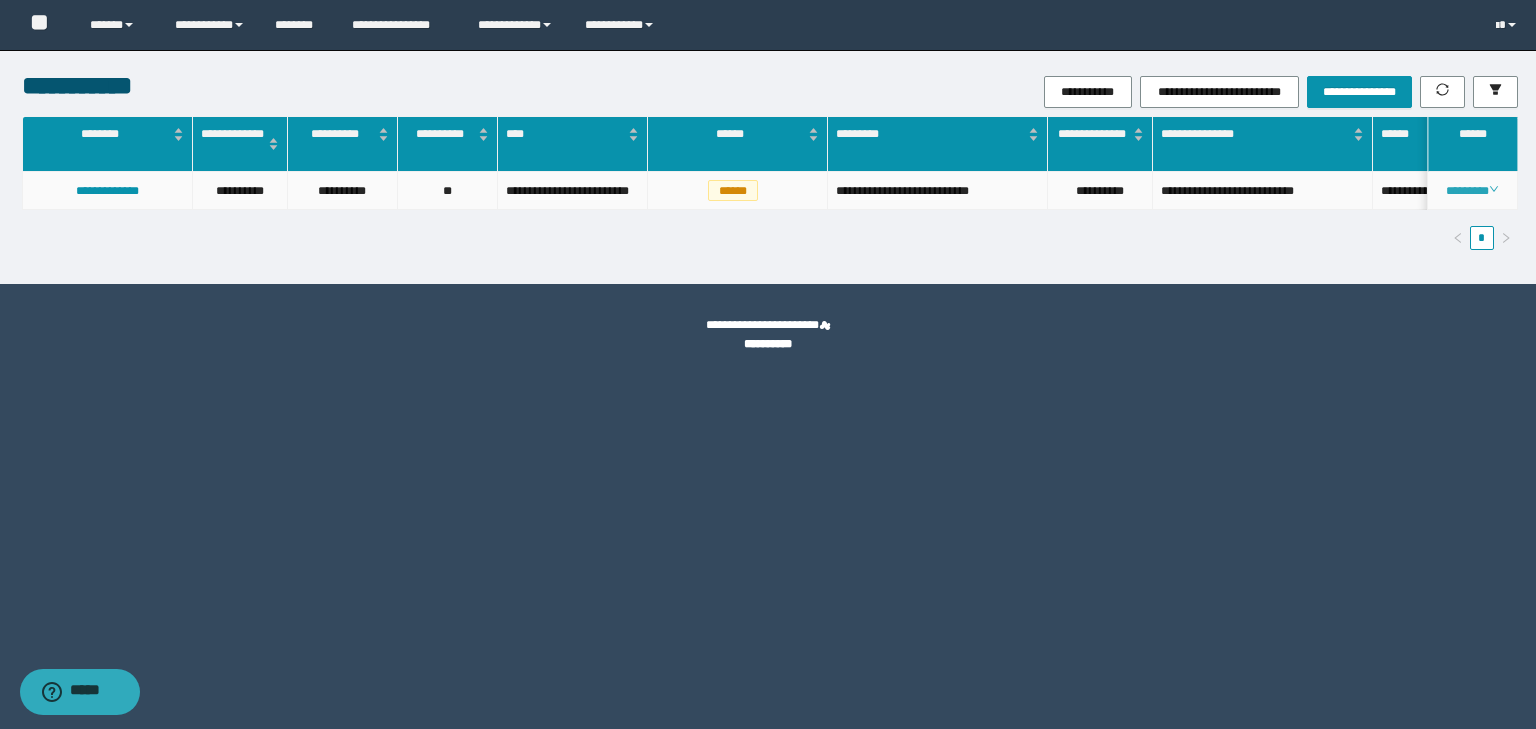 click 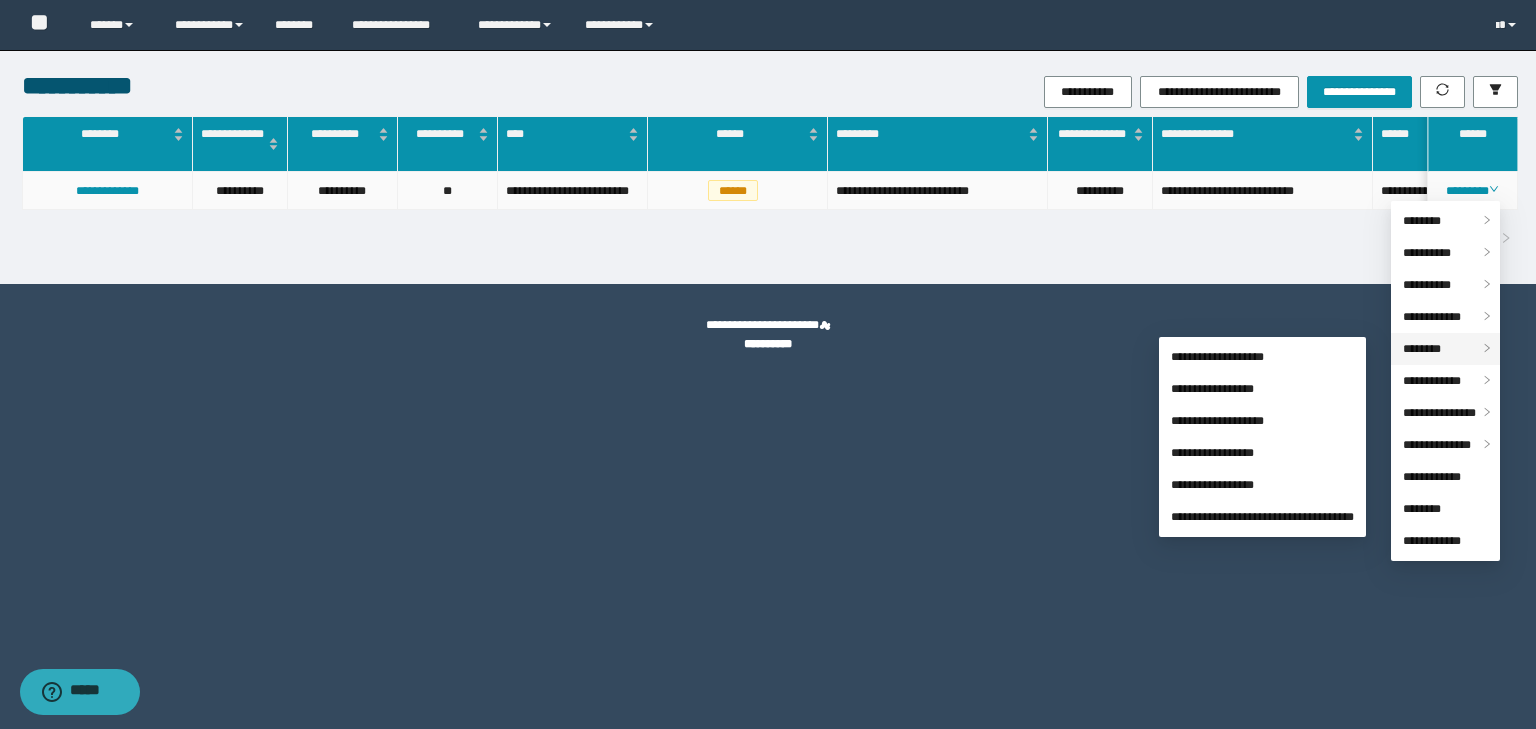 click on "********" at bounding box center [1422, 349] 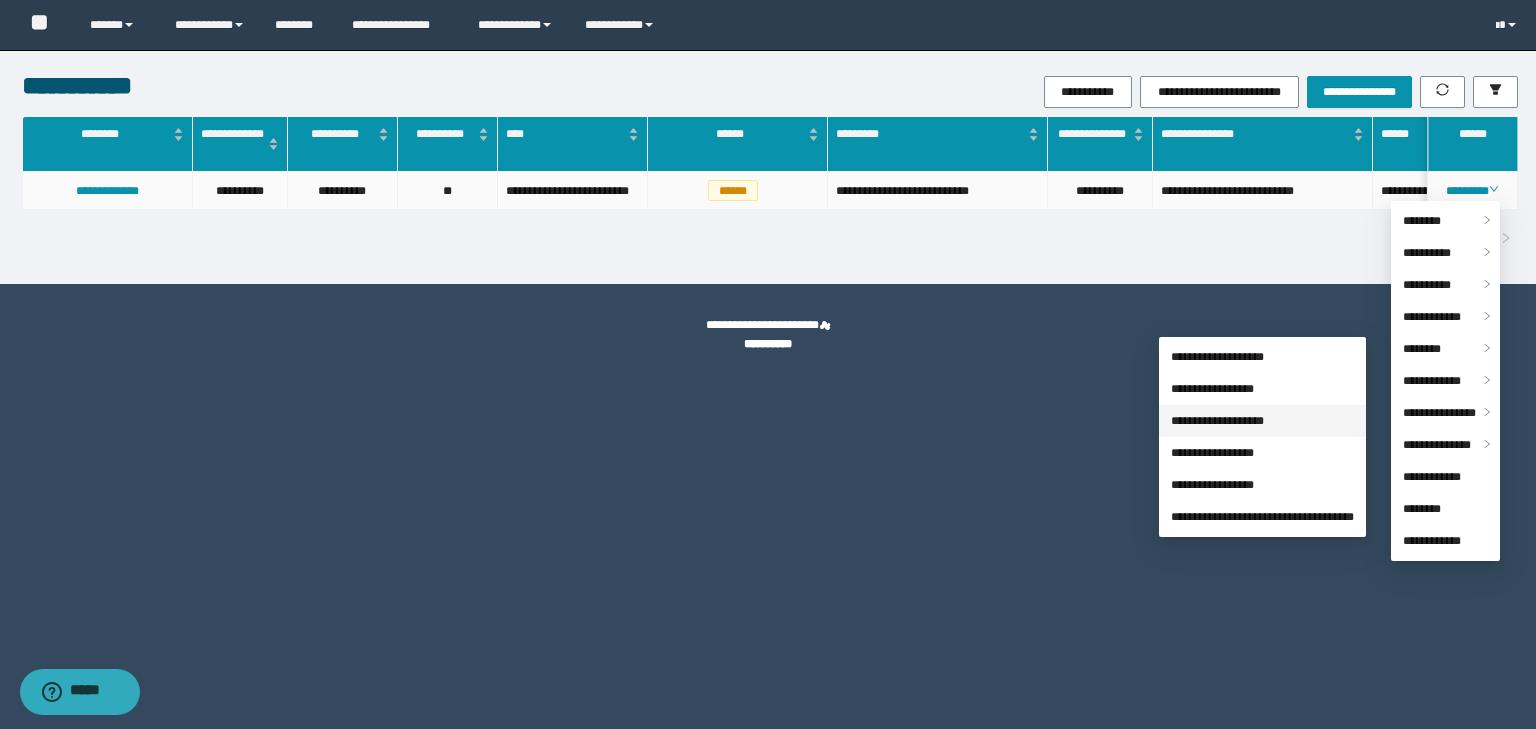 click on "**********" at bounding box center [1217, 421] 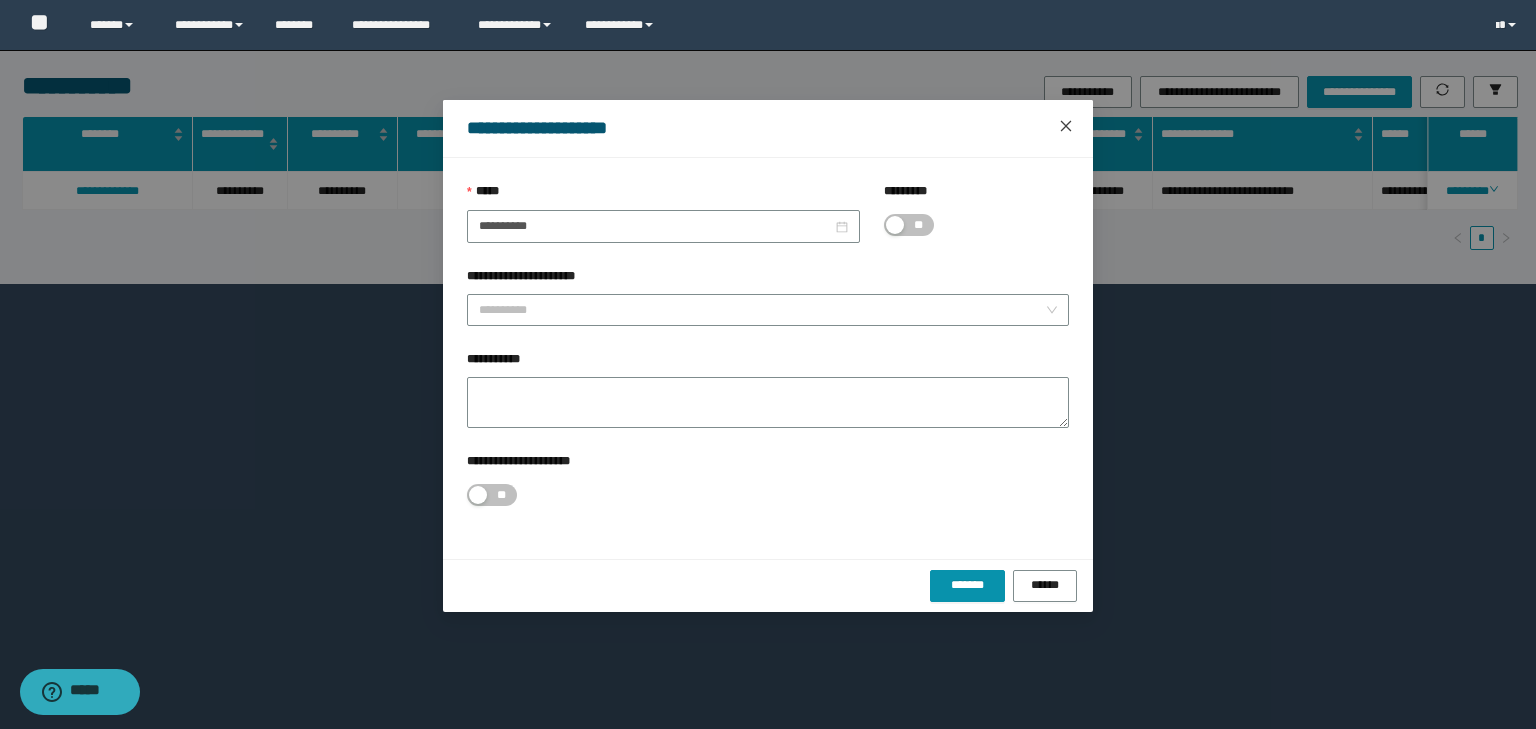 drag, startPoint x: 1064, startPoint y: 142, endPoint x: 1064, endPoint y: 131, distance: 11 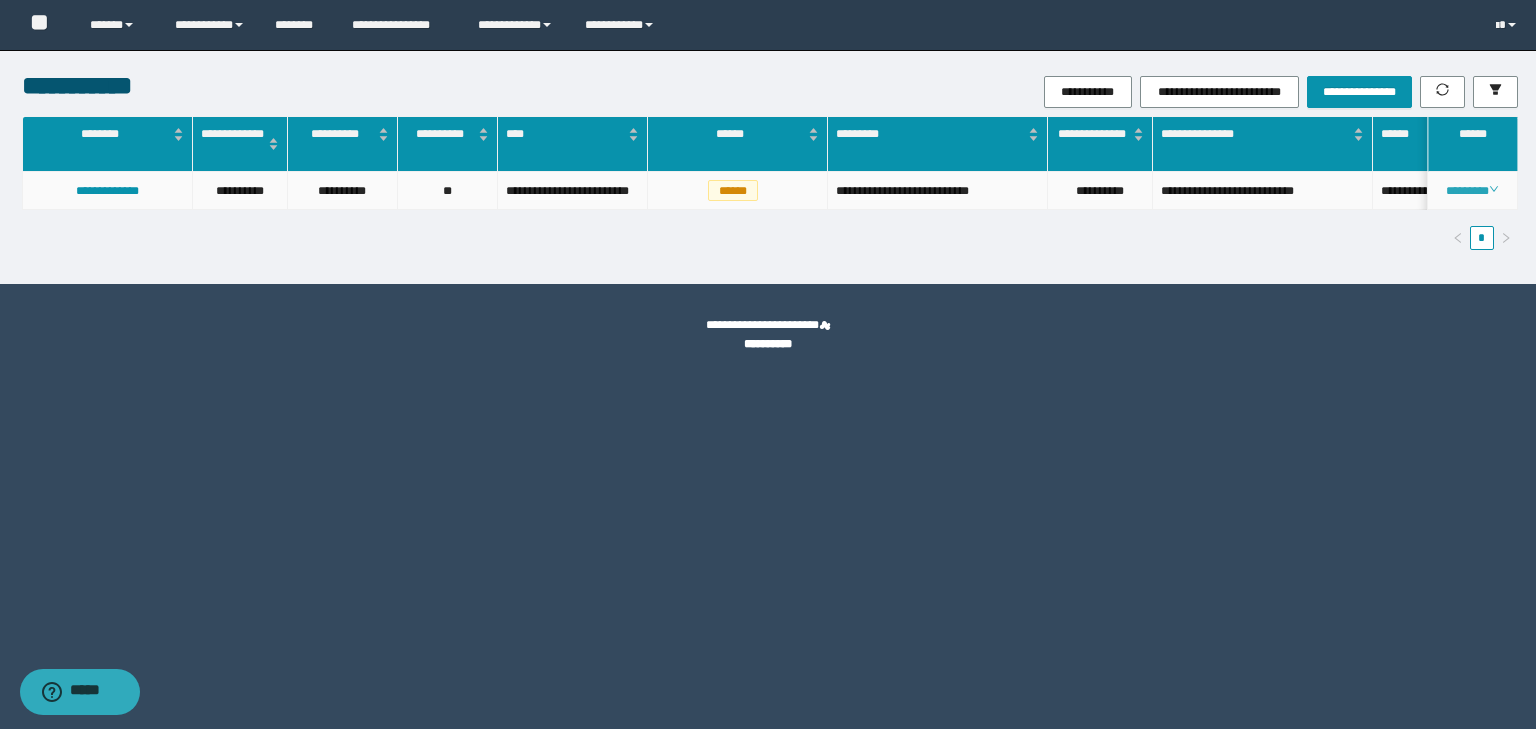 click on "********" at bounding box center [1472, 191] 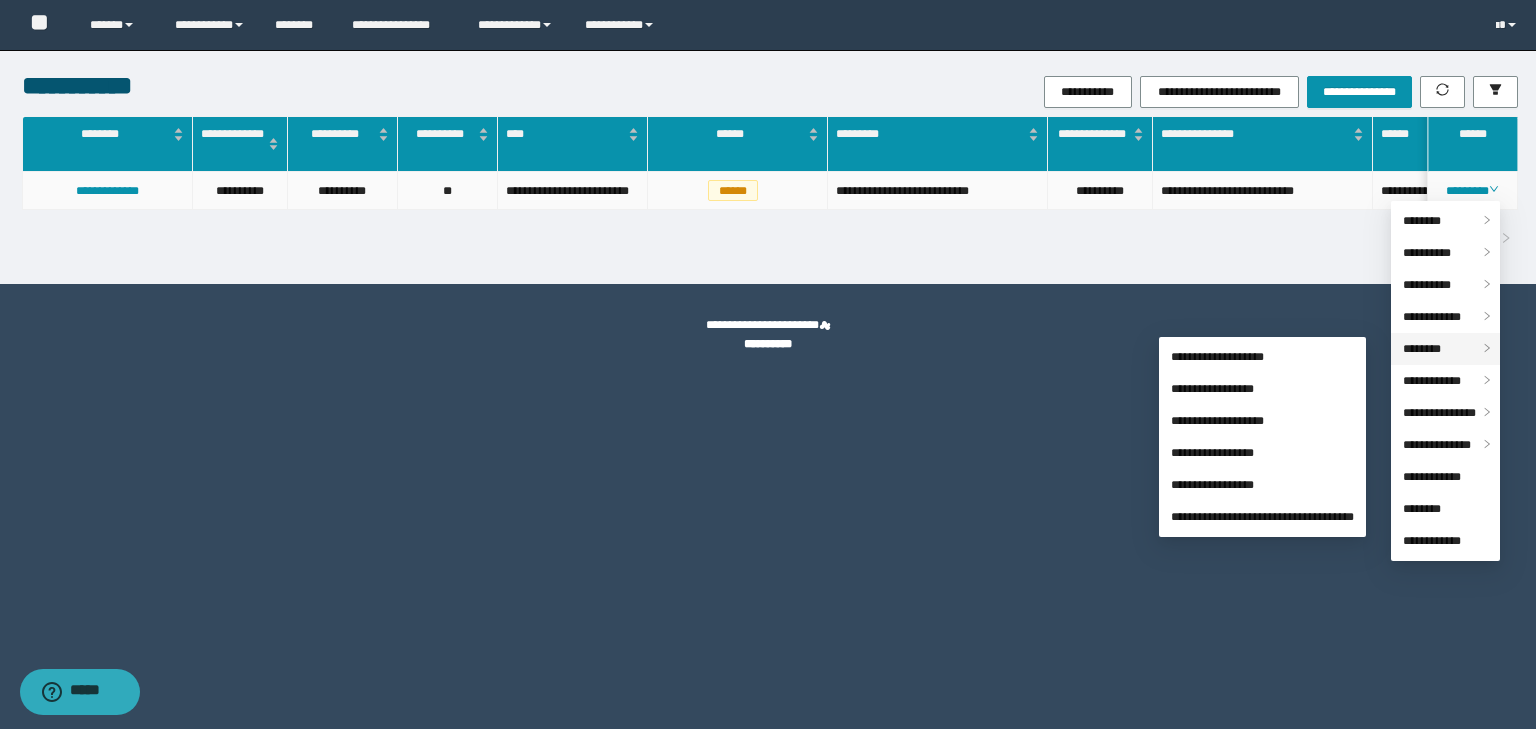 click on "********" at bounding box center (1445, 349) 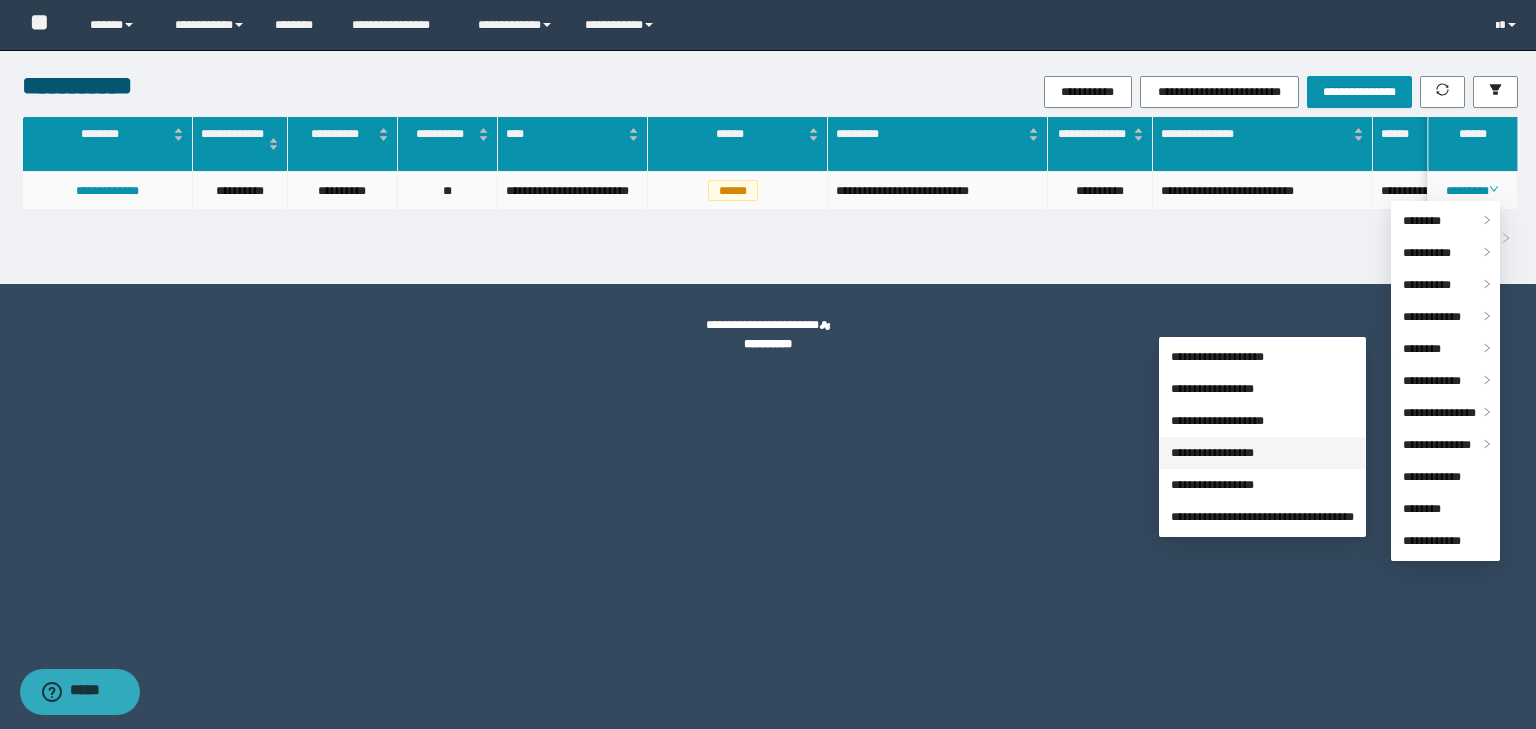 click on "**********" at bounding box center [1212, 453] 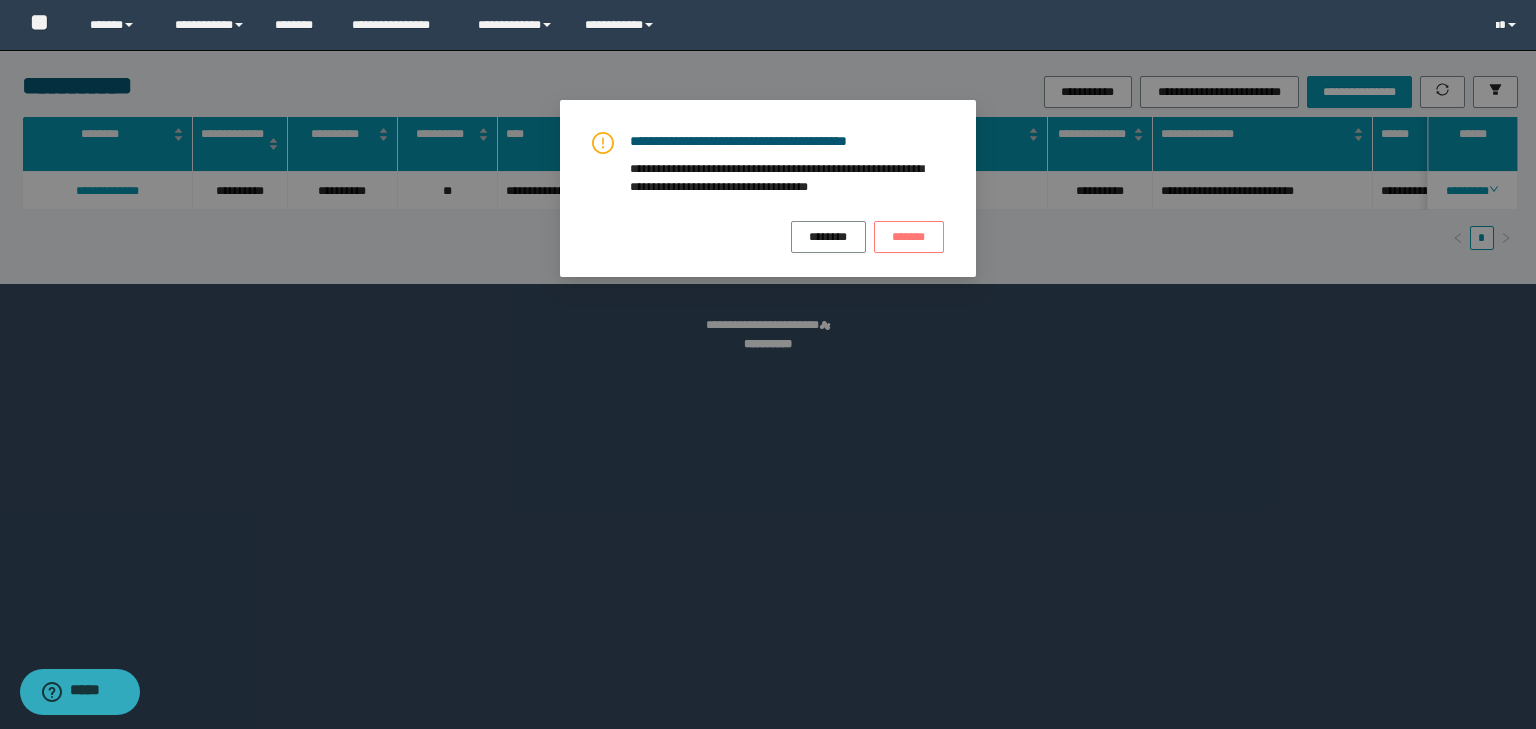 click on "*******" at bounding box center (909, 237) 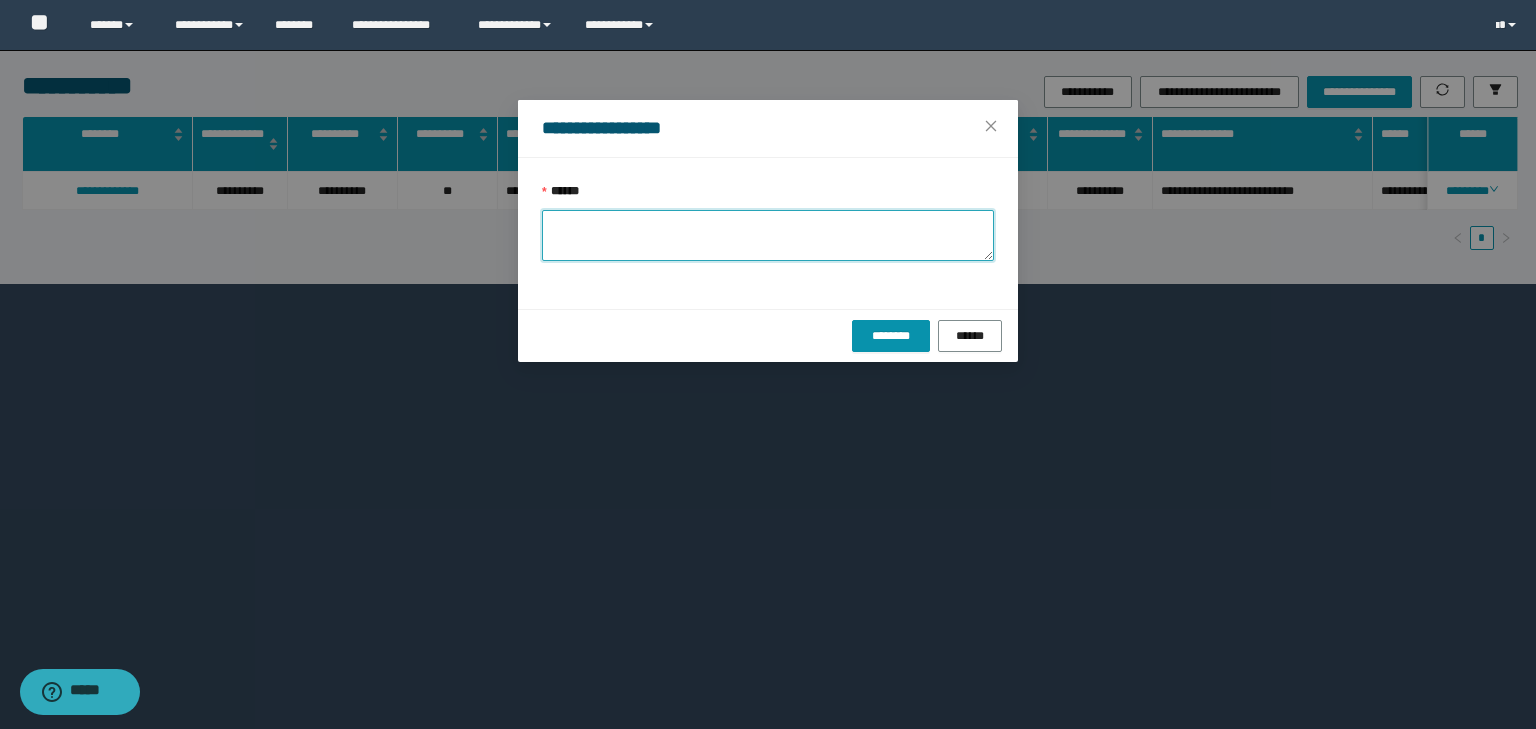click on "******" at bounding box center [768, 235] 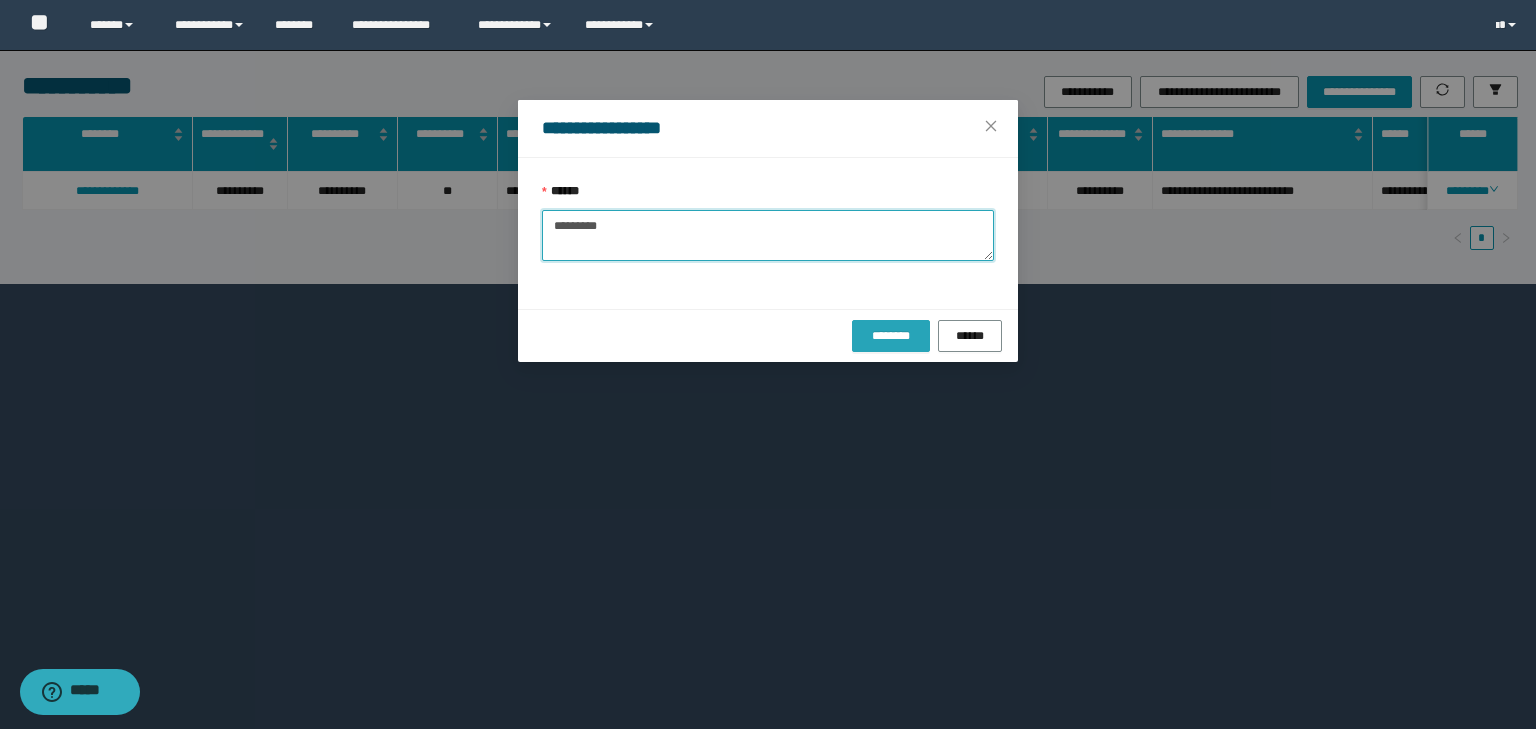 type on "*********" 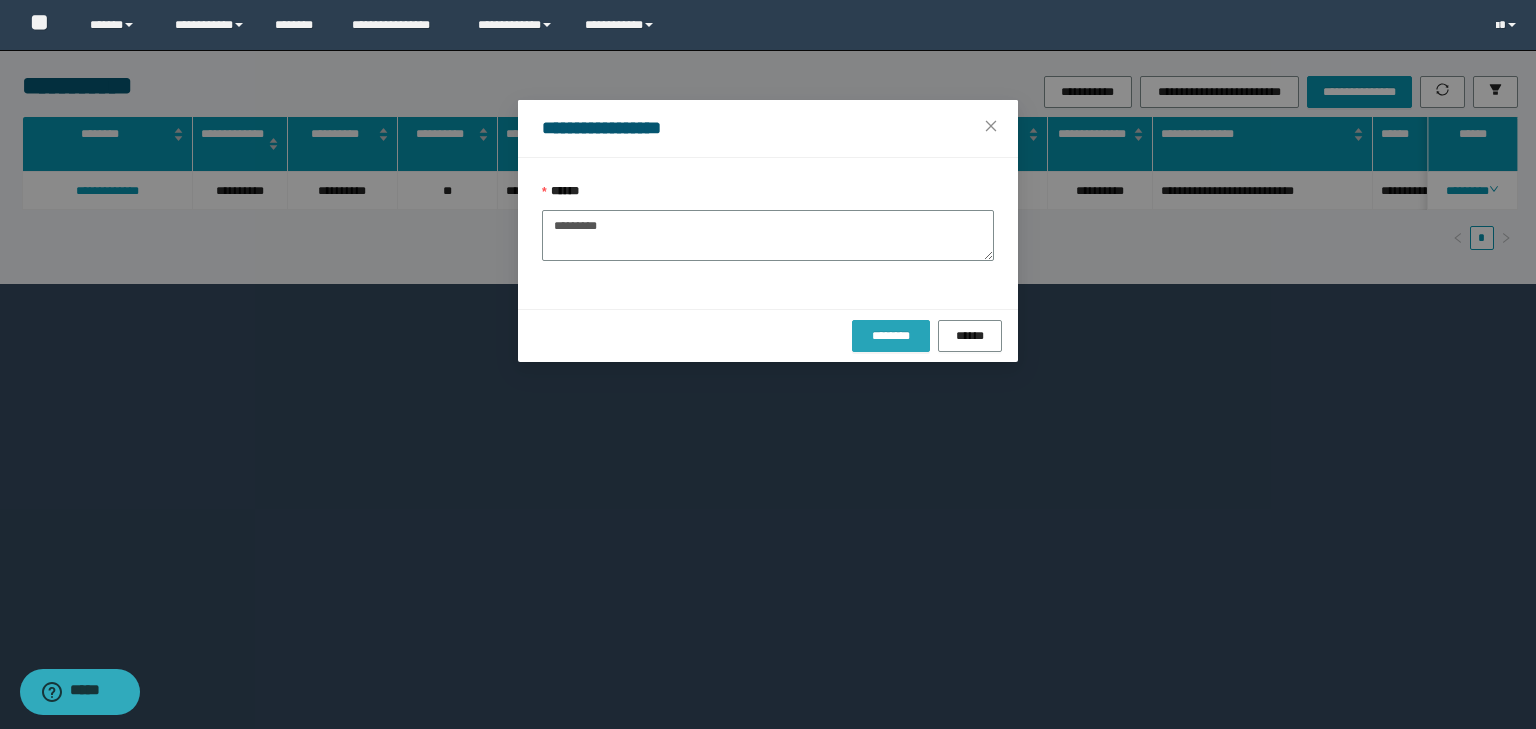 click on "********" at bounding box center [890, 336] 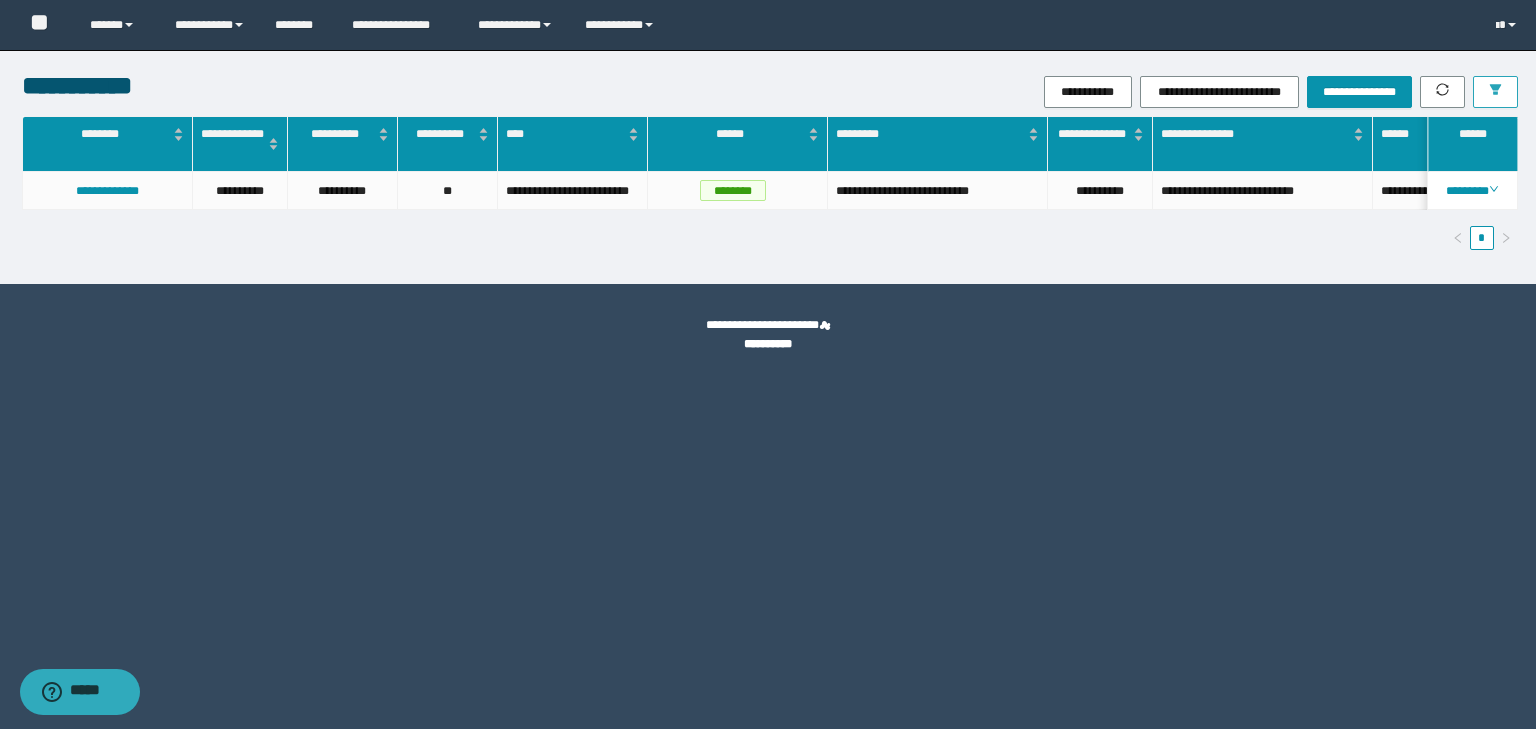 click at bounding box center (1495, 92) 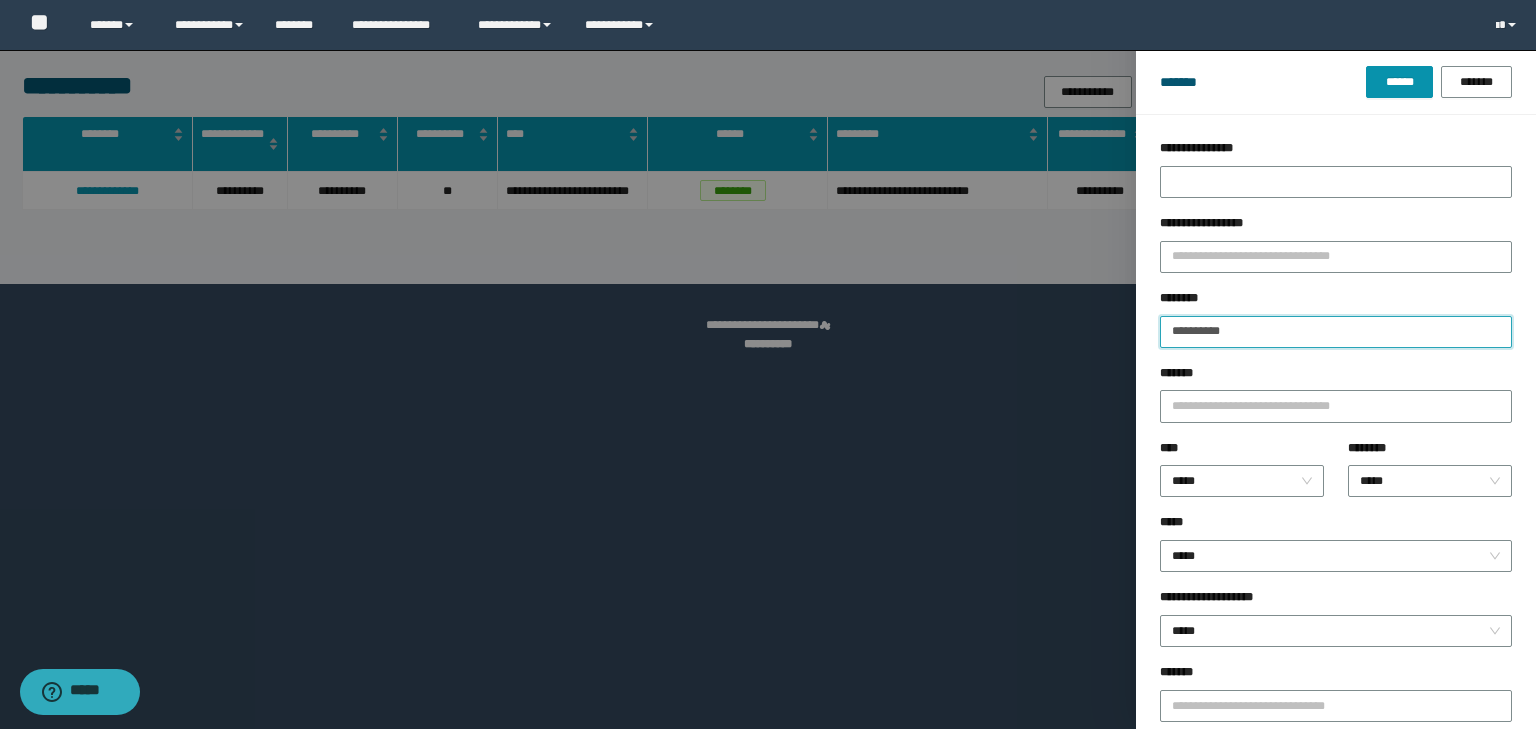 drag, startPoint x: 1249, startPoint y: 330, endPoint x: 976, endPoint y: 332, distance: 273.00732 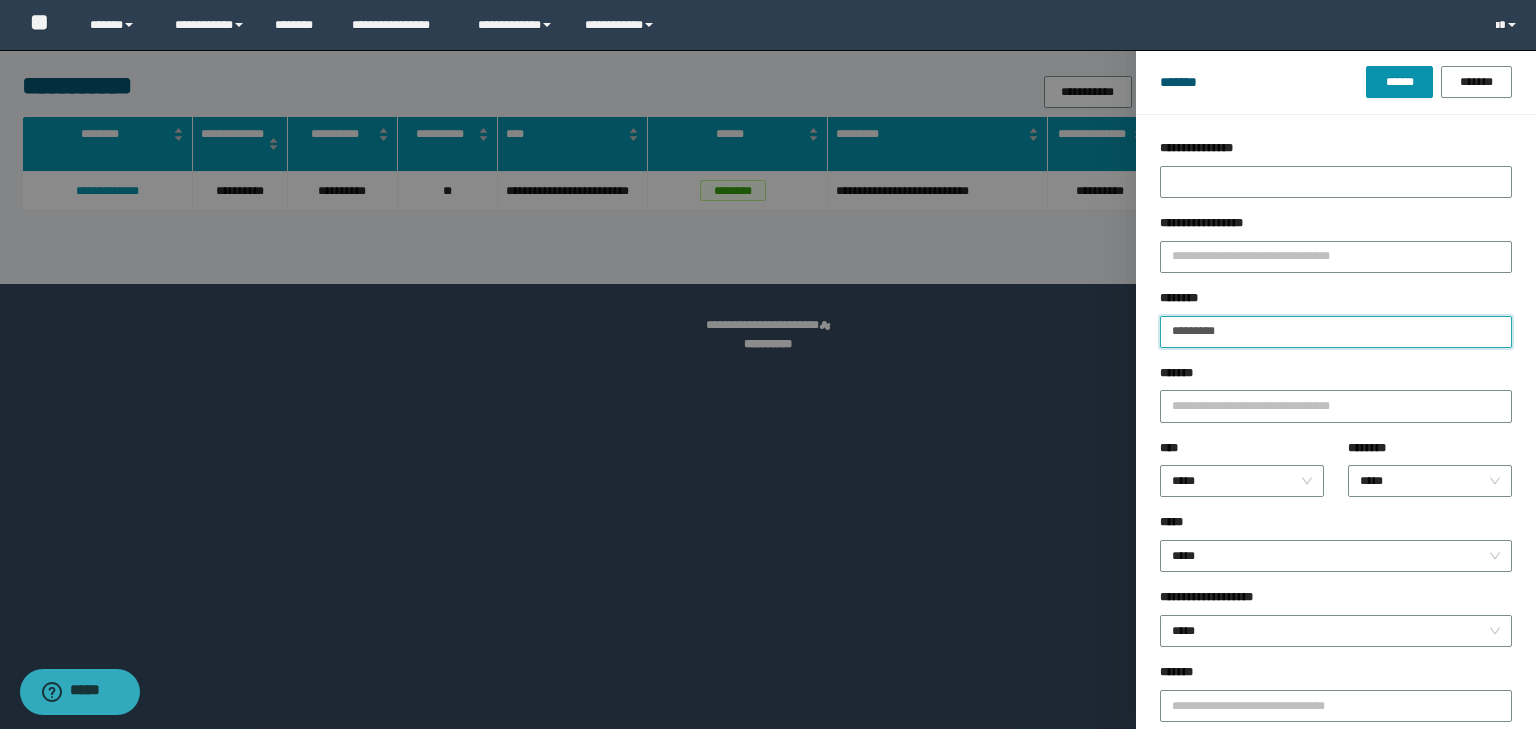 type on "**********" 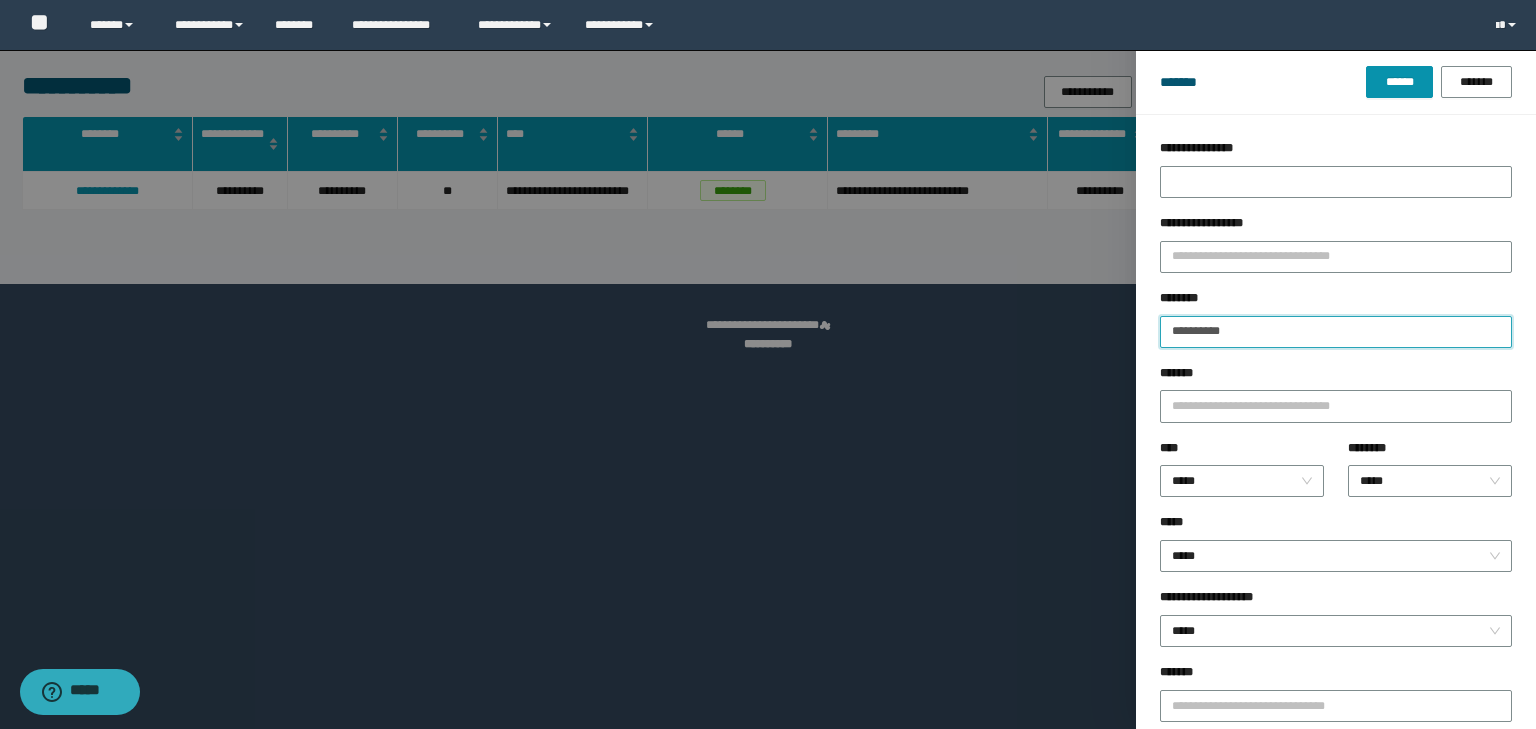 click on "******" at bounding box center (1399, 82) 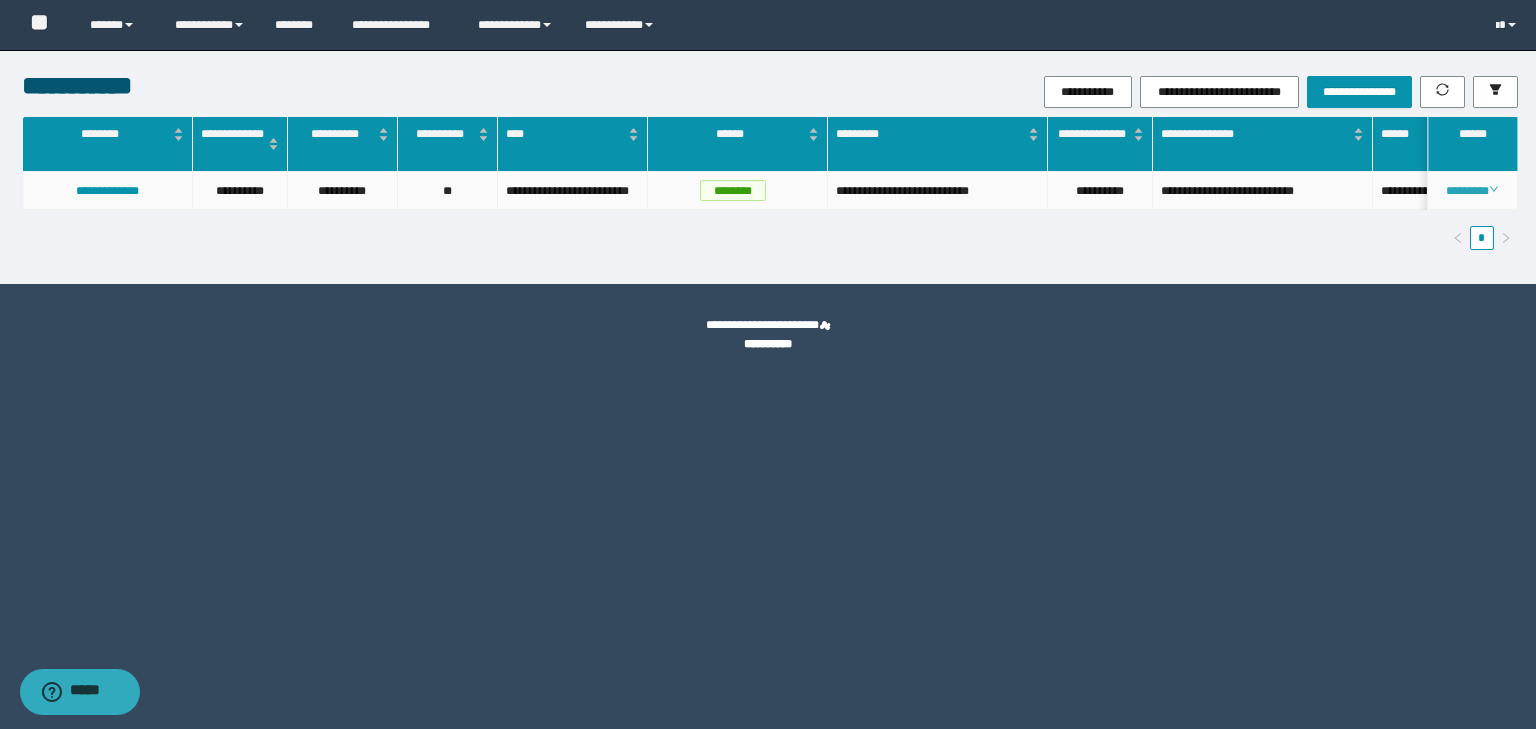 click 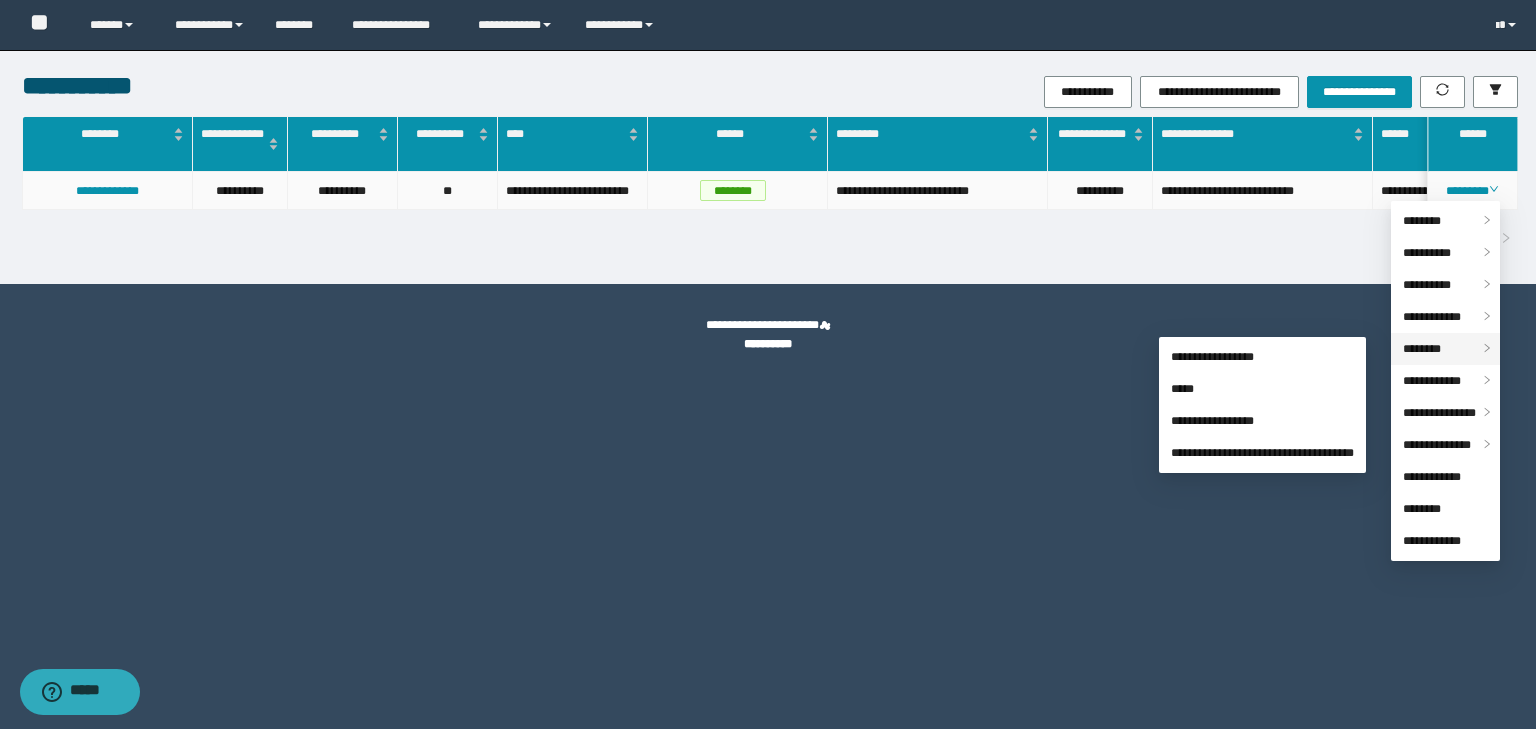 click on "********" at bounding box center (1422, 349) 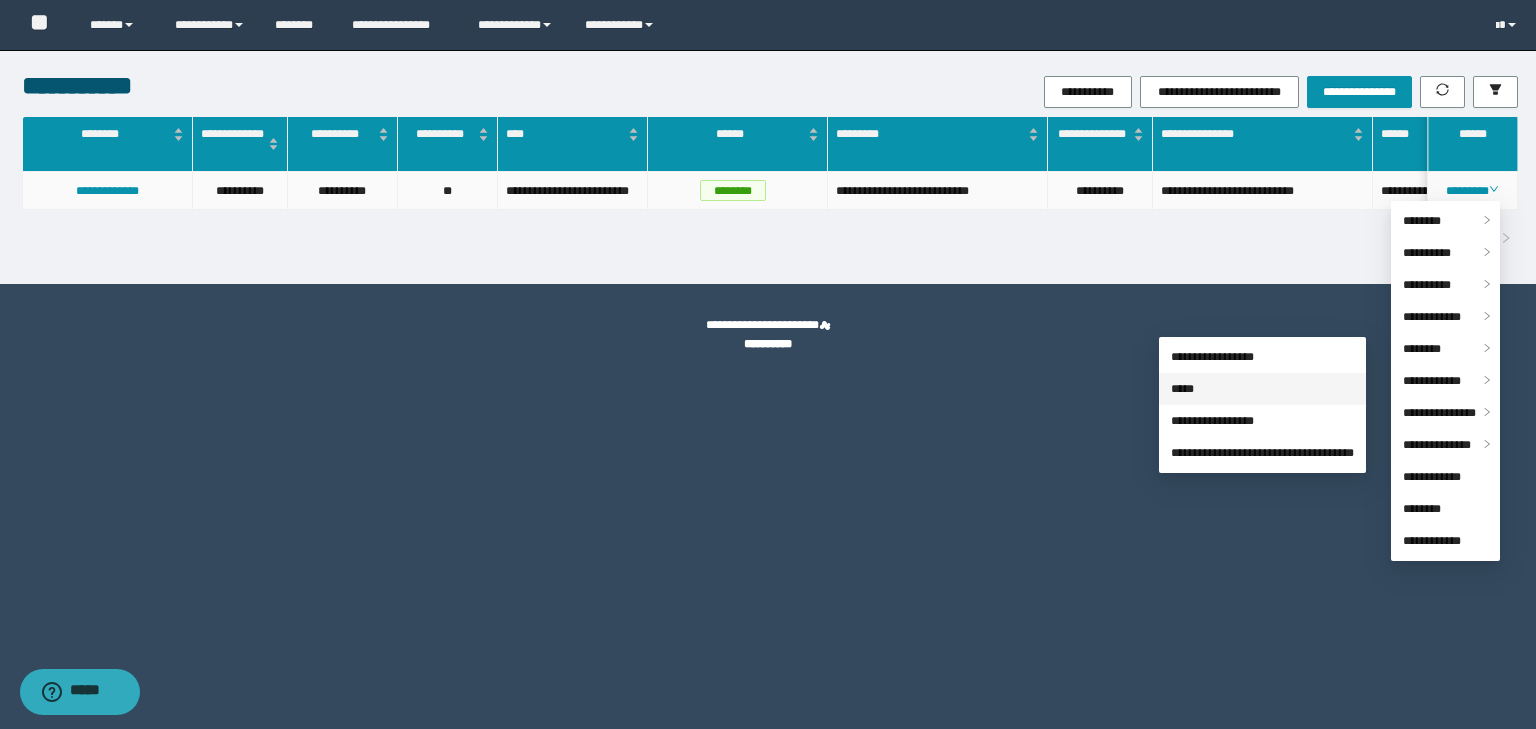 click on "*****" at bounding box center [1182, 389] 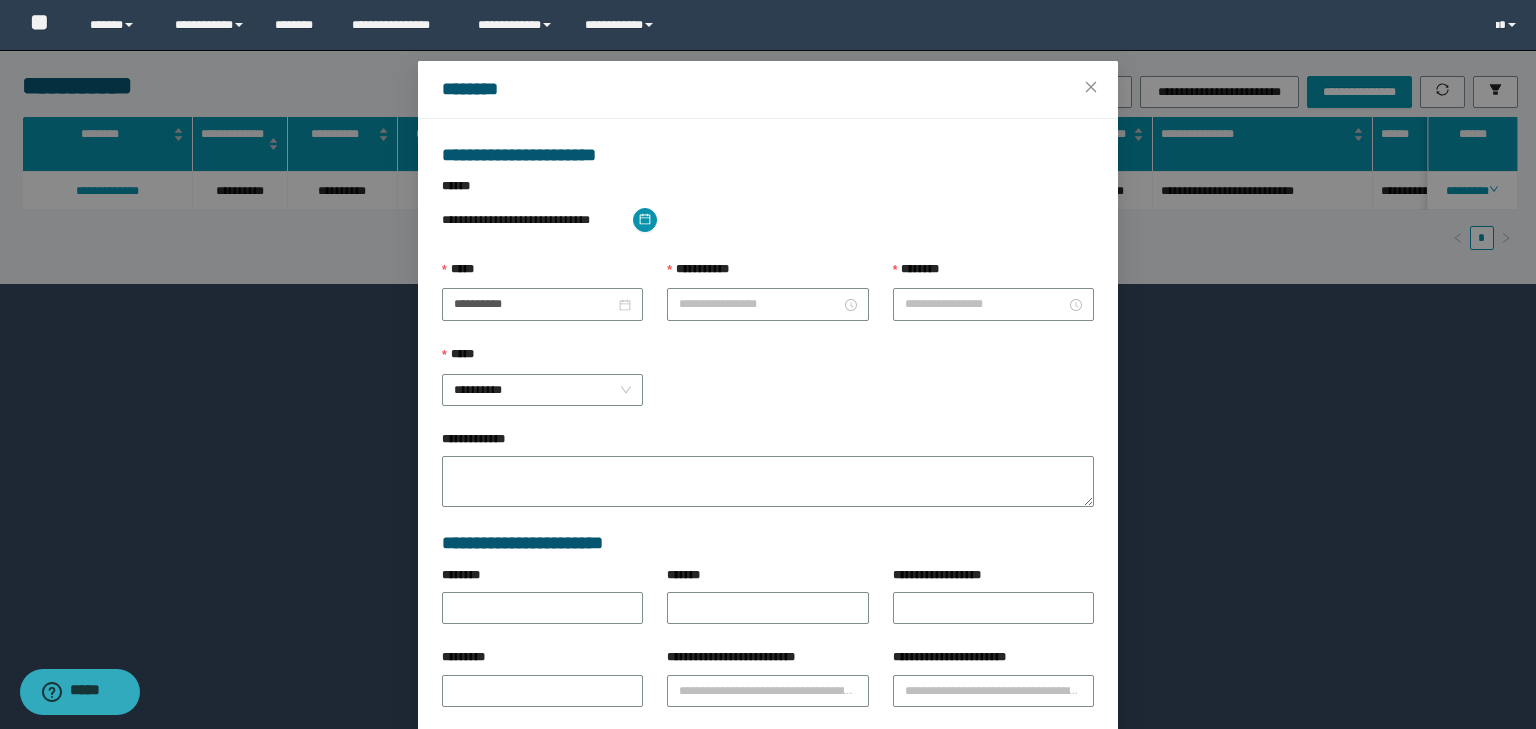 type on "**********" 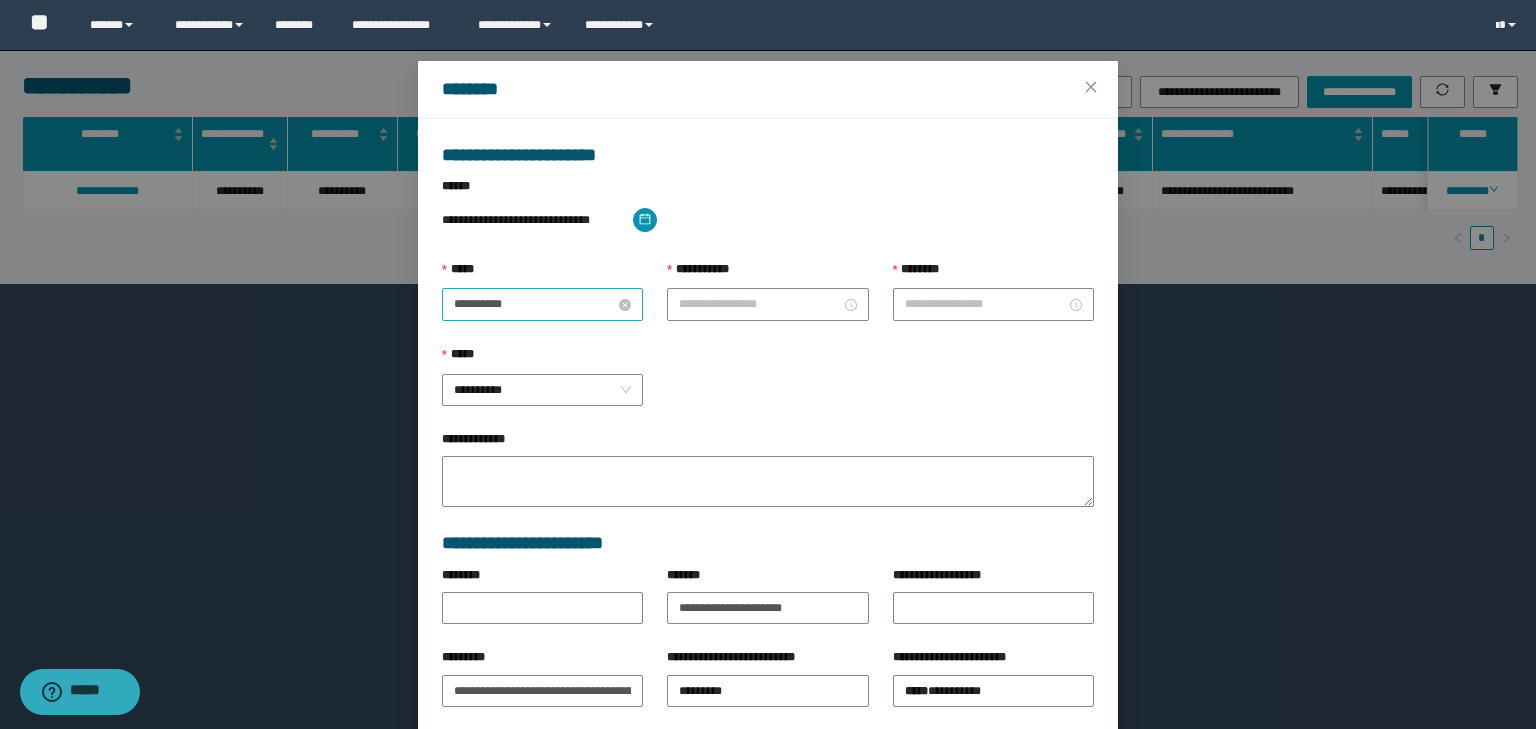 click on "**********" at bounding box center [534, 304] 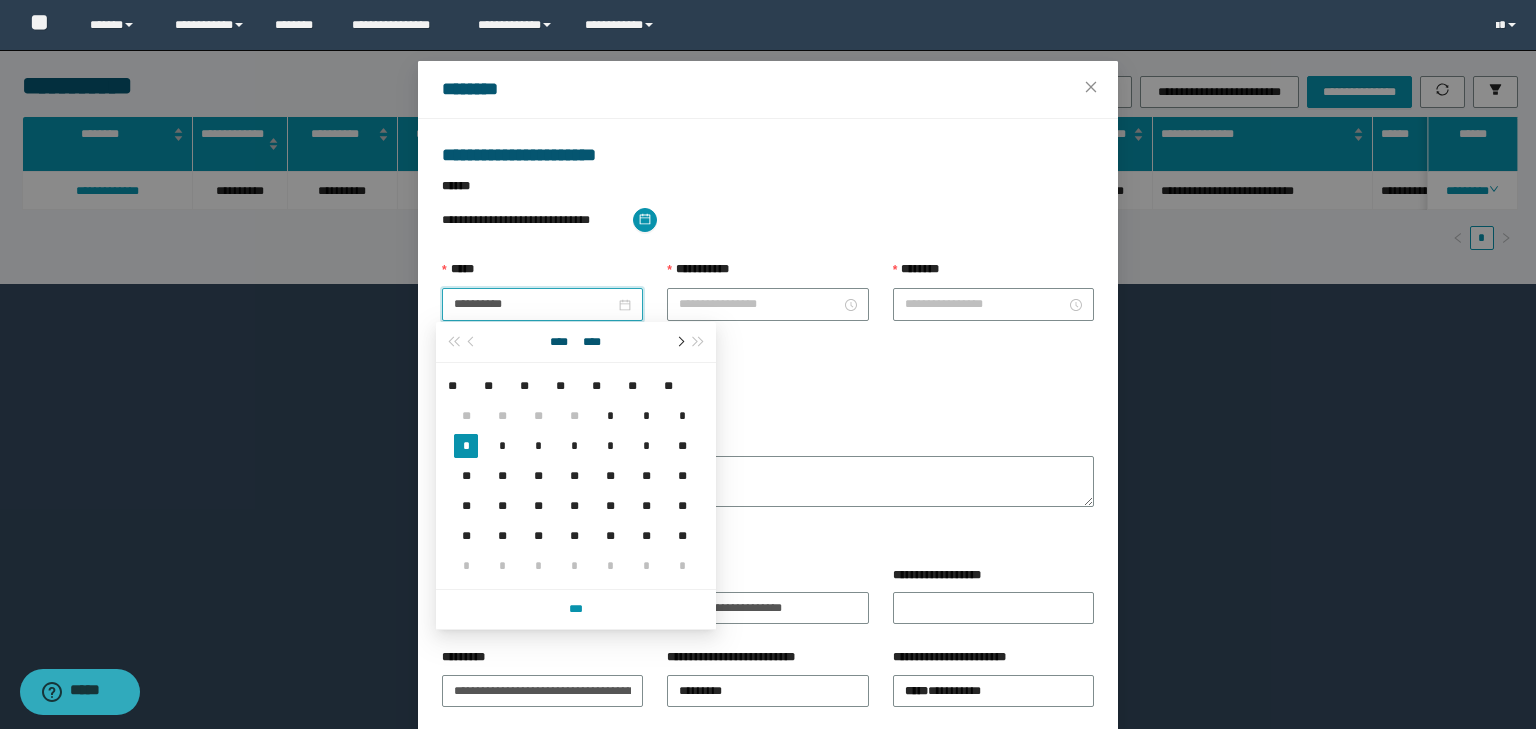 click at bounding box center [679, 342] 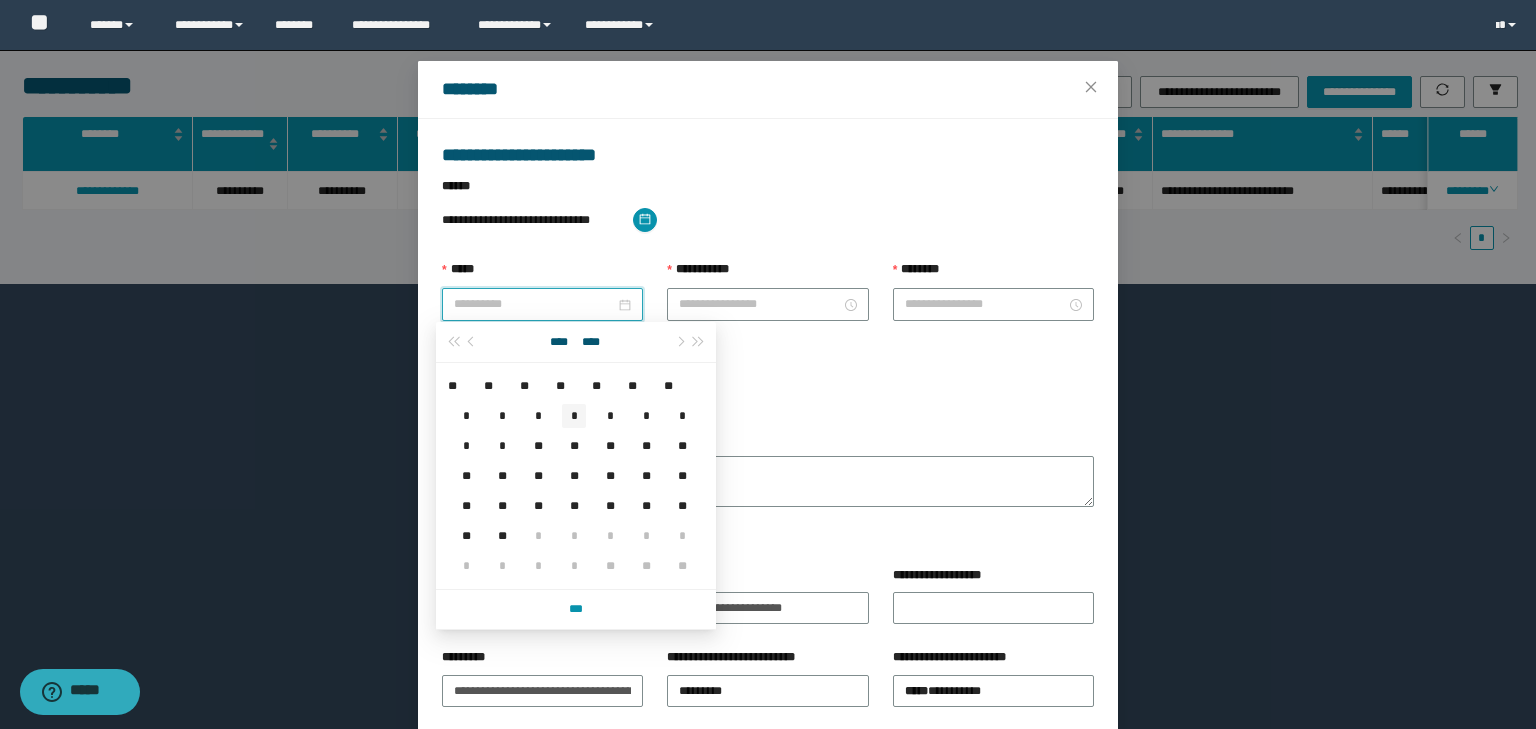 type on "**********" 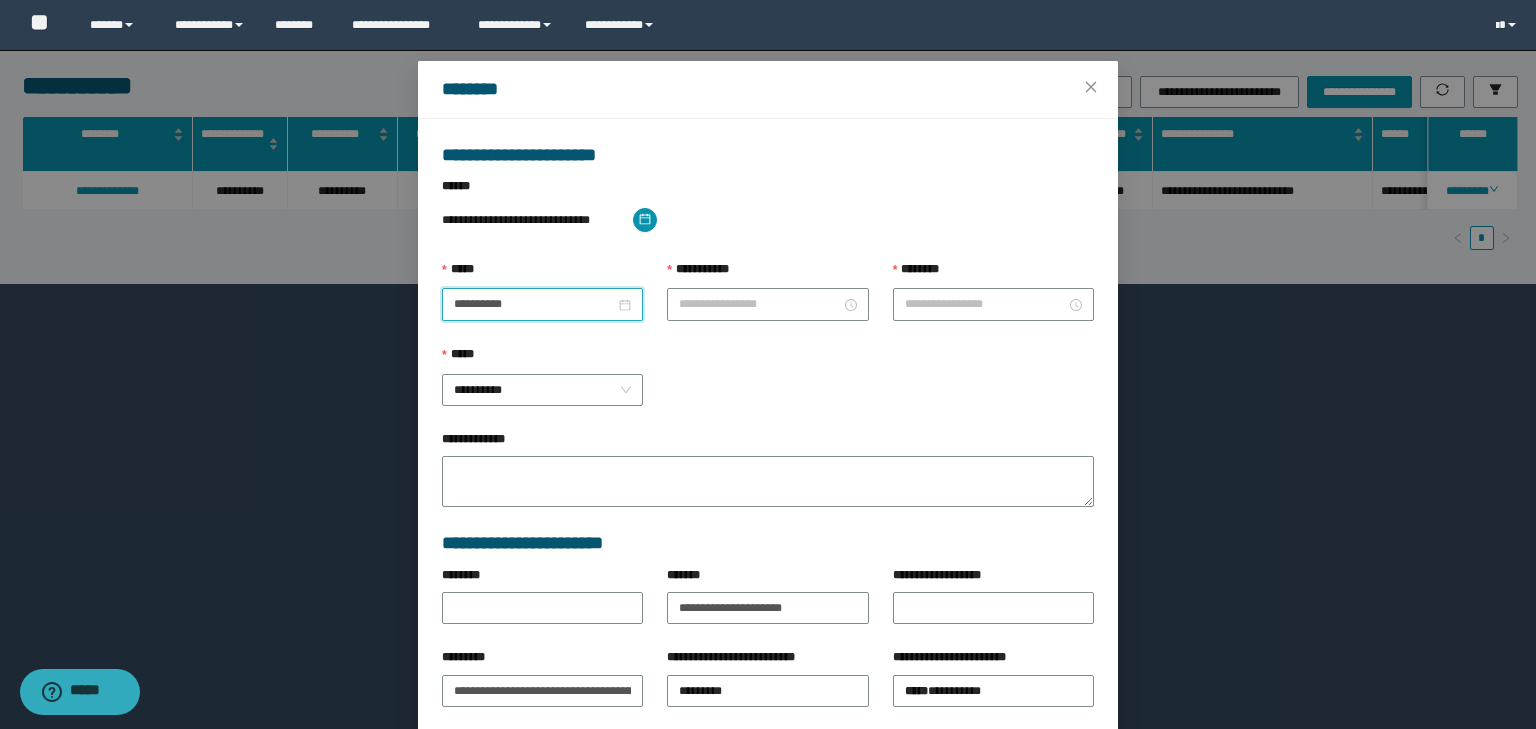 click on "**********" at bounding box center (542, 302) 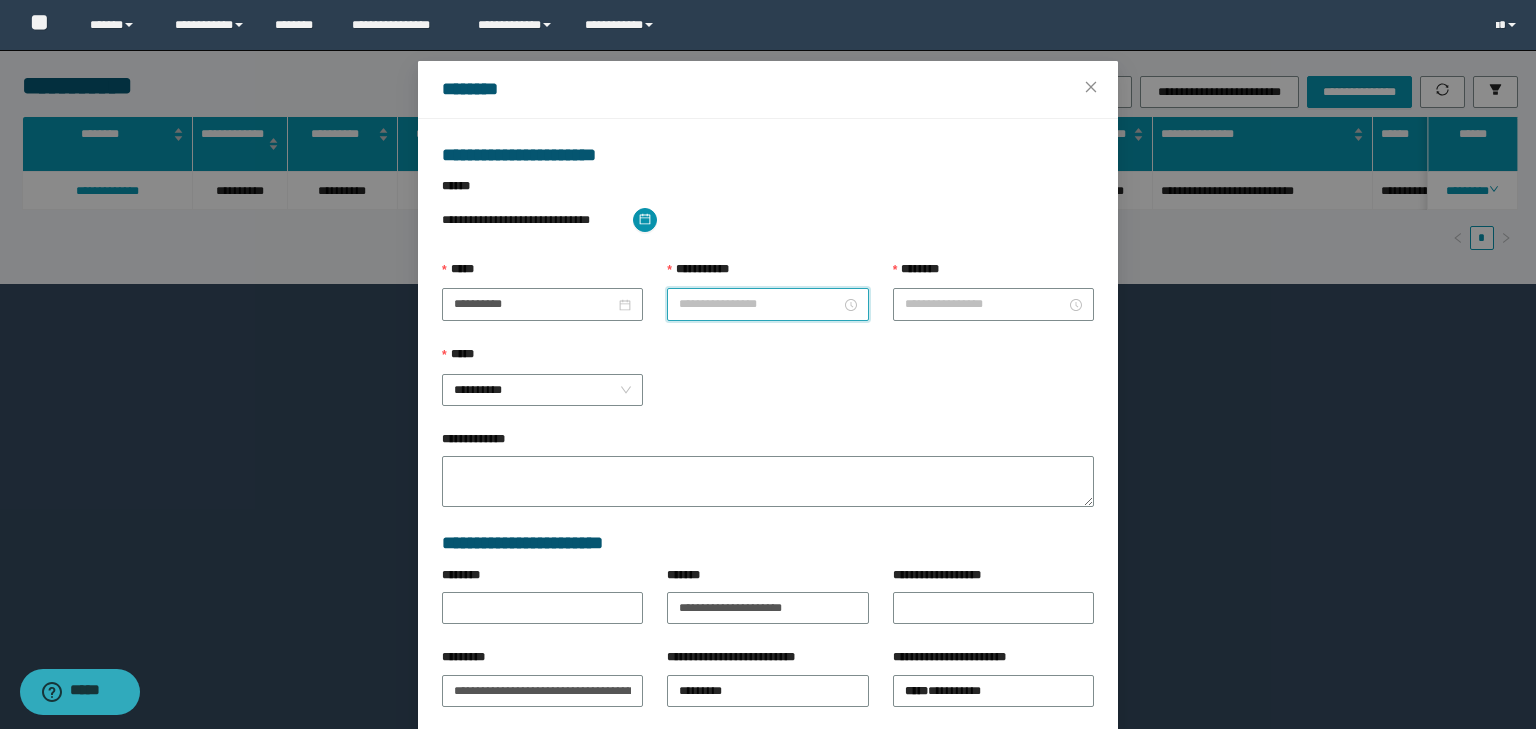 click on "**********" at bounding box center [759, 304] 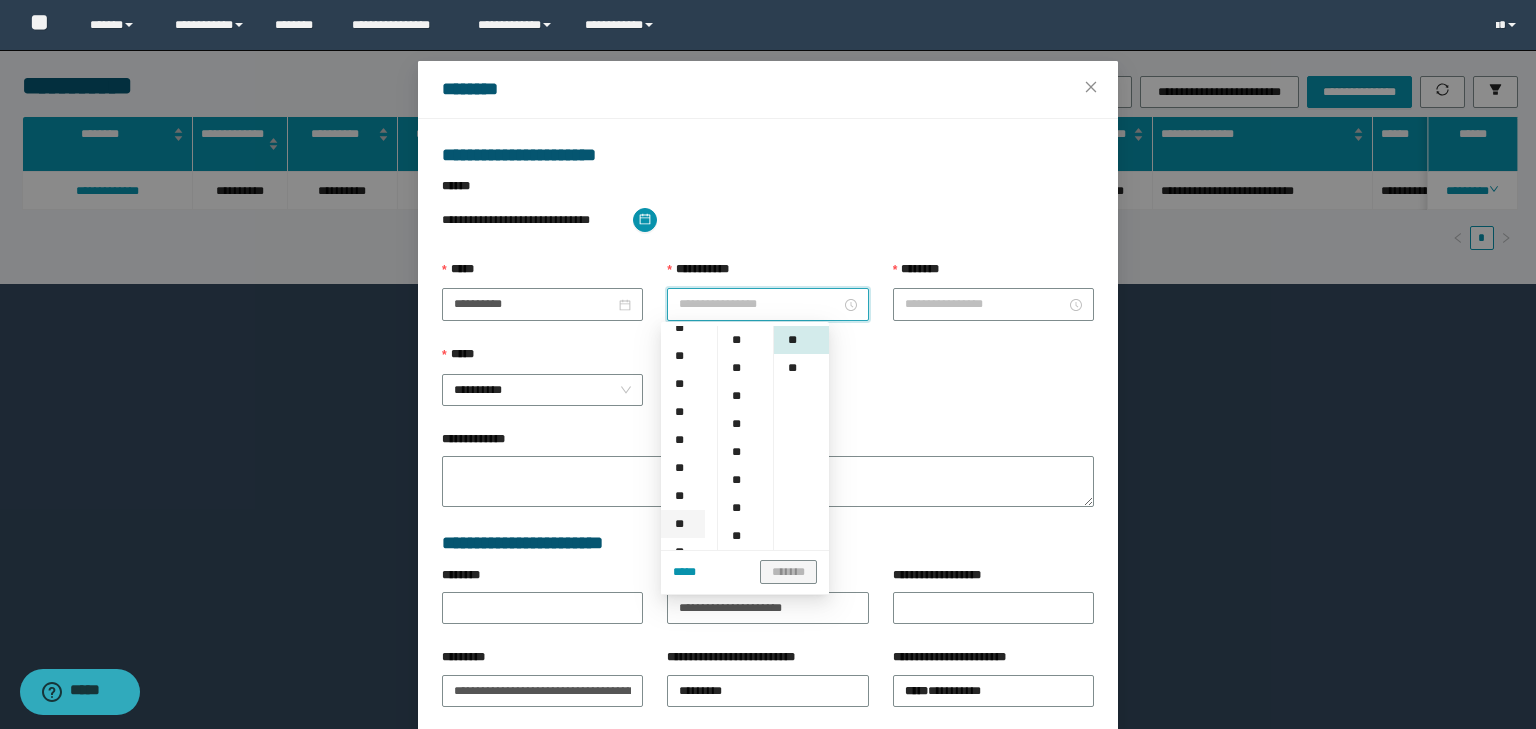 click on "**" at bounding box center [683, 524] 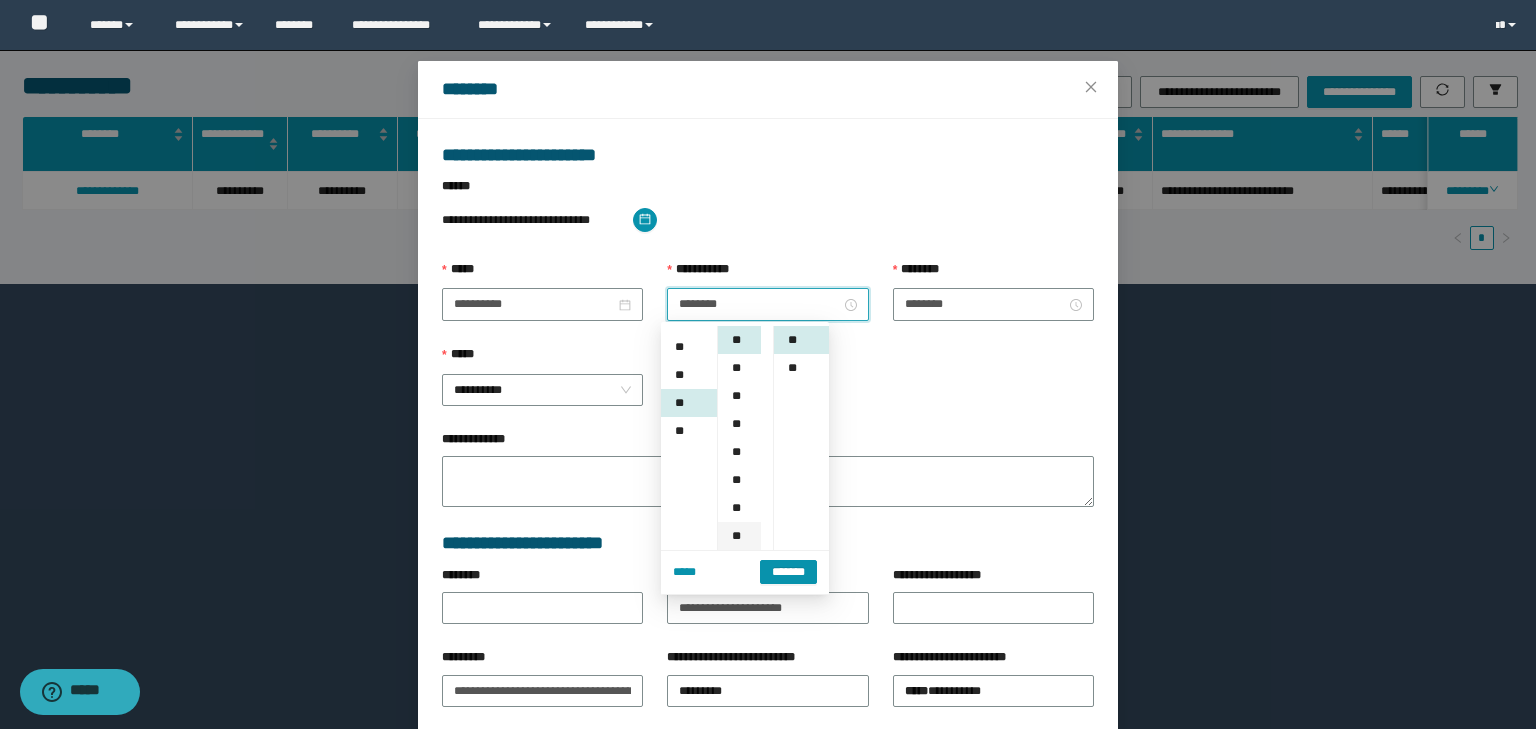 scroll, scrollTop: 280, scrollLeft: 0, axis: vertical 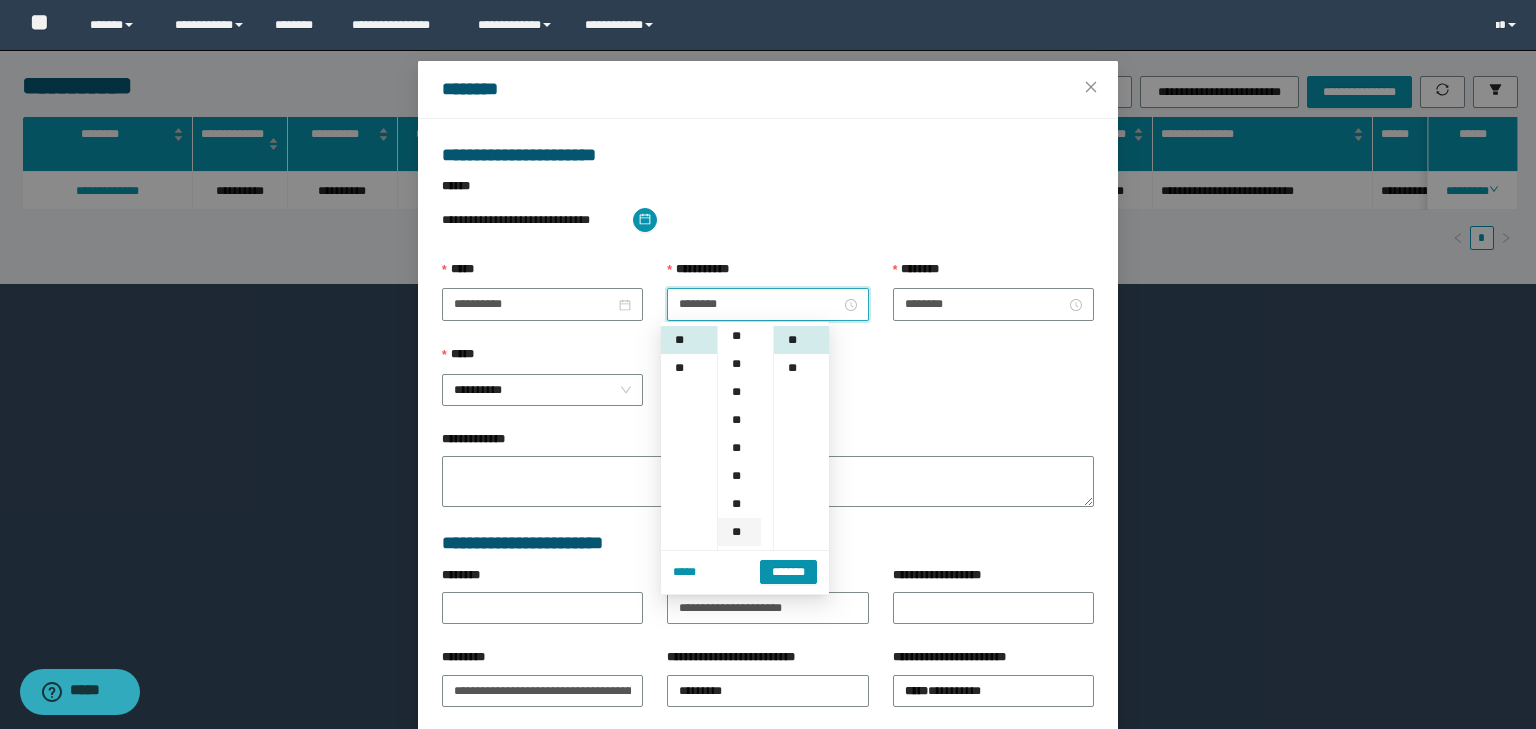 click on "**" at bounding box center [739, 532] 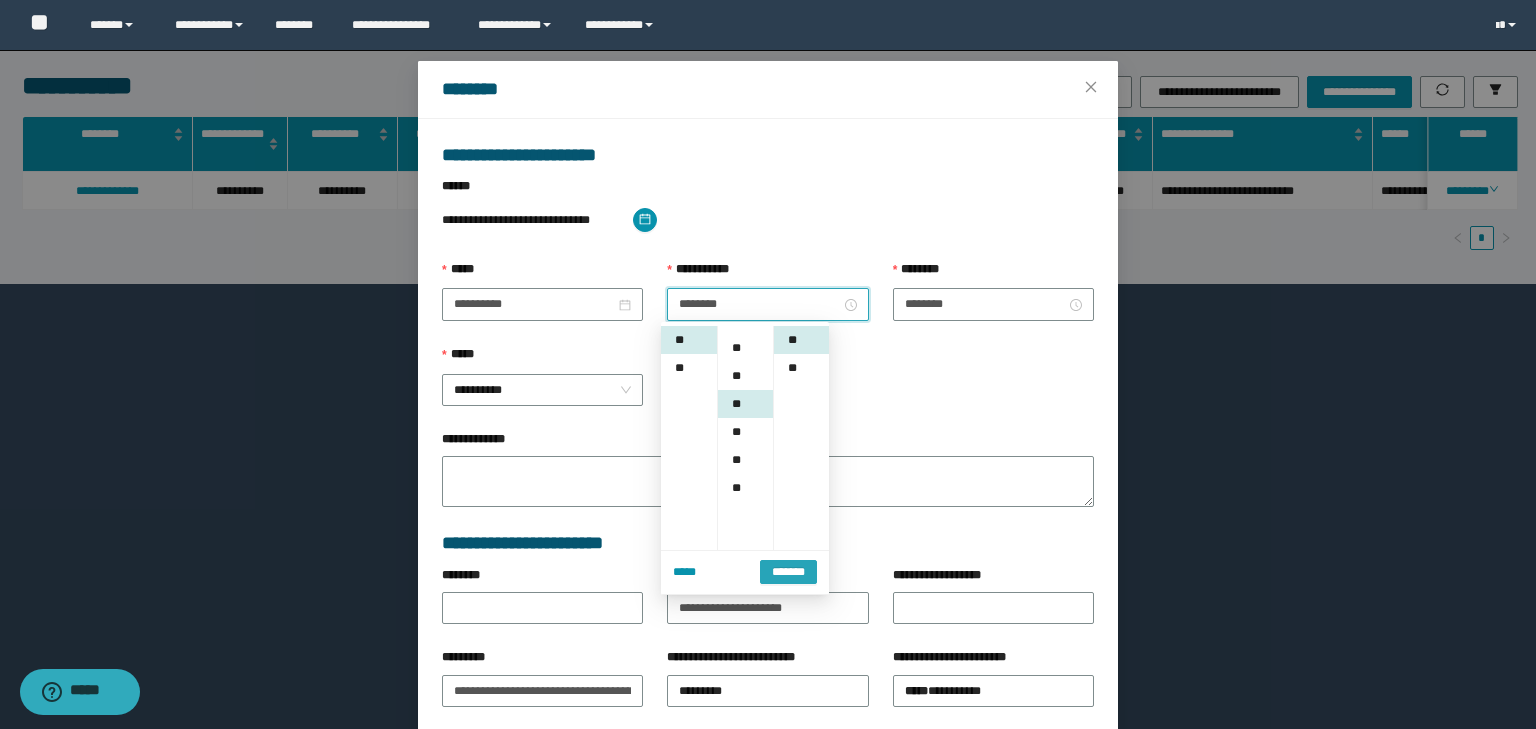 scroll, scrollTop: 224, scrollLeft: 0, axis: vertical 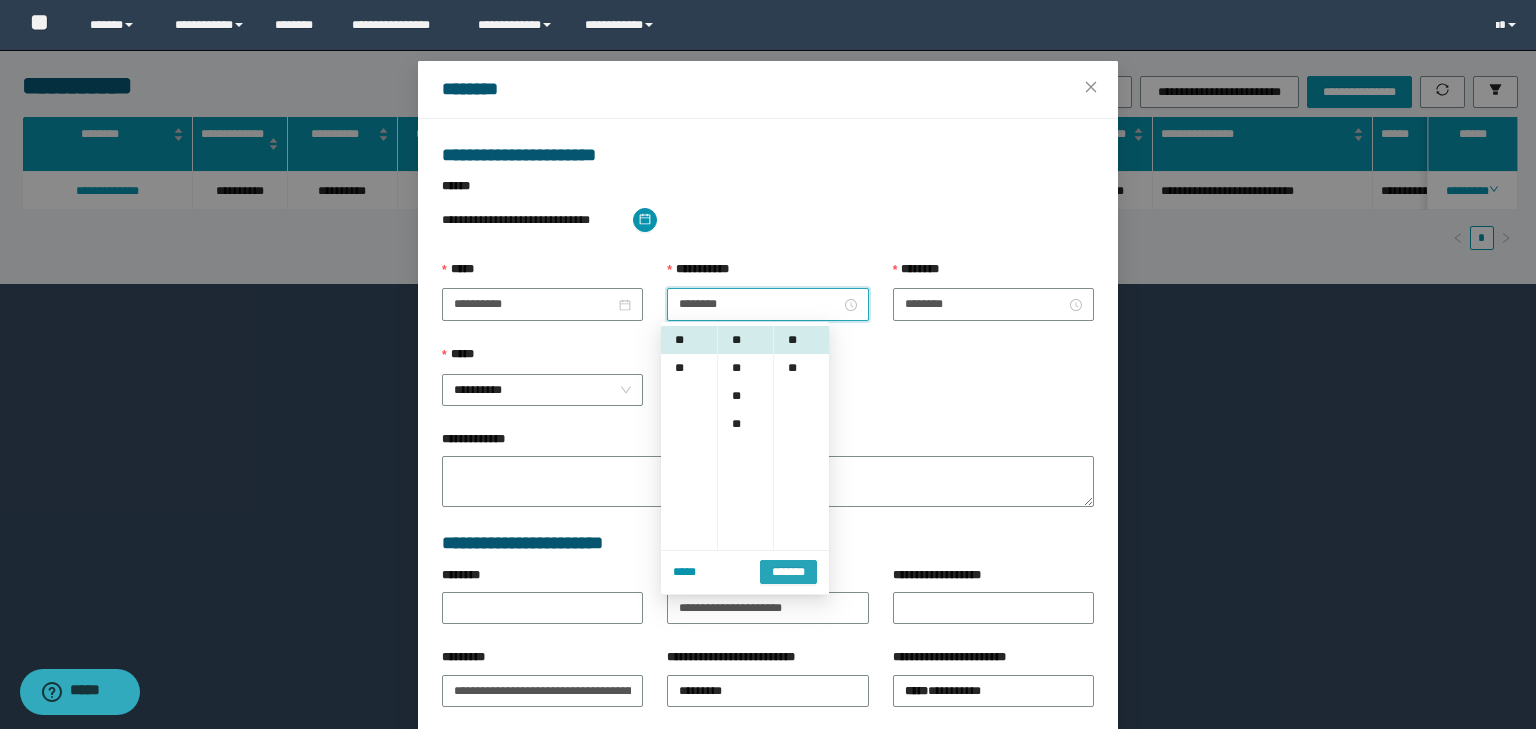 click on "*******" at bounding box center [788, 570] 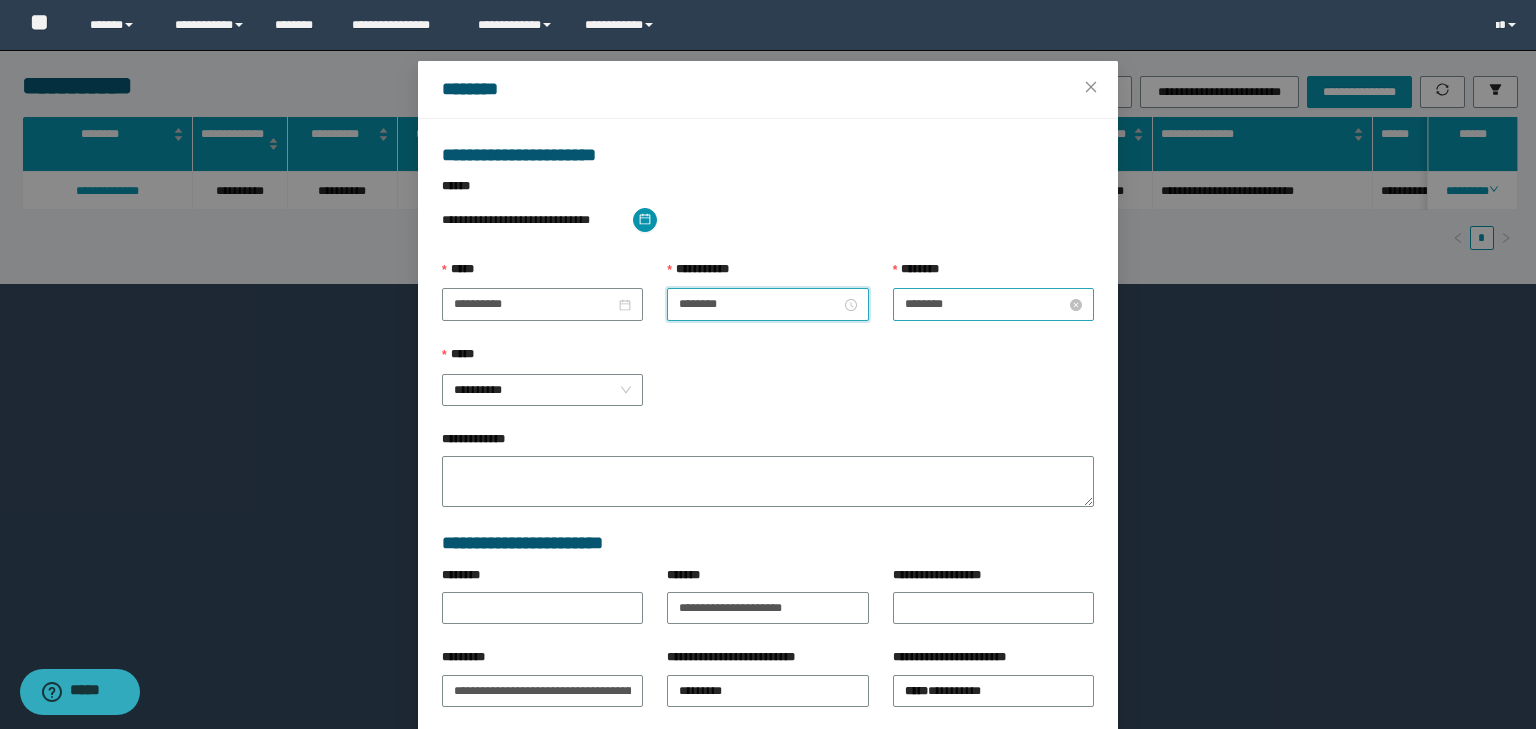 click on "********" at bounding box center (985, 304) 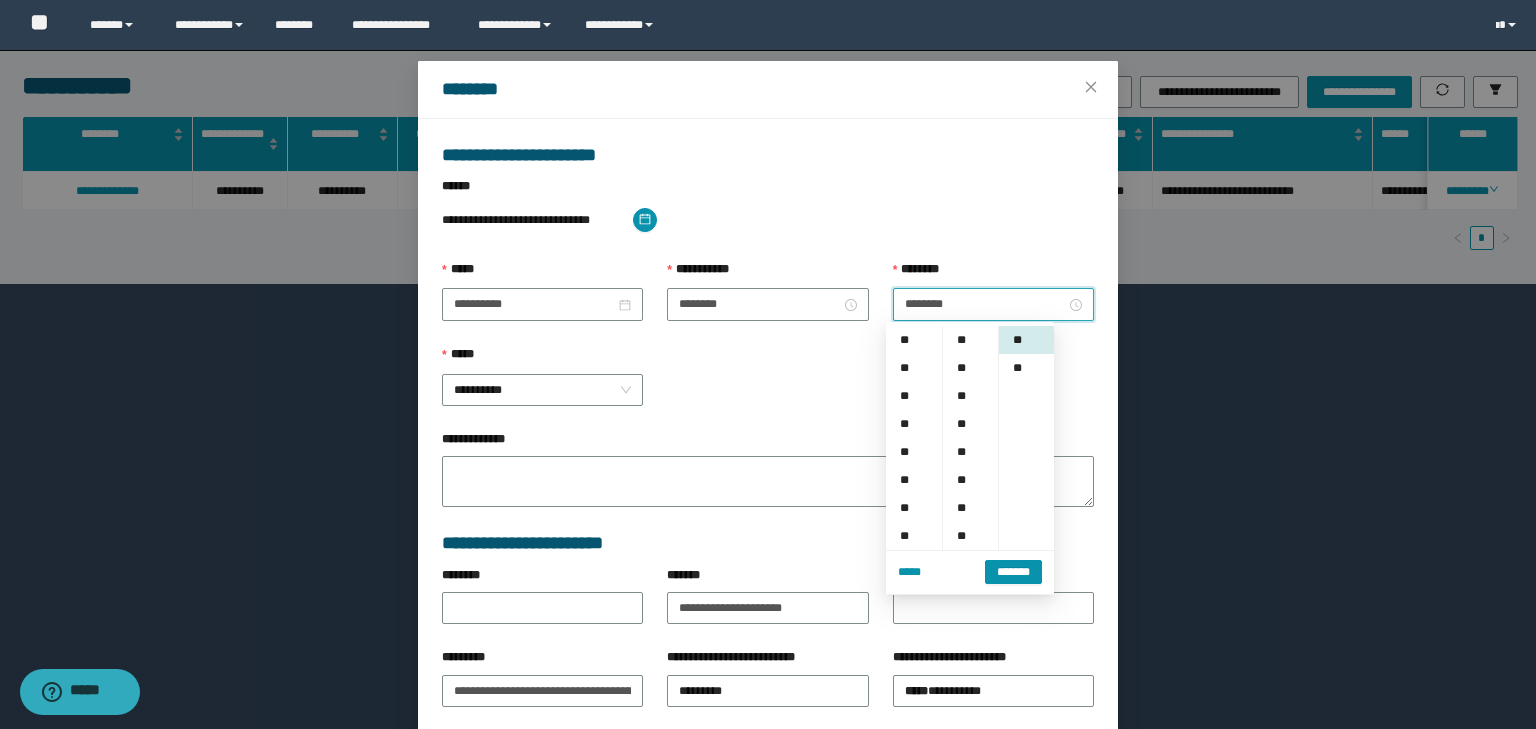 scroll, scrollTop: 280, scrollLeft: 0, axis: vertical 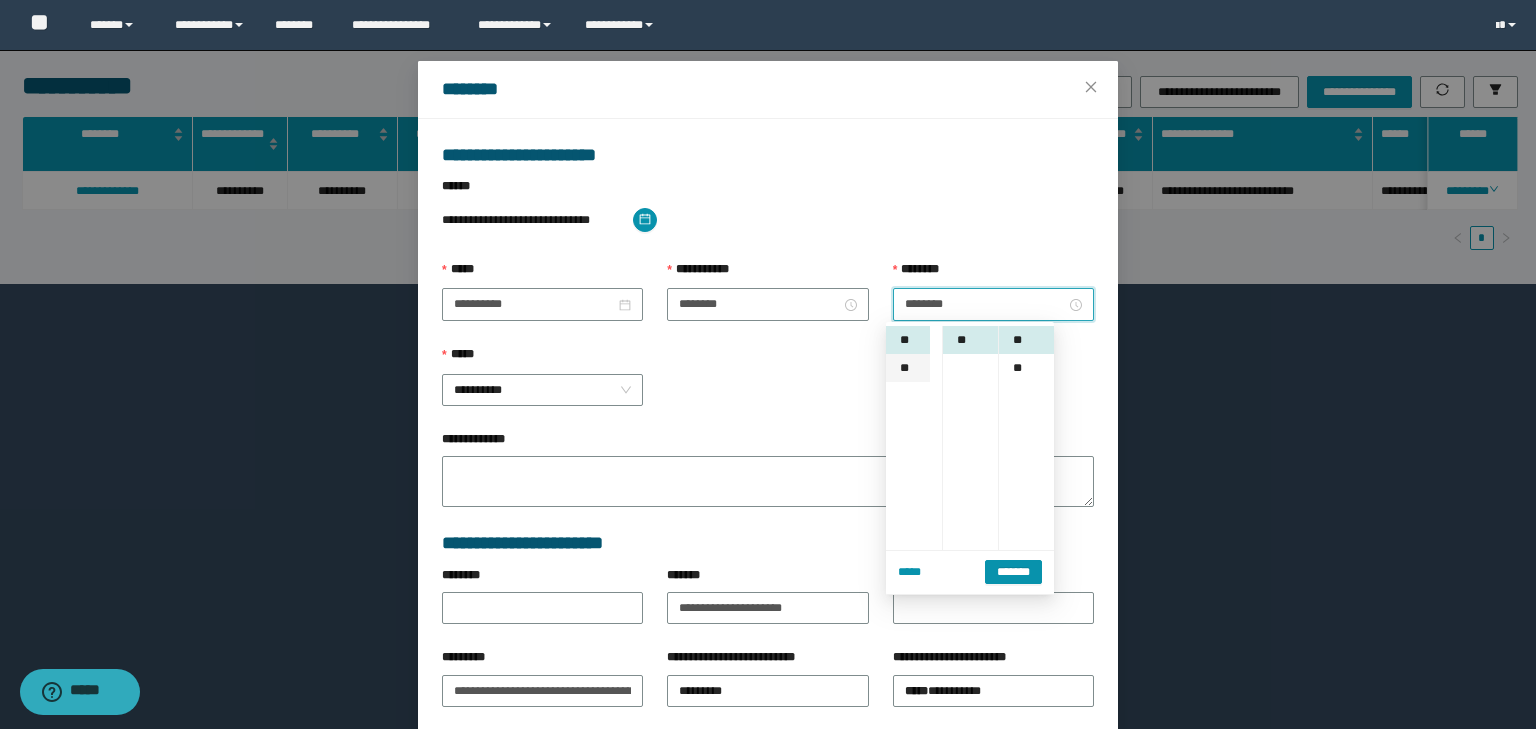 click on "**" at bounding box center [908, 368] 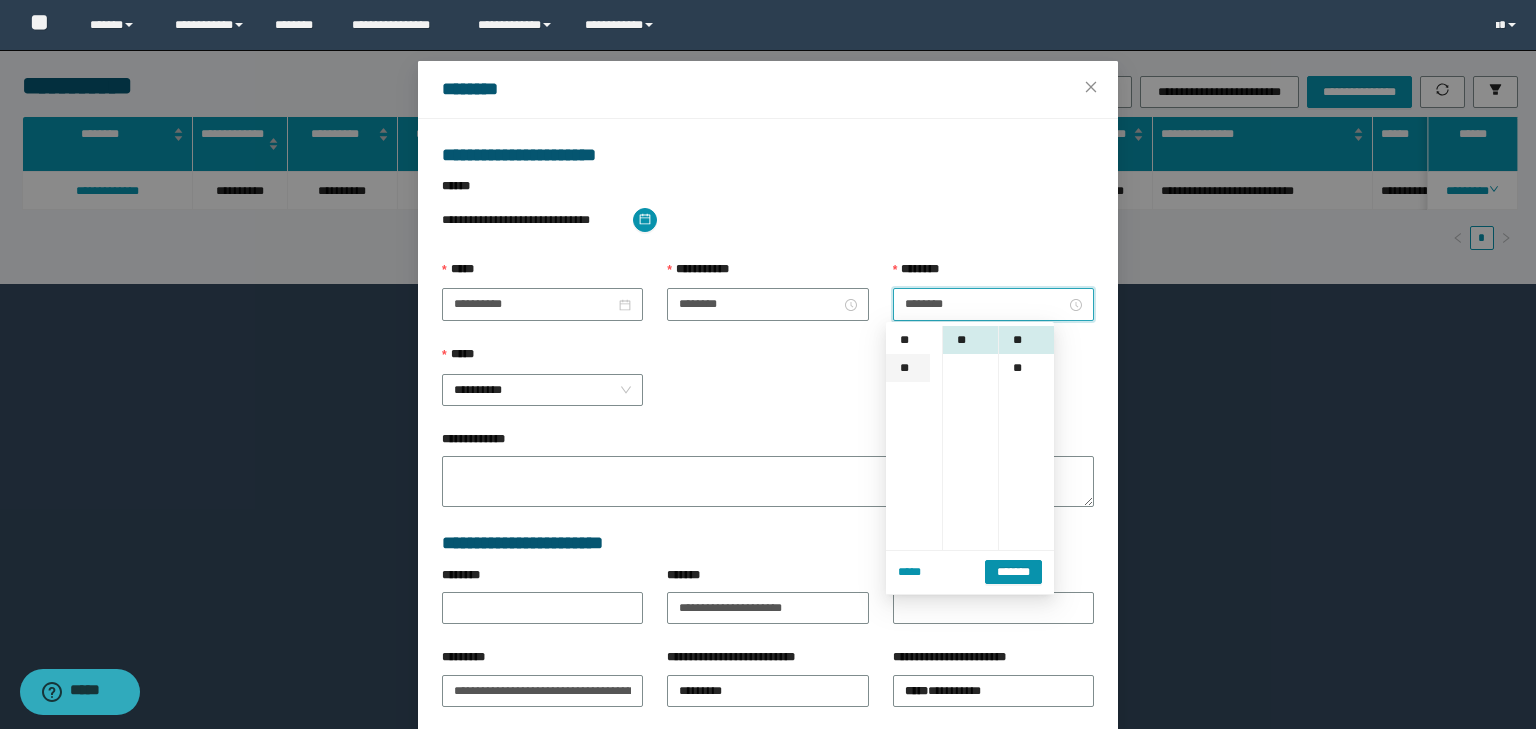 scroll, scrollTop: 308, scrollLeft: 0, axis: vertical 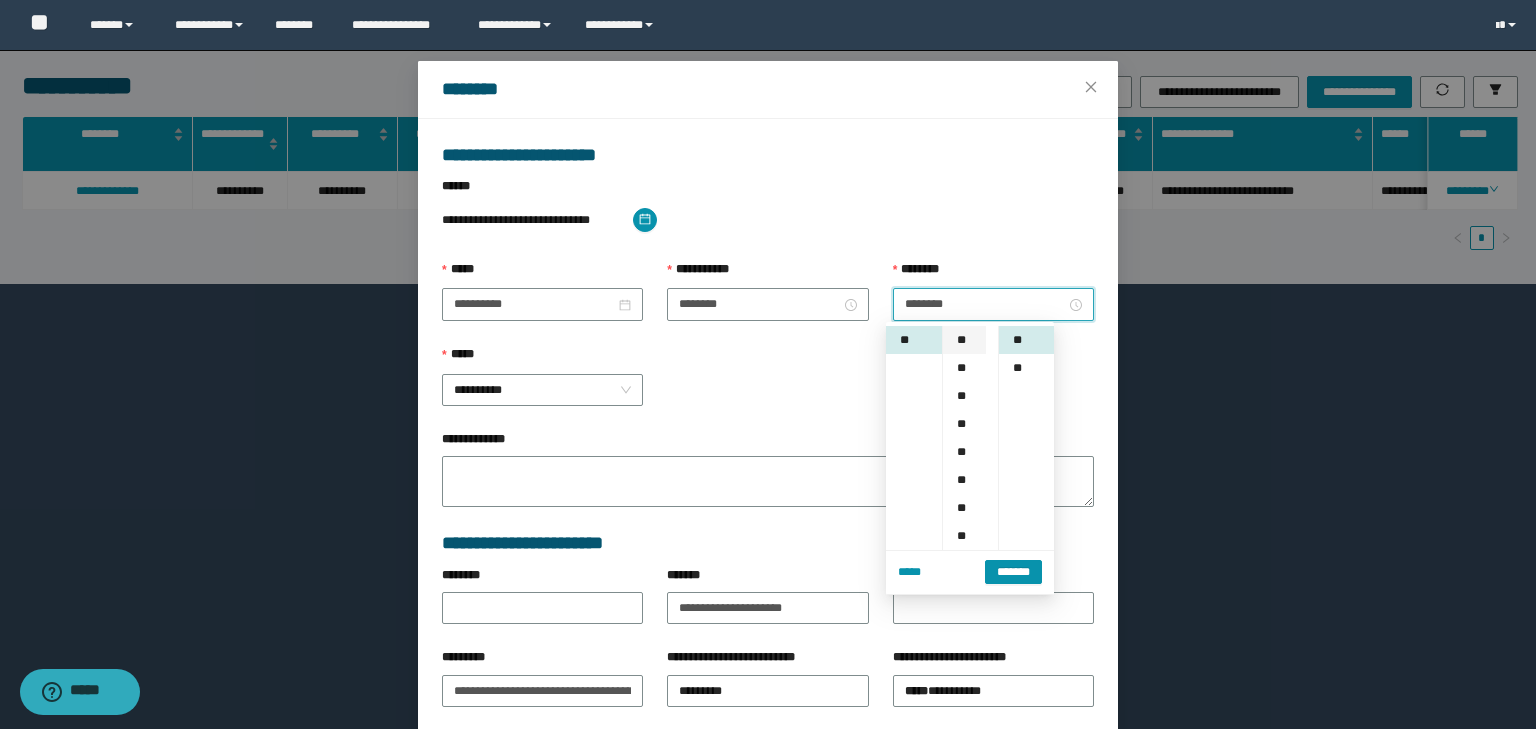 click on "**" at bounding box center (964, 340) 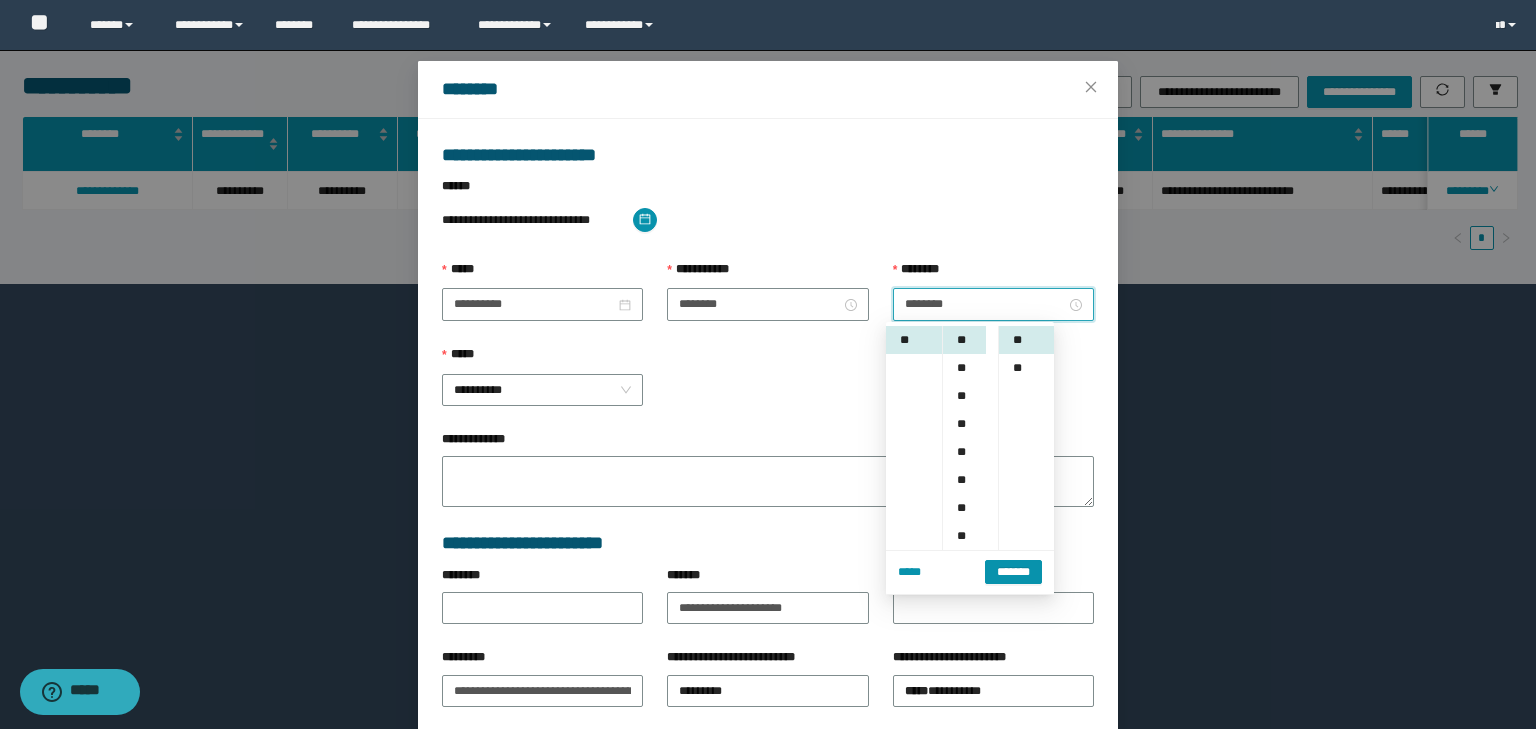 scroll, scrollTop: 32, scrollLeft: 0, axis: vertical 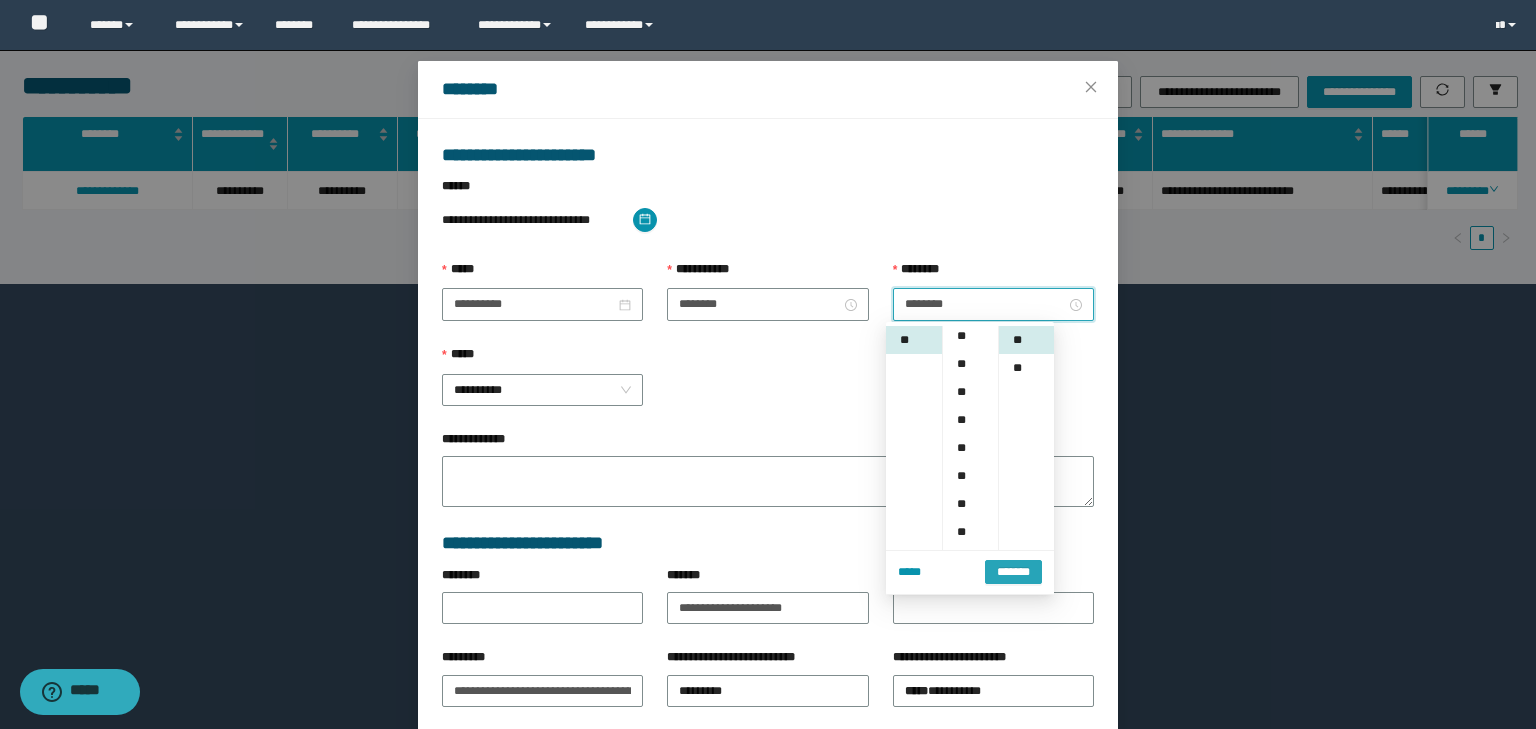 click on "*******" at bounding box center [1013, 572] 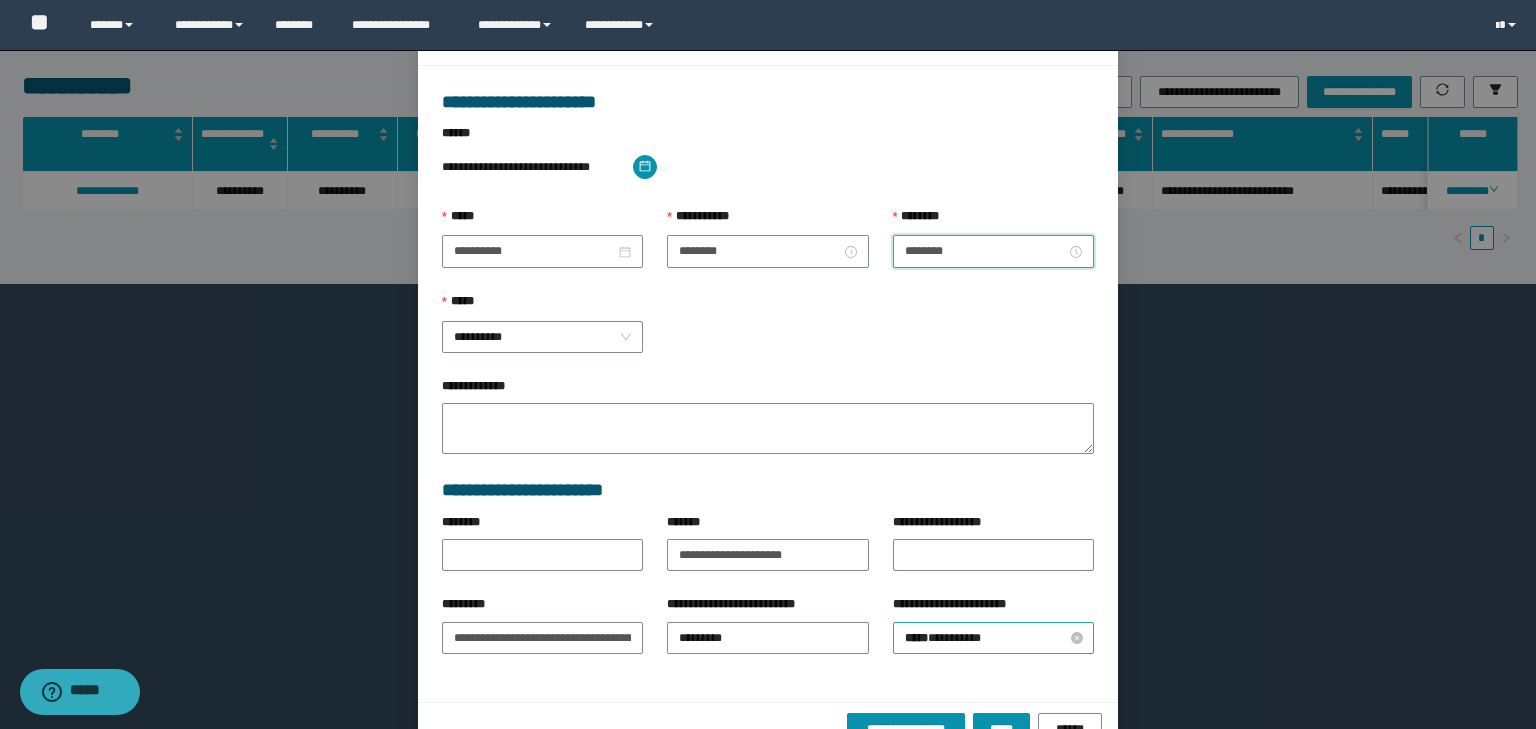 scroll, scrollTop: 139, scrollLeft: 0, axis: vertical 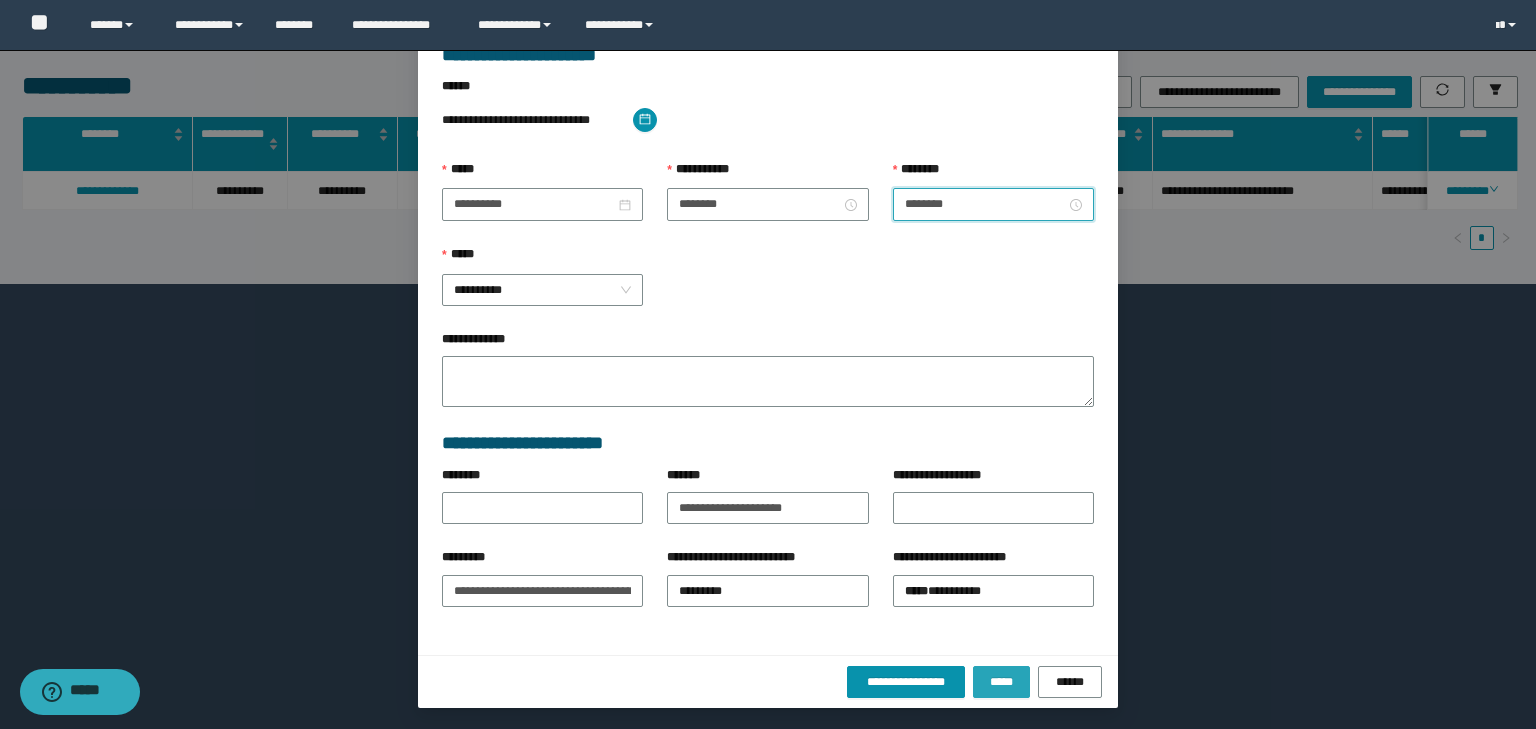 click on "*****" at bounding box center [1001, 682] 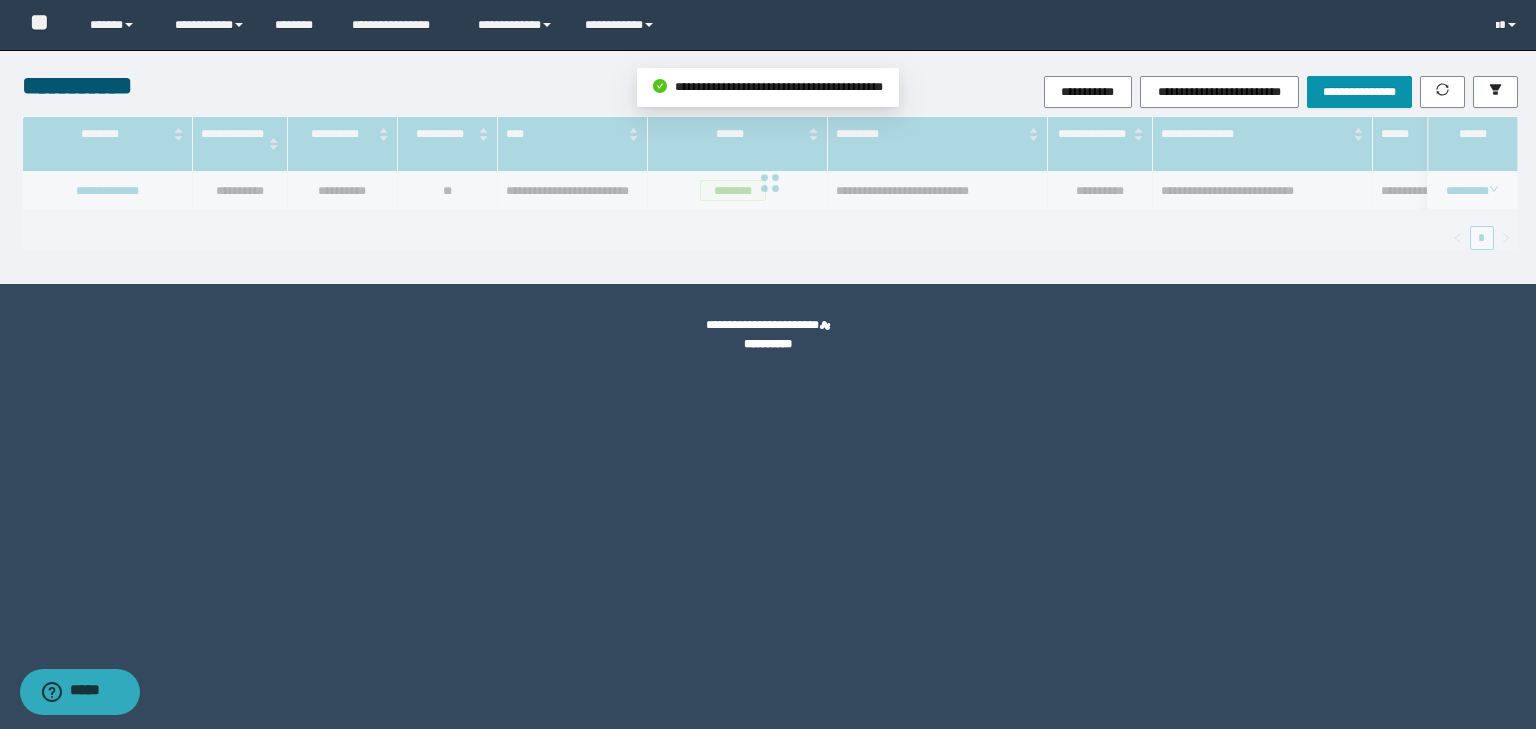 scroll, scrollTop: 39, scrollLeft: 0, axis: vertical 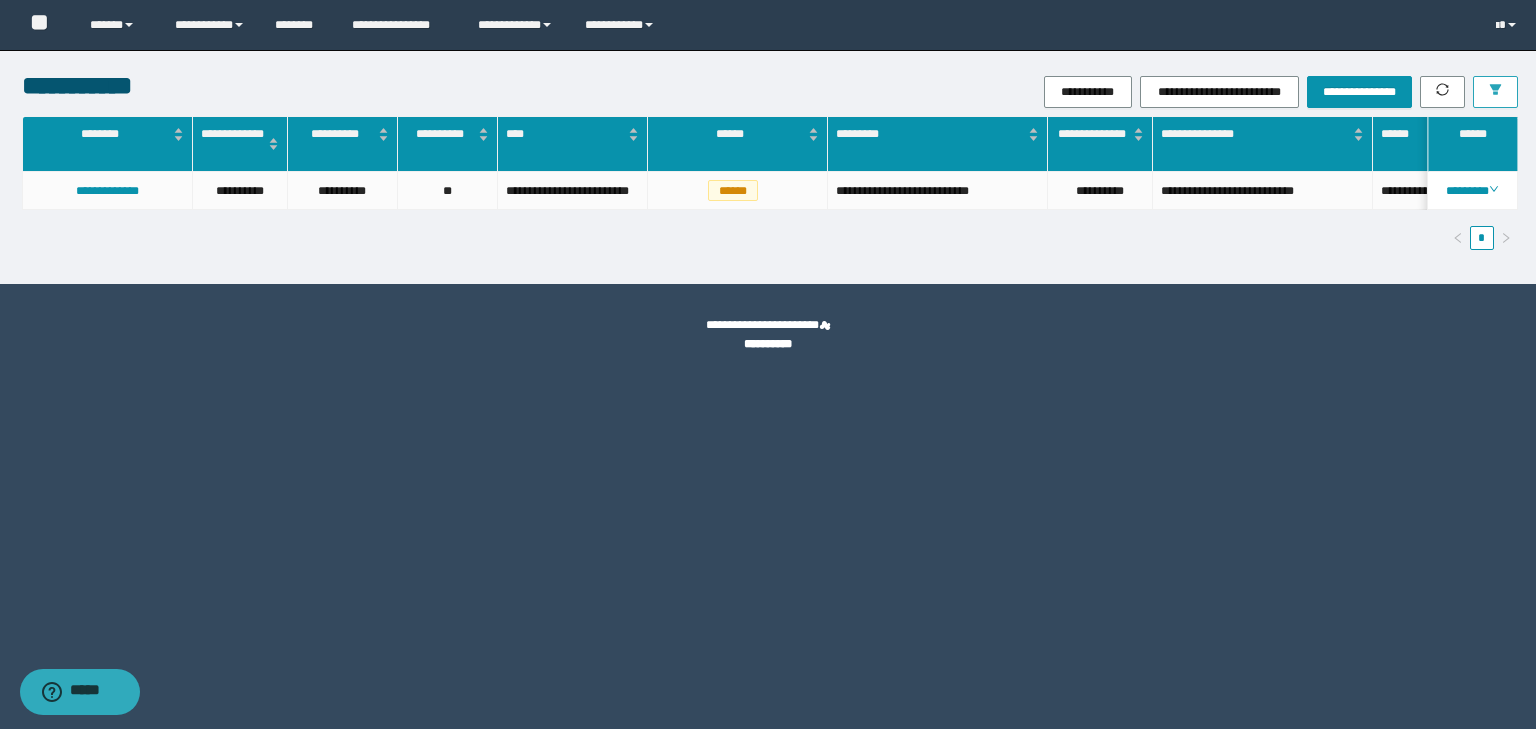 click 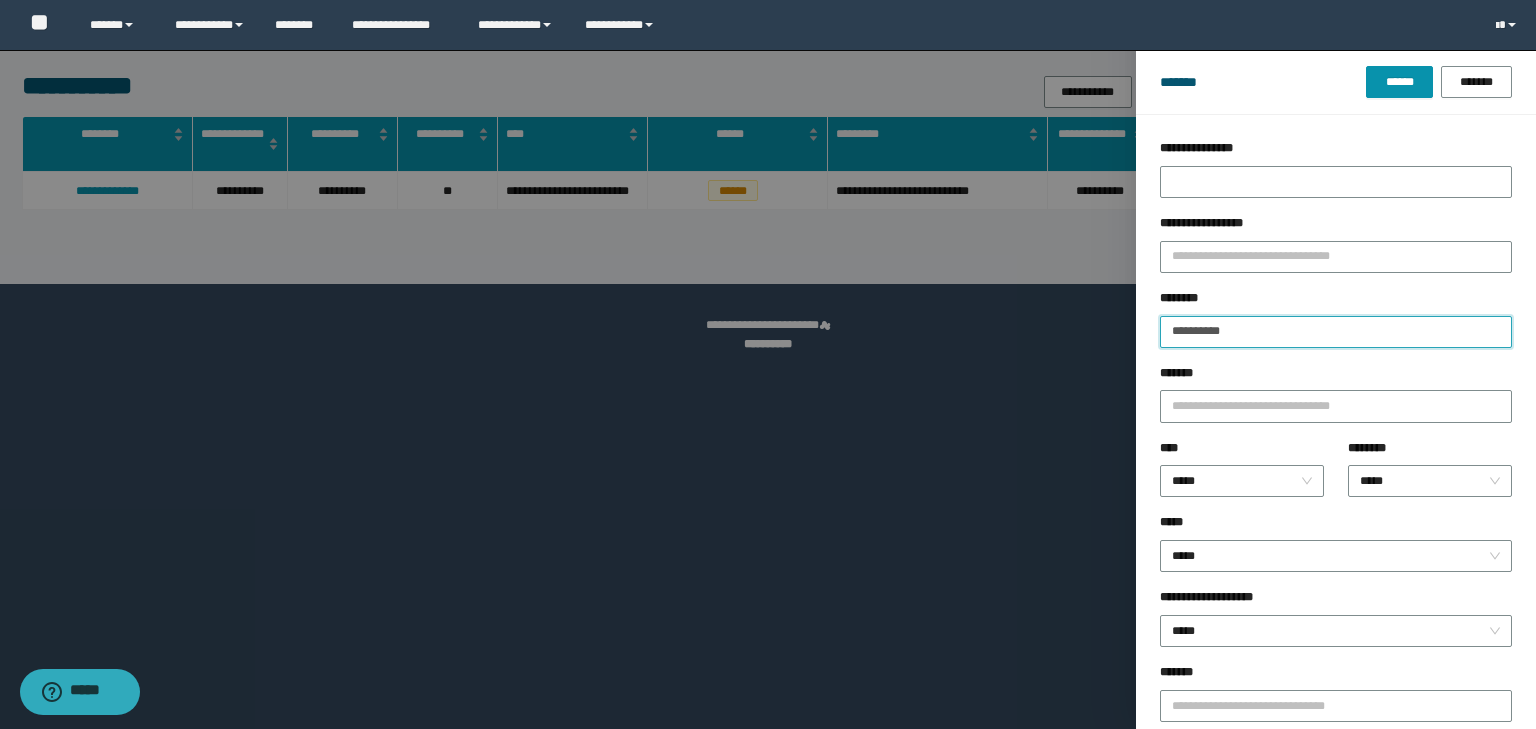 drag, startPoint x: 1288, startPoint y: 330, endPoint x: 1112, endPoint y: 337, distance: 176.13914 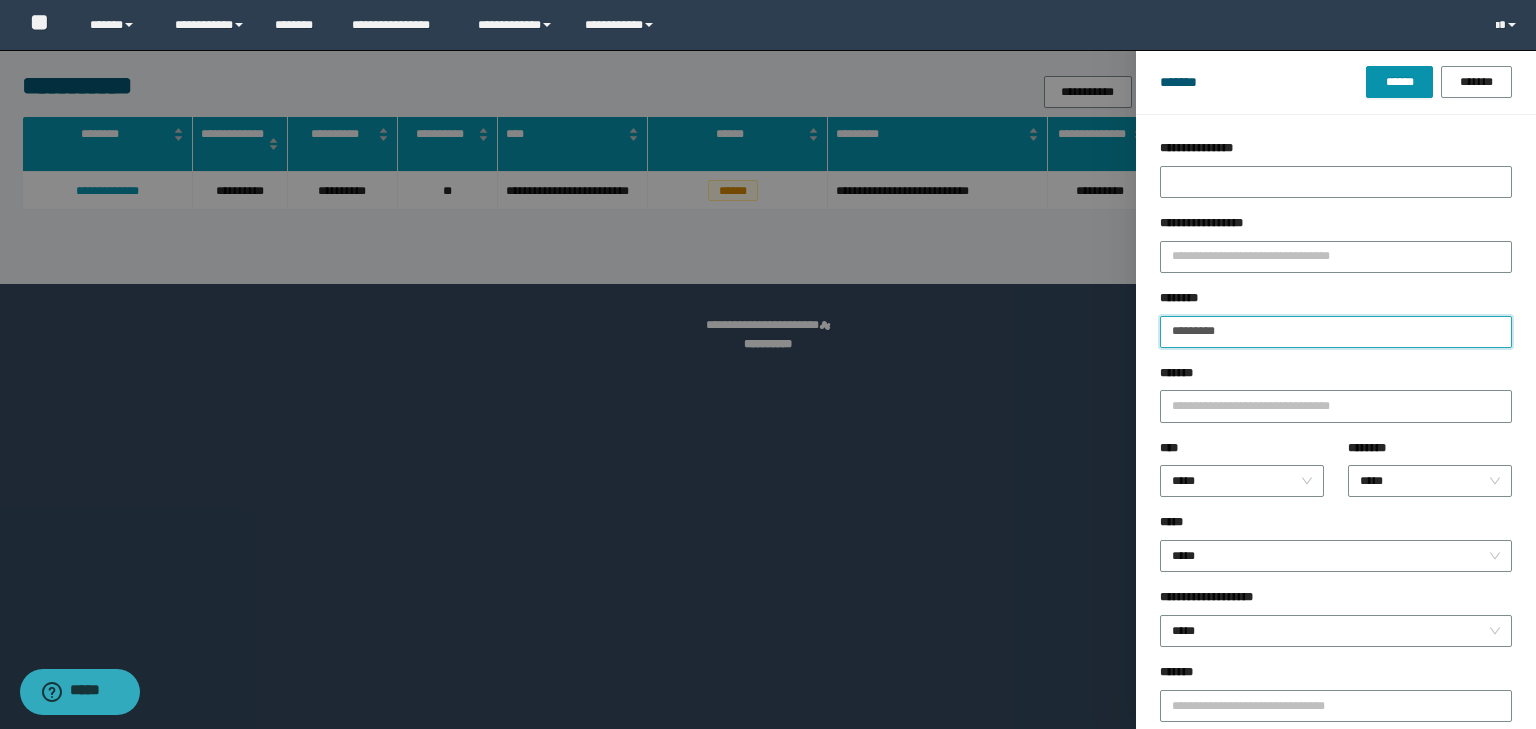 type on "*********" 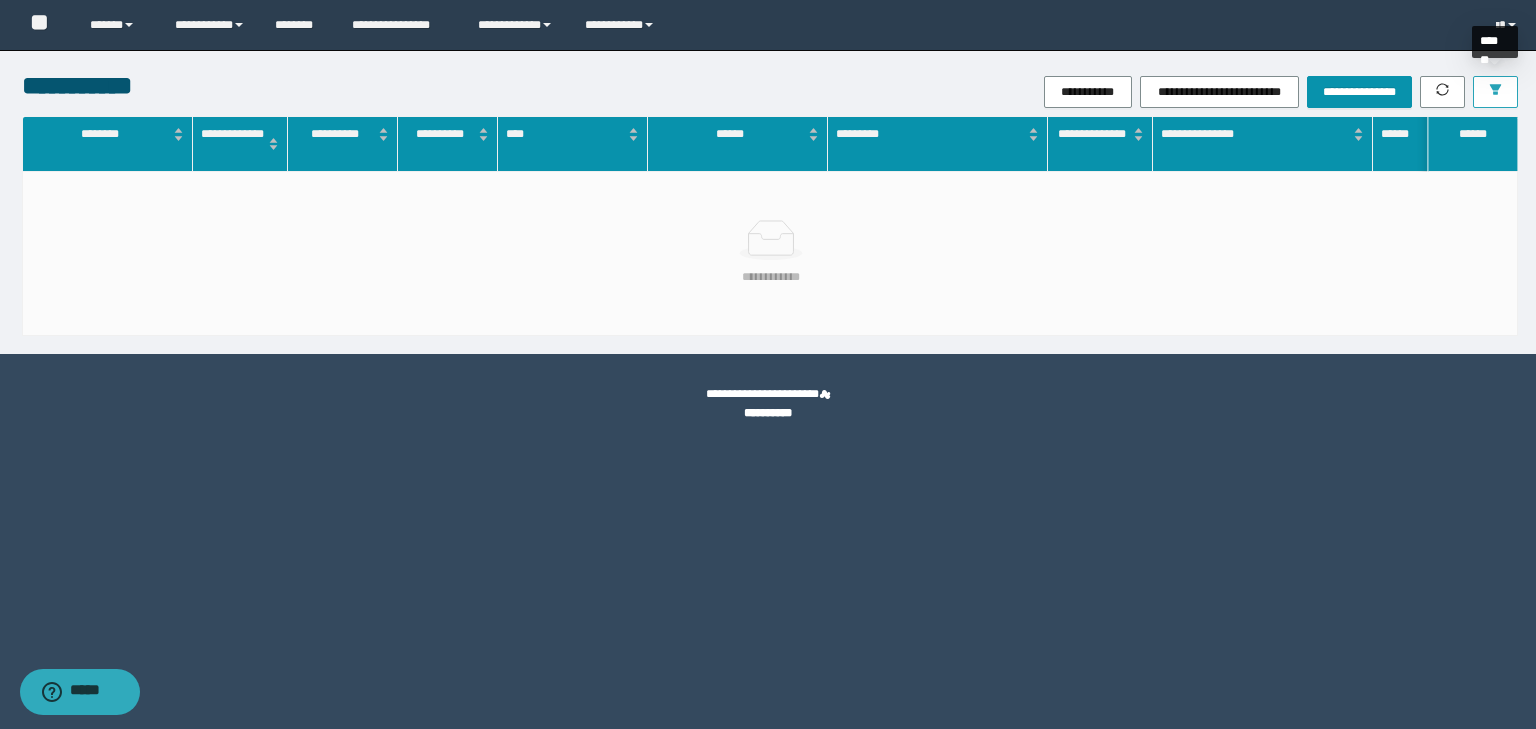click at bounding box center [1495, 92] 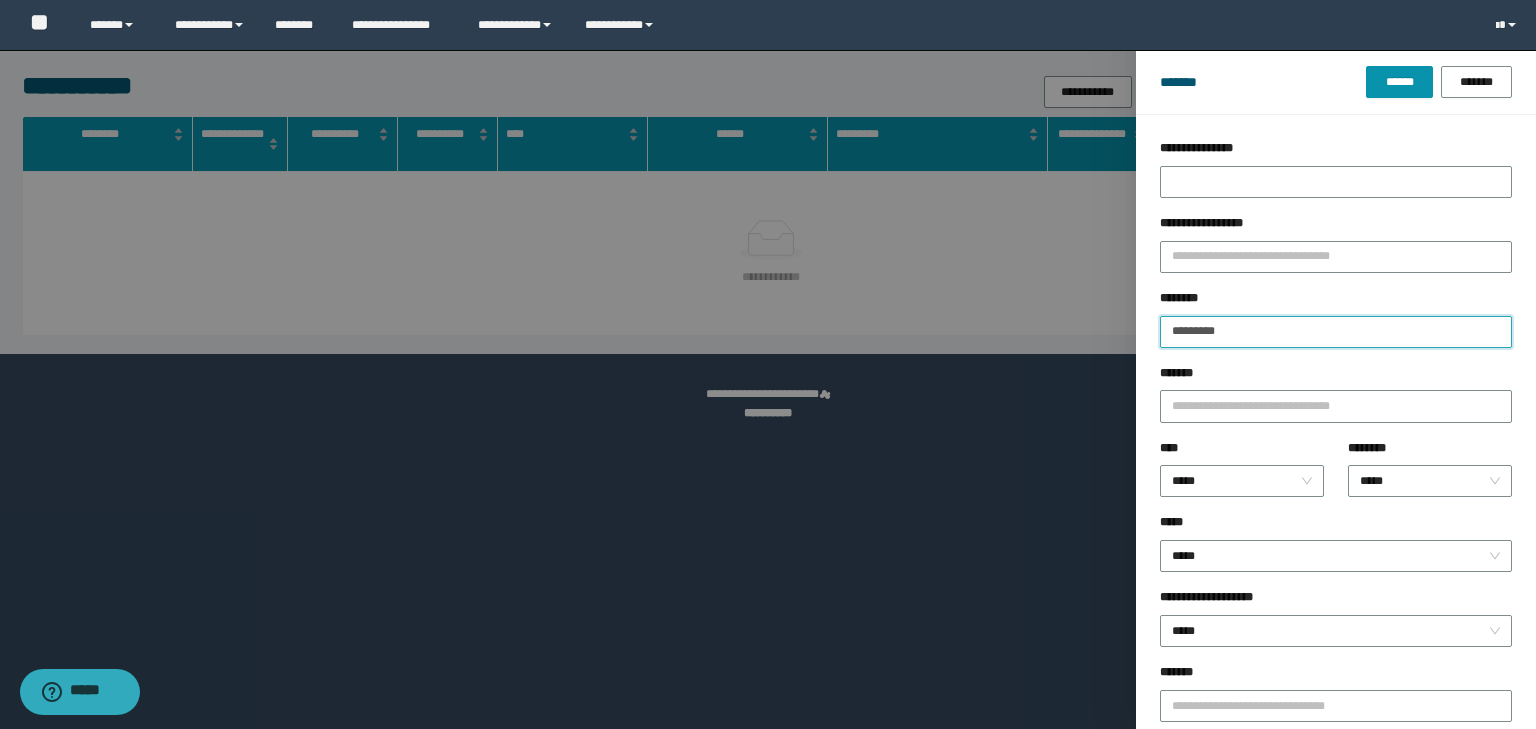 click on "*********" at bounding box center (1336, 332) 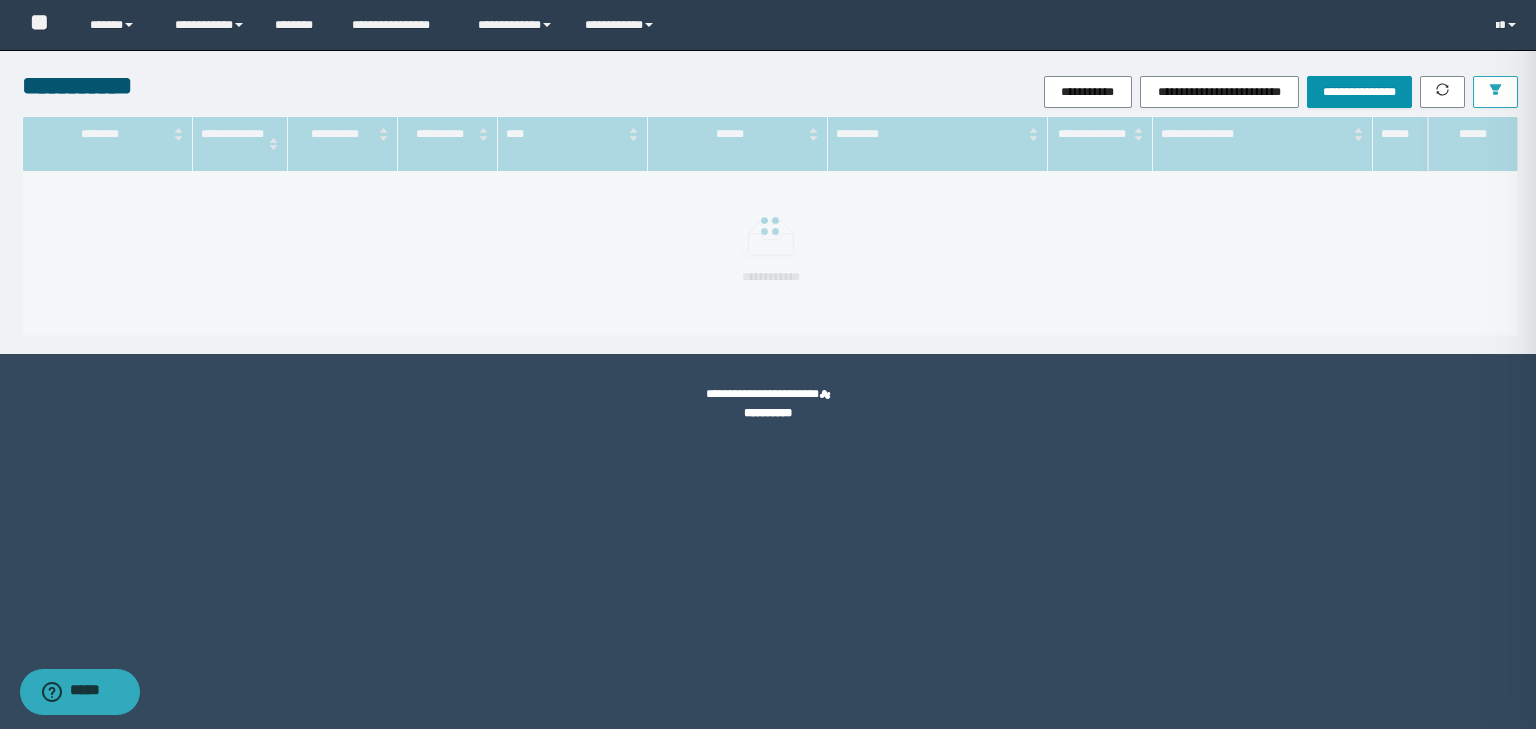 type 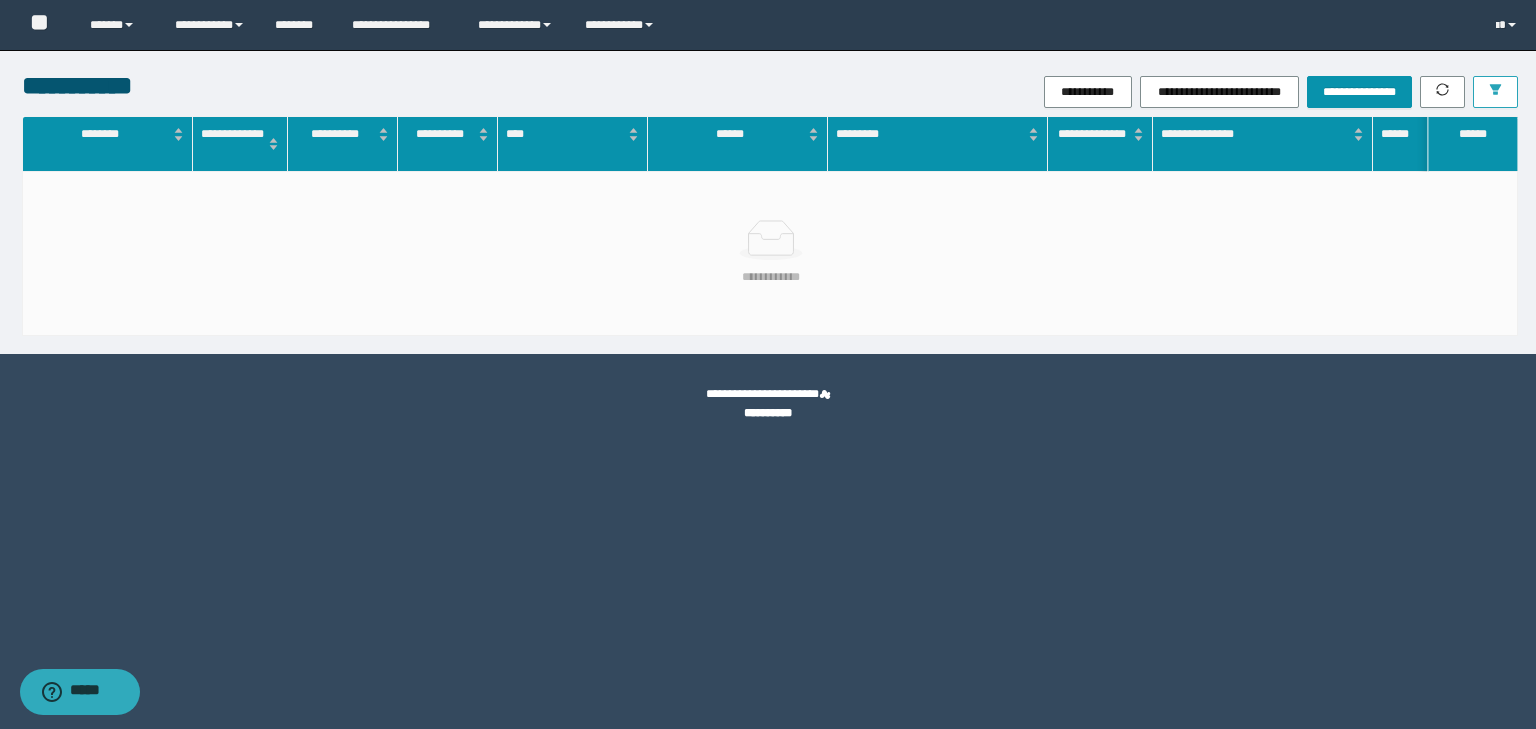 click 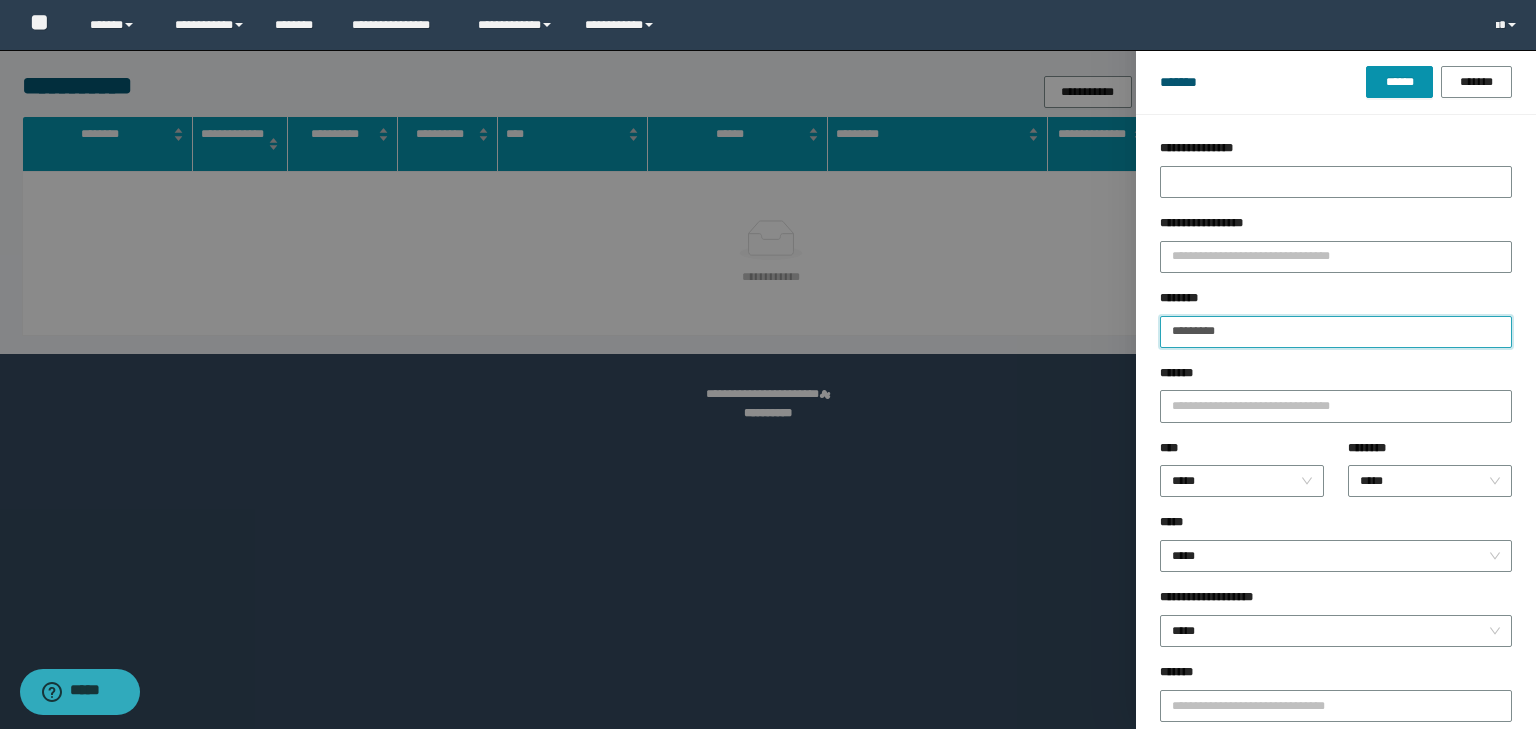 drag, startPoint x: 1252, startPoint y: 322, endPoint x: 1048, endPoint y: 352, distance: 206.19408 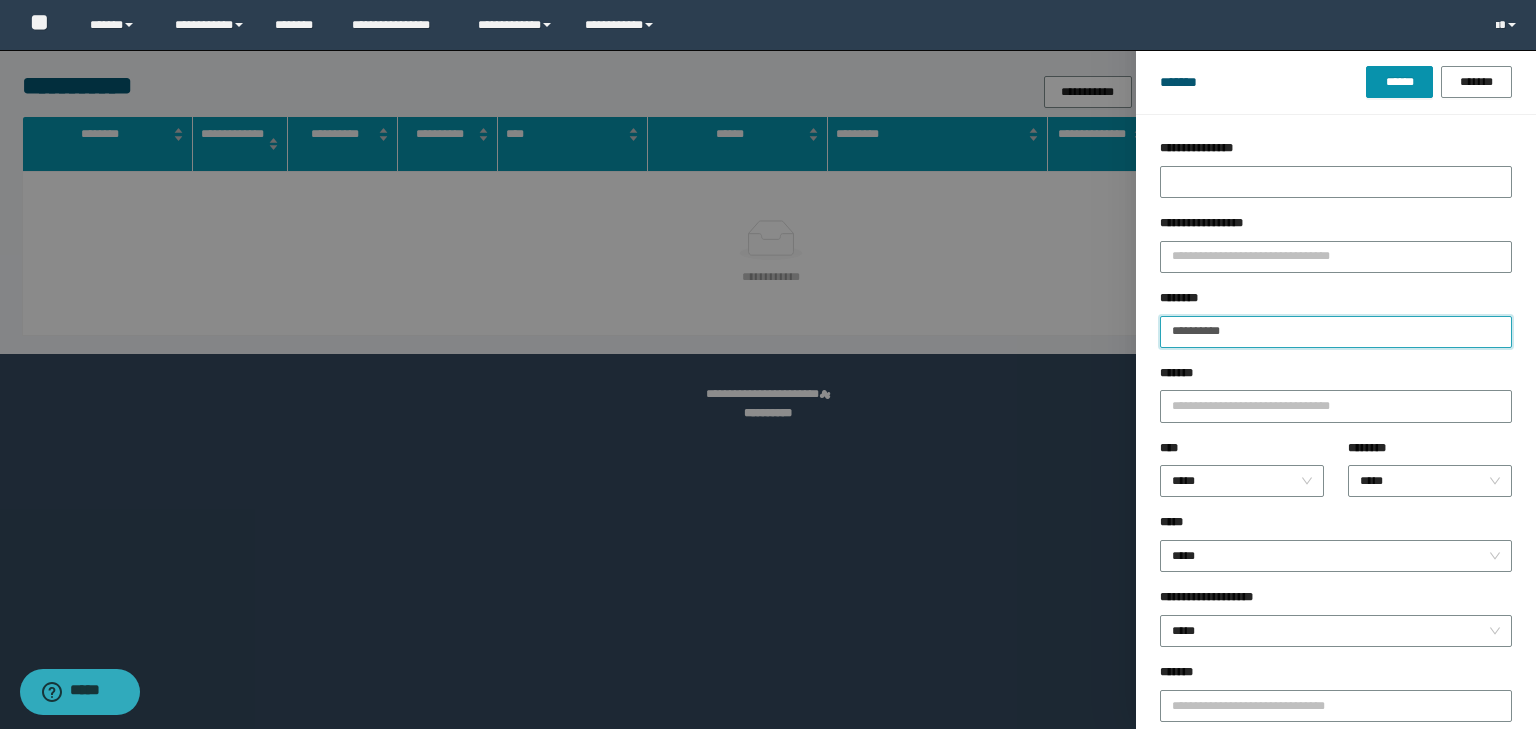 type on "**********" 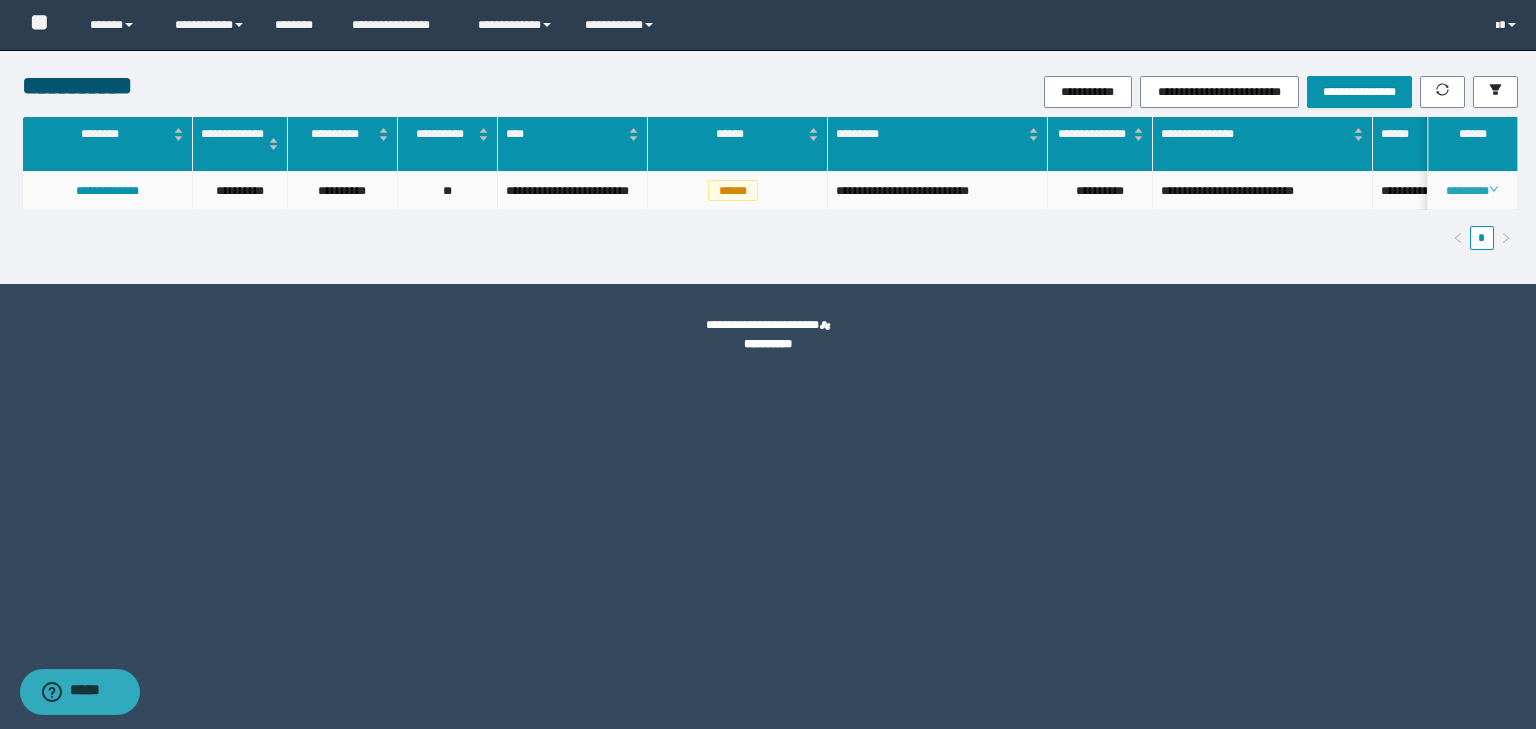 click 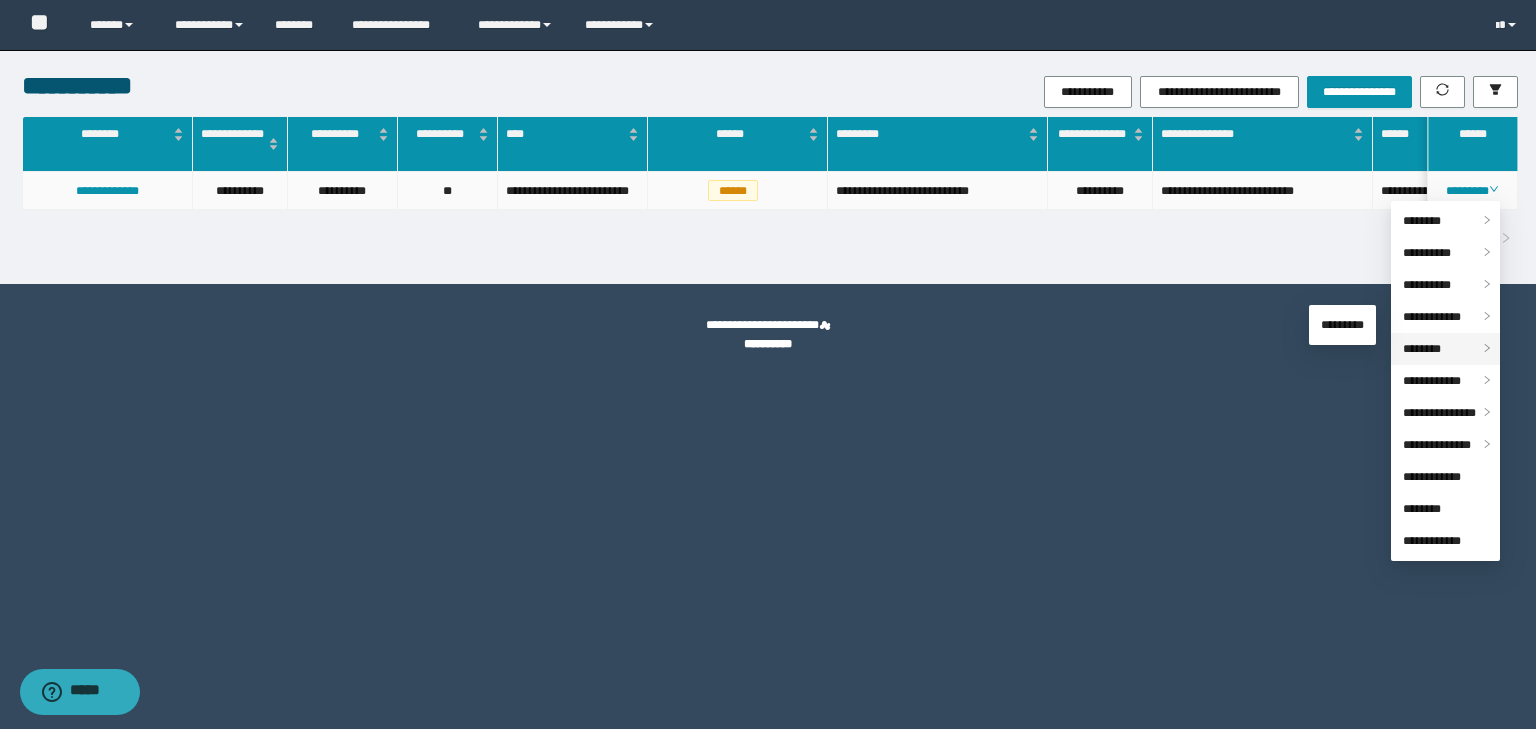 click on "********" at bounding box center (1422, 349) 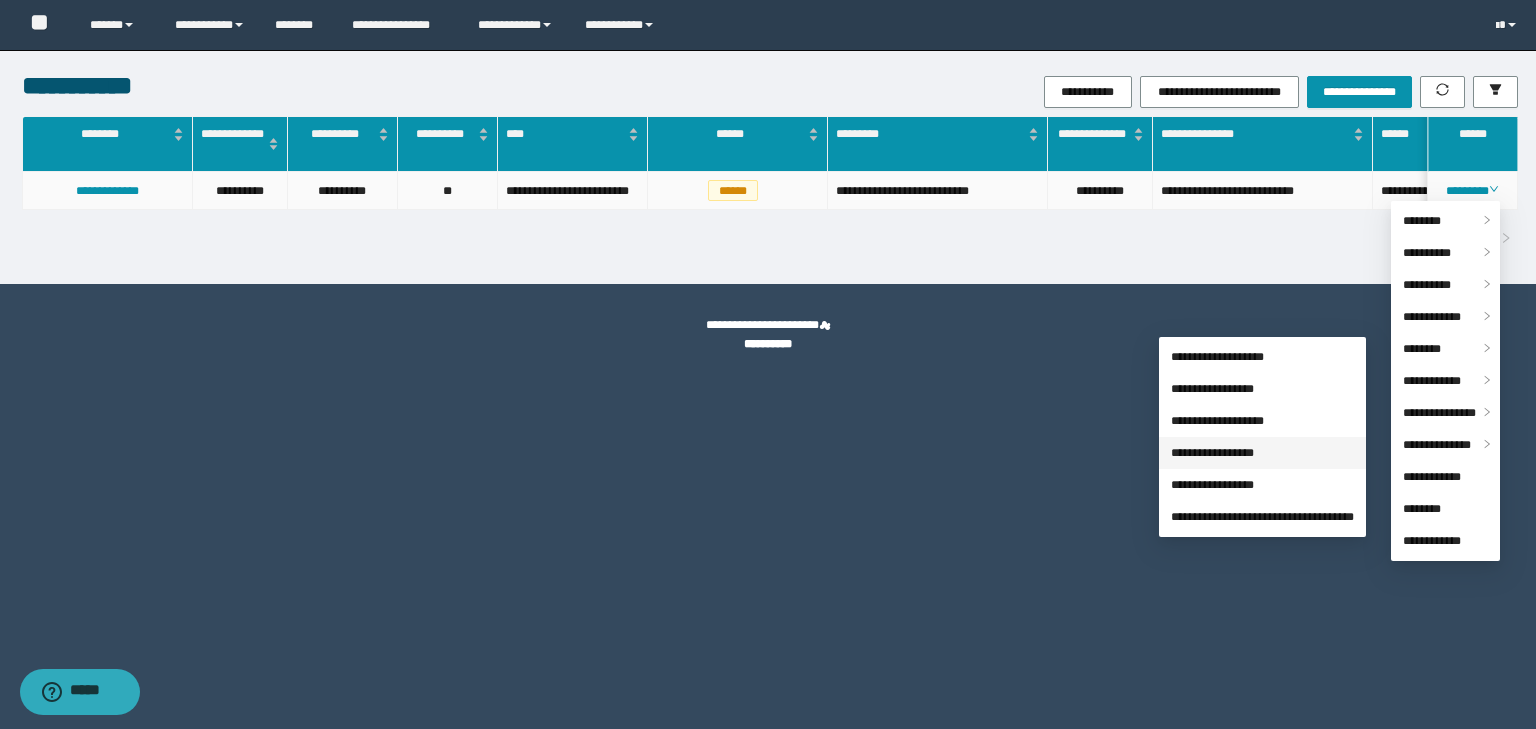 click on "**********" at bounding box center (1212, 453) 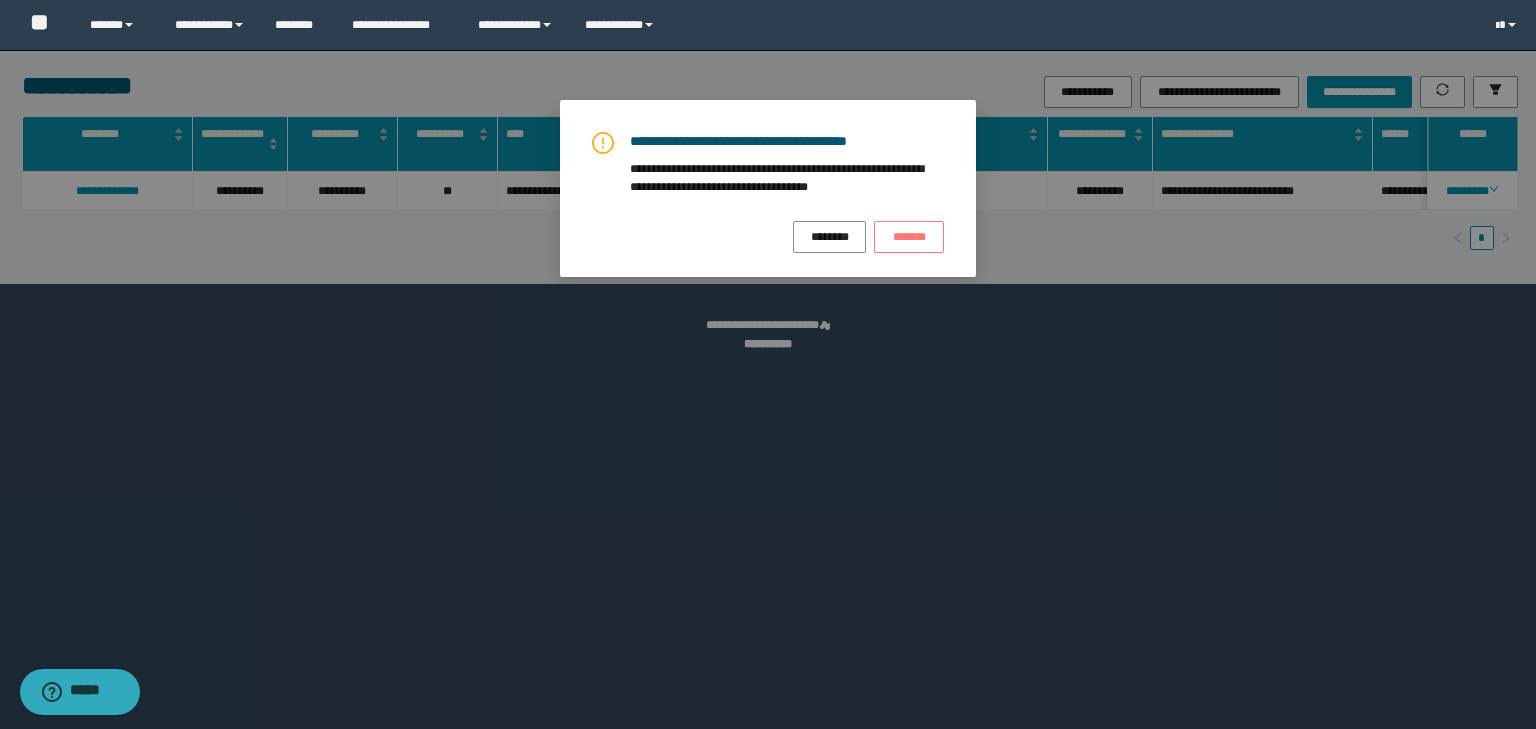 click on "**********" at bounding box center [768, 188] 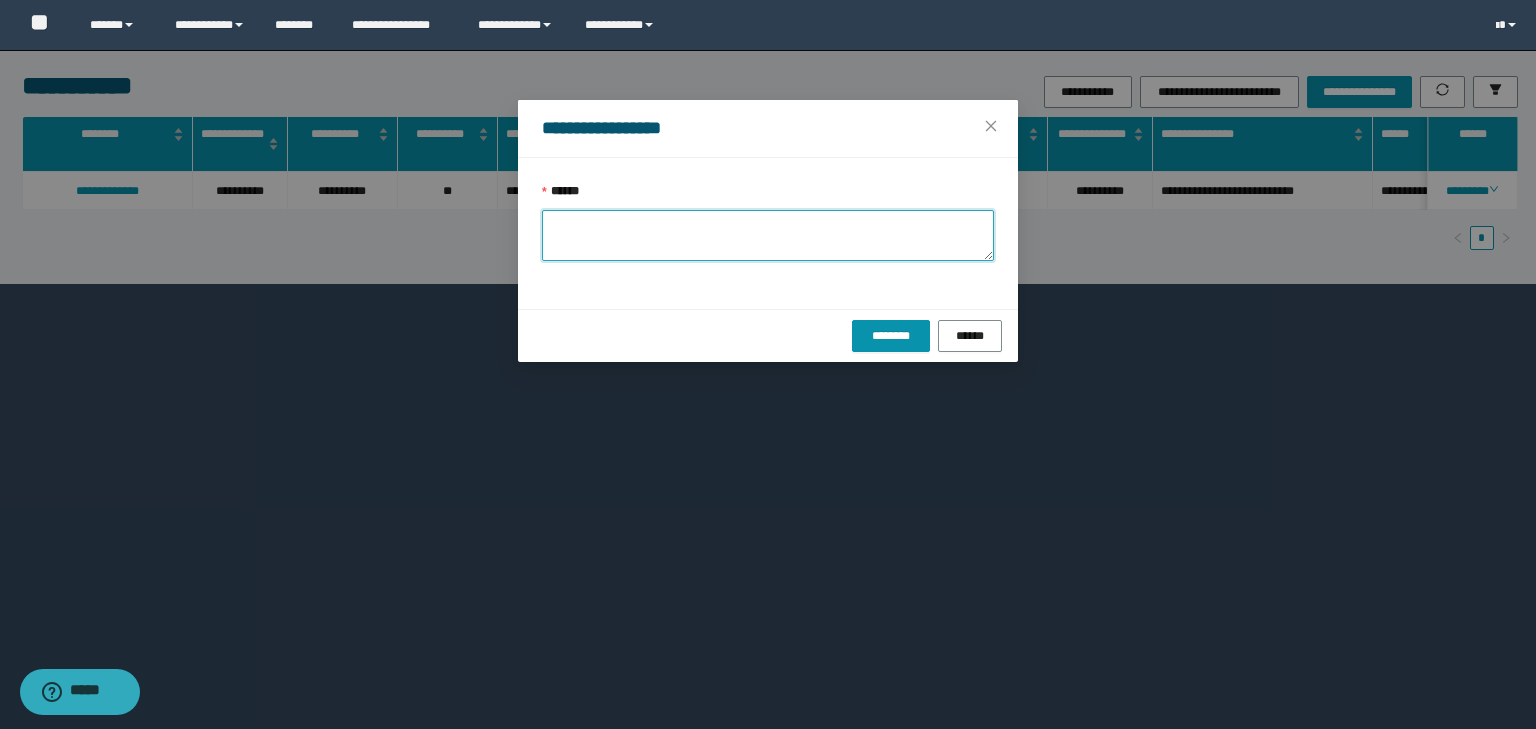 click on "******" at bounding box center [768, 235] 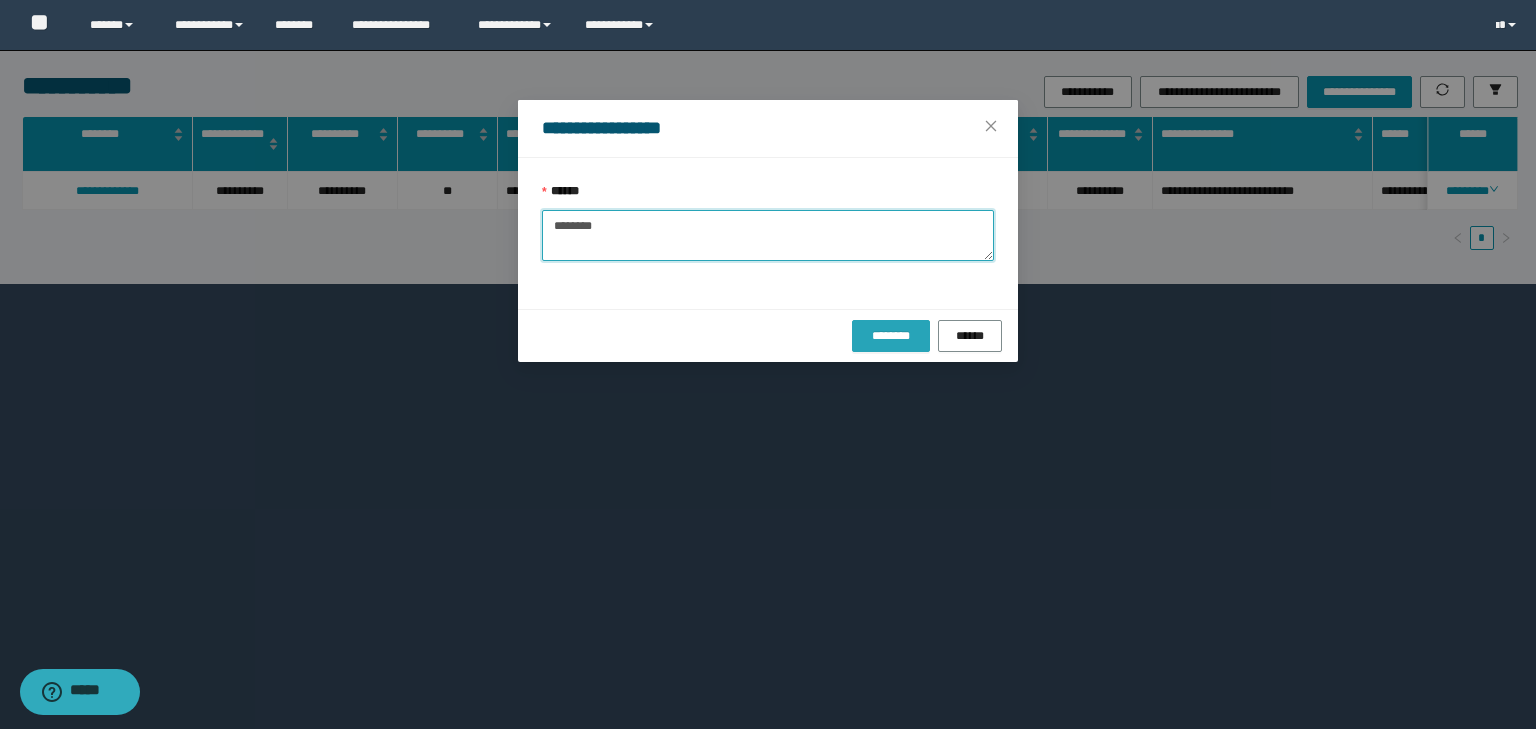 type on "********" 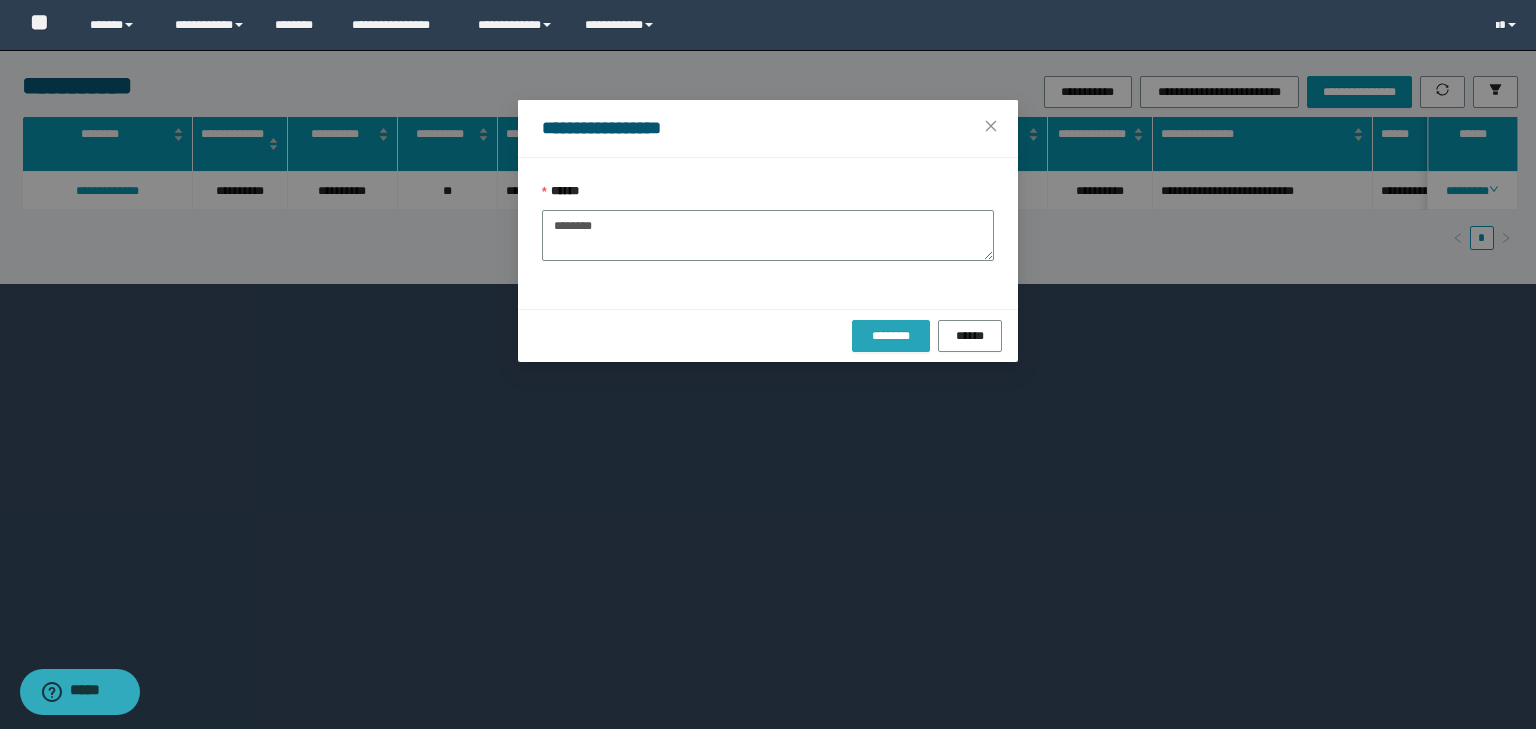 click on "********" at bounding box center (890, 336) 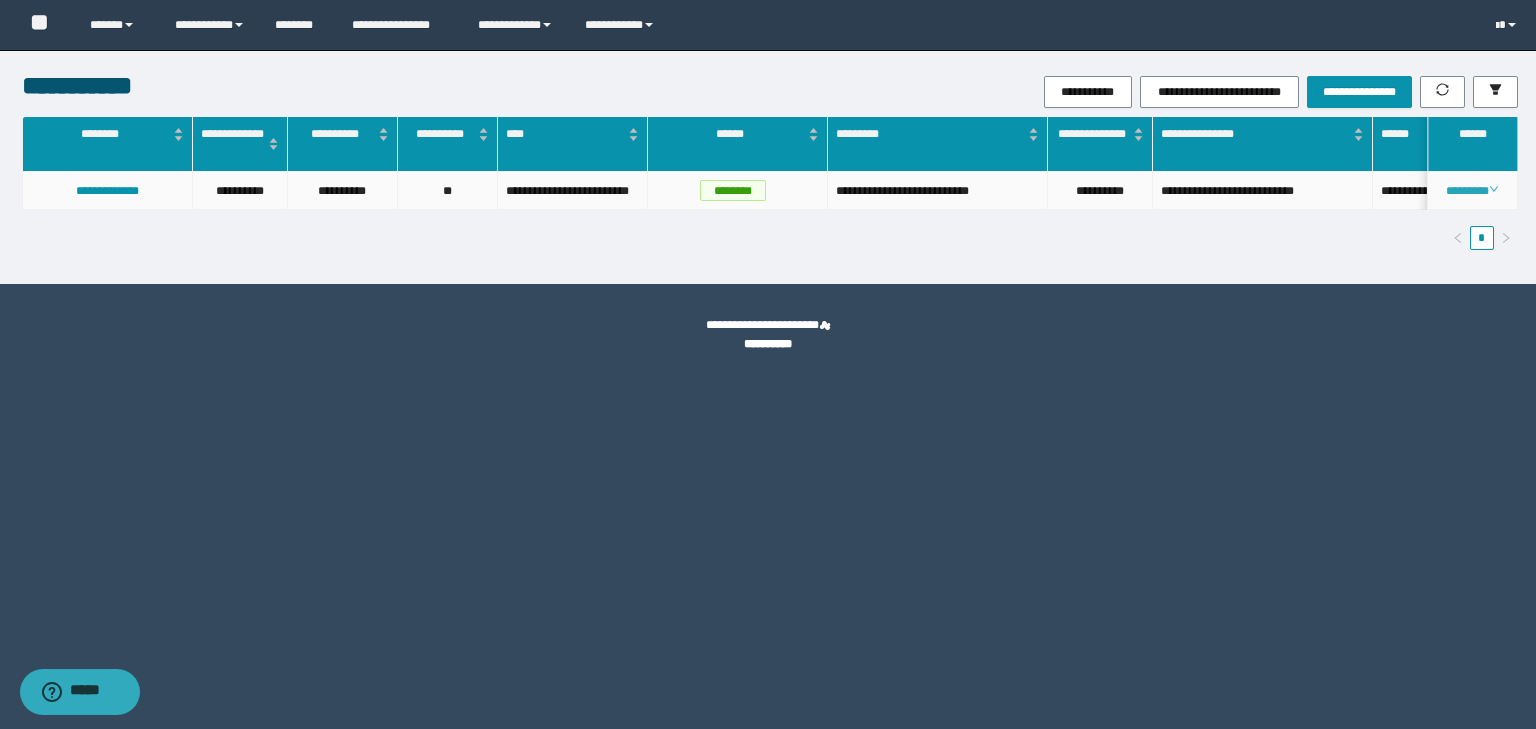 click 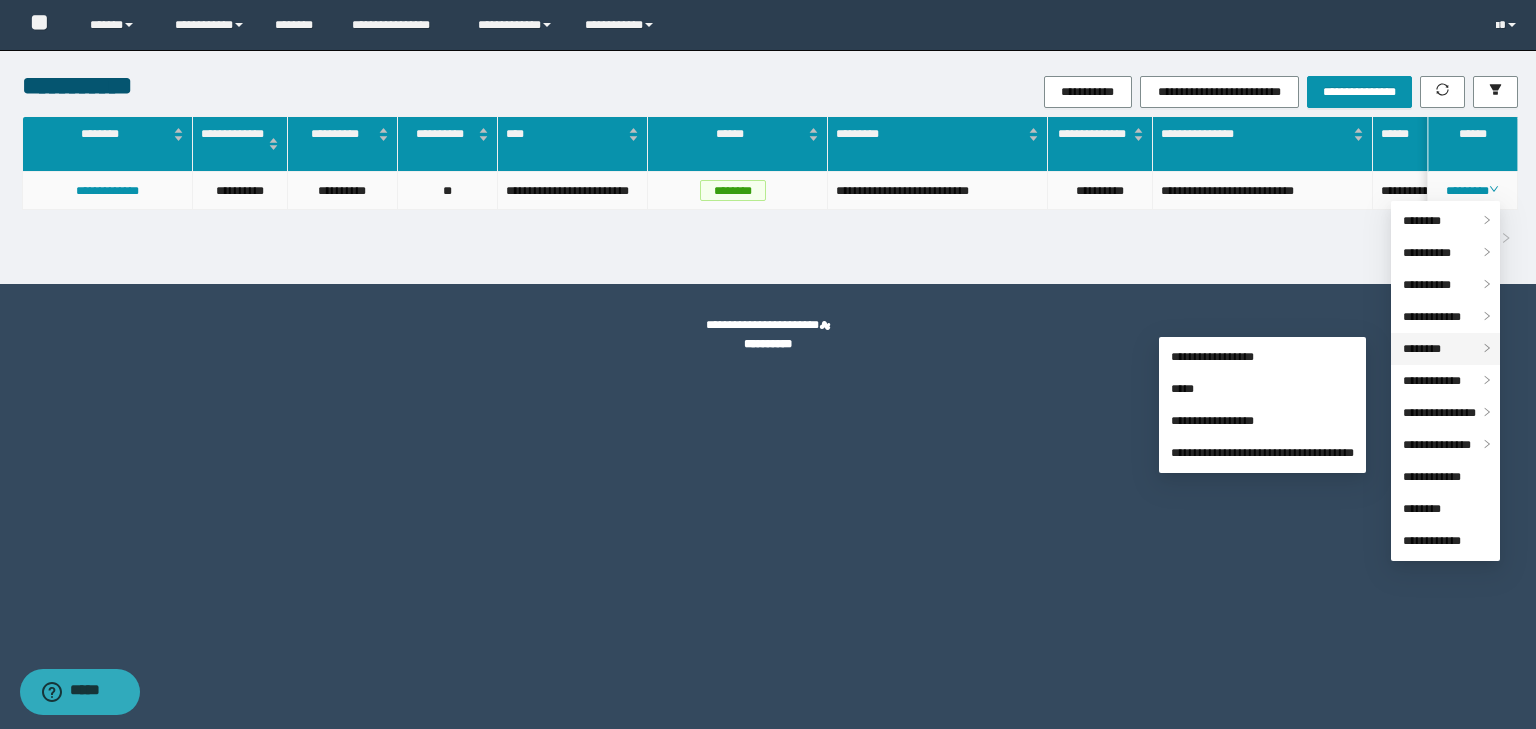 click on "********" at bounding box center [1422, 349] 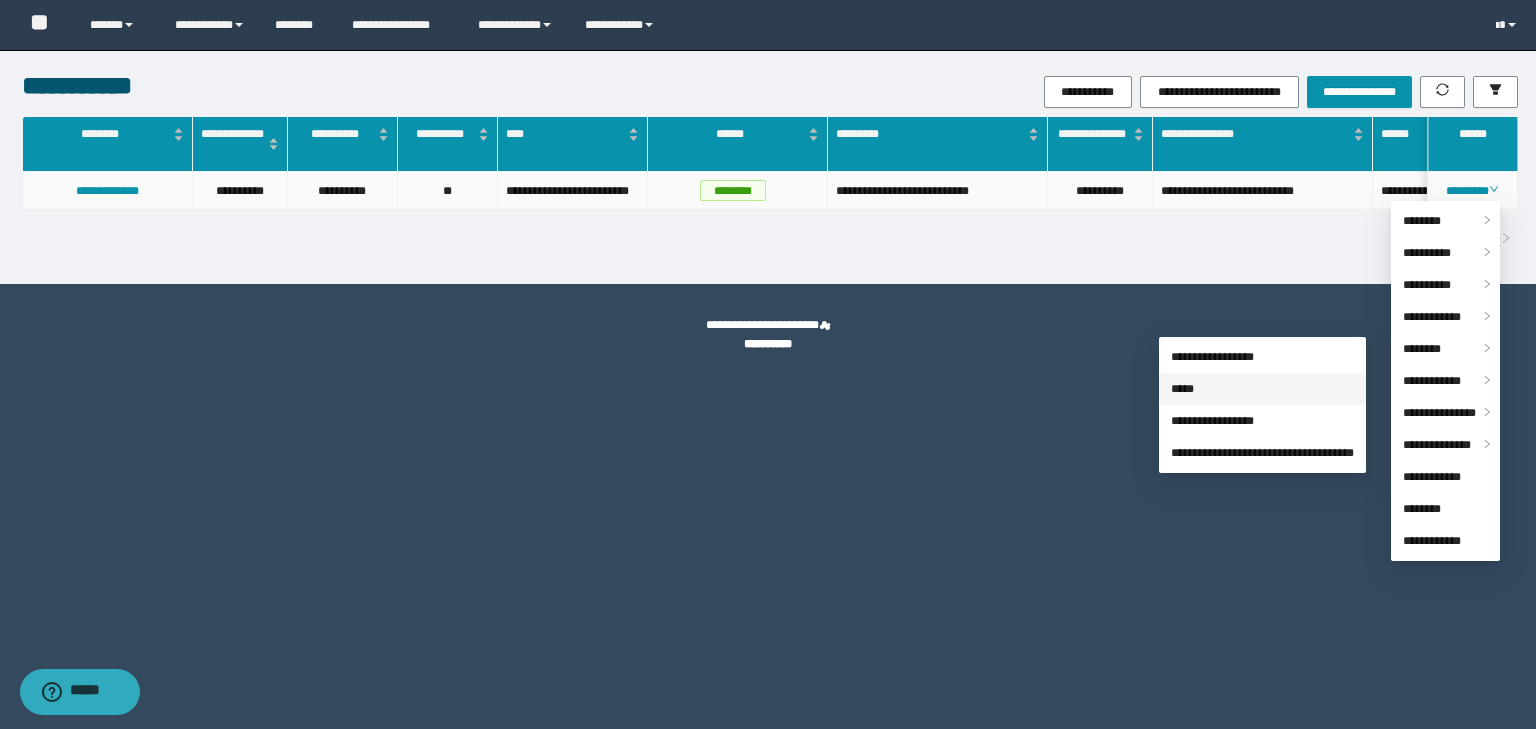click on "*****" at bounding box center (1182, 389) 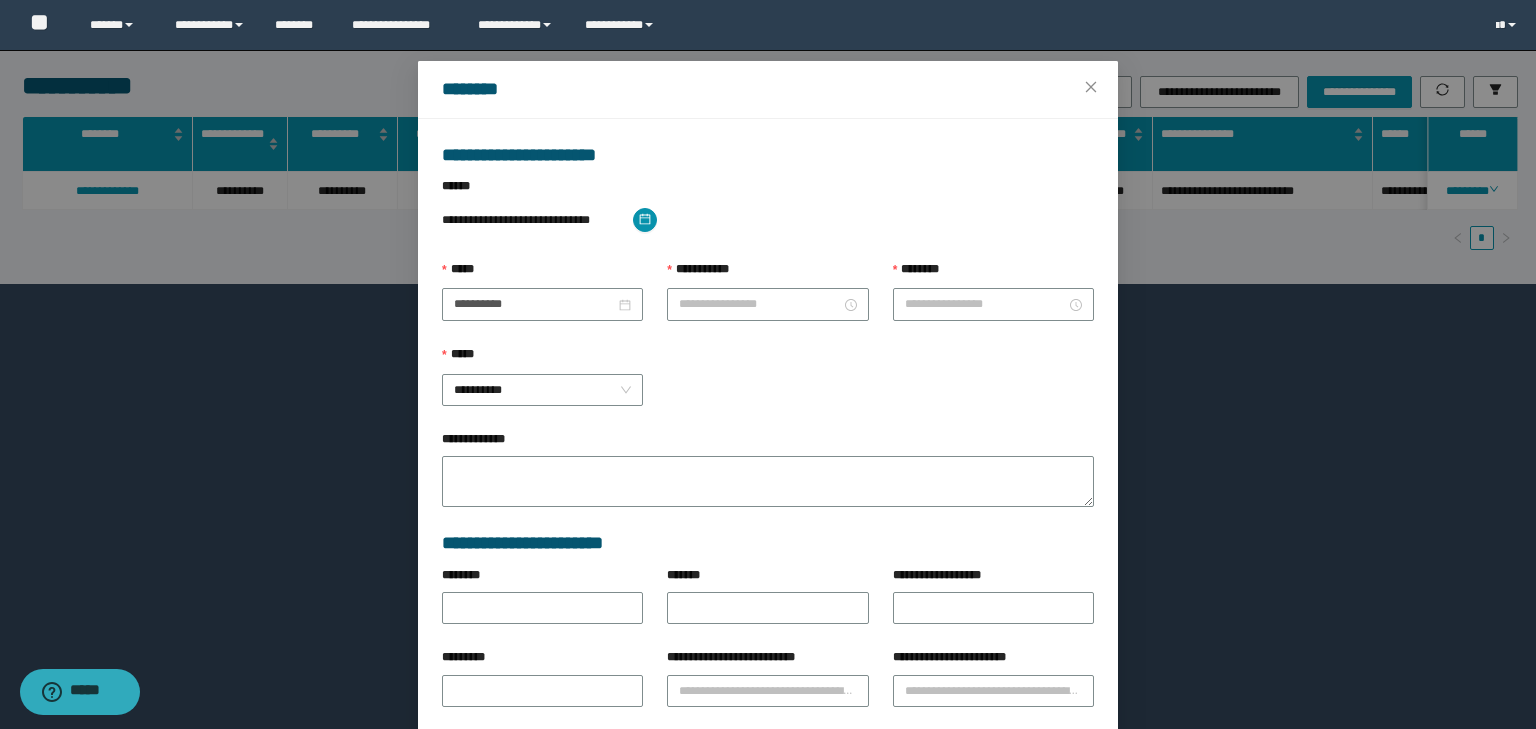 type on "**********" 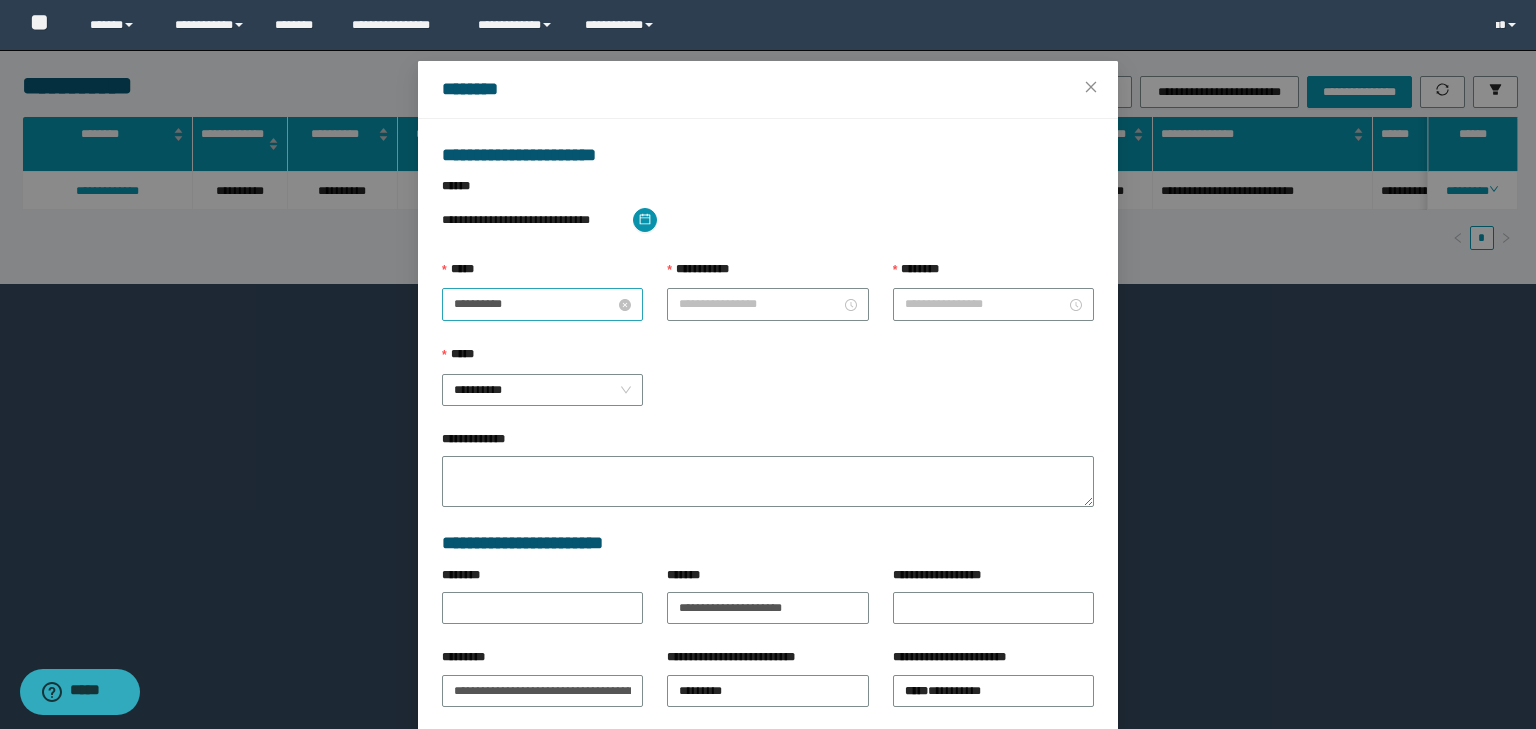 click on "**********" at bounding box center (534, 304) 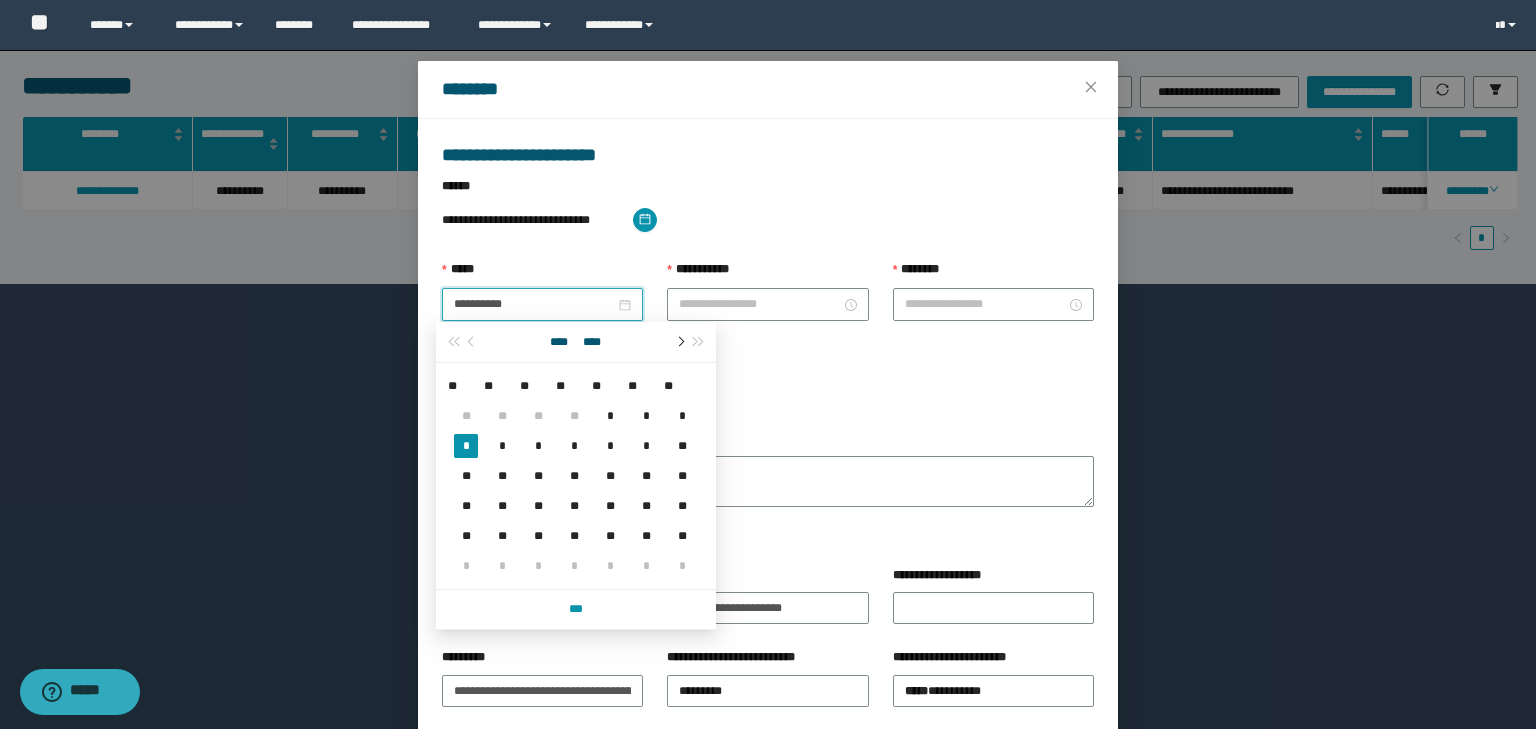 click at bounding box center [679, 342] 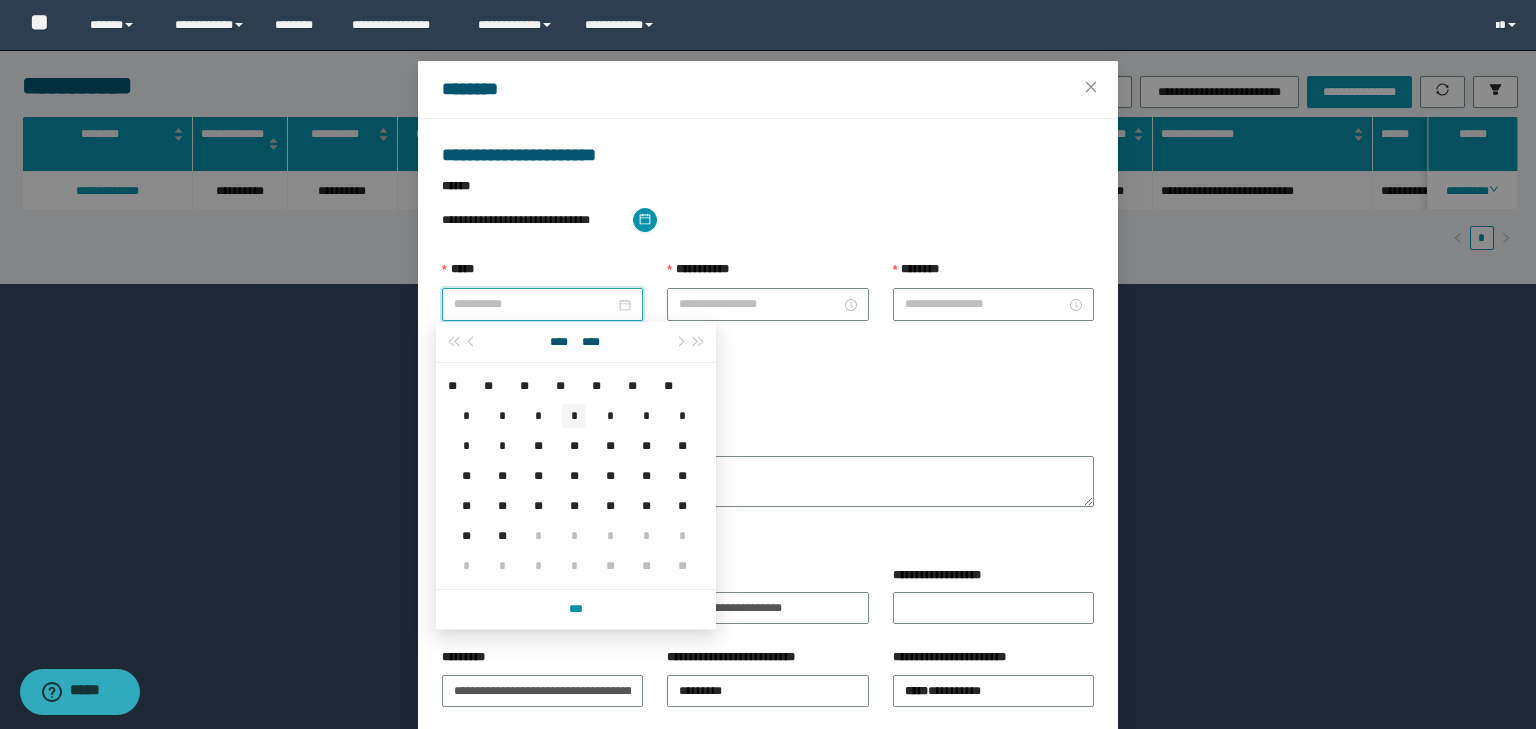 type on "**********" 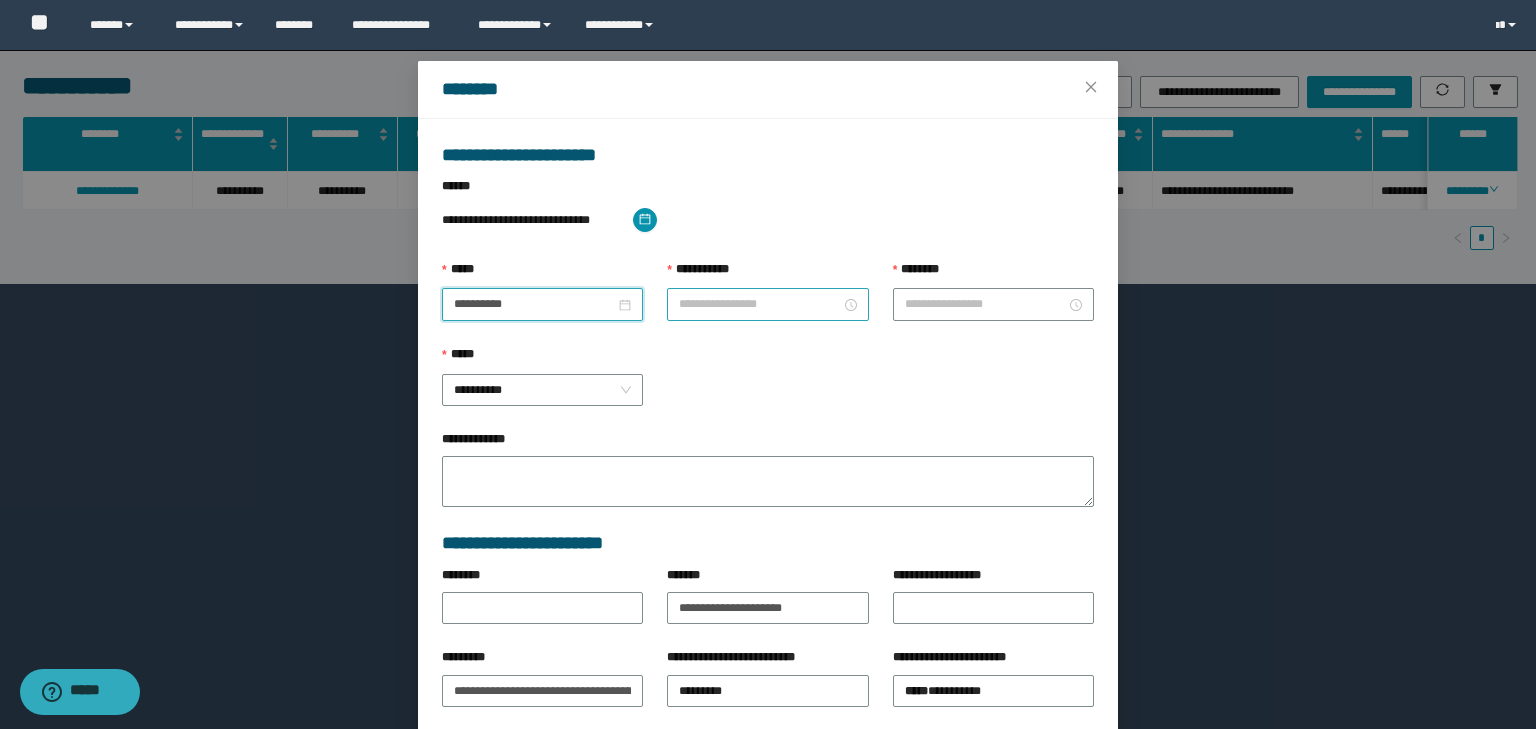 click on "**********" at bounding box center [759, 304] 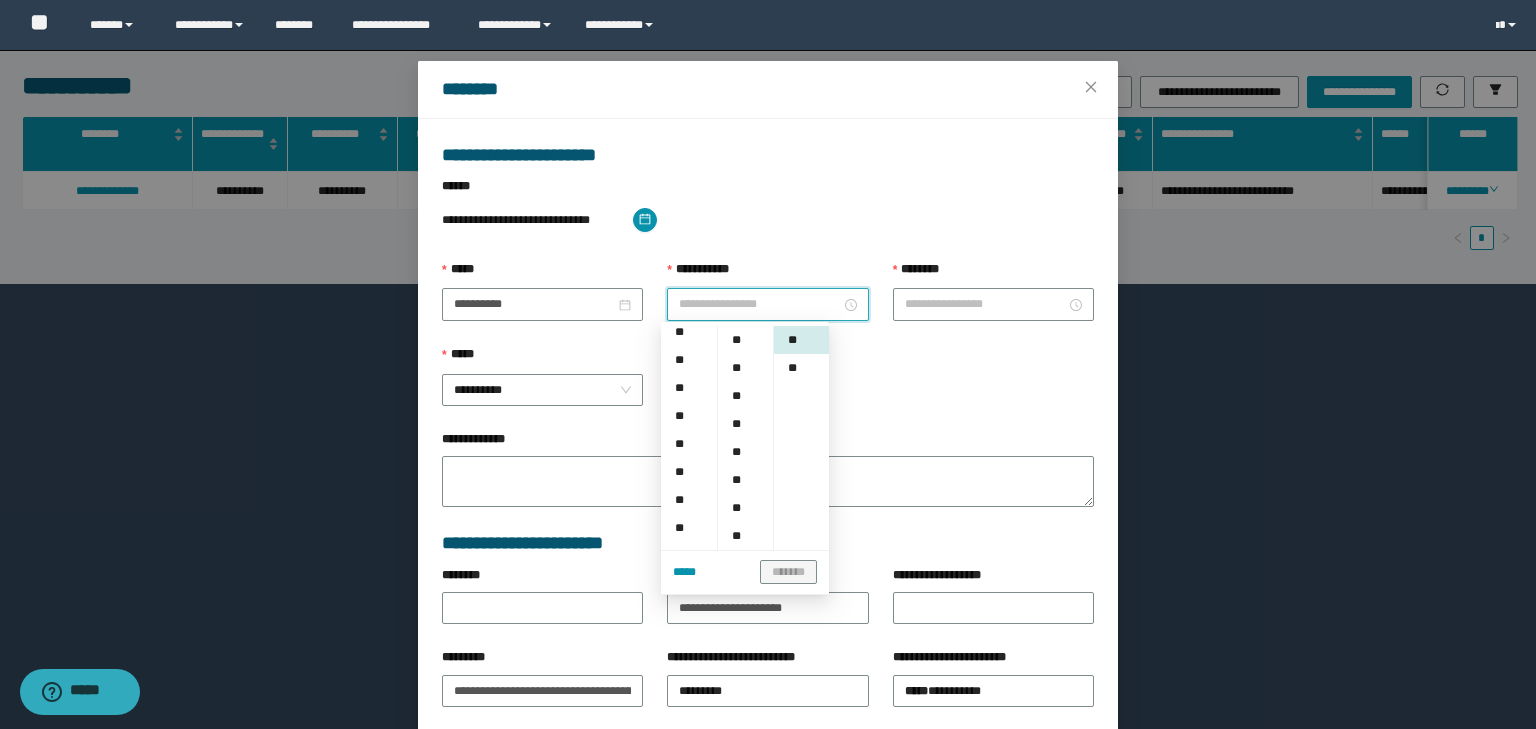 scroll, scrollTop: 96, scrollLeft: 0, axis: vertical 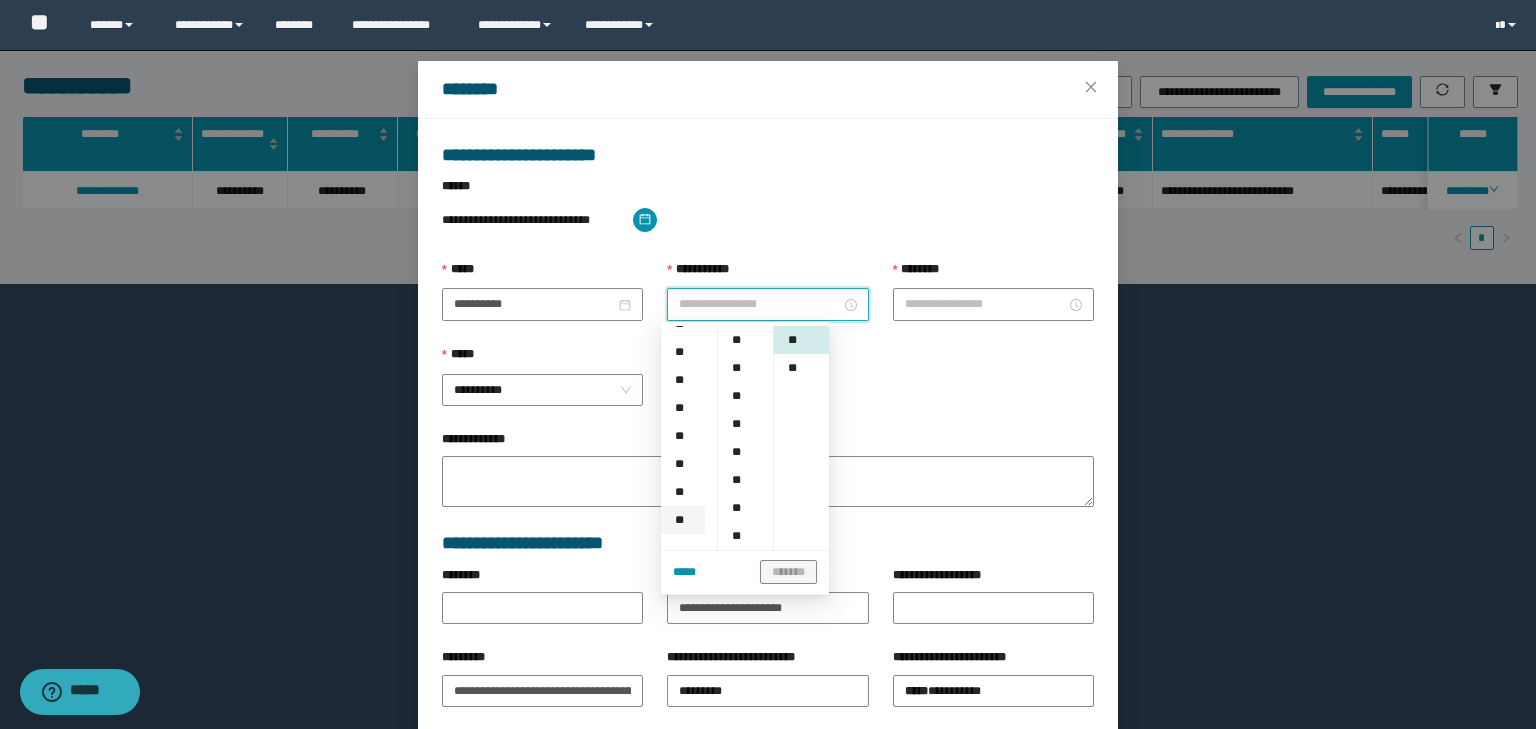 click on "**" at bounding box center (683, 520) 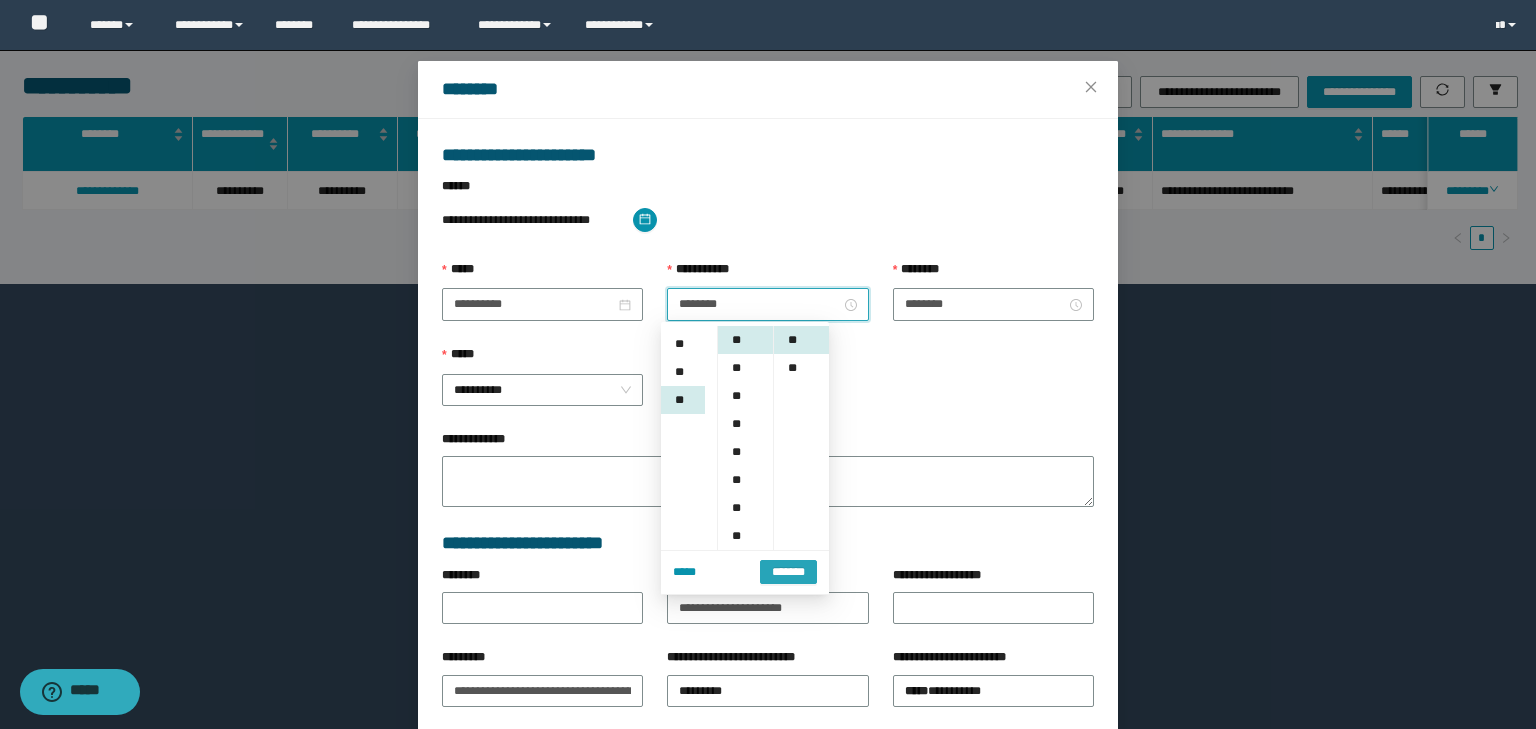scroll, scrollTop: 308, scrollLeft: 0, axis: vertical 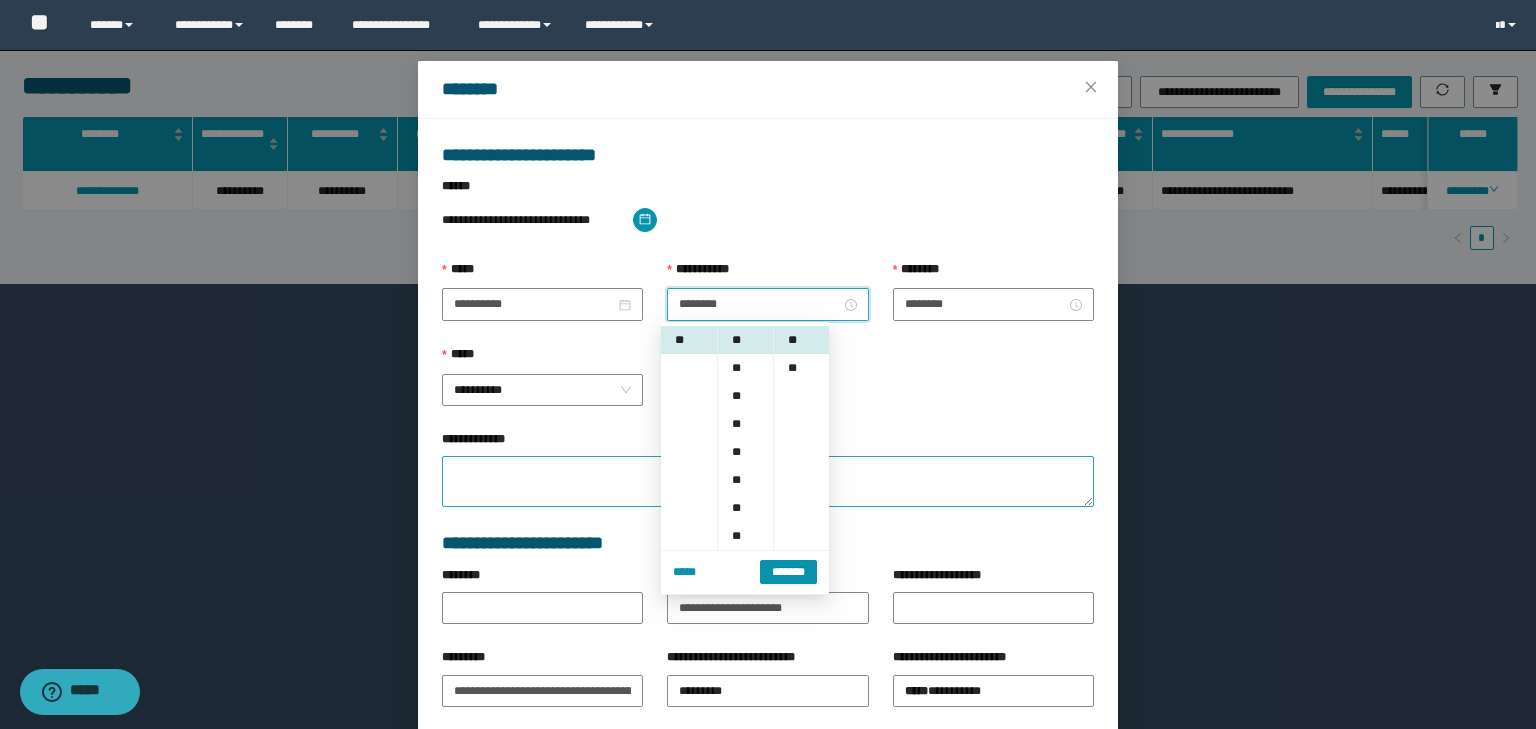 drag, startPoint x: 784, startPoint y: 569, endPoint x: 916, endPoint y: 480, distance: 159.20113 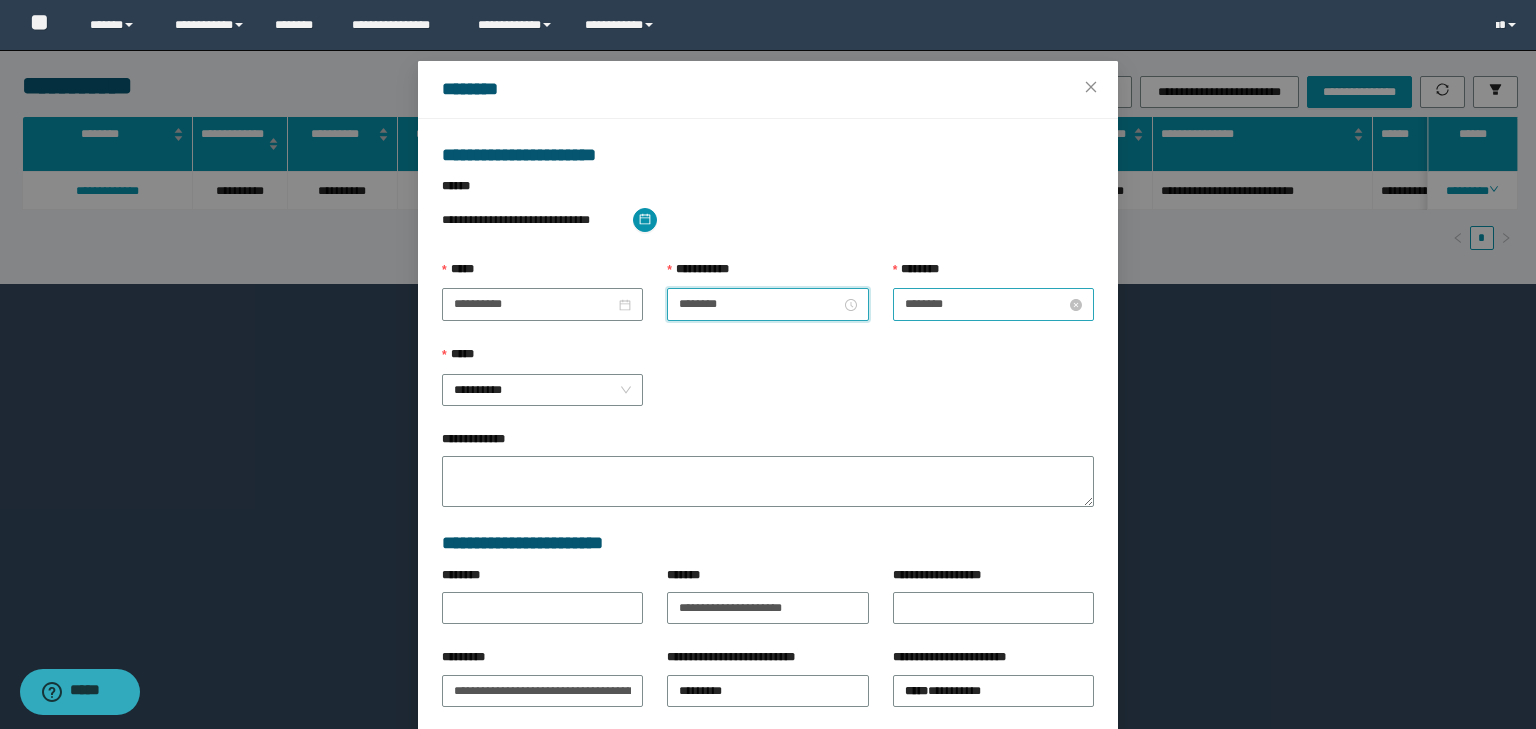 click on "********" at bounding box center [985, 304] 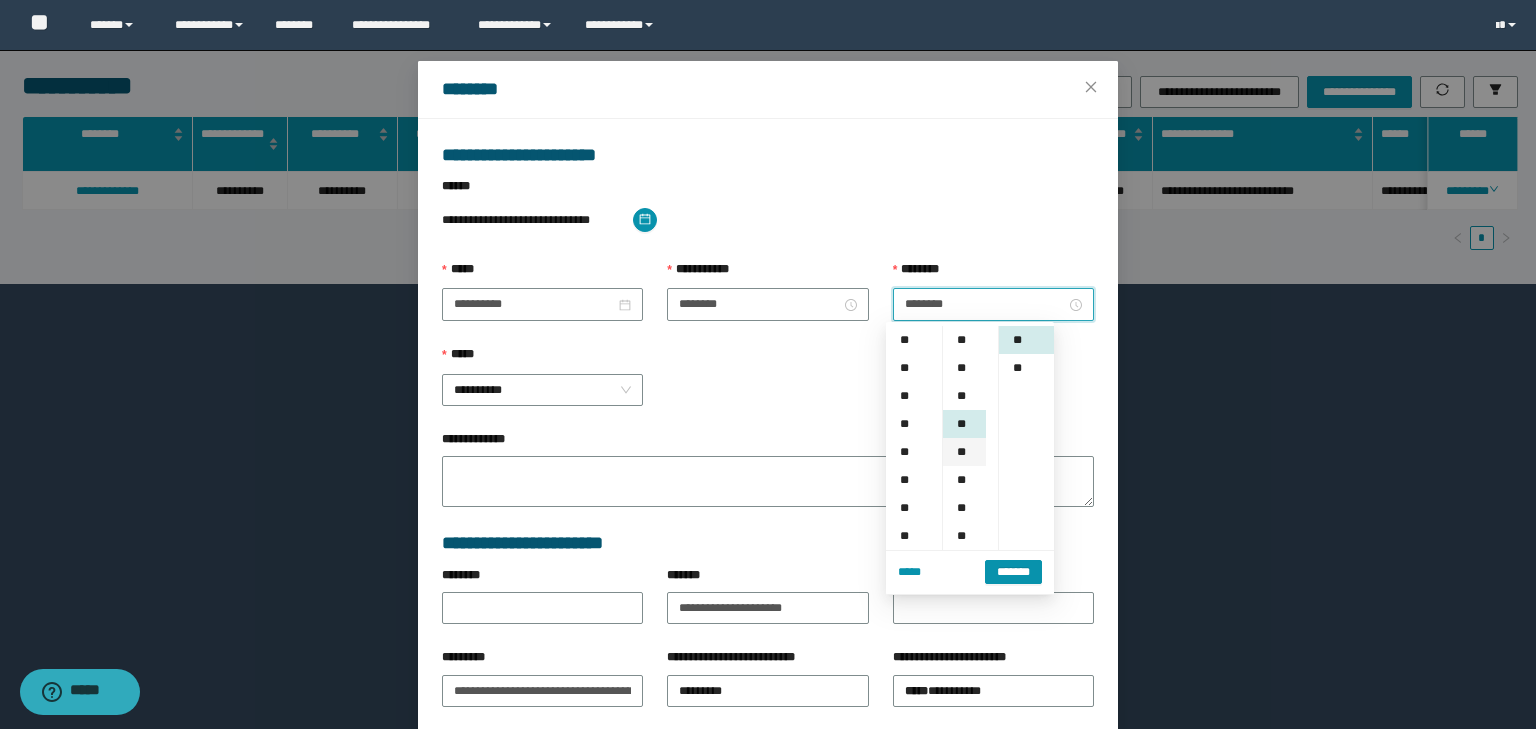 scroll, scrollTop: 308, scrollLeft: 0, axis: vertical 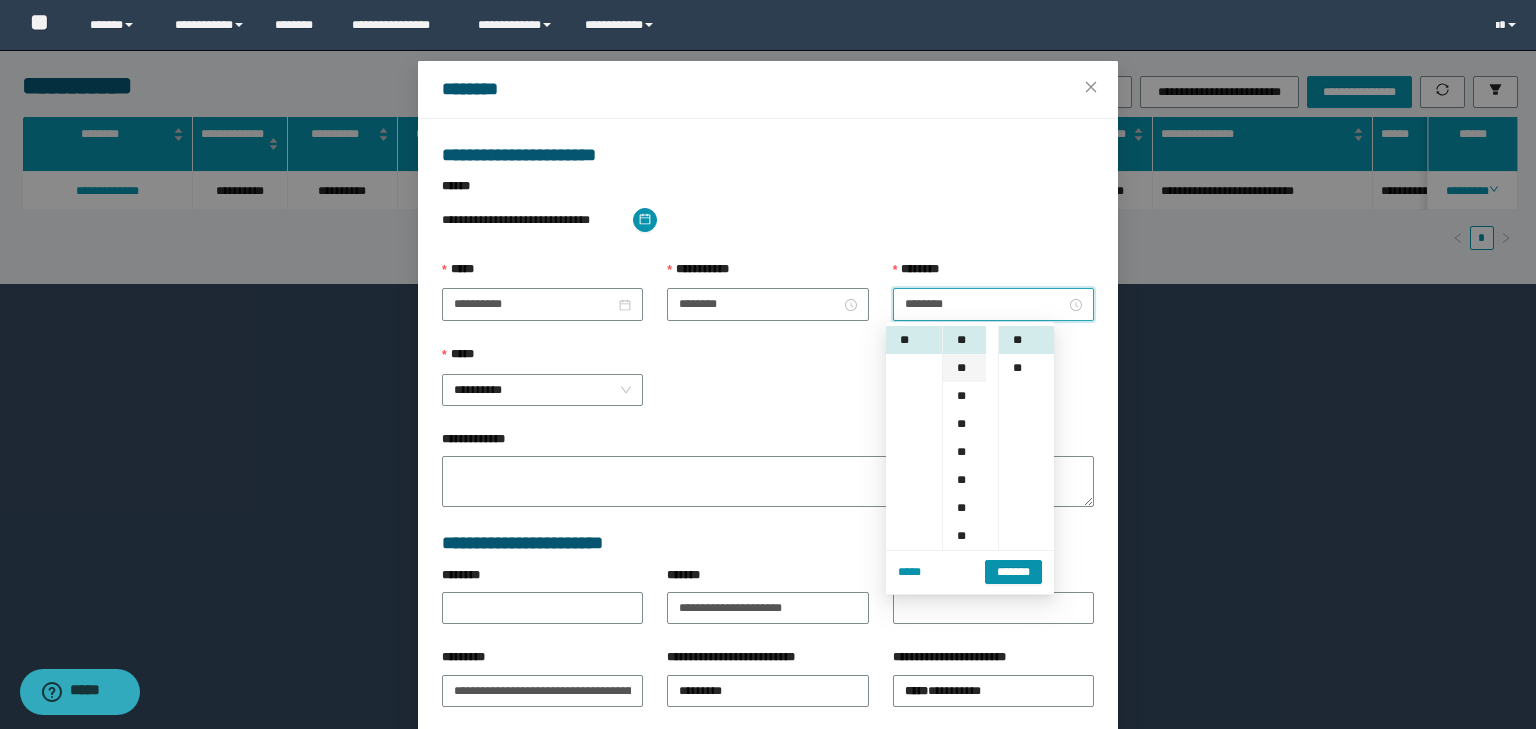 click on "**" at bounding box center [964, 368] 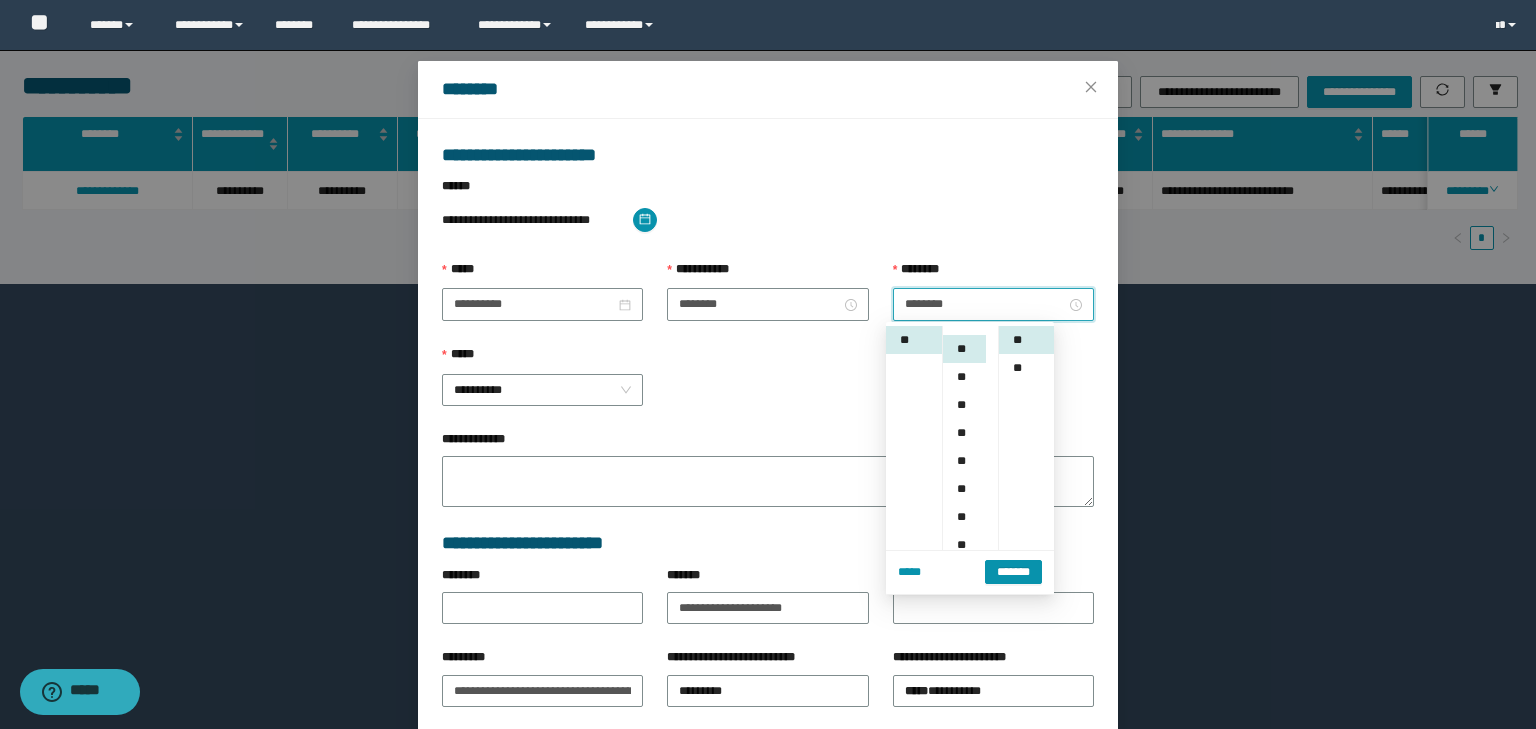 scroll, scrollTop: 112, scrollLeft: 0, axis: vertical 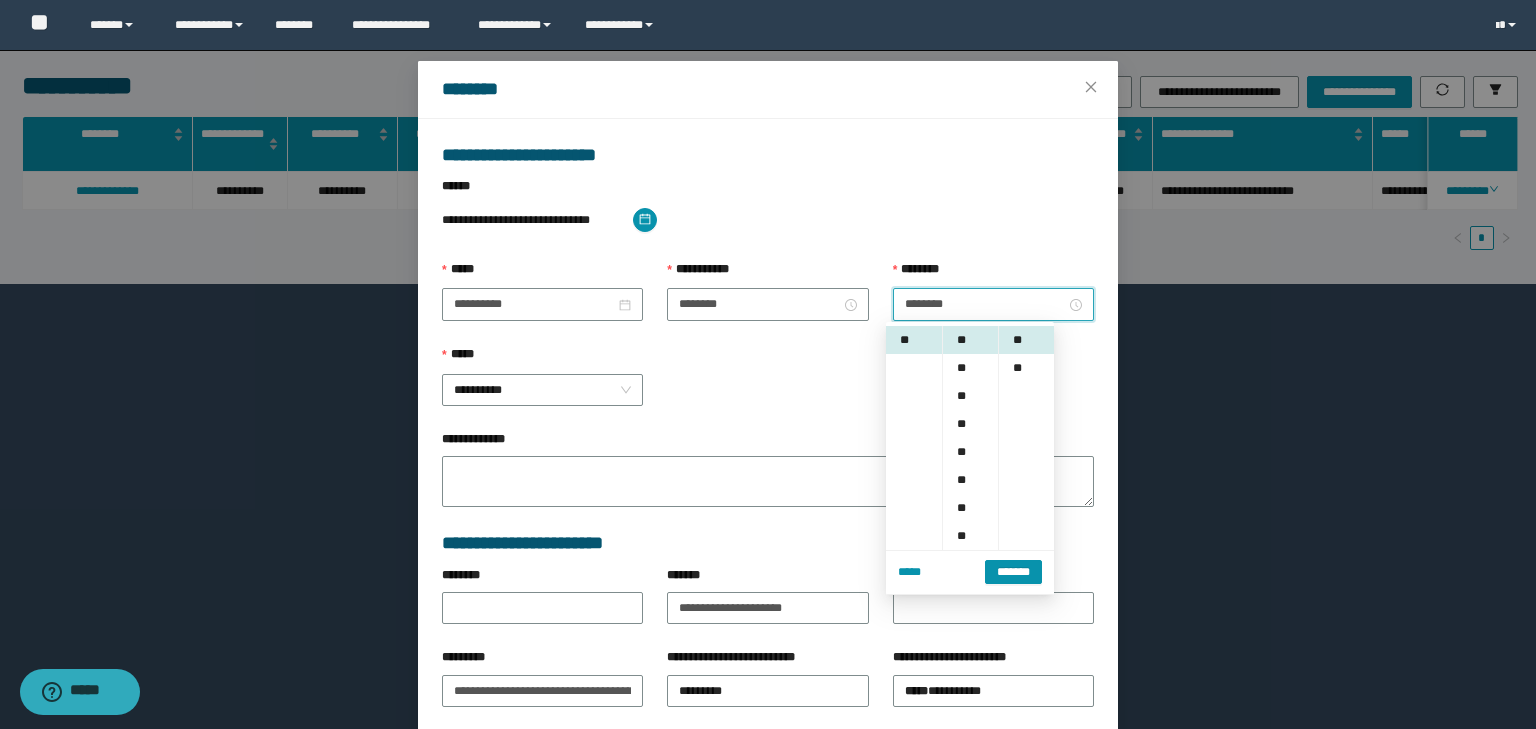 click on "*******" at bounding box center (1013, 572) 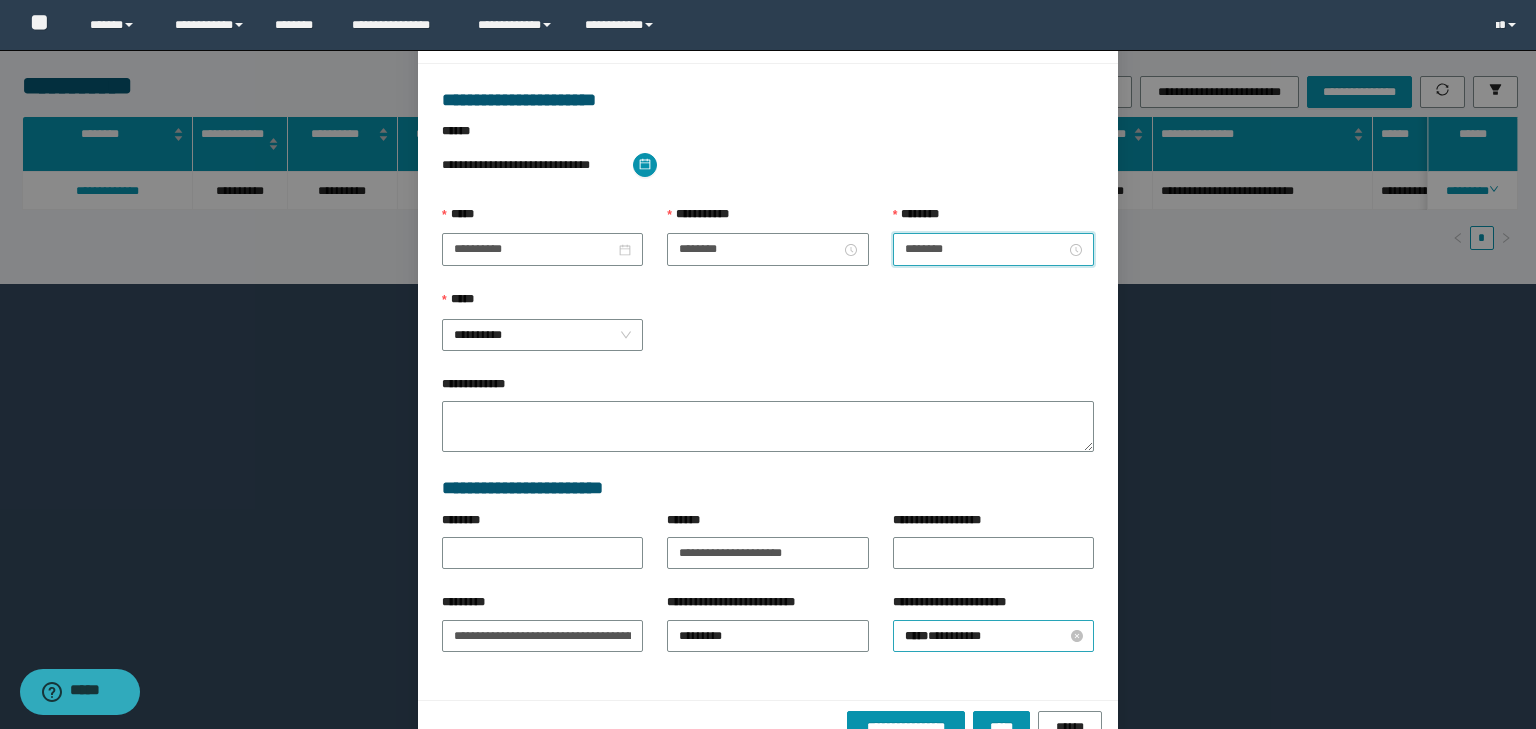 scroll, scrollTop: 139, scrollLeft: 0, axis: vertical 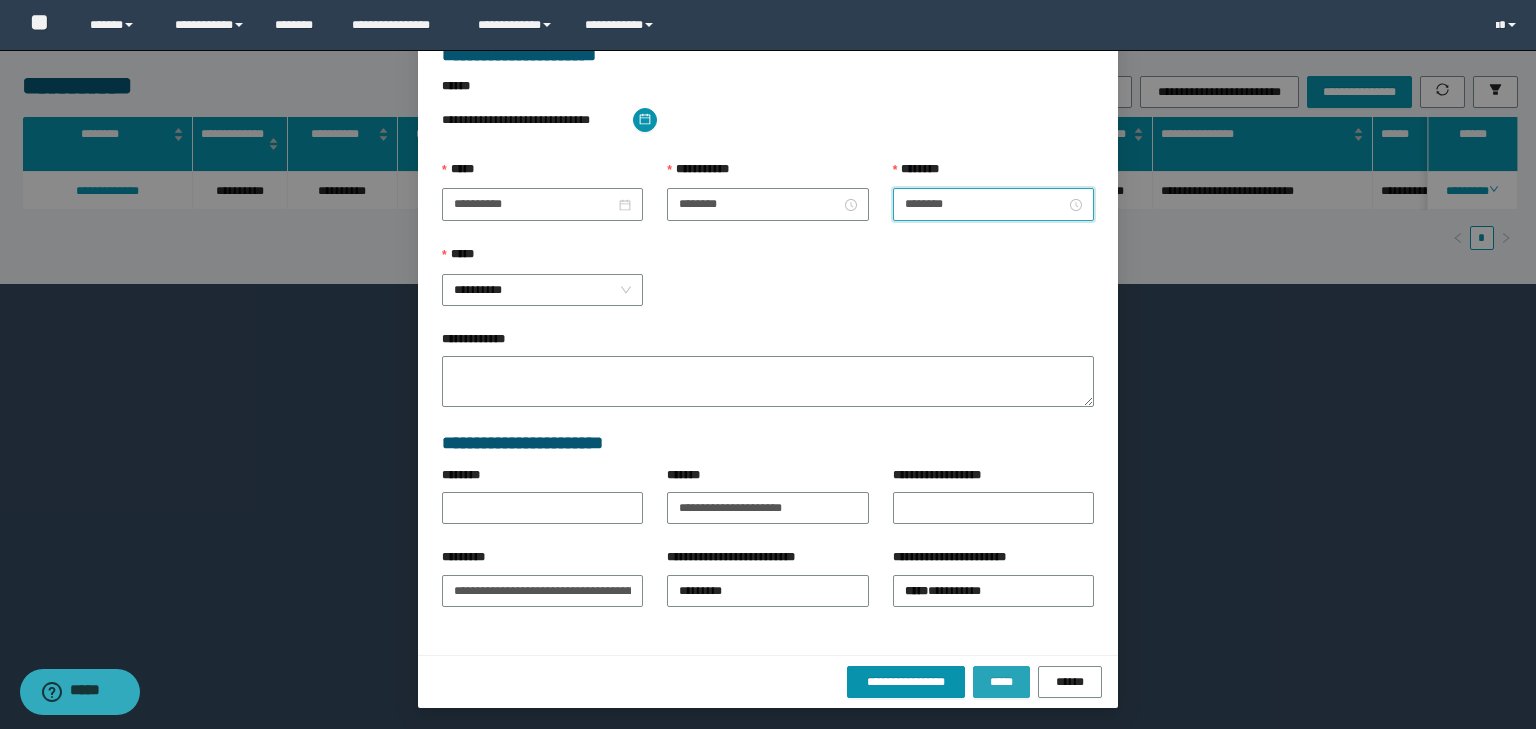 click on "*****" at bounding box center (1001, 682) 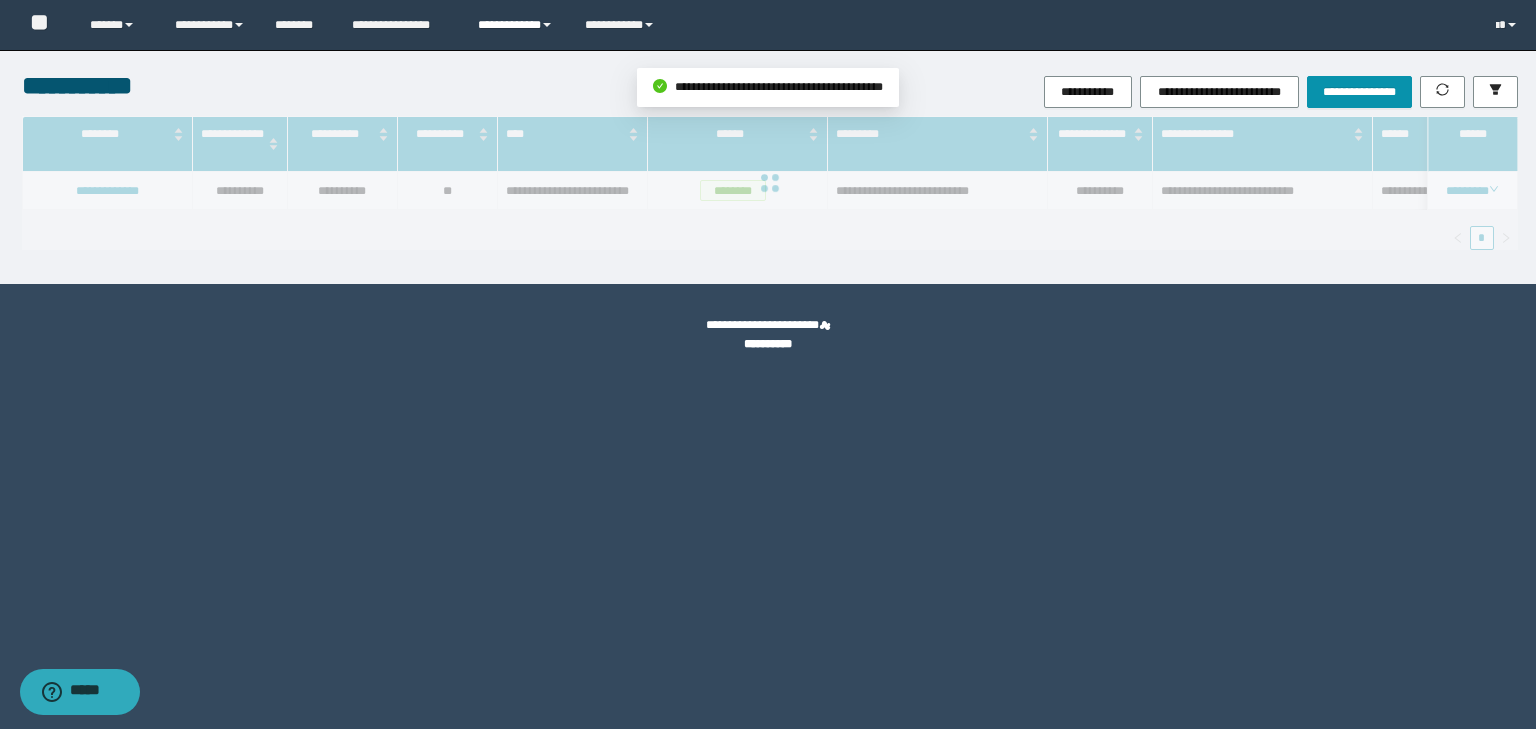 scroll, scrollTop: 39, scrollLeft: 0, axis: vertical 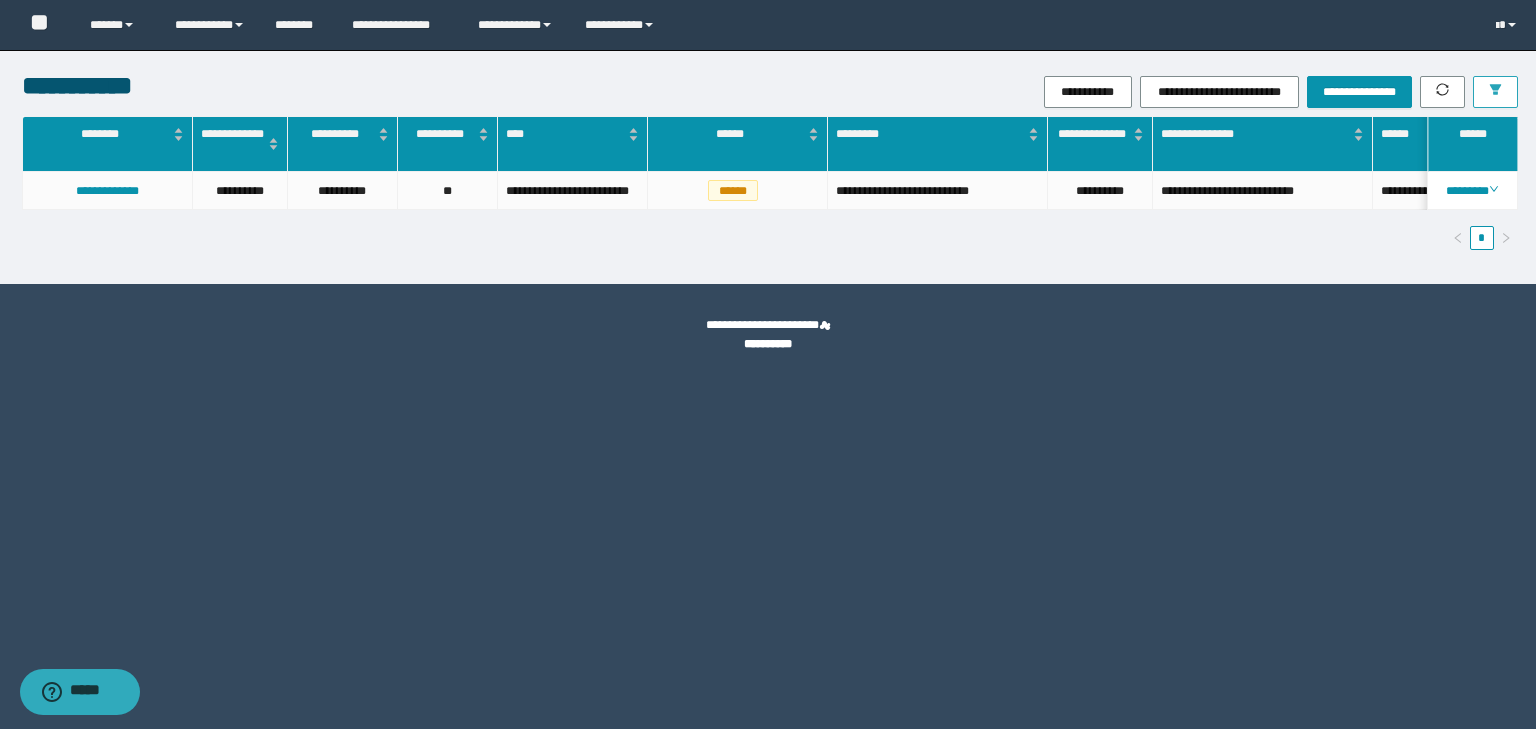 click at bounding box center (1495, 92) 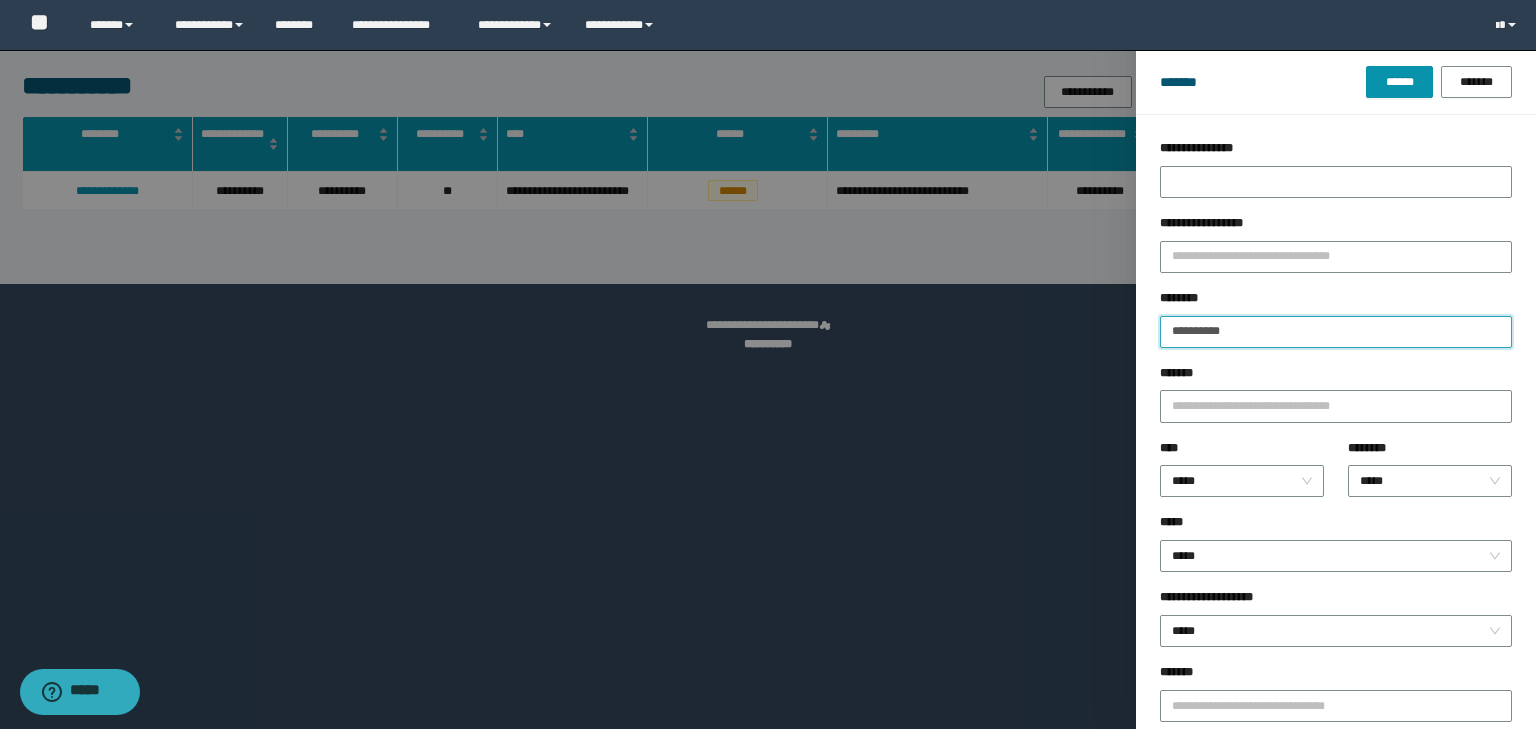 drag, startPoint x: 1238, startPoint y: 329, endPoint x: 1022, endPoint y: 331, distance: 216.00926 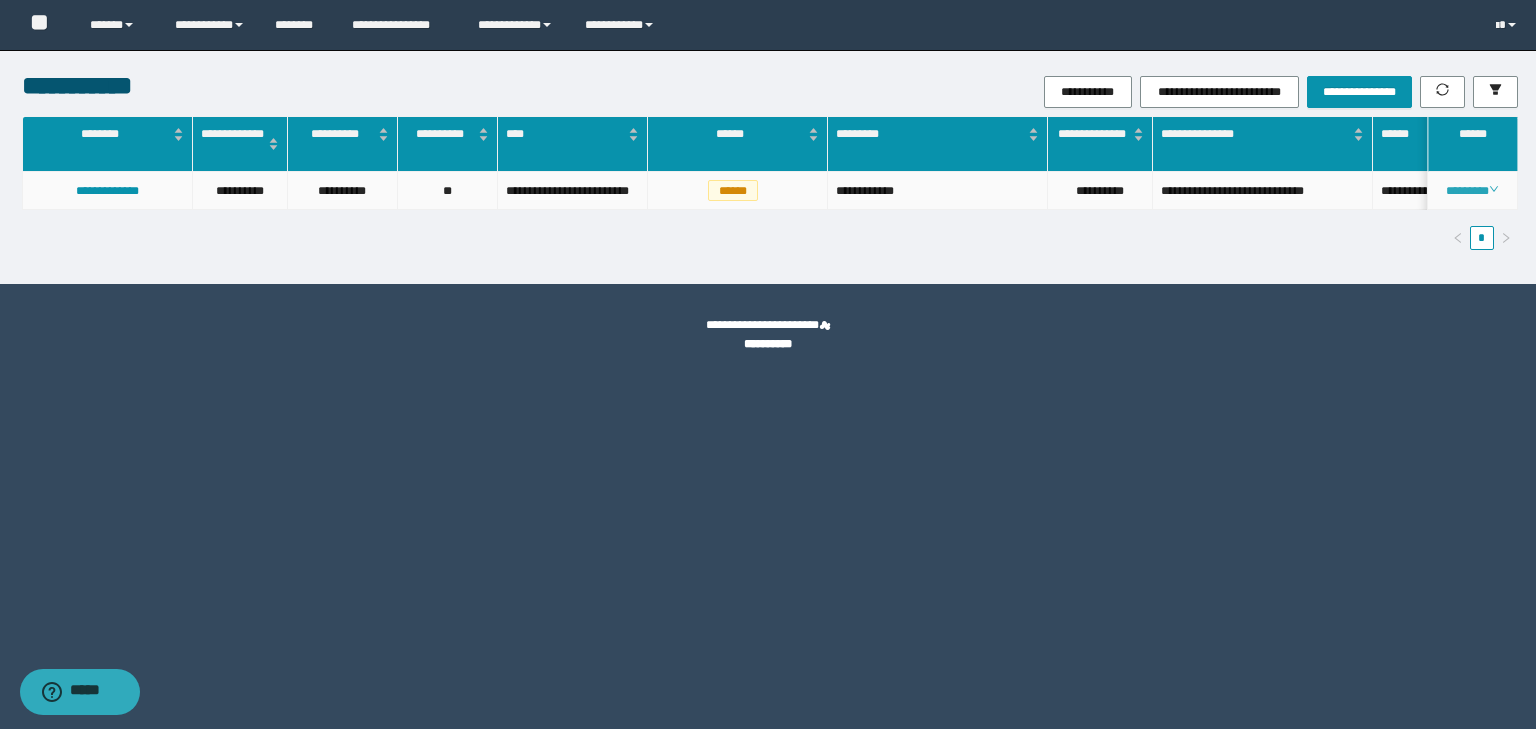 click on "********" at bounding box center [1472, 191] 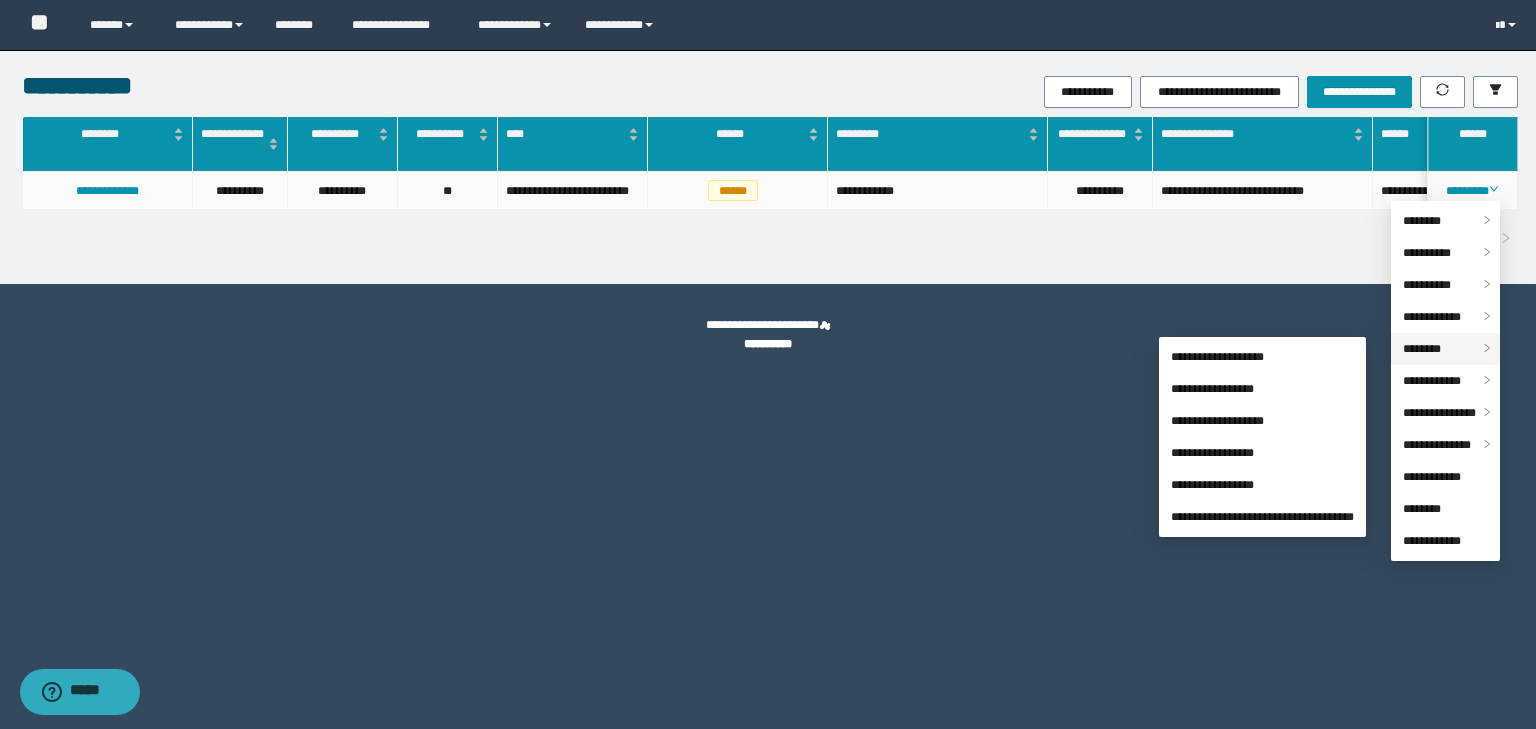 click on "********" at bounding box center [1422, 349] 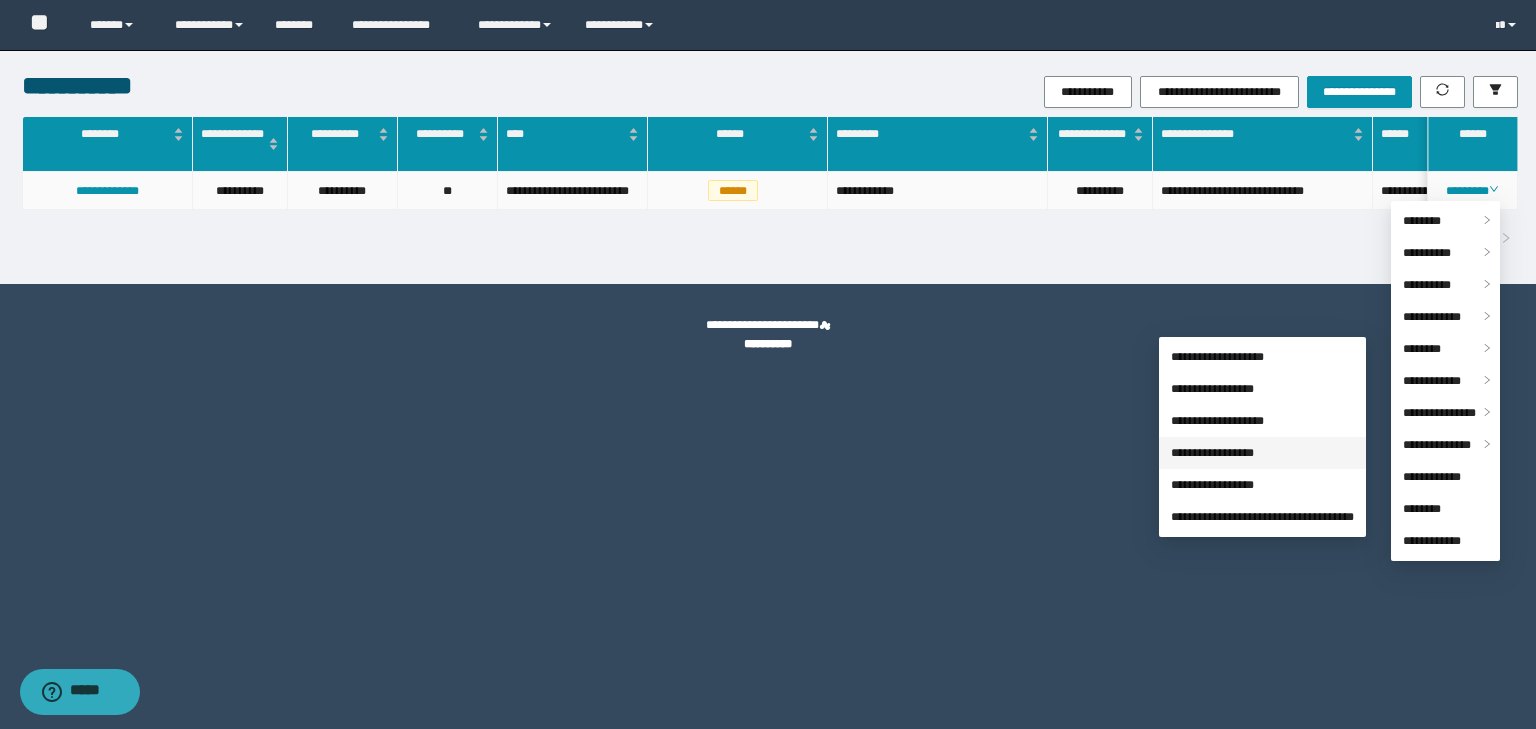 click on "**********" at bounding box center (1212, 453) 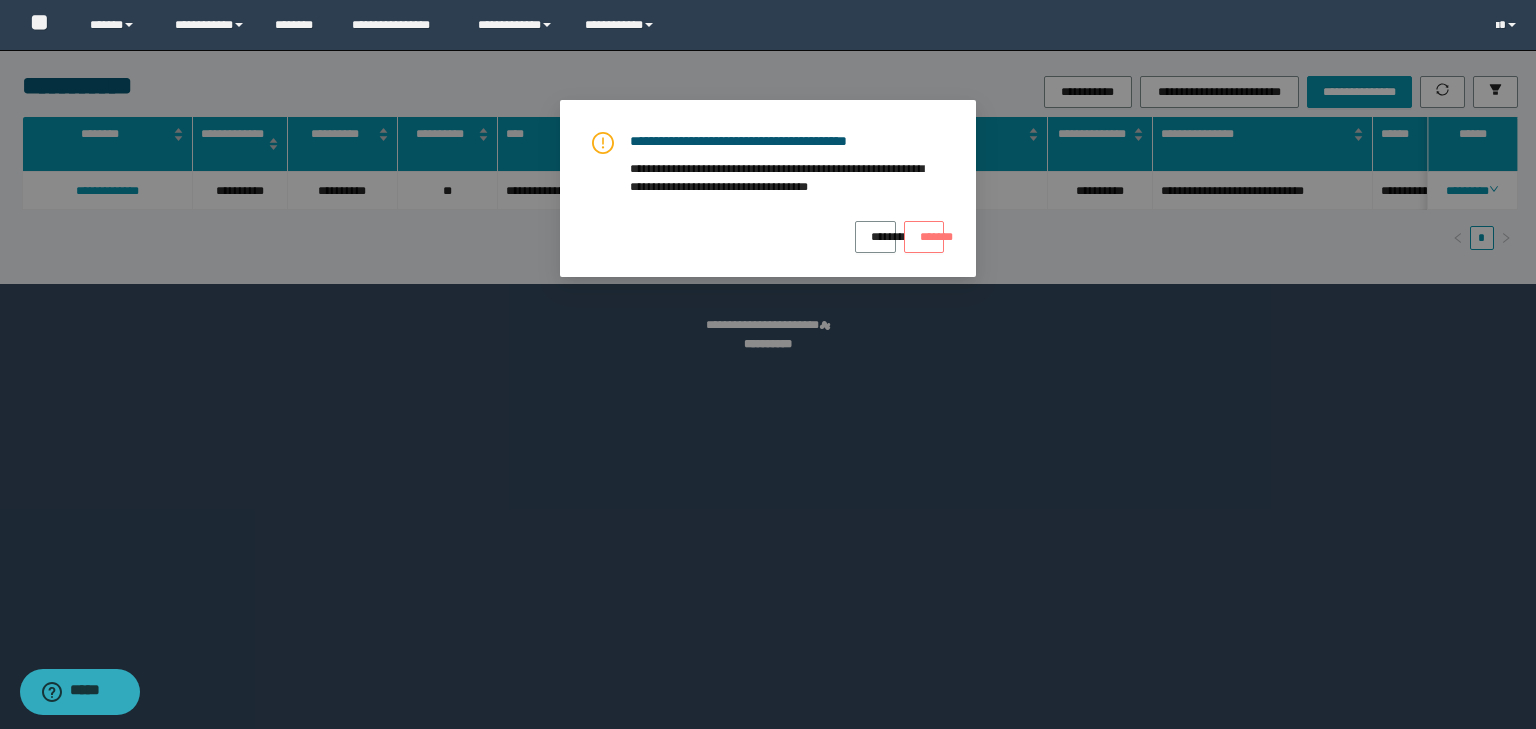click on "*******" at bounding box center (924, 230) 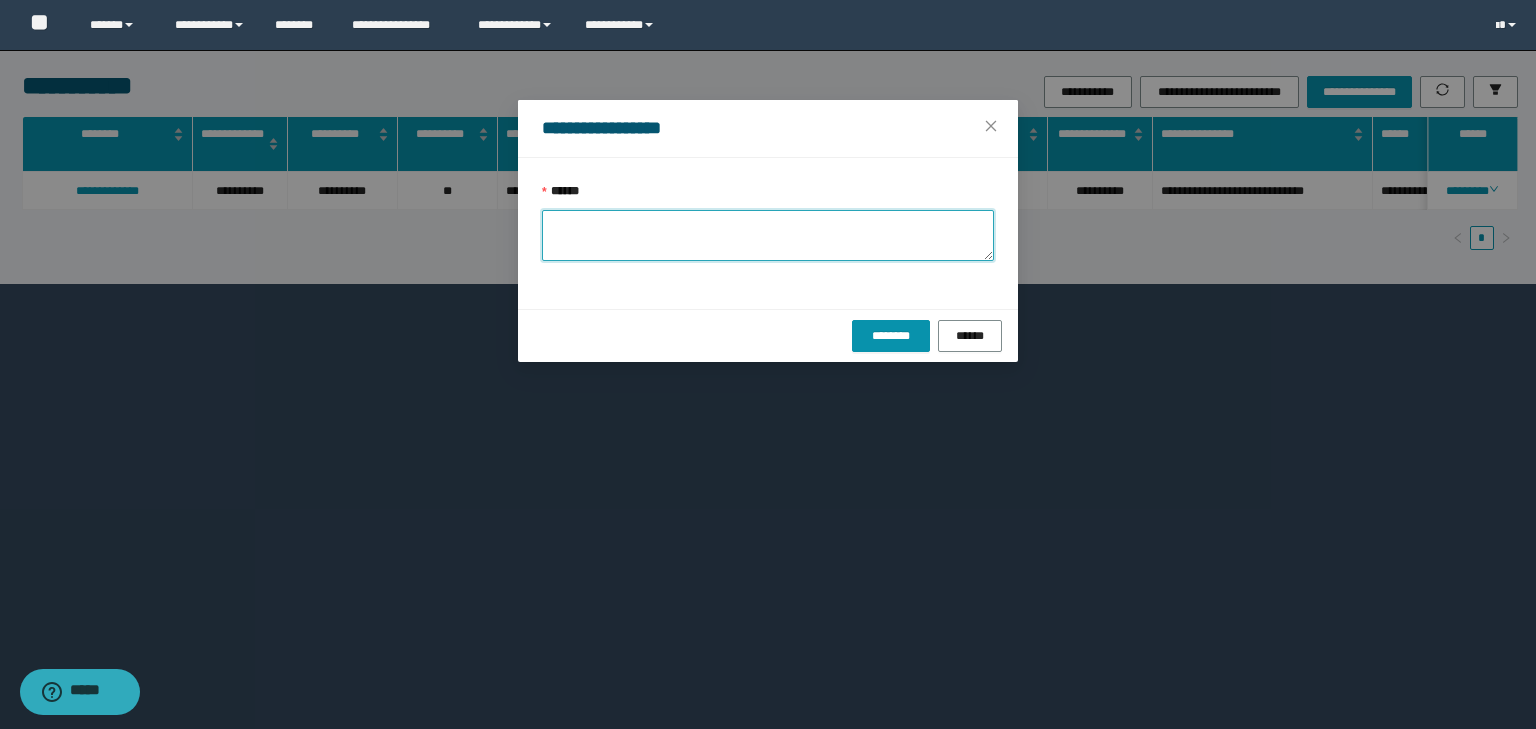 click on "******" at bounding box center [768, 235] 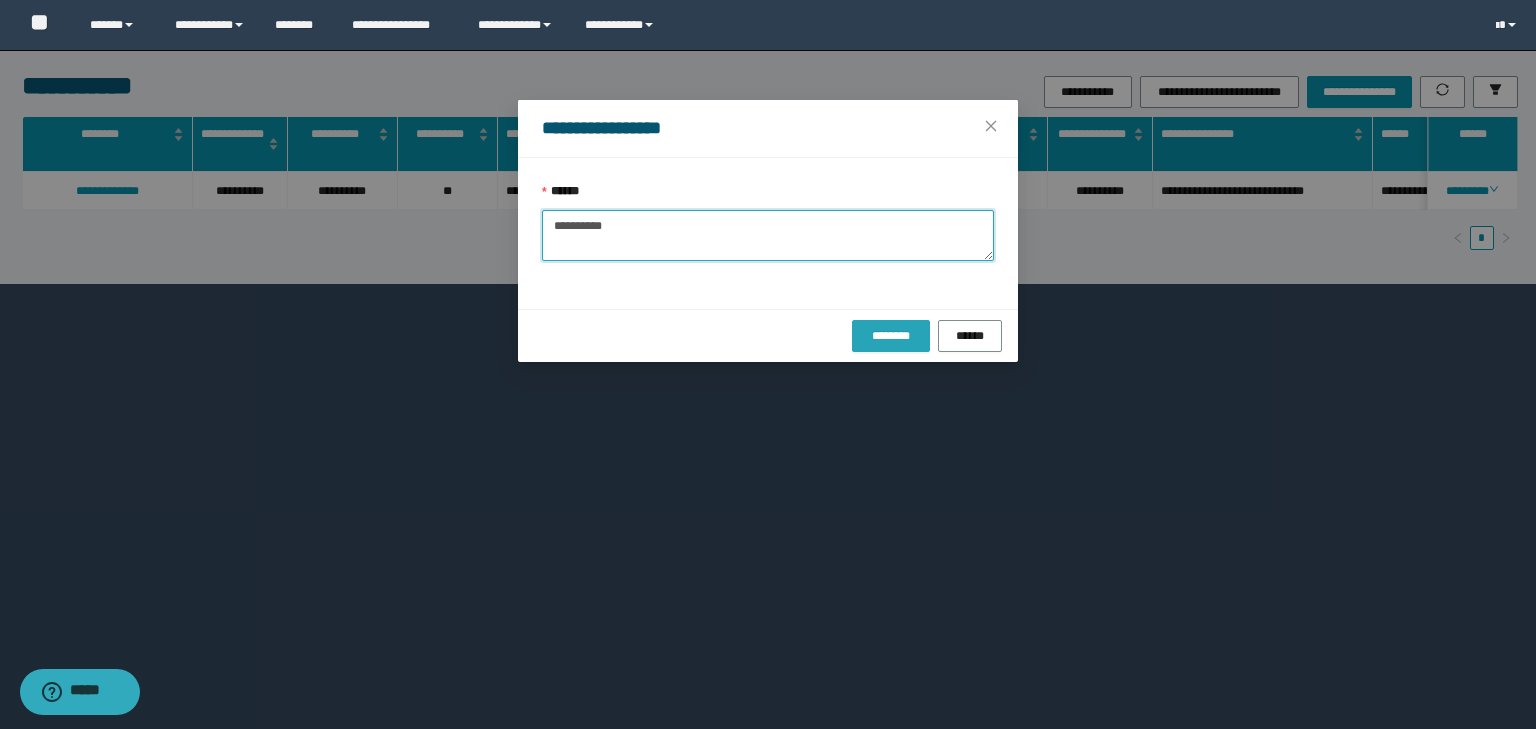 type on "**********" 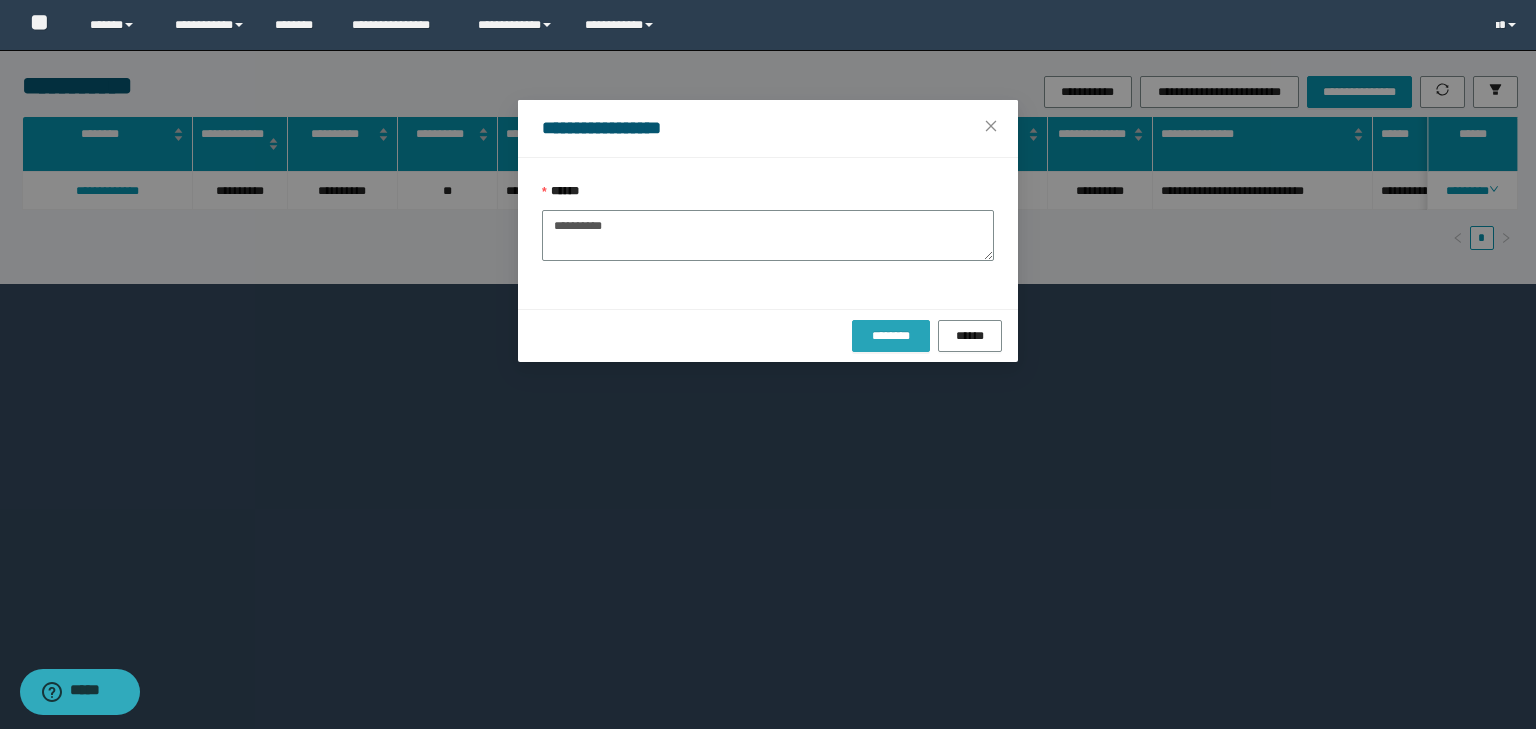 click on "********" at bounding box center [890, 336] 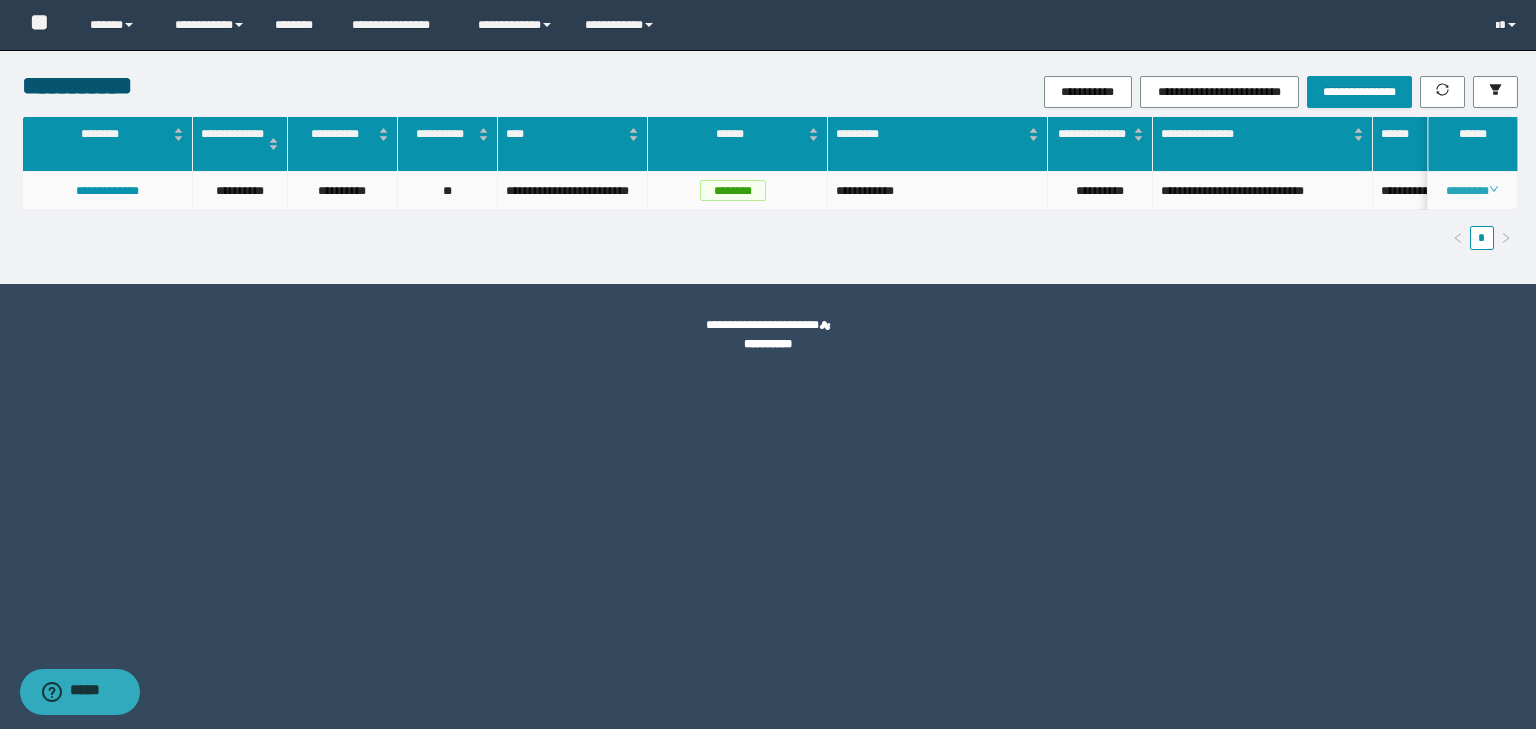 click 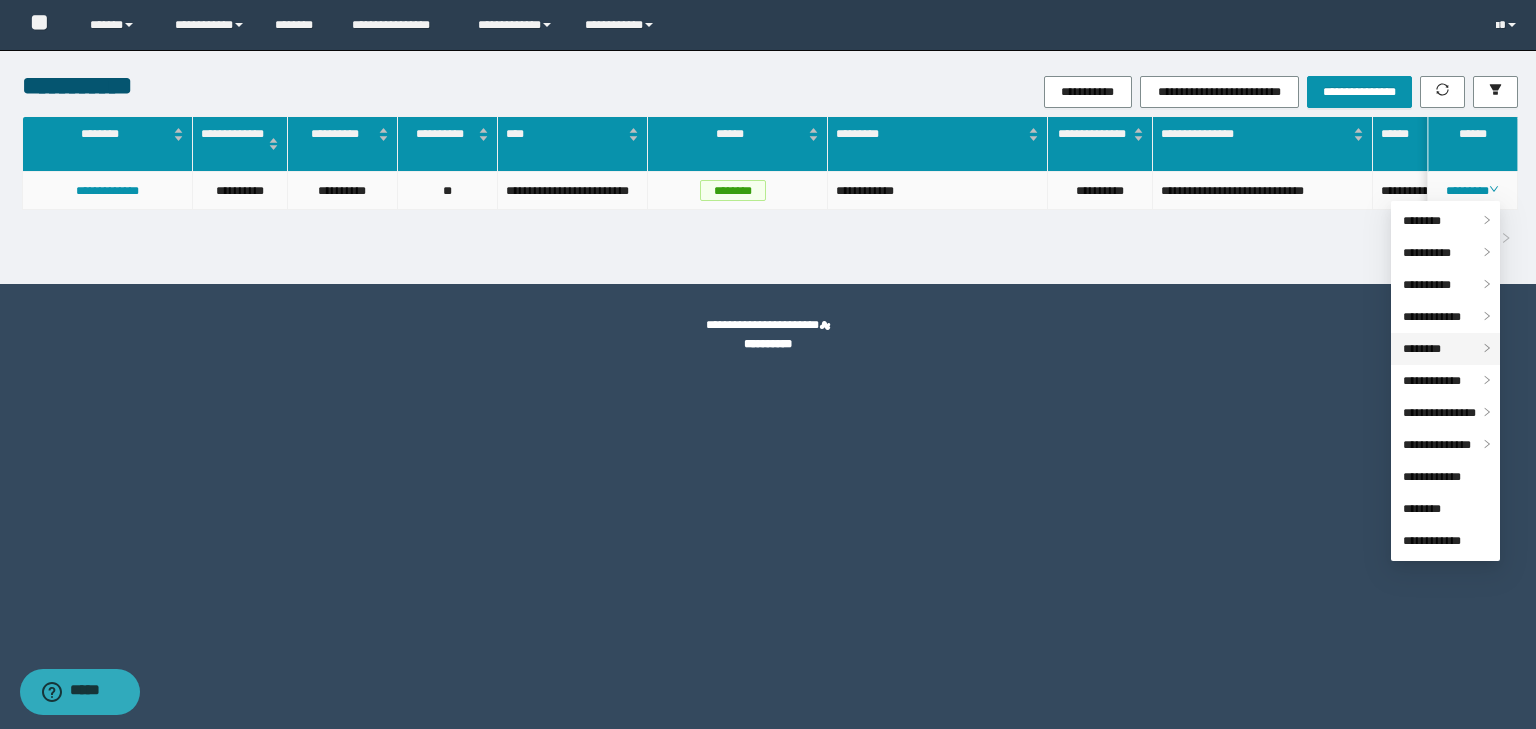 click on "********" at bounding box center (1445, 349) 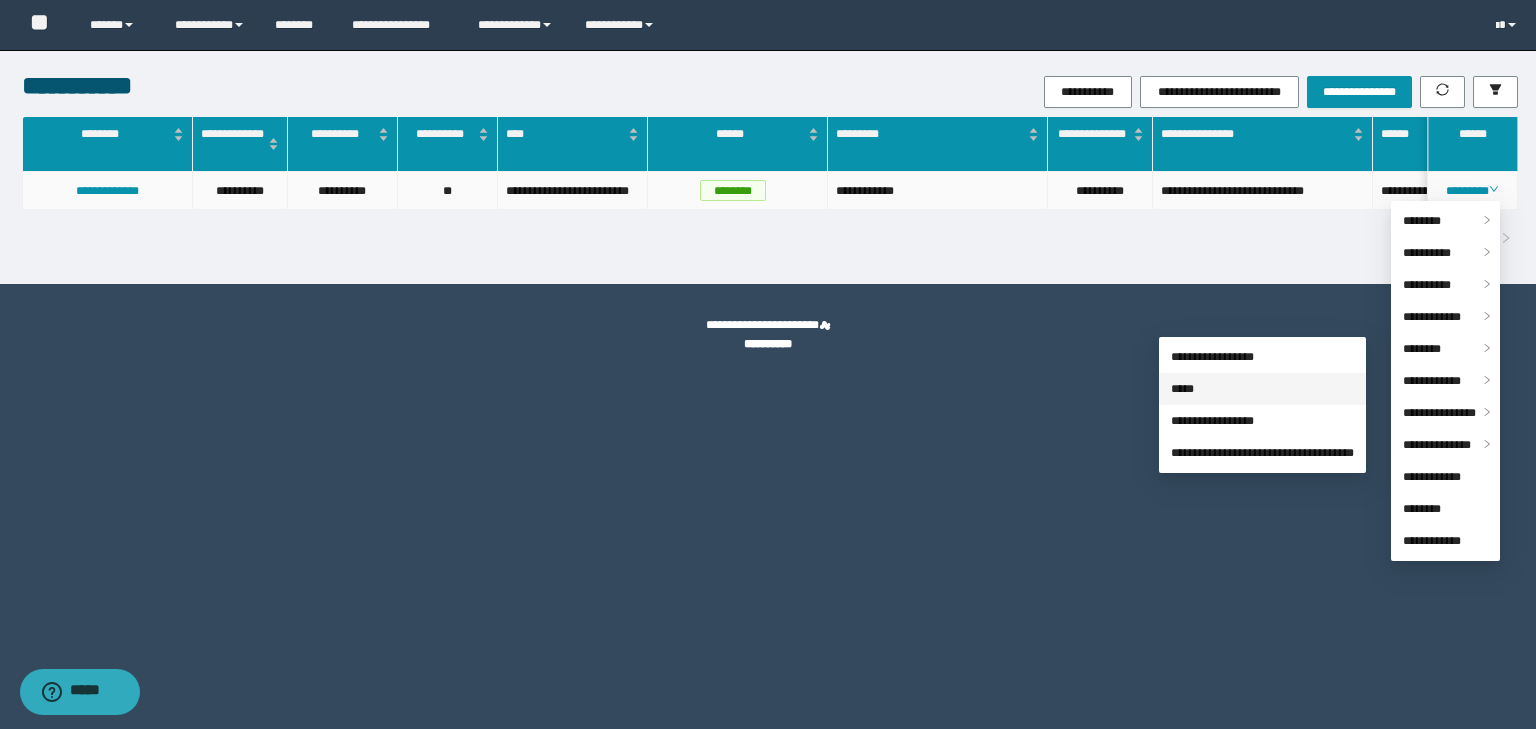 click on "*****" at bounding box center (1182, 389) 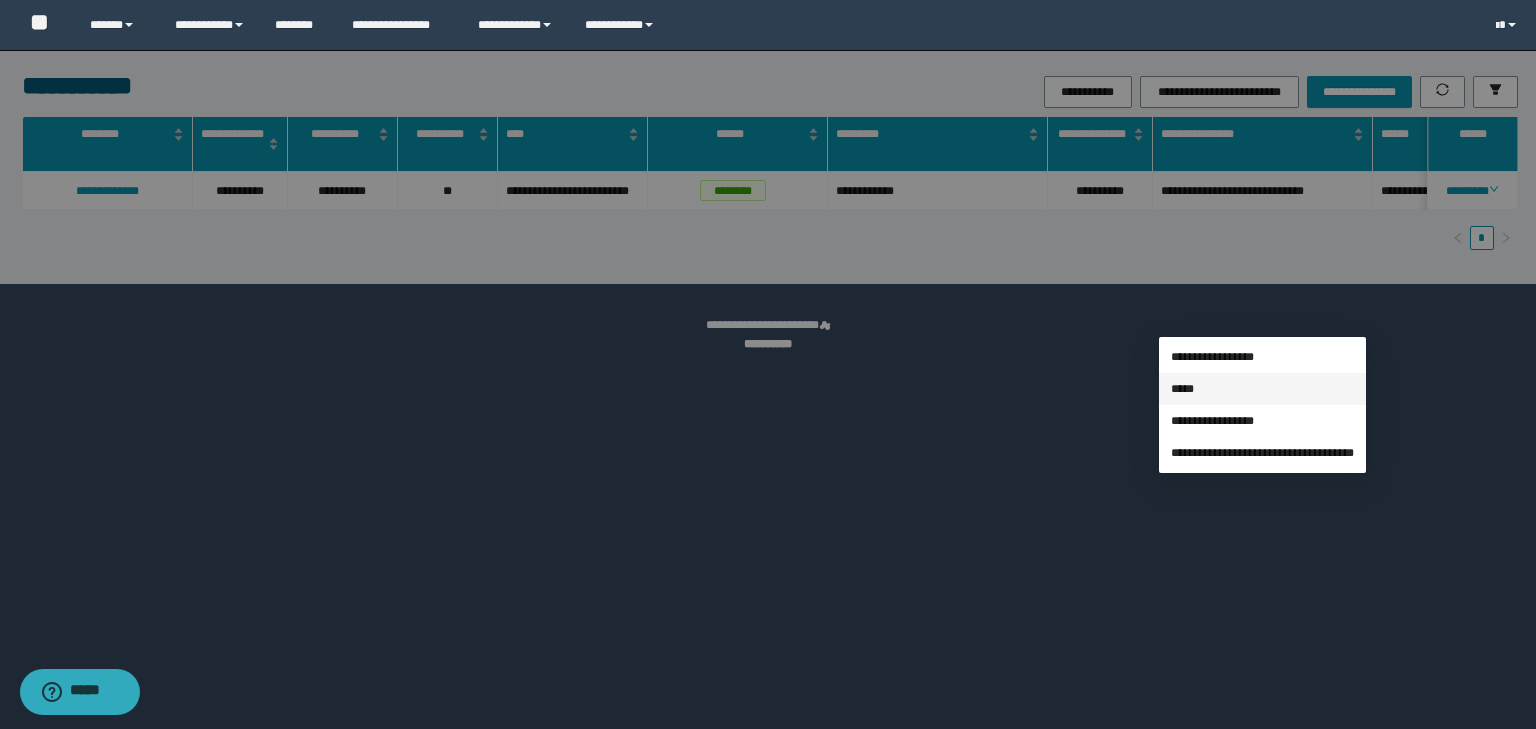 type on "**********" 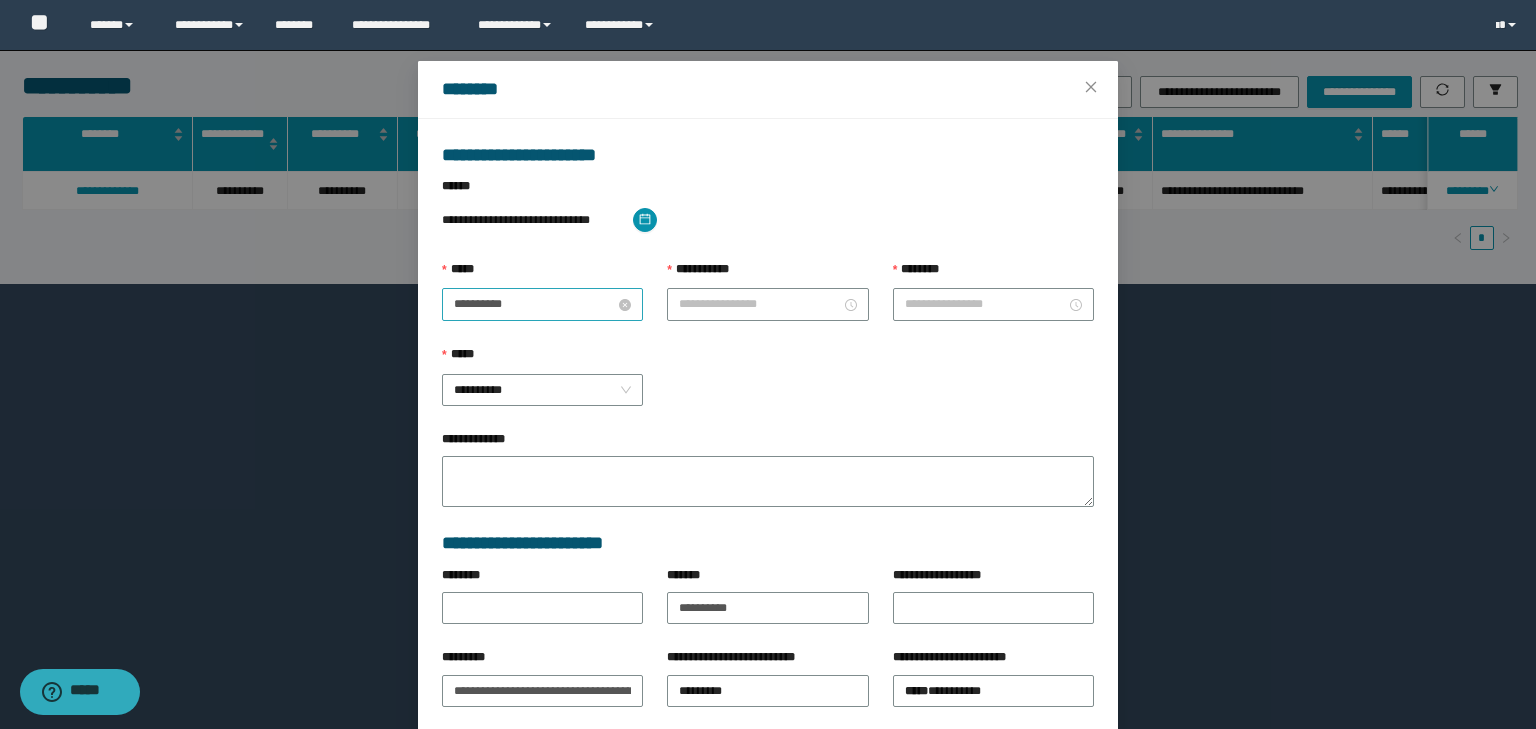 click on "**********" at bounding box center (534, 304) 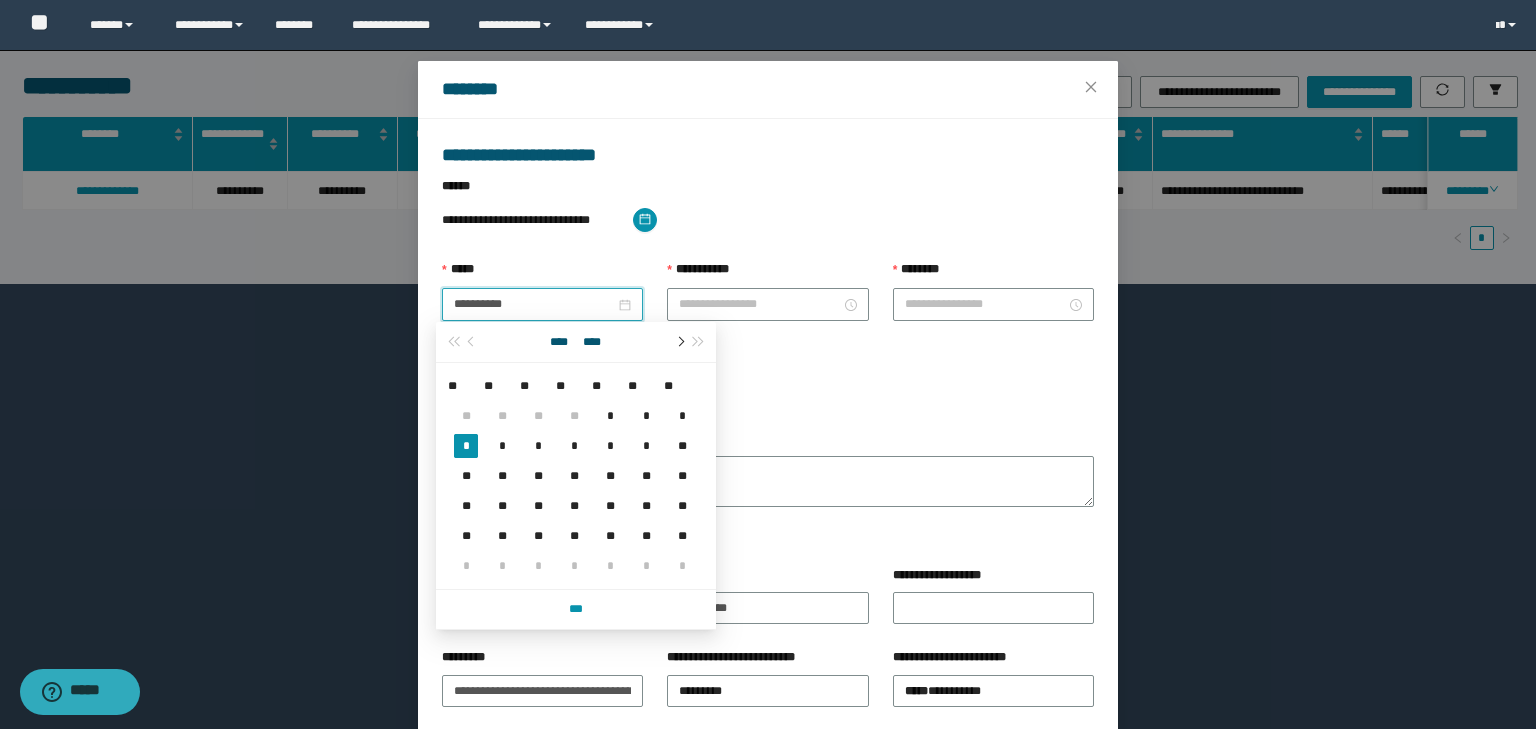 click at bounding box center [679, 342] 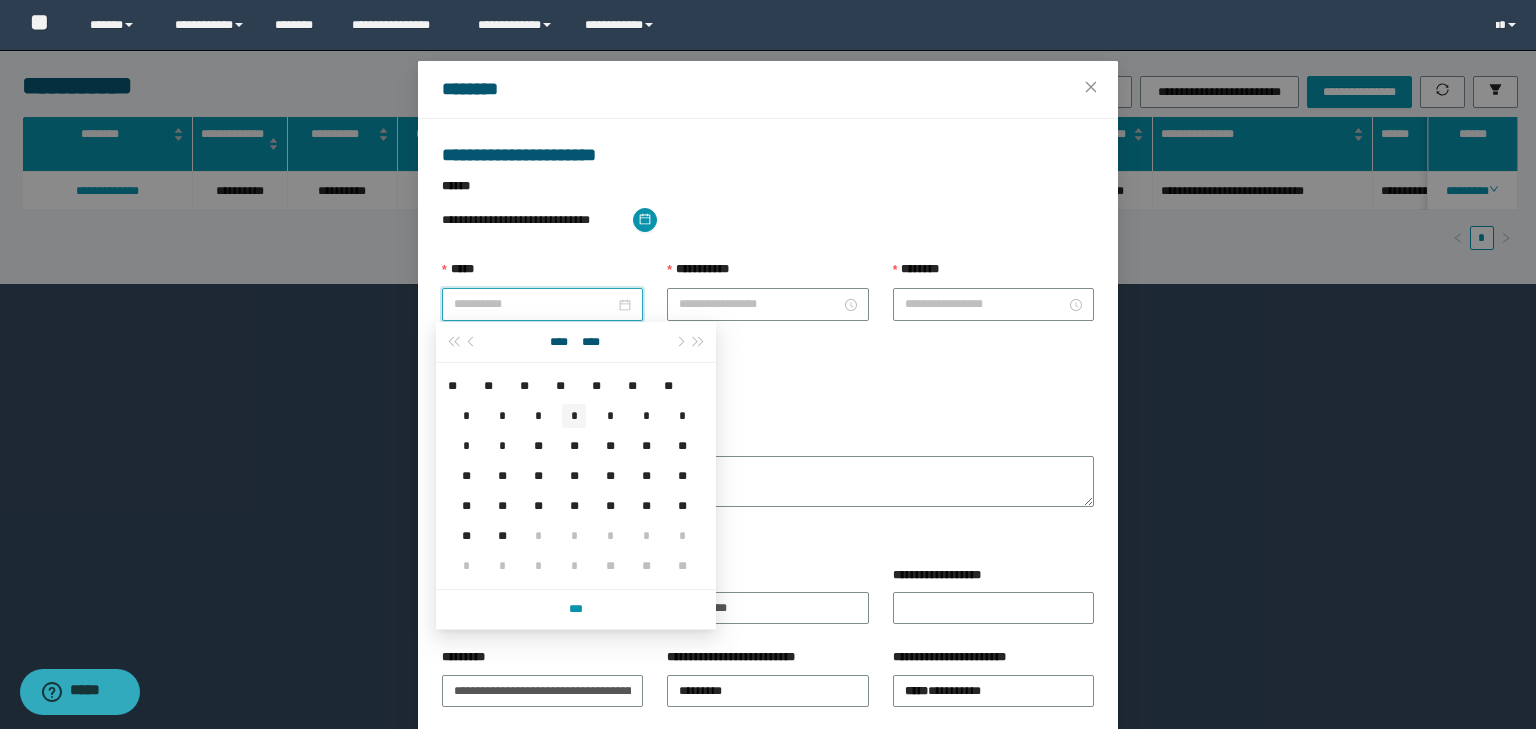 type on "**********" 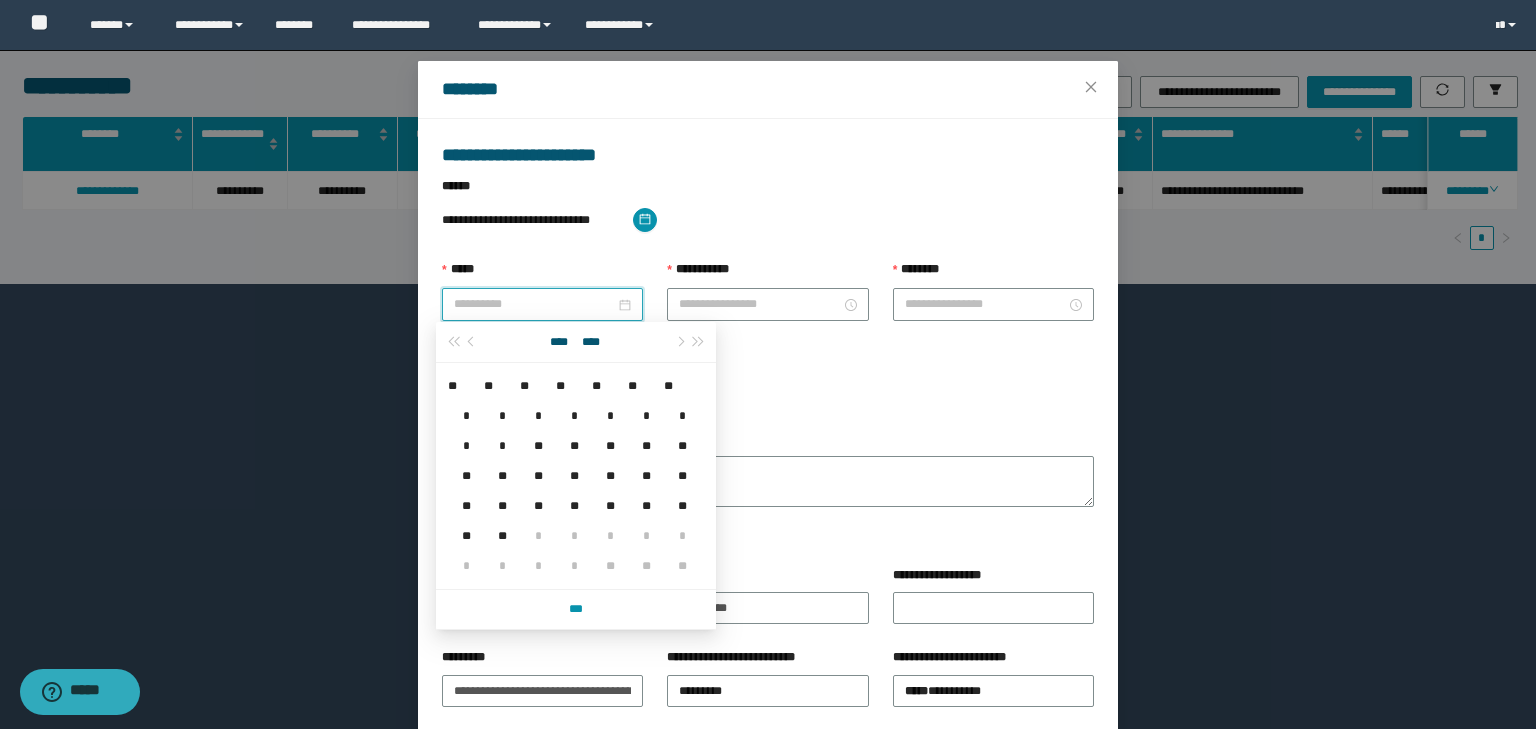 drag, startPoint x: 576, startPoint y: 417, endPoint x: 597, endPoint y: 363, distance: 57.939625 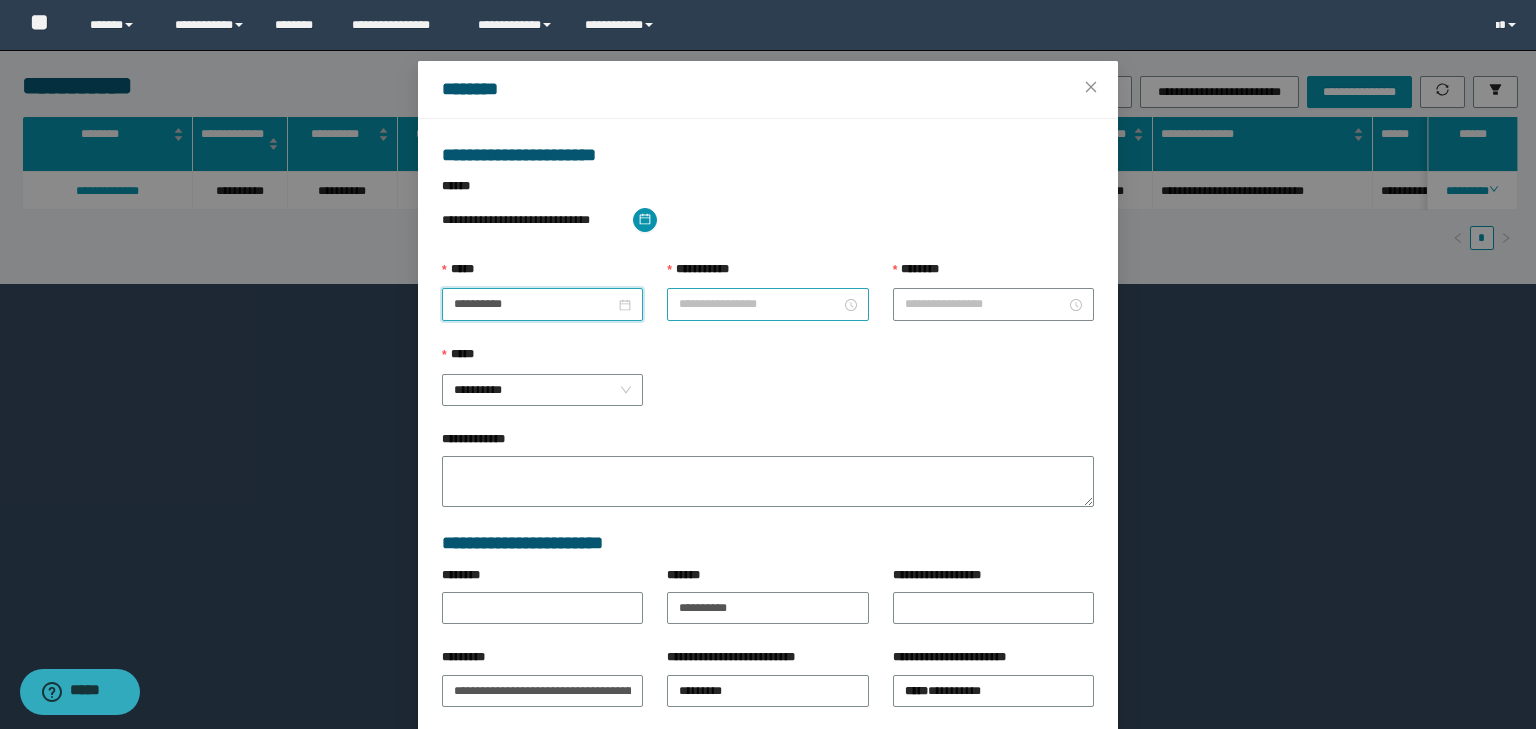 click on "**********" at bounding box center (759, 304) 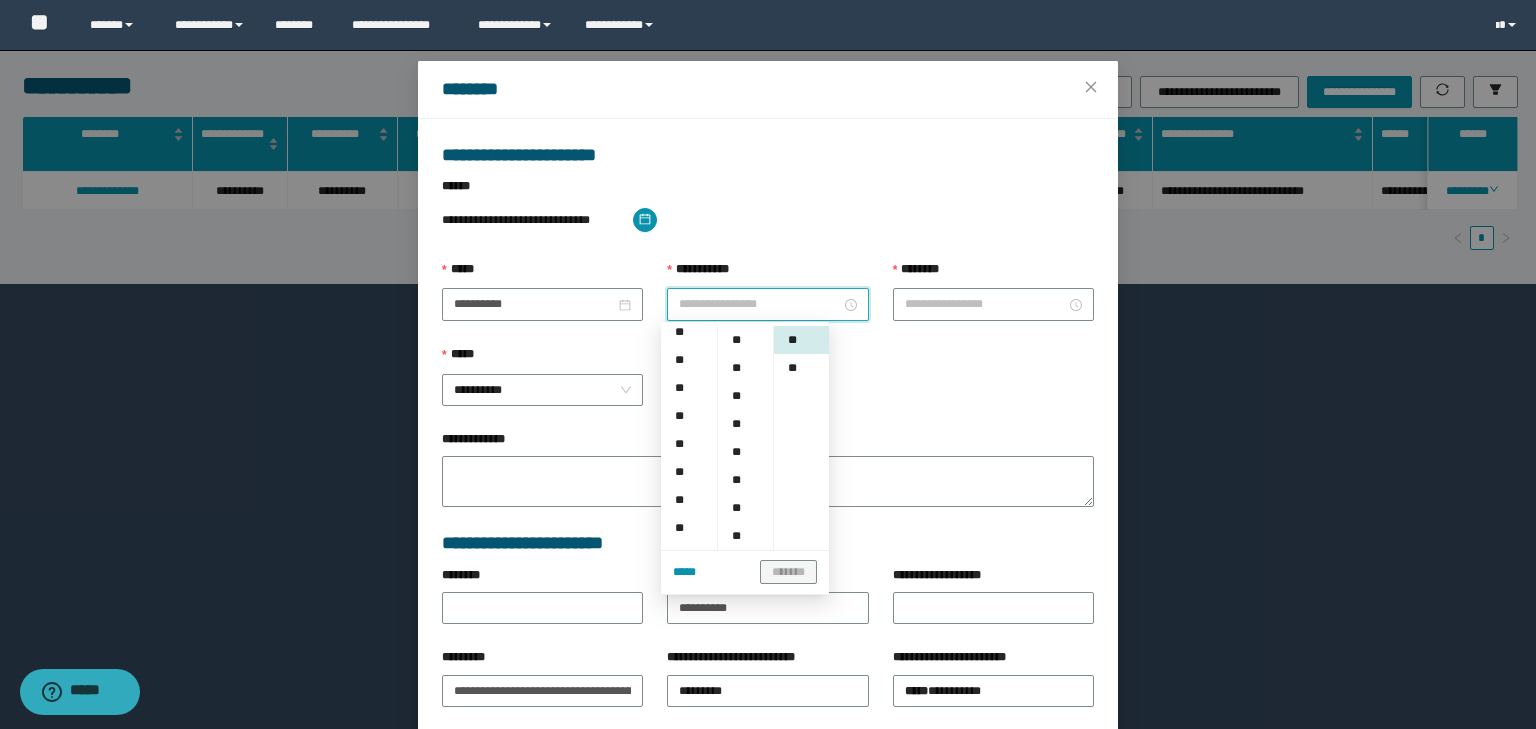 click on "**" at bounding box center (683, 556) 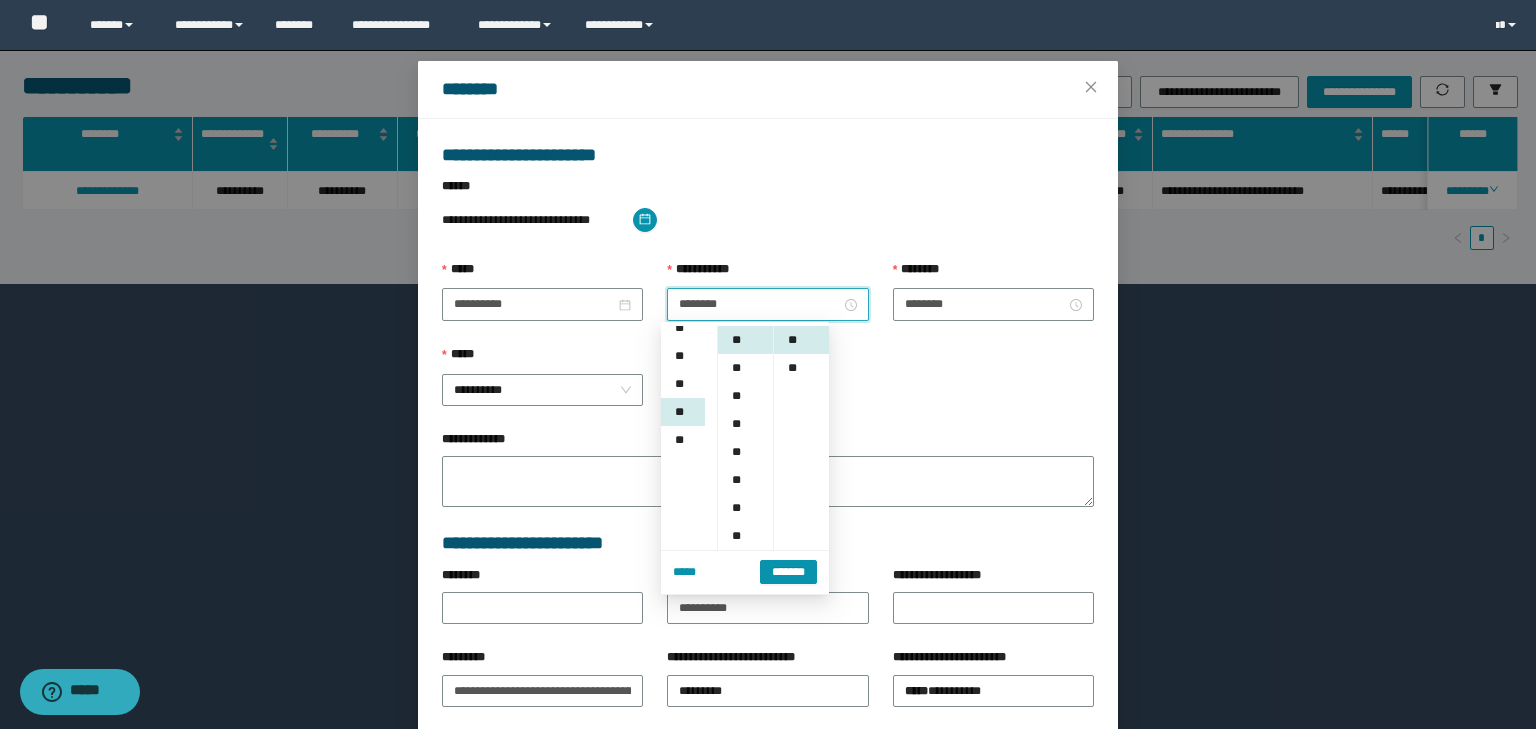 scroll, scrollTop: 280, scrollLeft: 0, axis: vertical 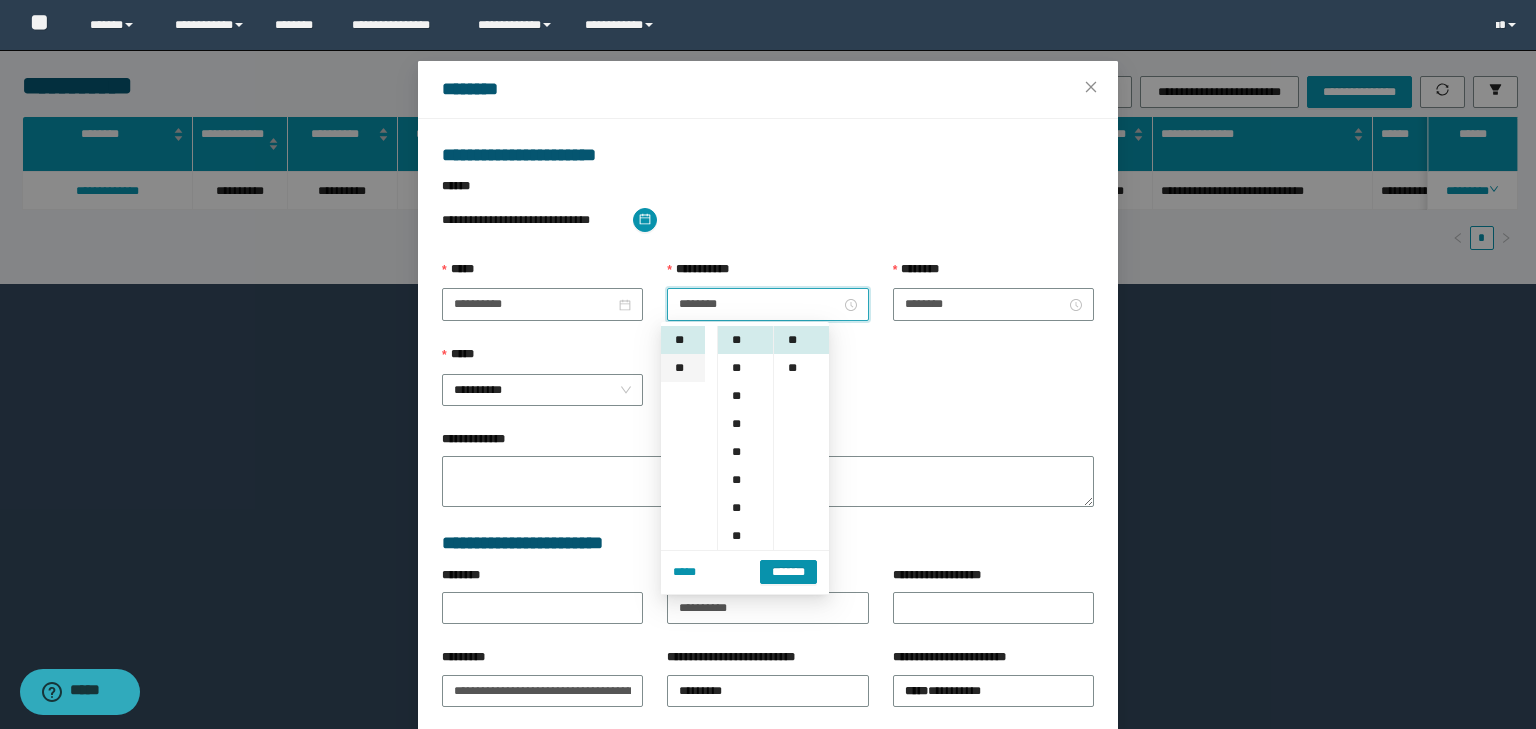 click on "**" at bounding box center [683, 368] 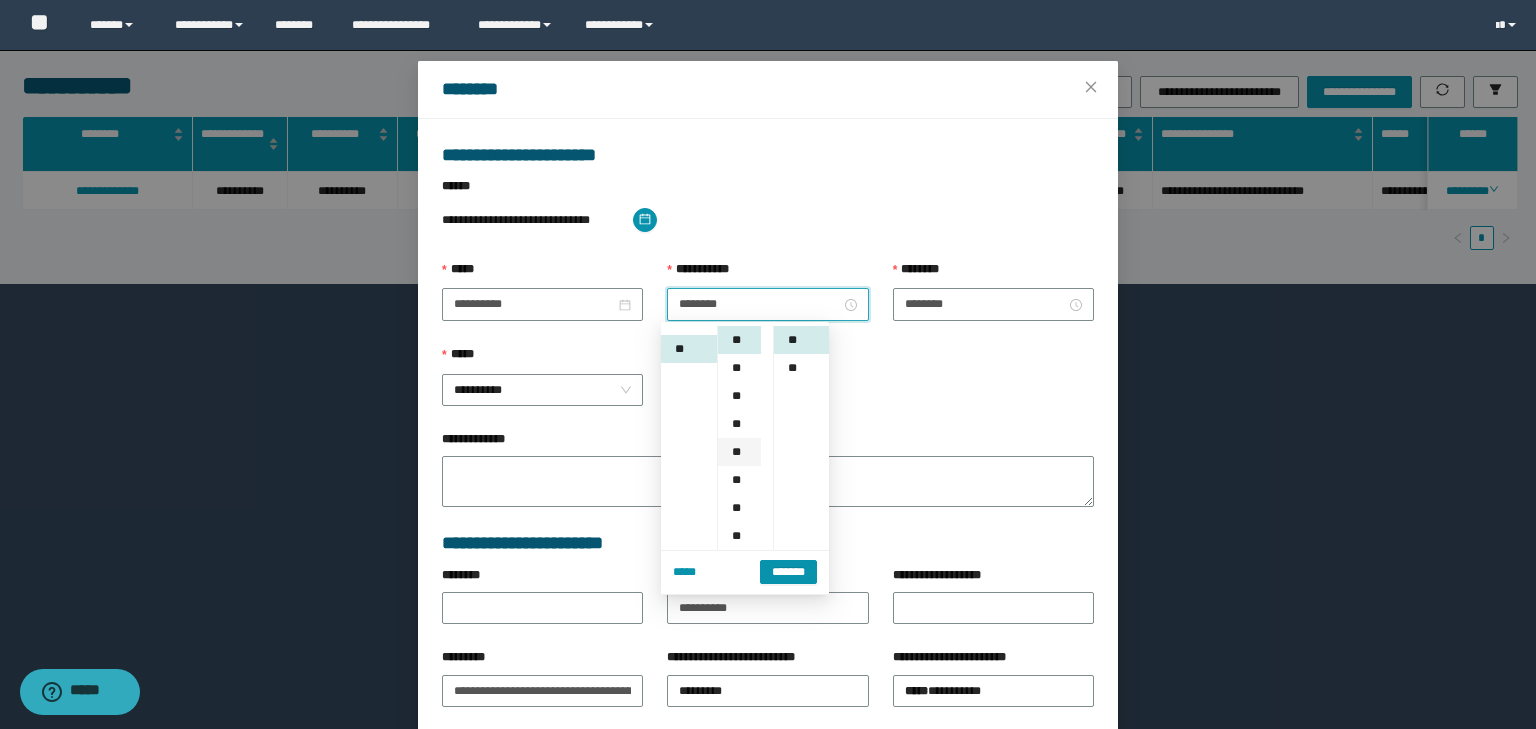 scroll, scrollTop: 308, scrollLeft: 0, axis: vertical 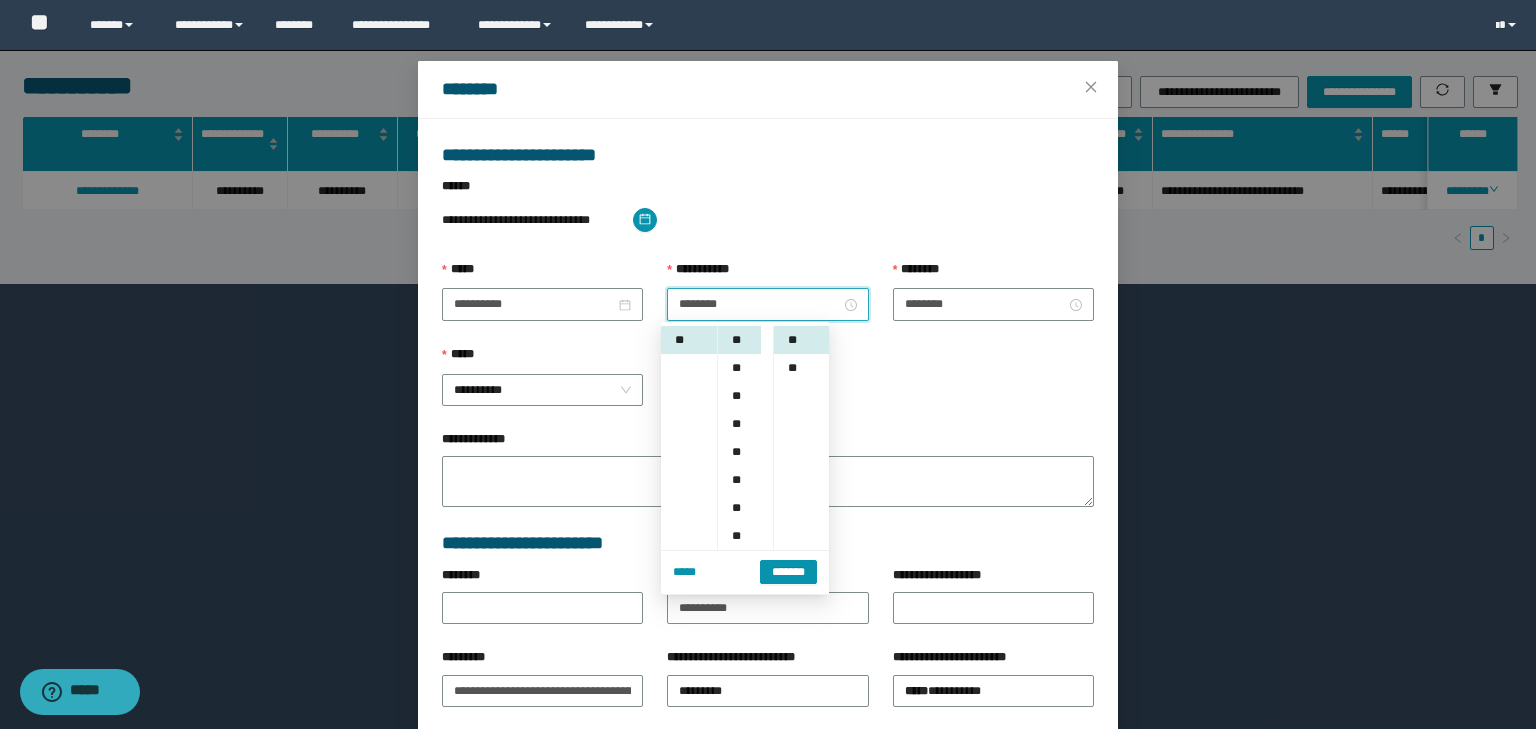 drag, startPoint x: 735, startPoint y: 448, endPoint x: 765, endPoint y: 498, distance: 58.30952 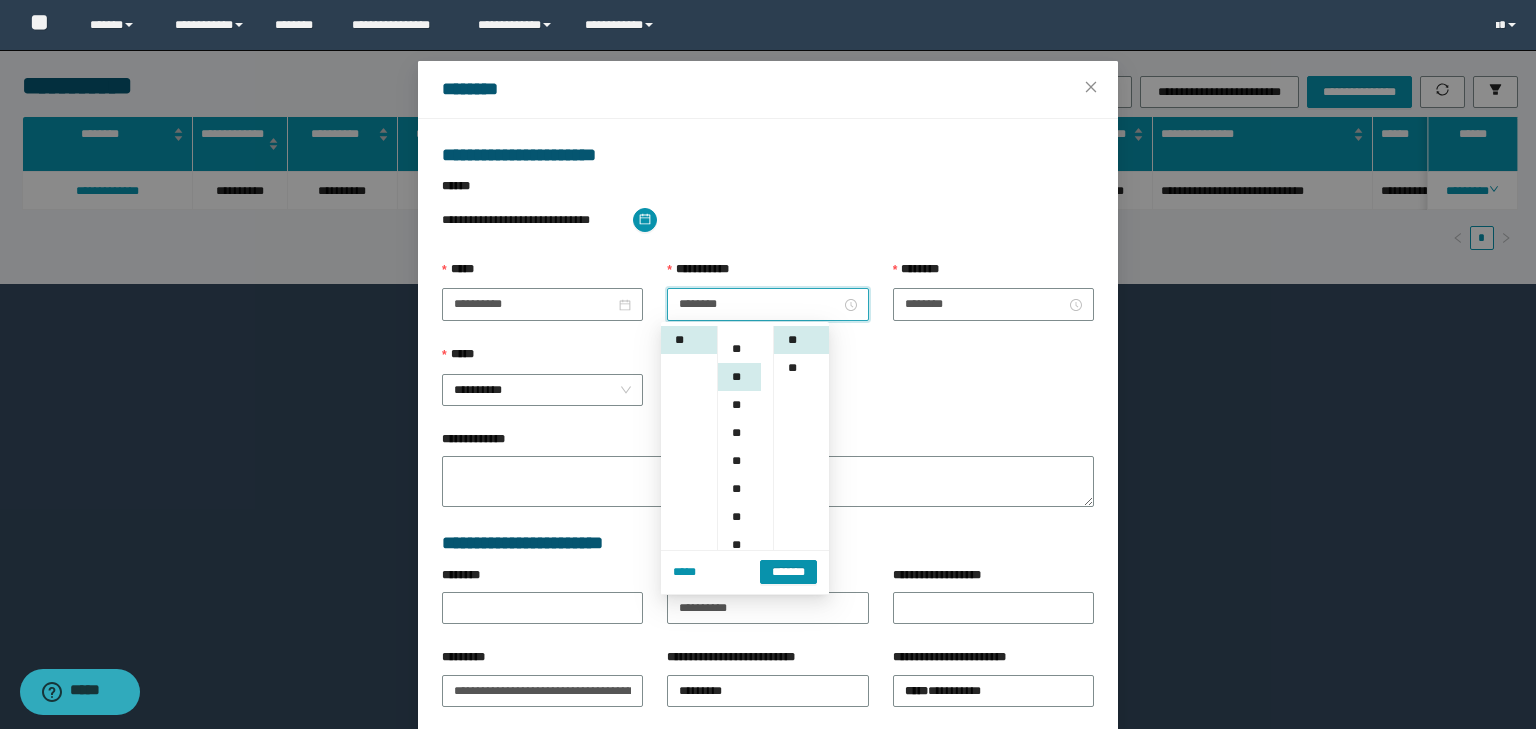 scroll, scrollTop: 112, scrollLeft: 0, axis: vertical 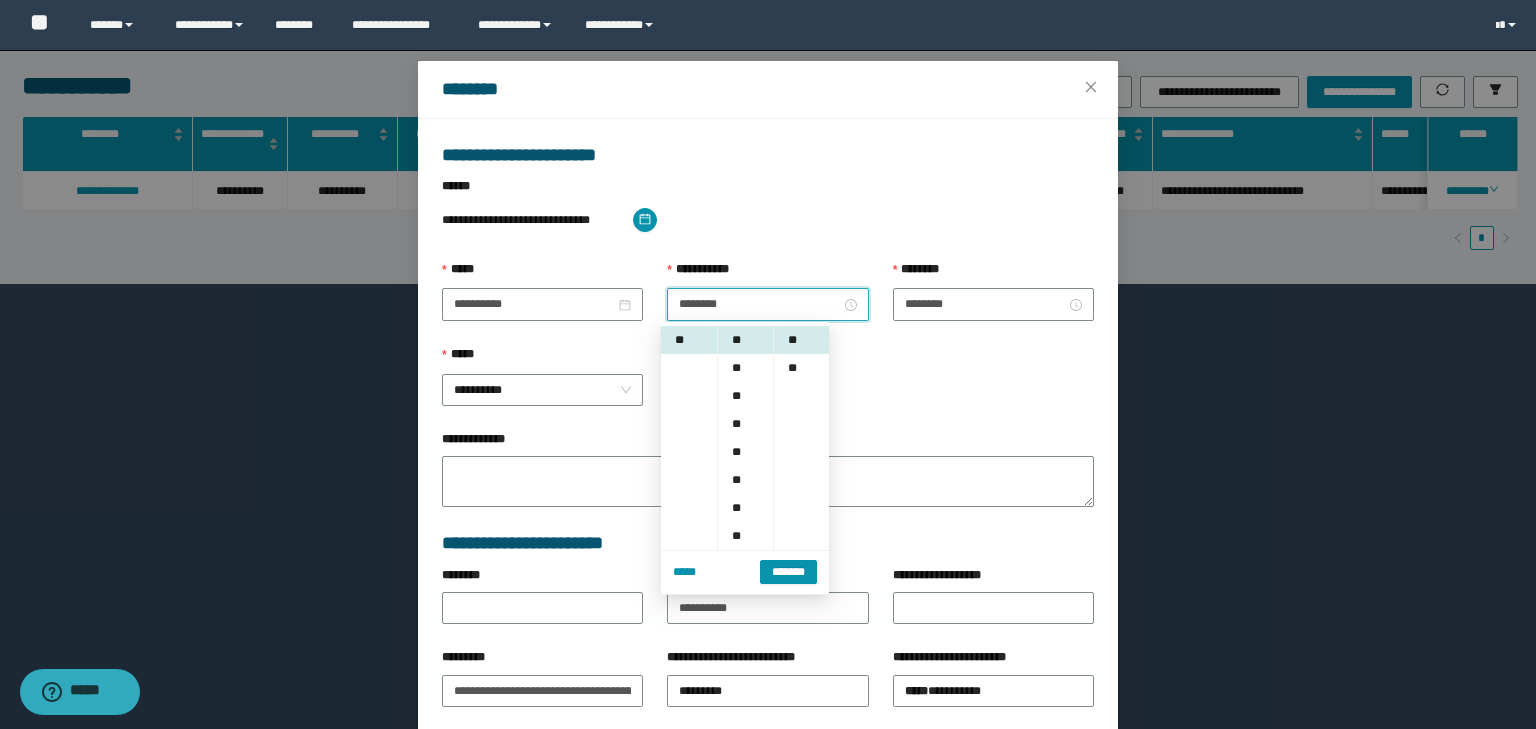 click on "*******" at bounding box center (788, 572) 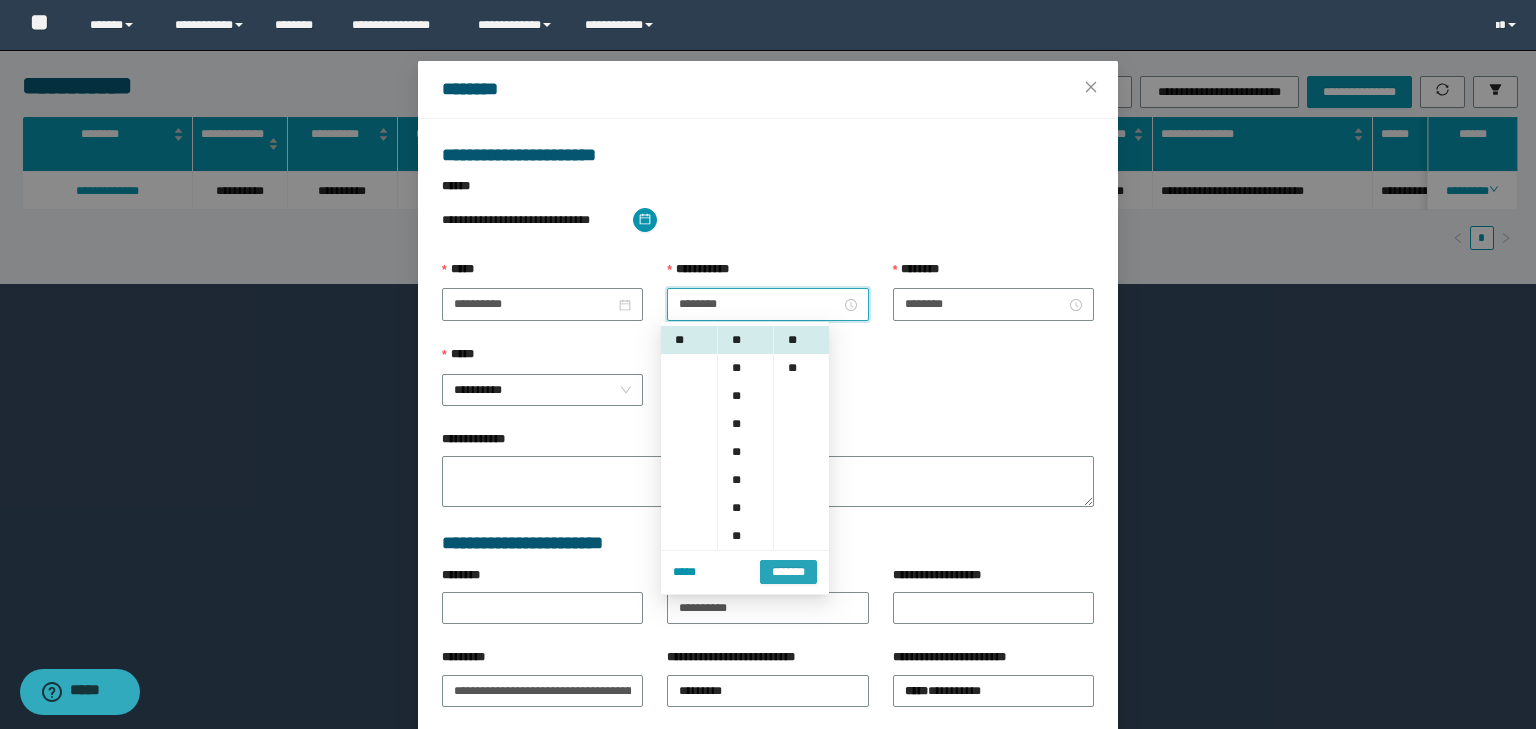 click on "*******" at bounding box center [788, 572] 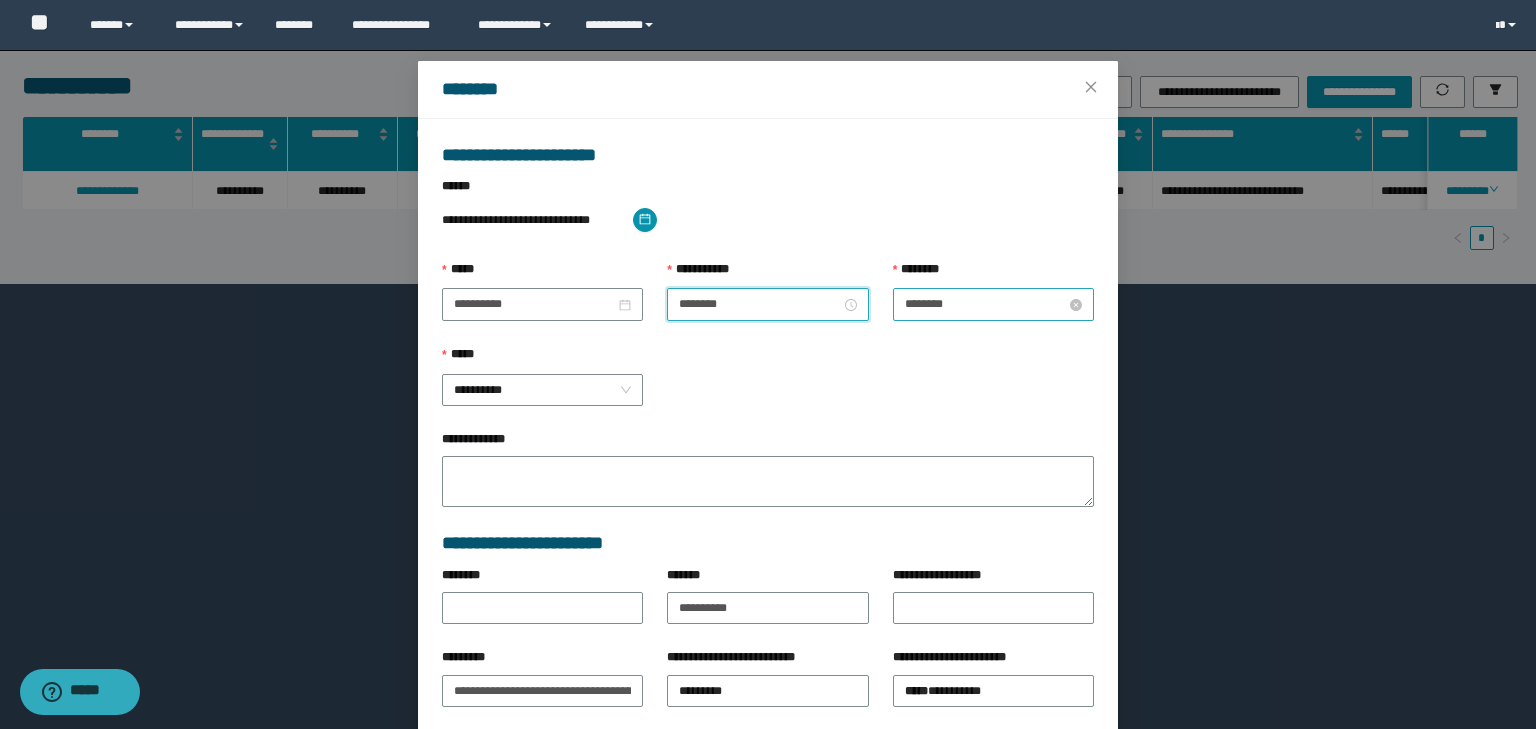click on "********" at bounding box center [985, 304] 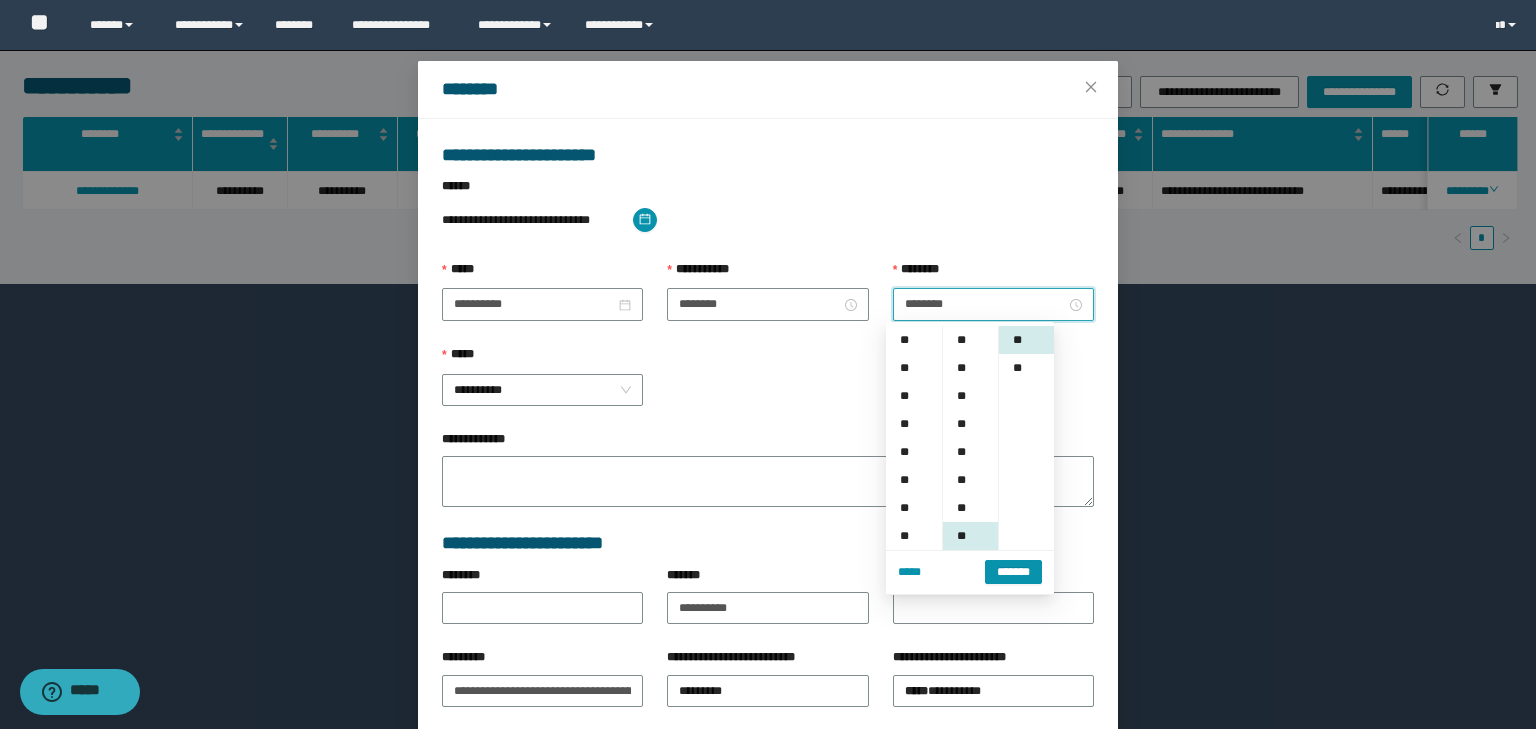 scroll, scrollTop: 308, scrollLeft: 0, axis: vertical 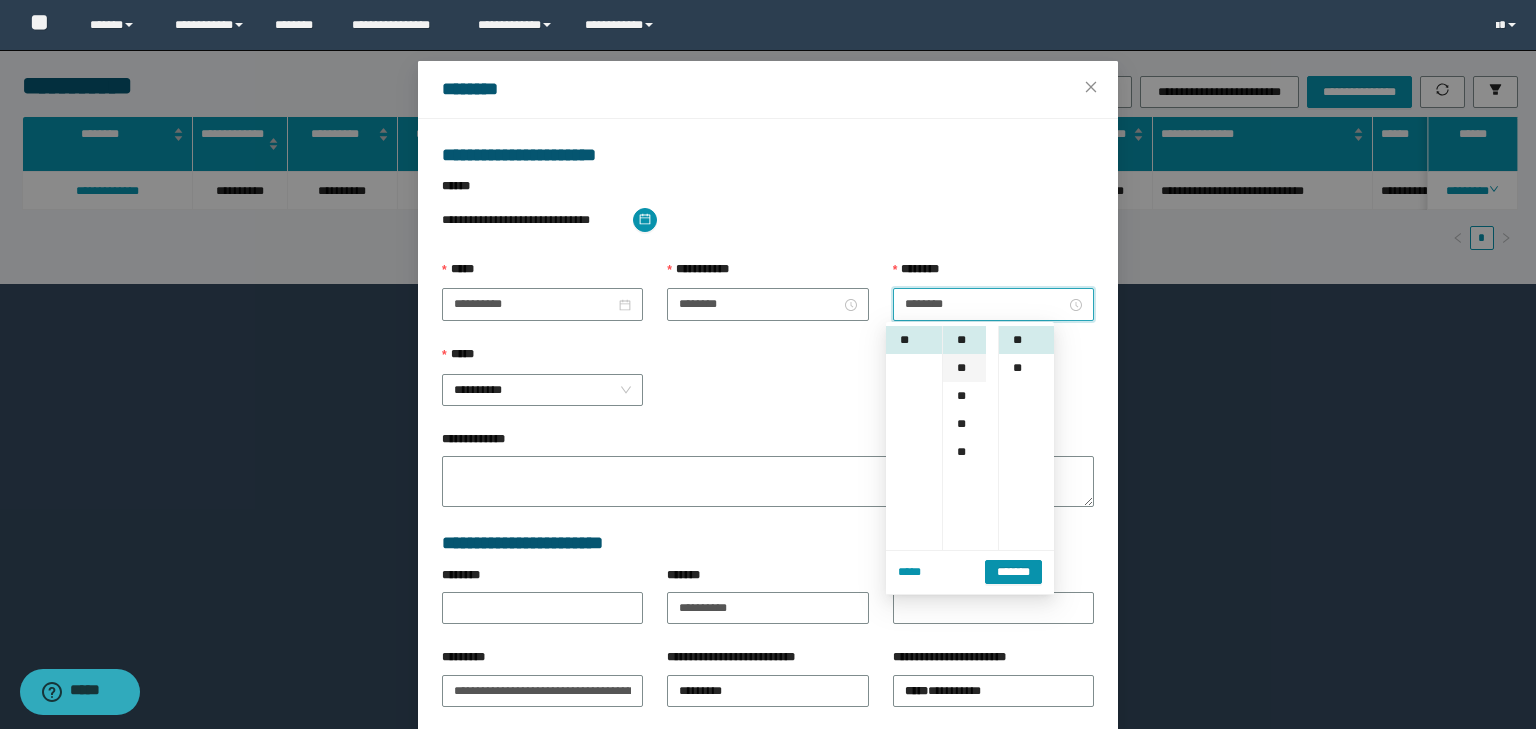 click on "**" at bounding box center [964, 368] 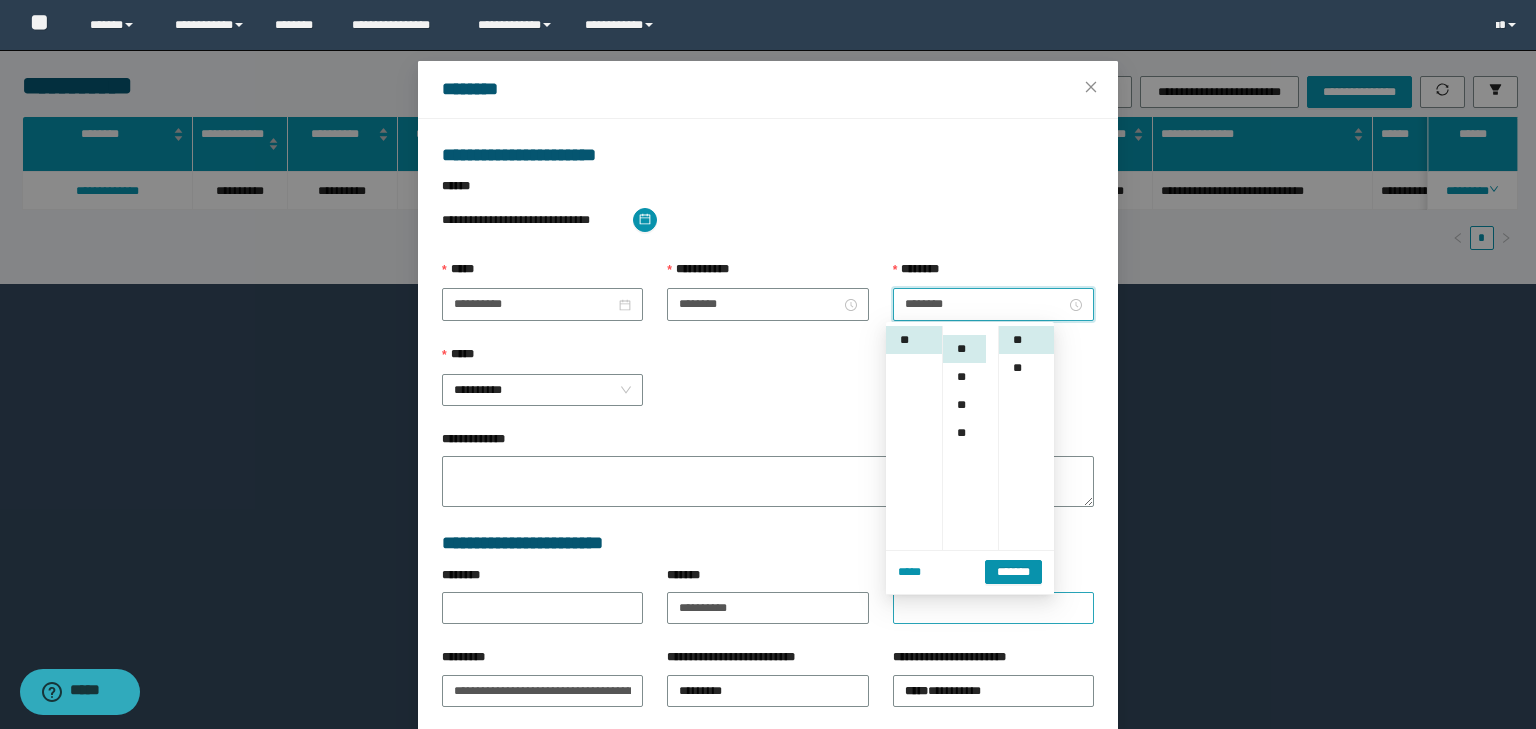 scroll, scrollTop: 224, scrollLeft: 0, axis: vertical 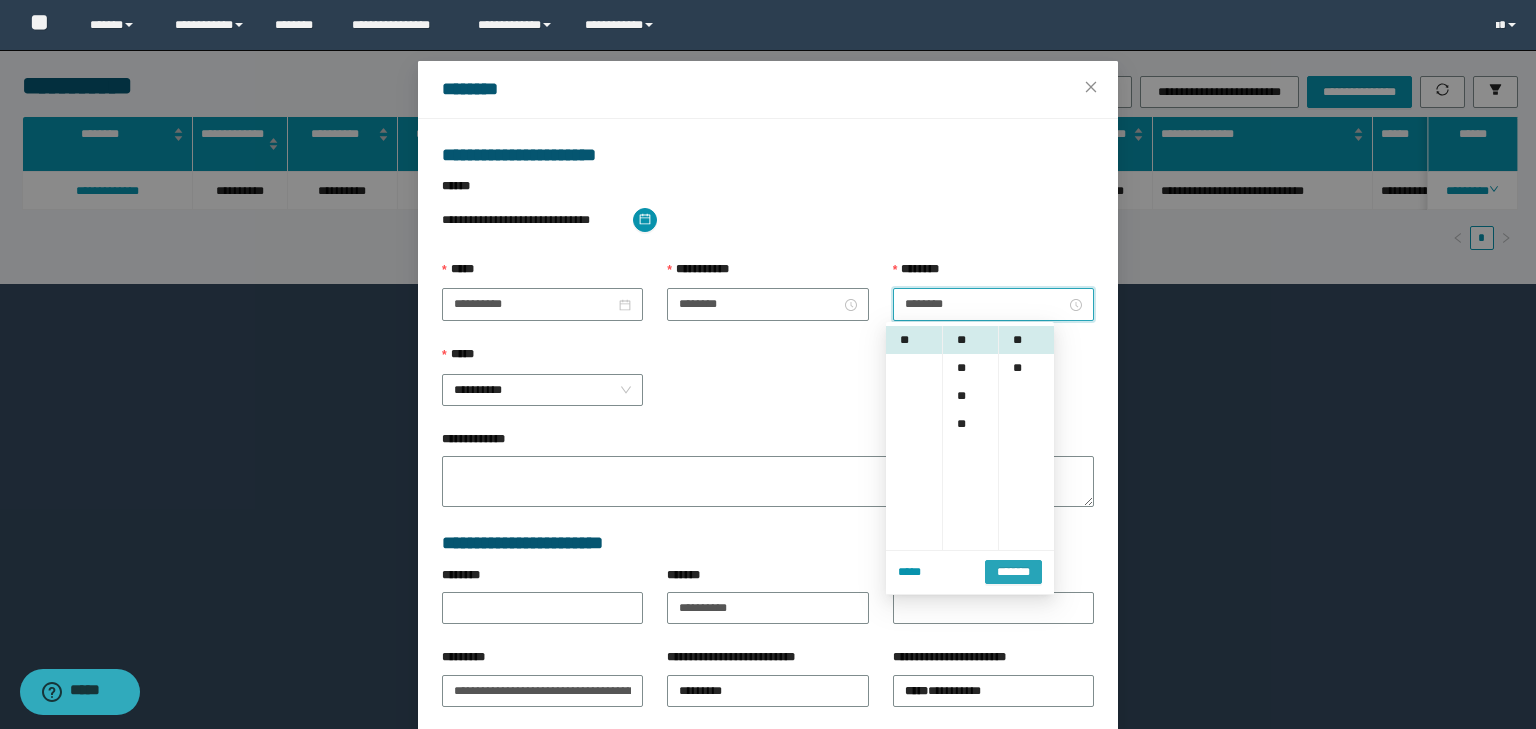 click on "*******" at bounding box center (1013, 572) 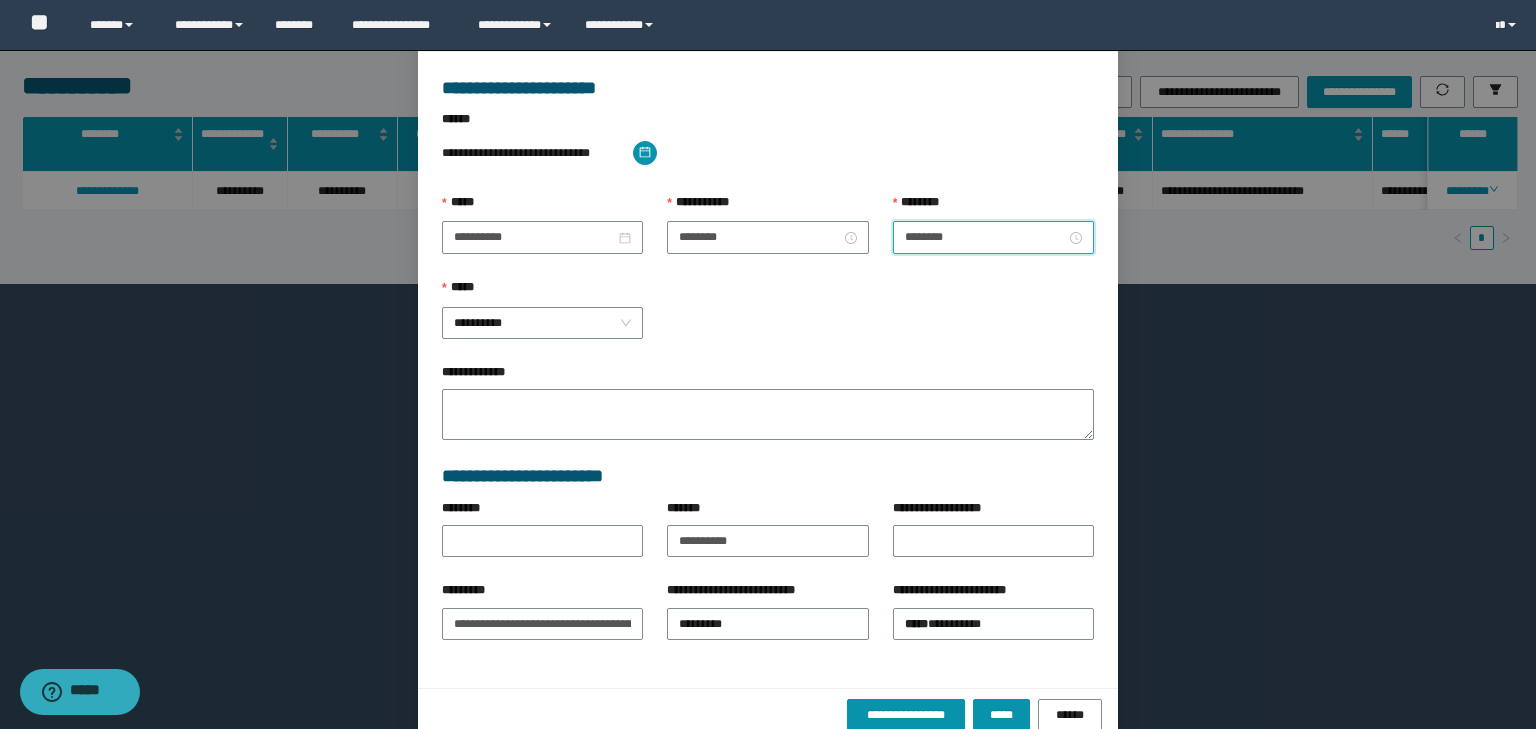scroll, scrollTop: 139, scrollLeft: 0, axis: vertical 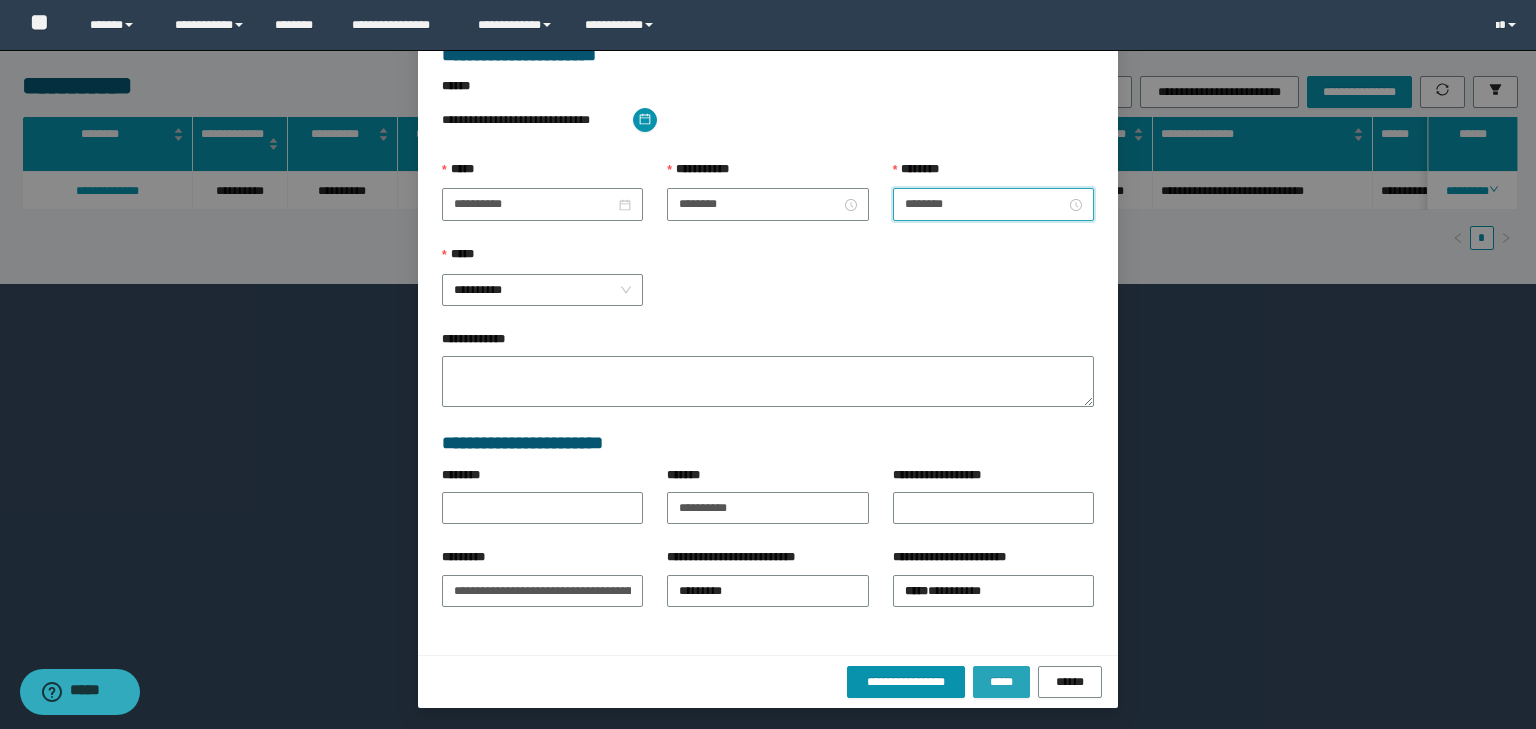 click on "*****" at bounding box center (1001, 682) 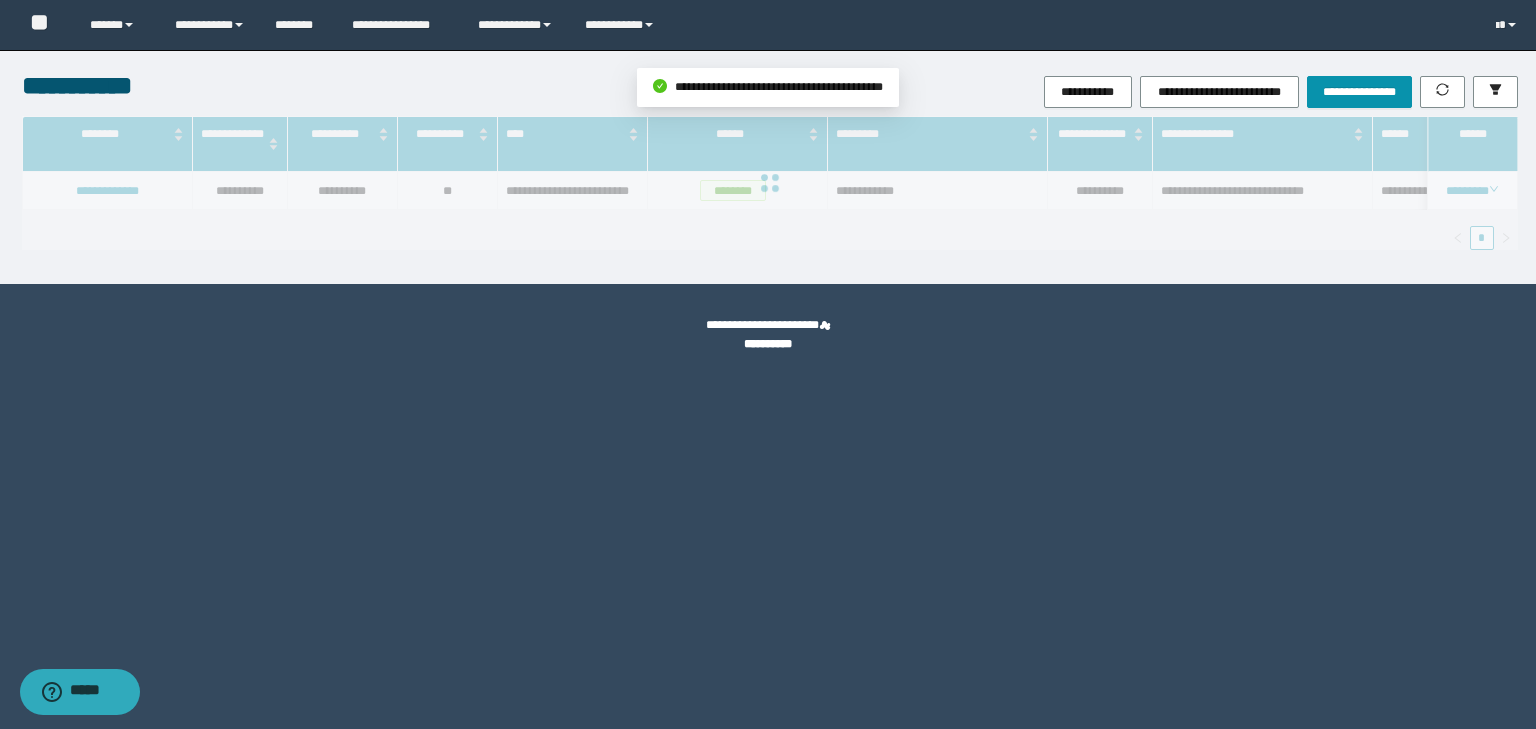 scroll, scrollTop: 39, scrollLeft: 0, axis: vertical 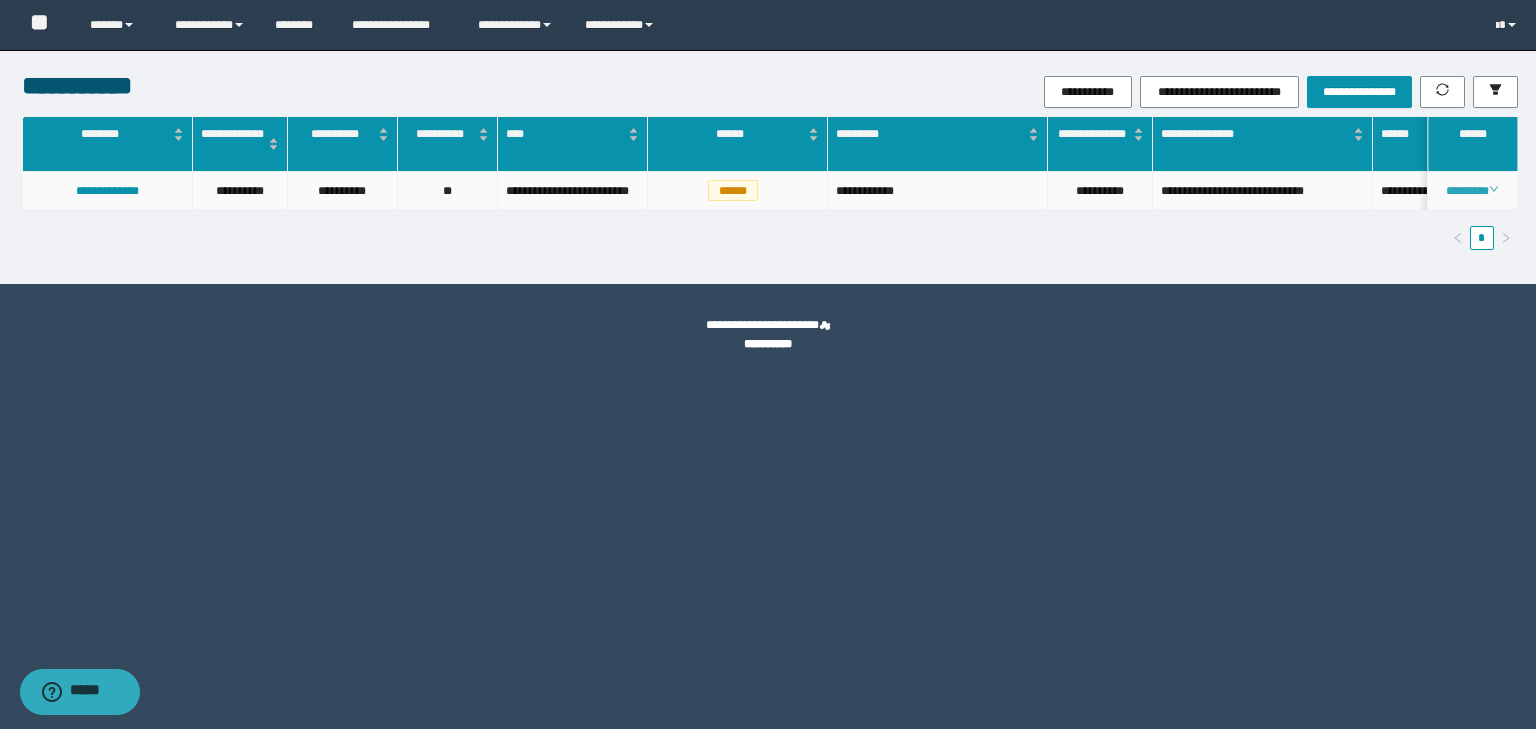 click 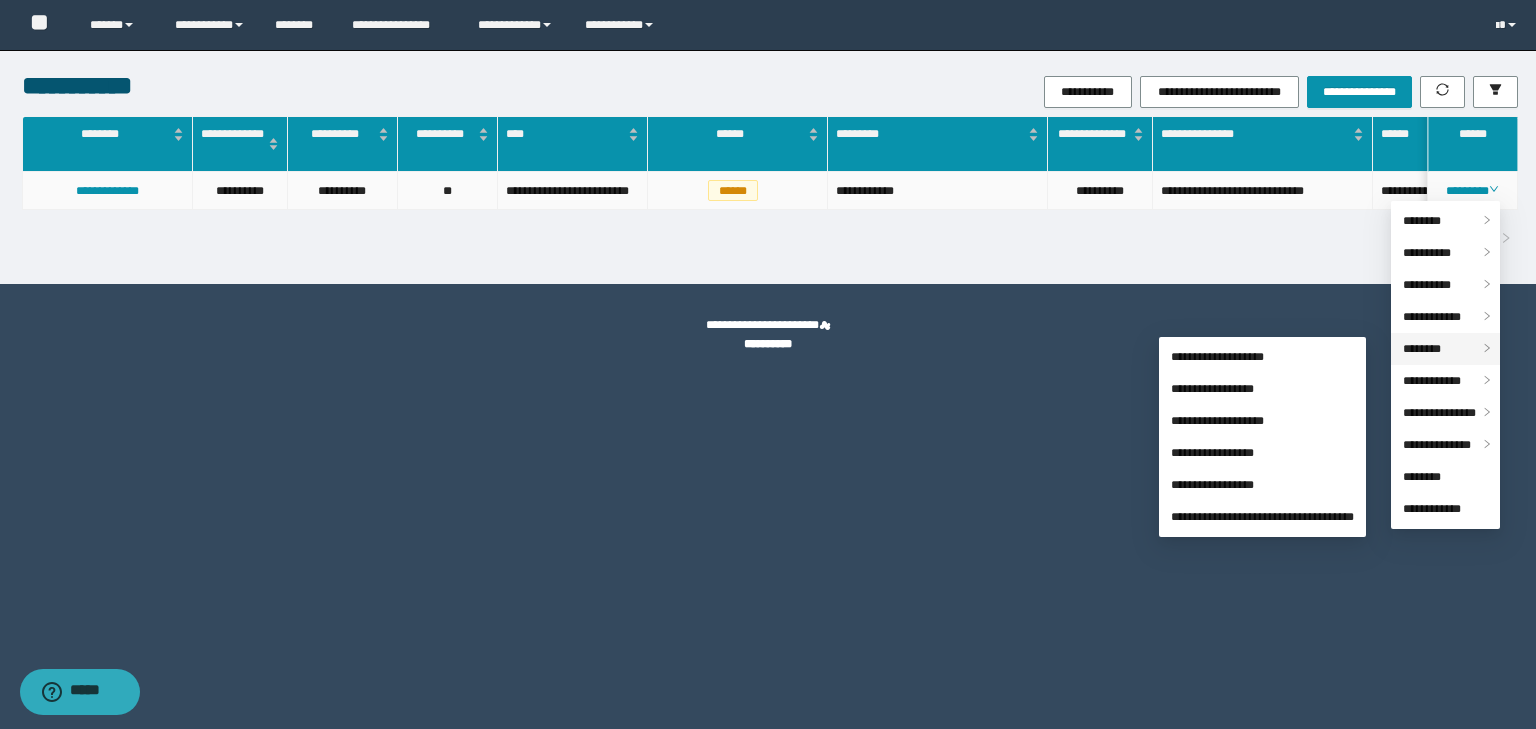 click on "********" at bounding box center [1422, 349] 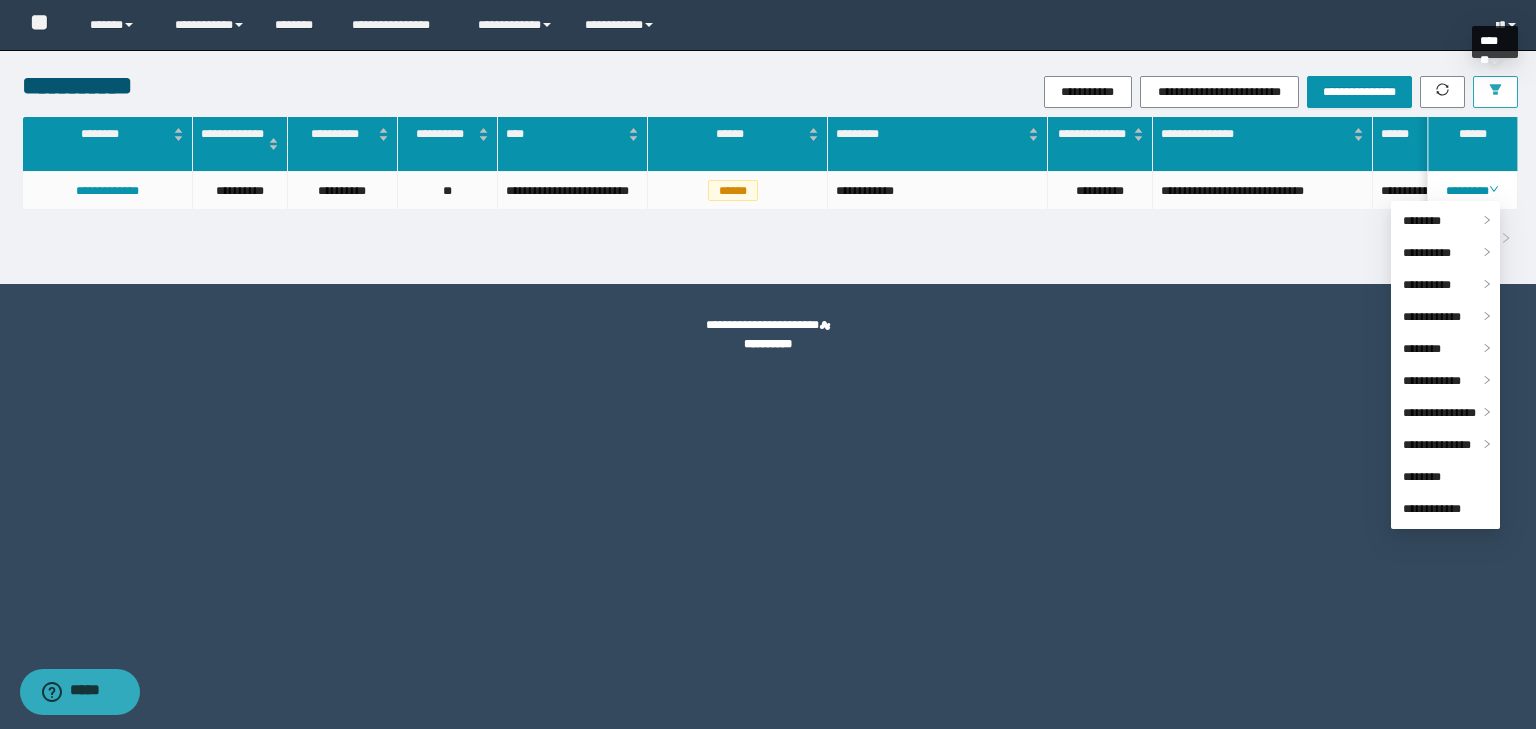 click 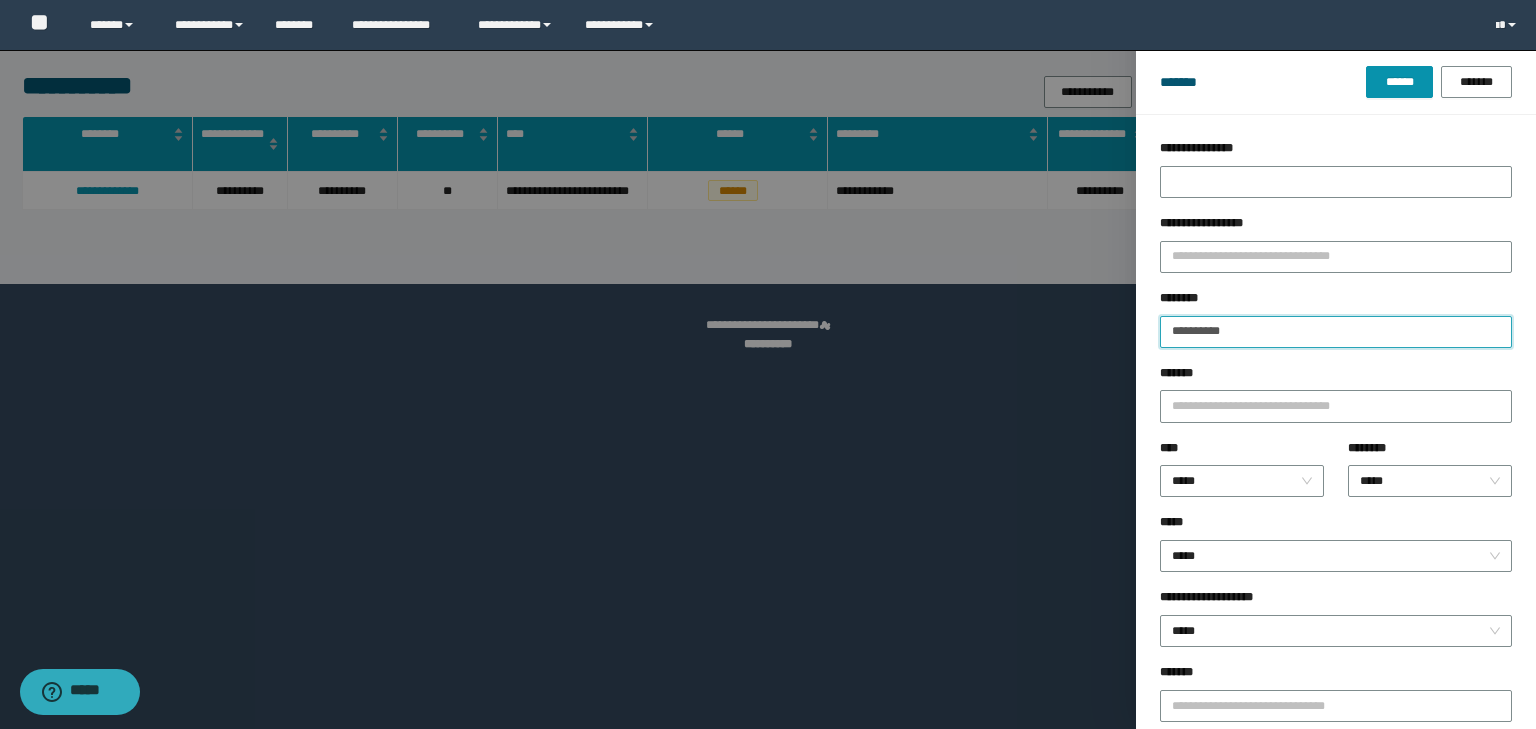 drag, startPoint x: 1244, startPoint y: 333, endPoint x: 1066, endPoint y: 317, distance: 178.71765 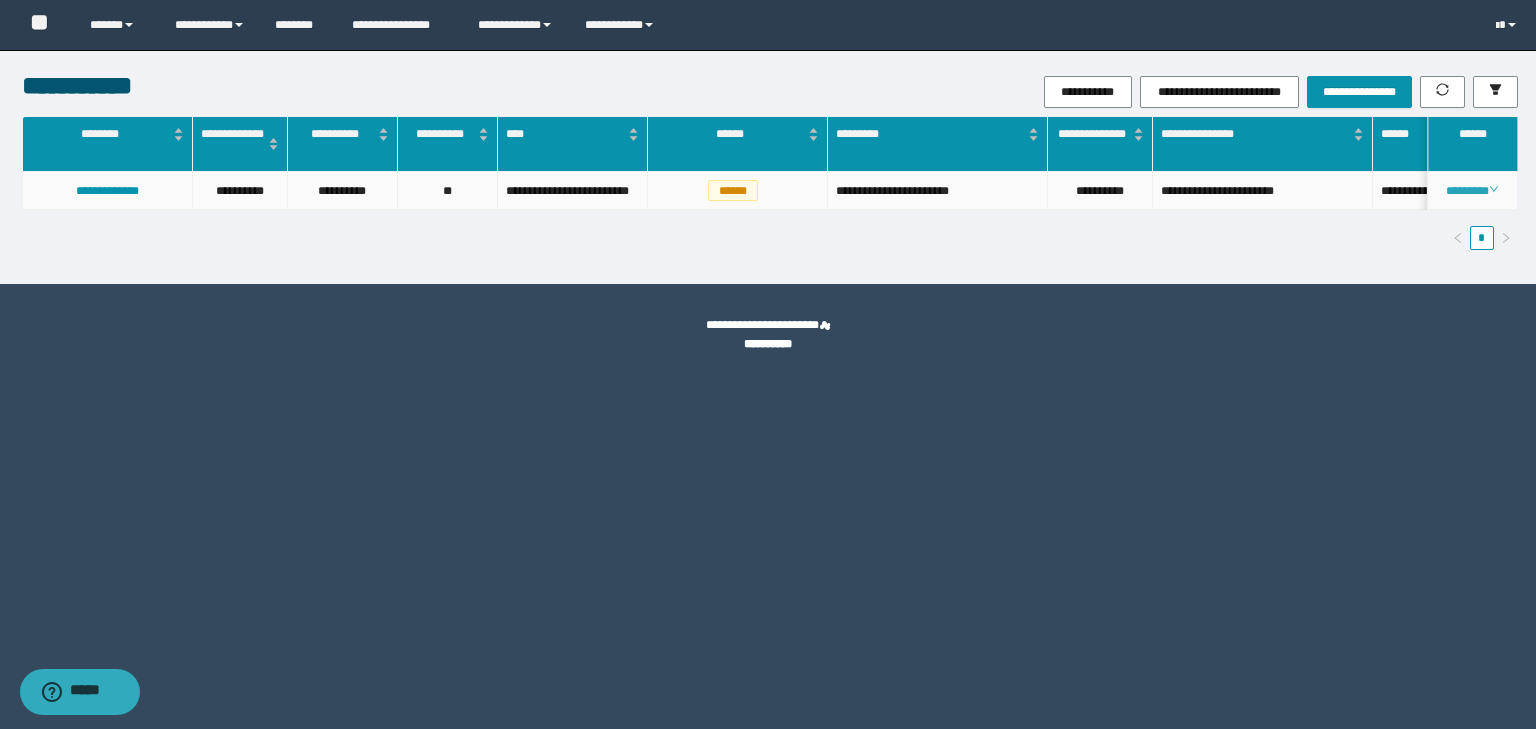 click 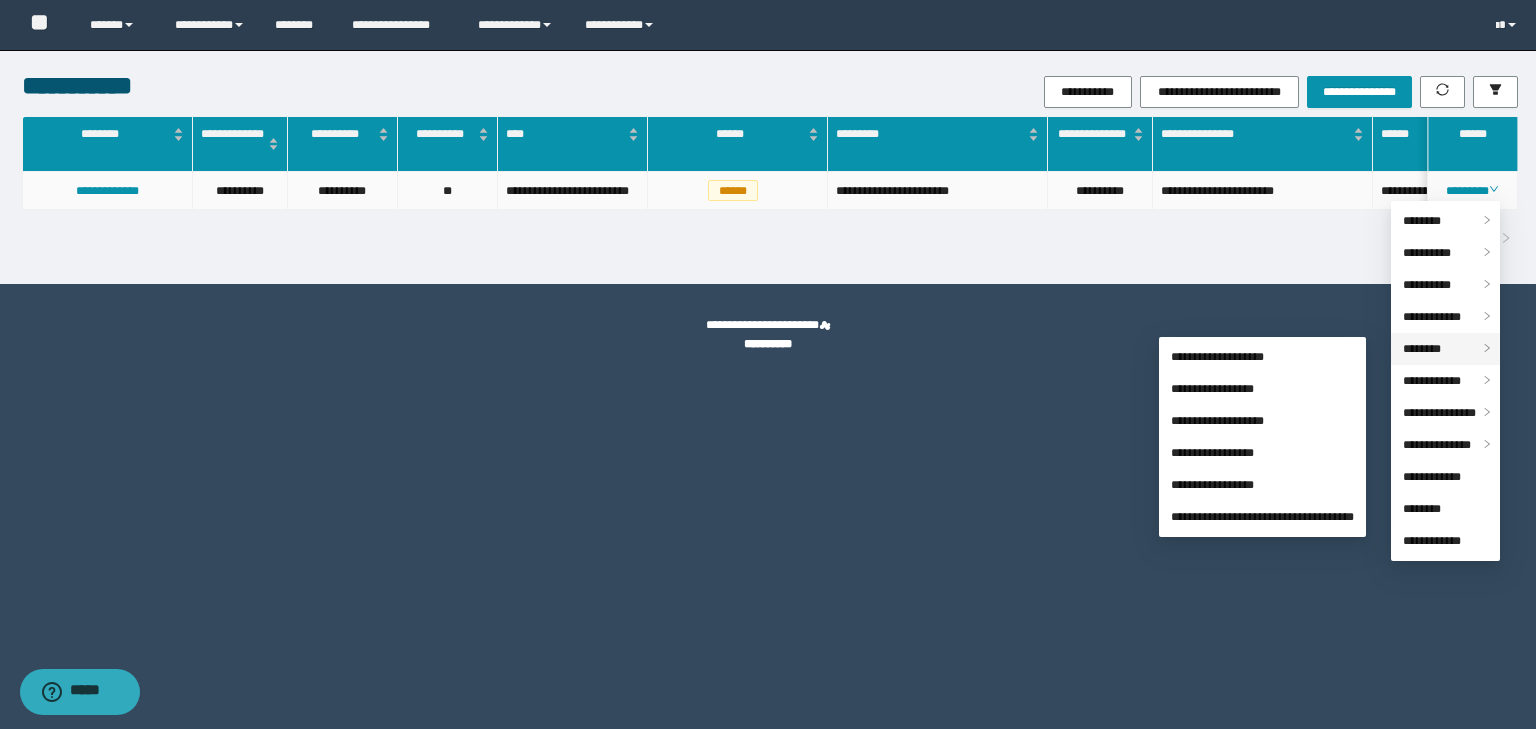 click on "********" at bounding box center [1422, 349] 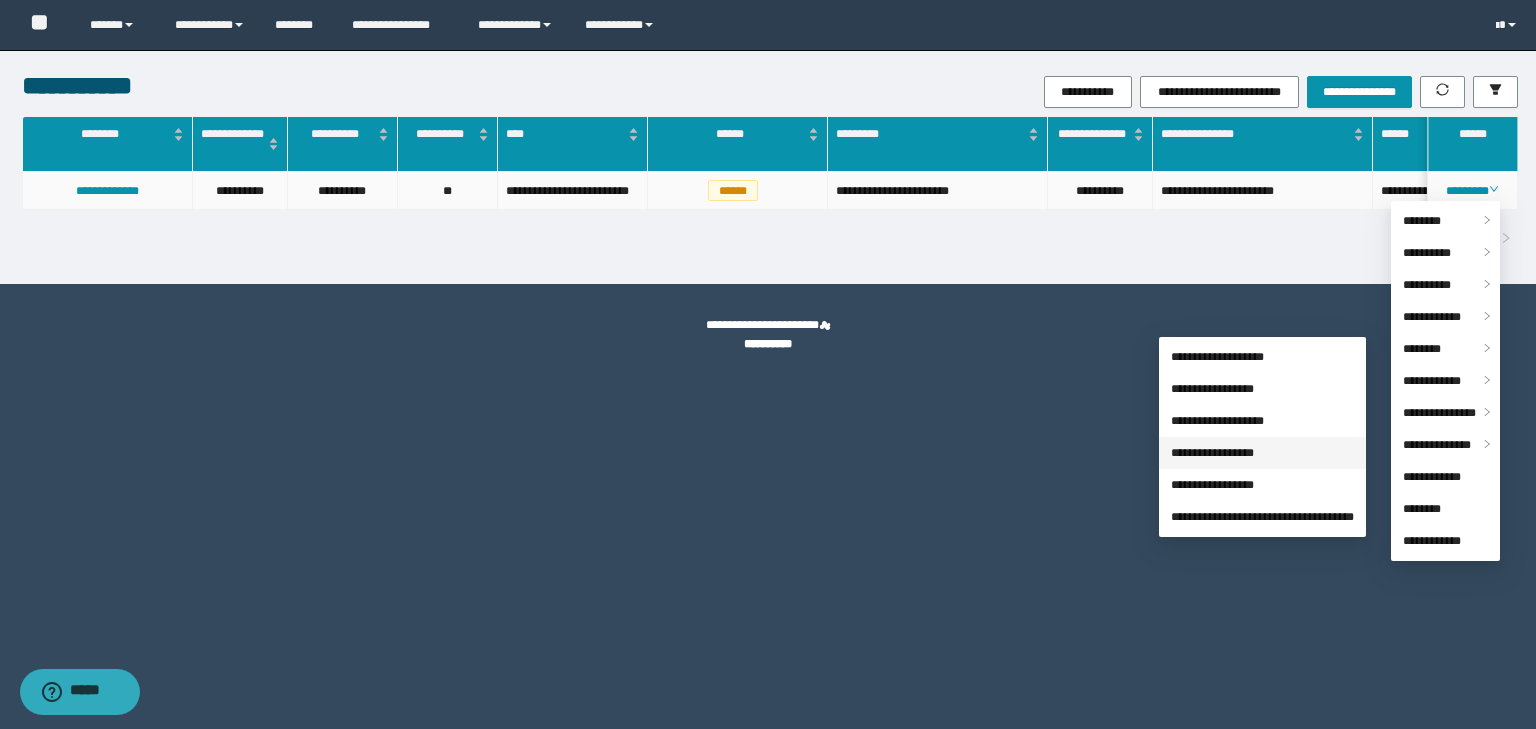 click on "**********" at bounding box center (1212, 453) 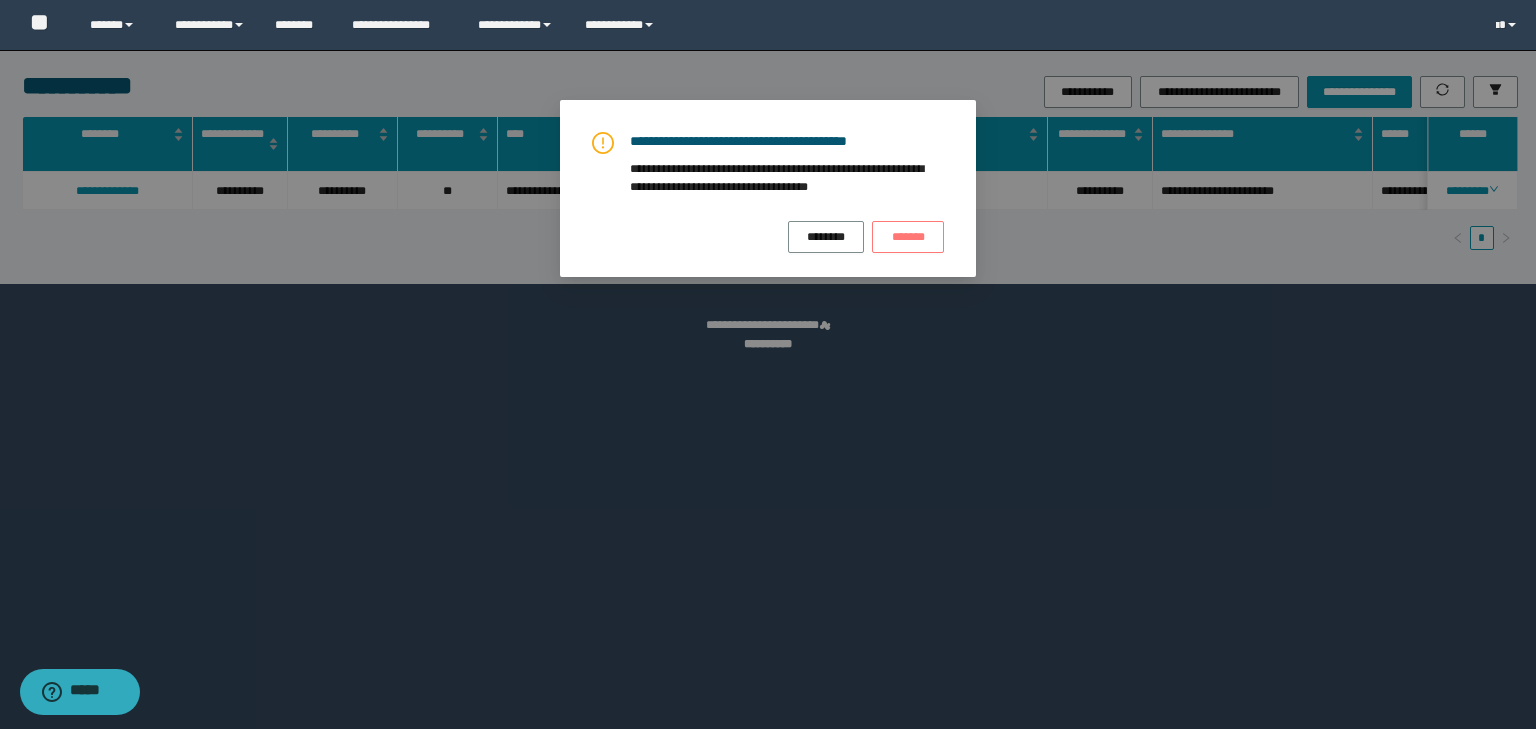 click on "*******" at bounding box center (908, 237) 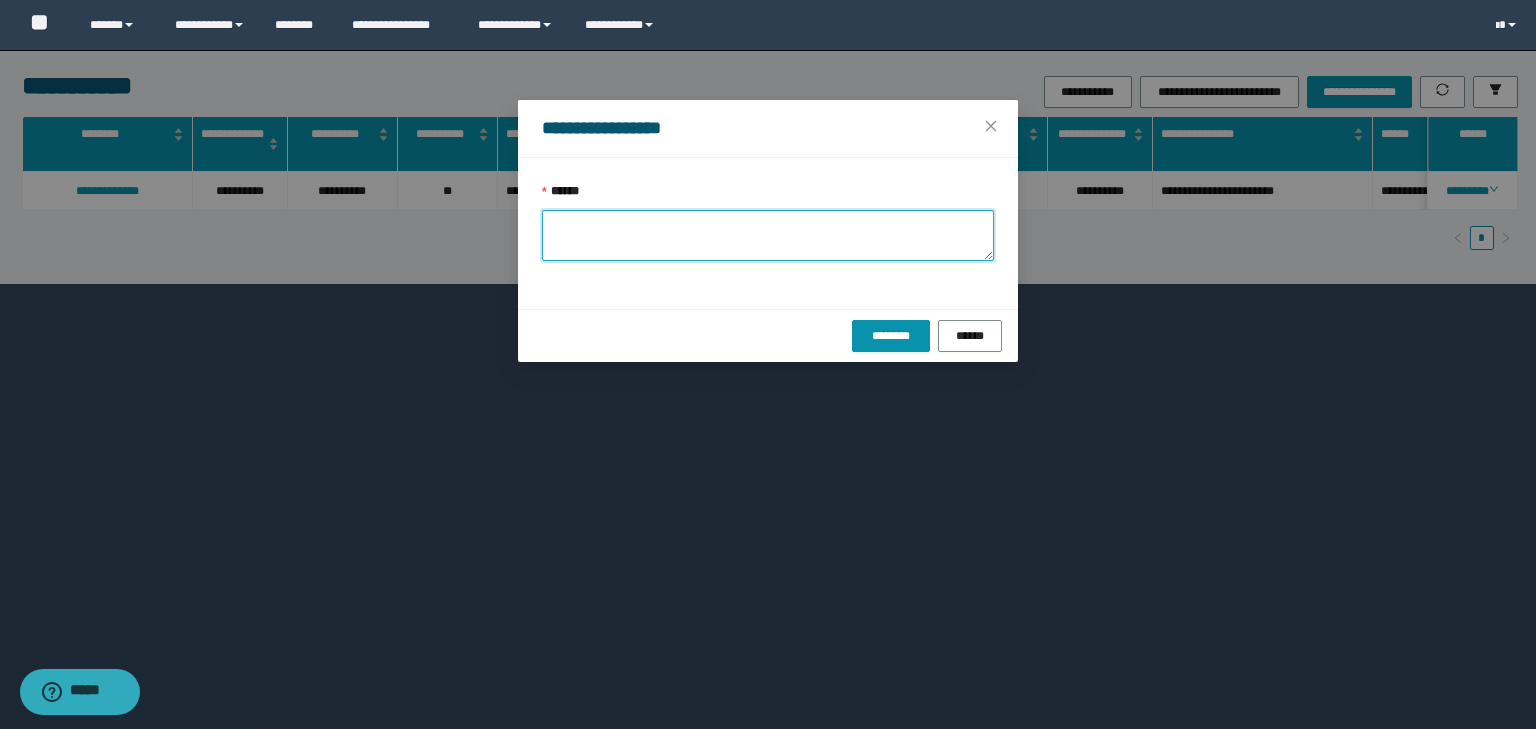 click on "******" at bounding box center (768, 235) 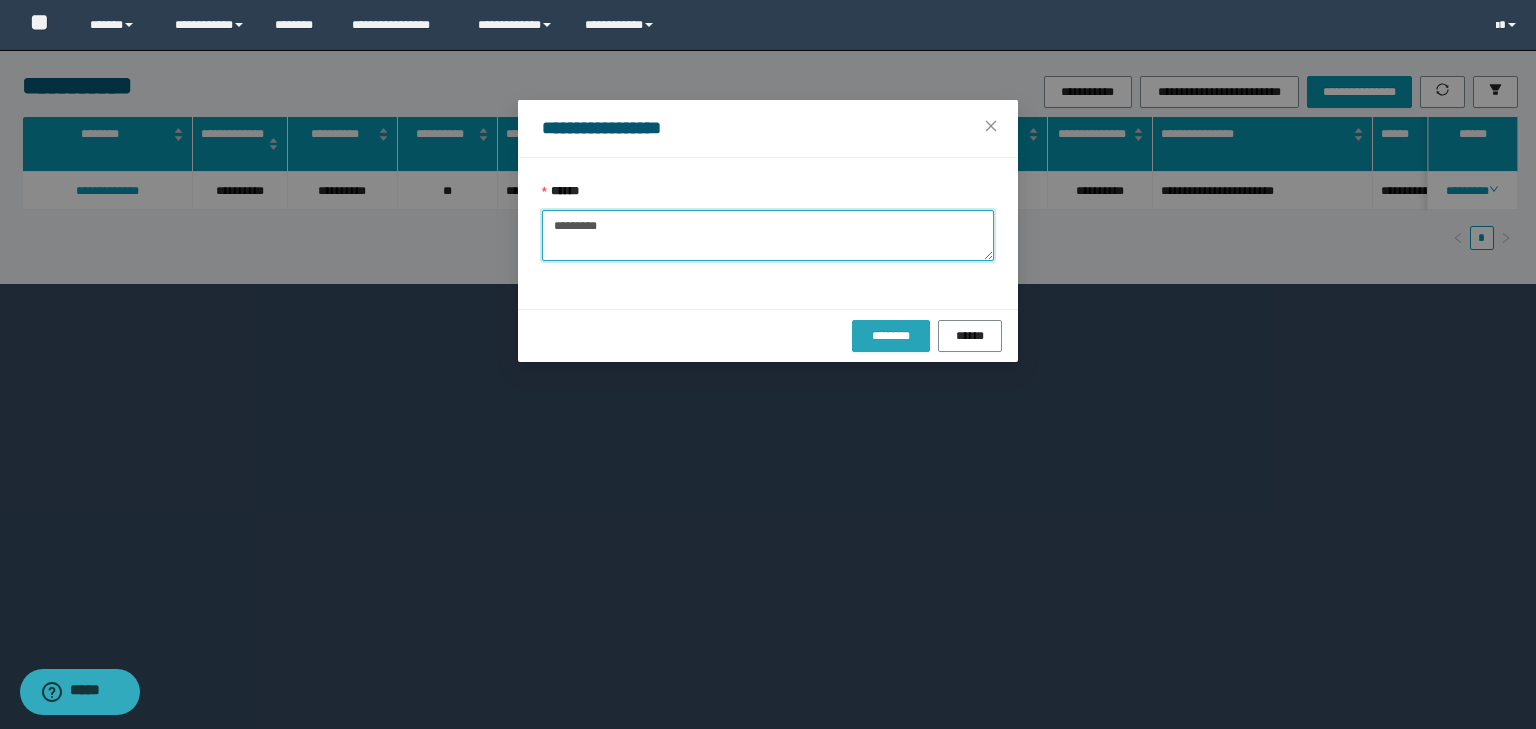type on "*********" 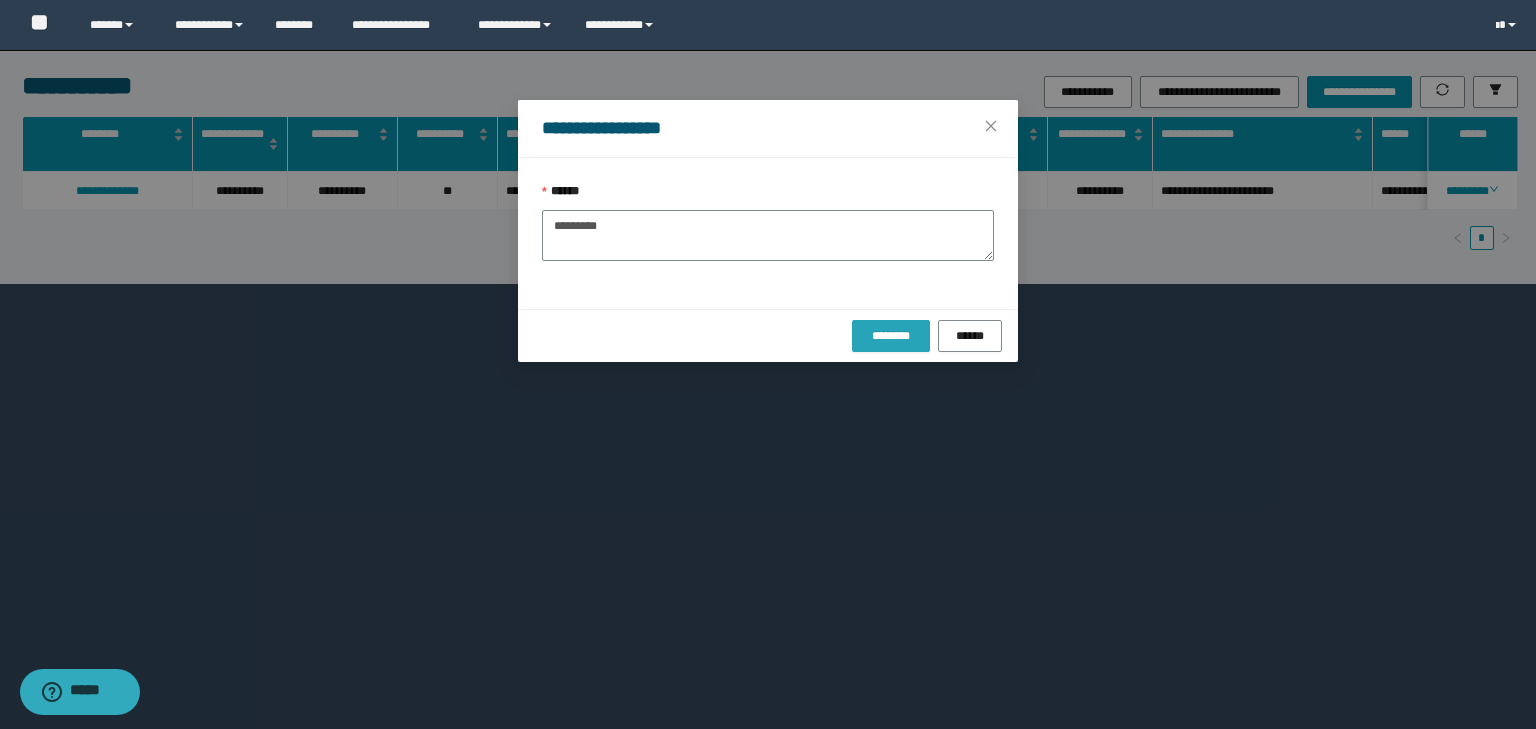 click on "********" at bounding box center (890, 336) 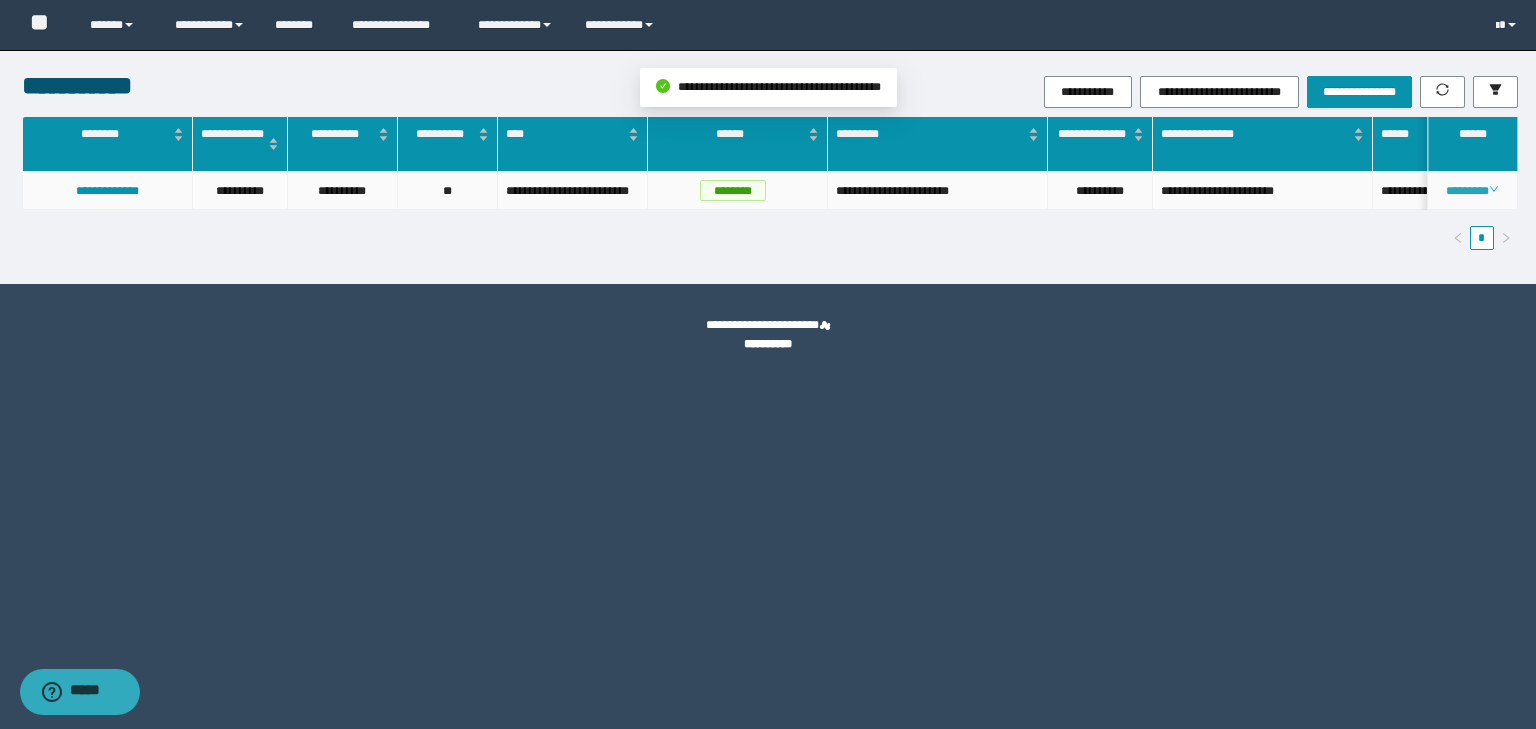 click 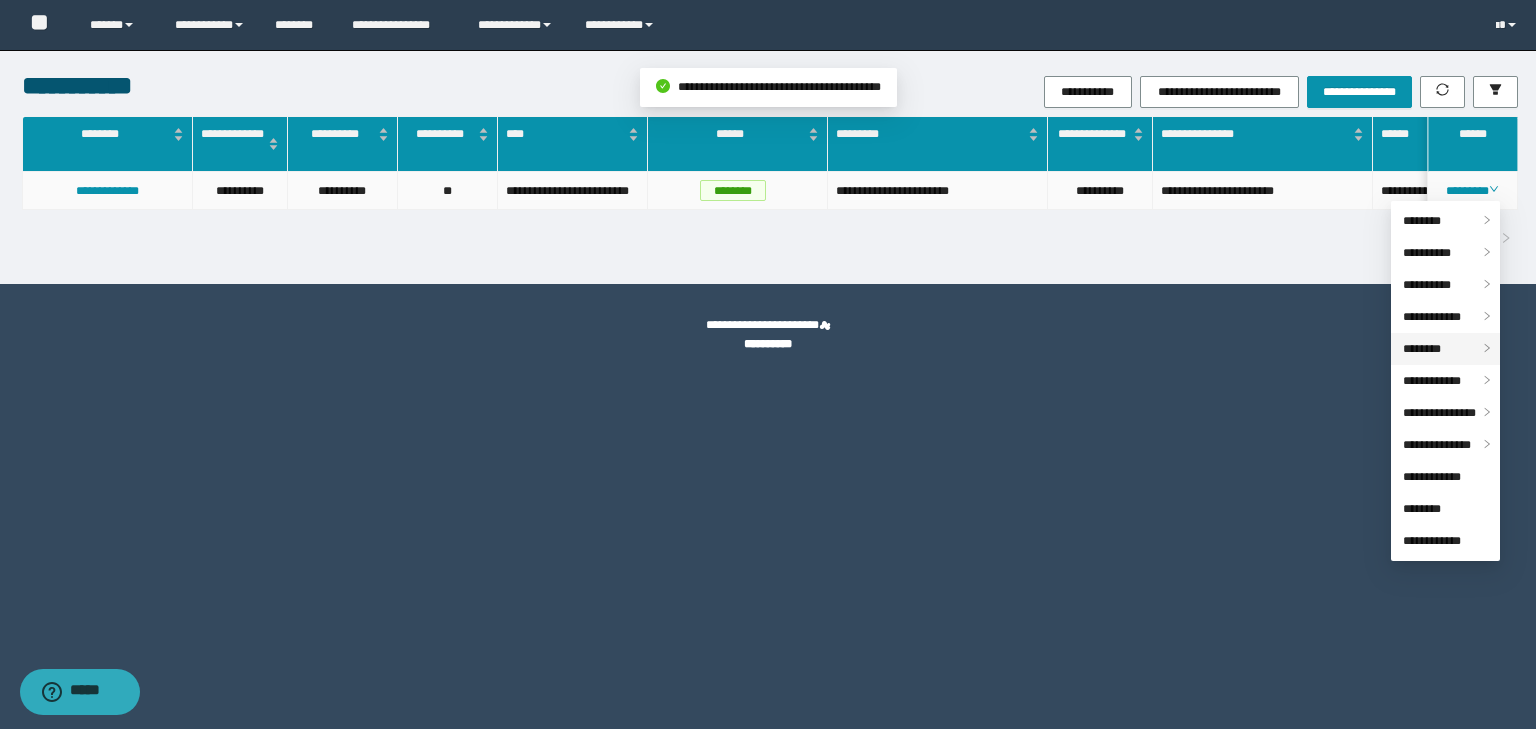 click on "********" at bounding box center [1445, 349] 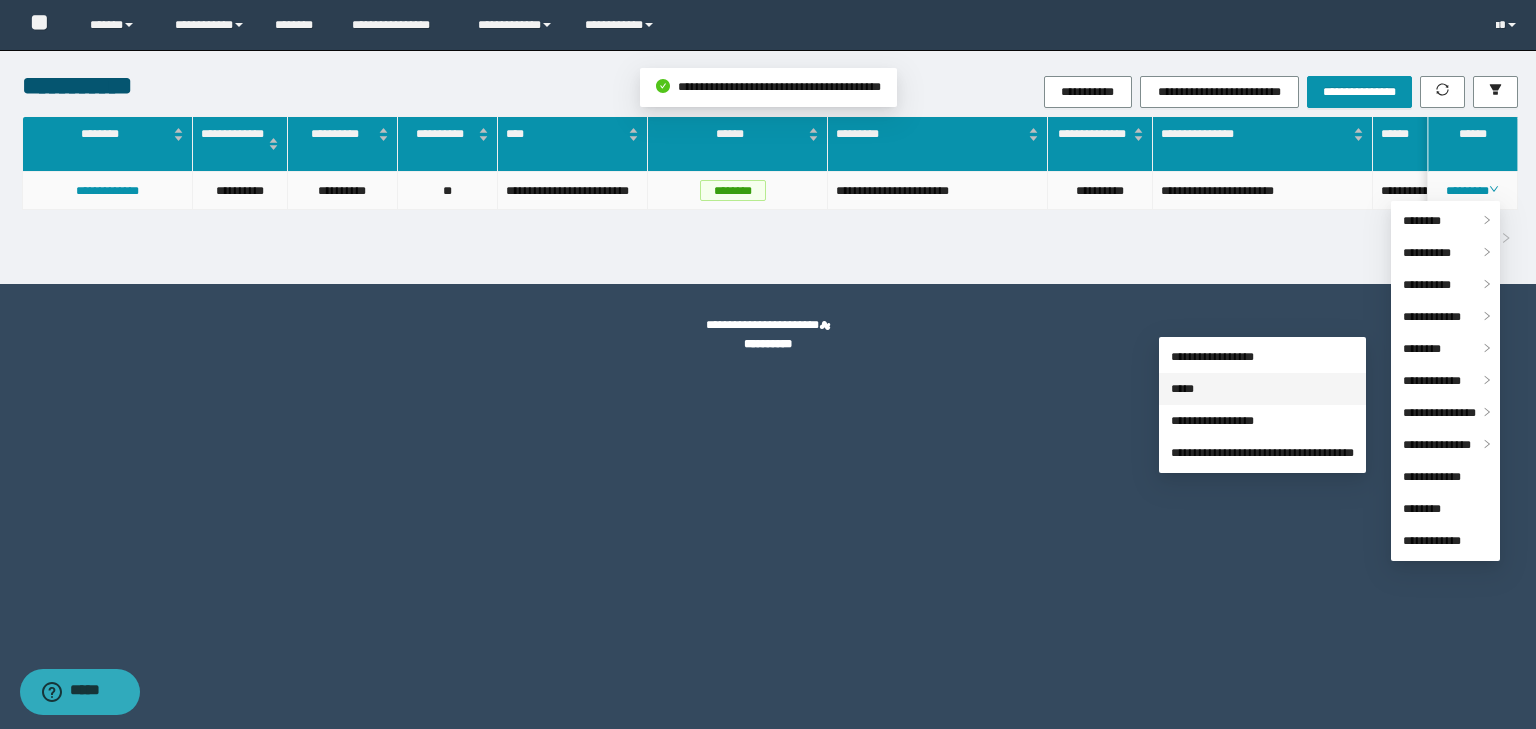 click on "*****" at bounding box center (1182, 389) 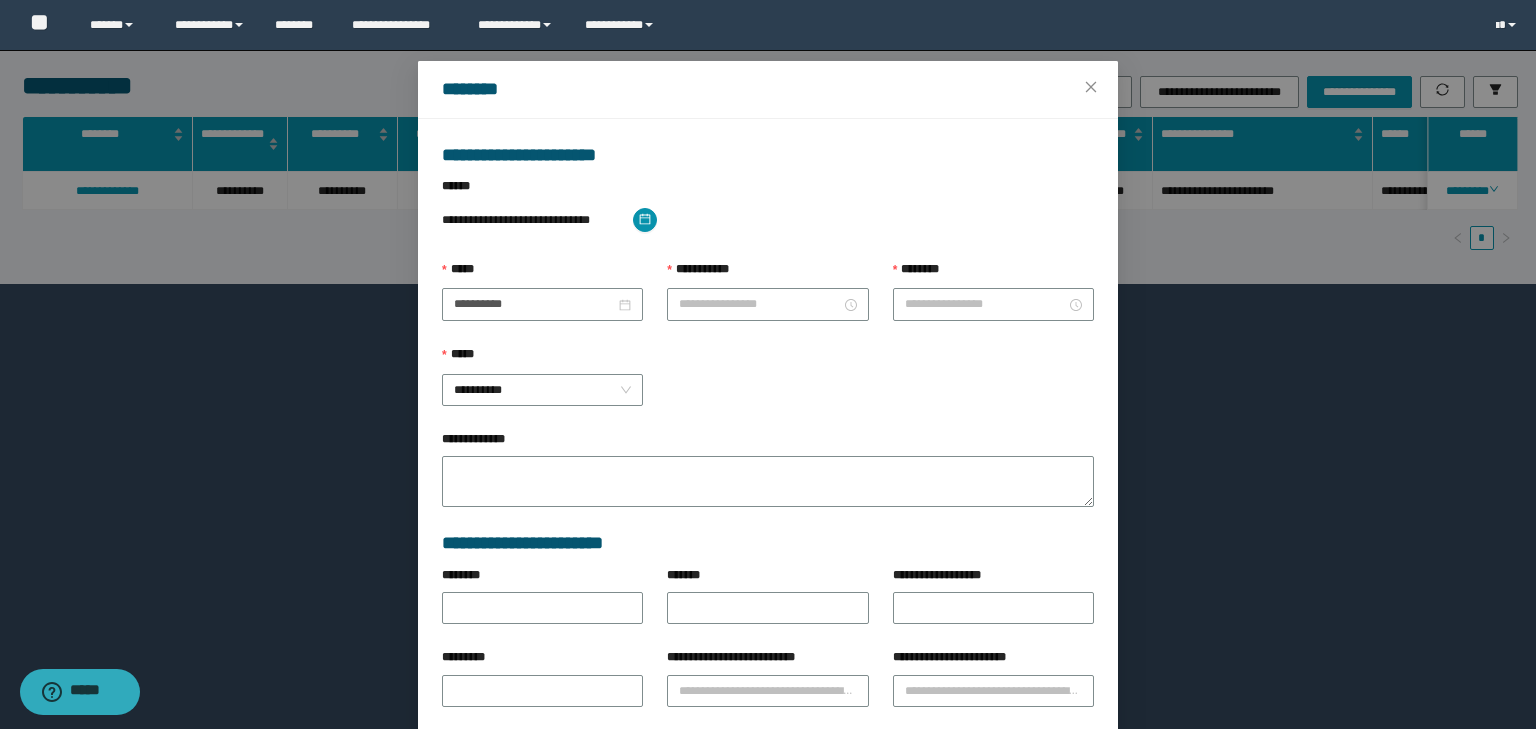 type on "**********" 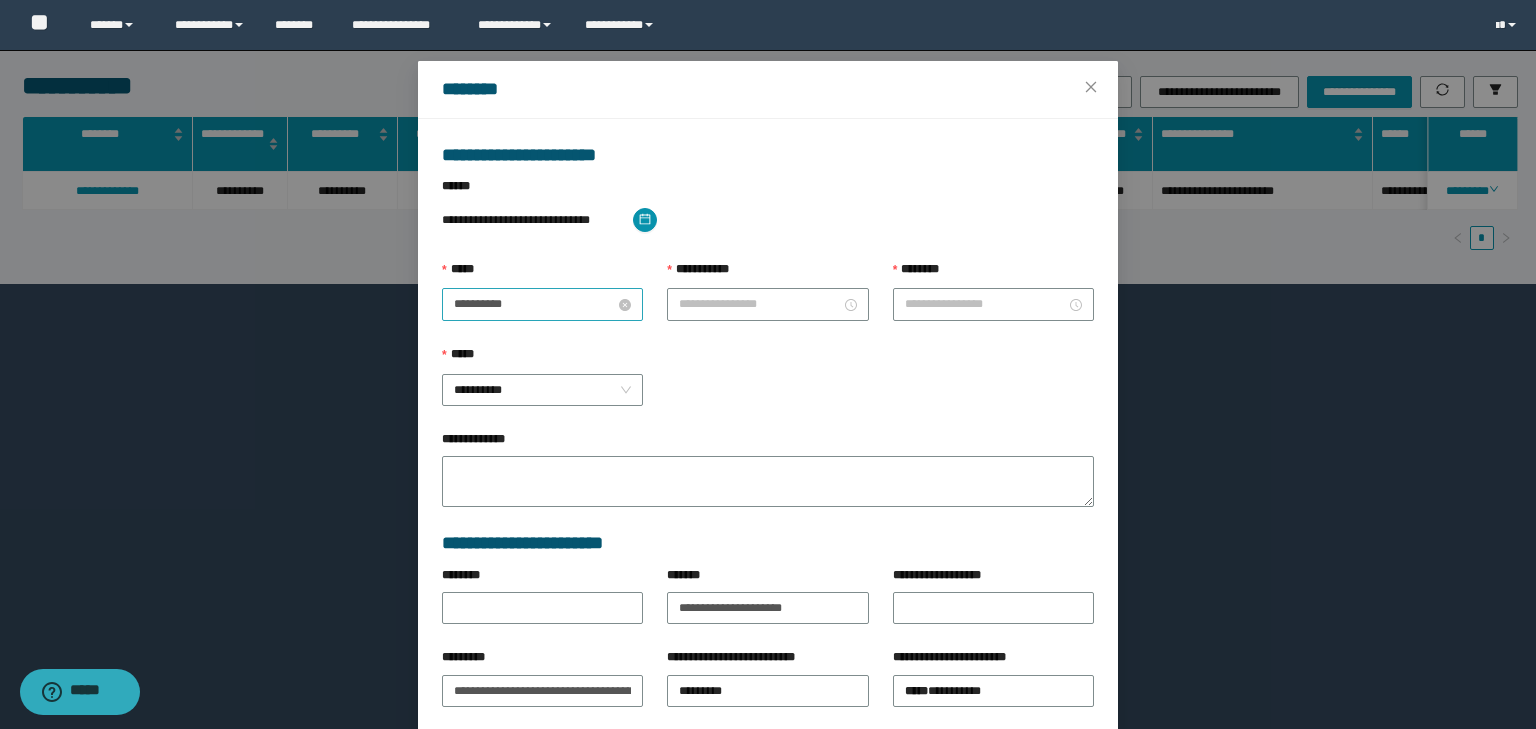 click on "**********" at bounding box center [534, 304] 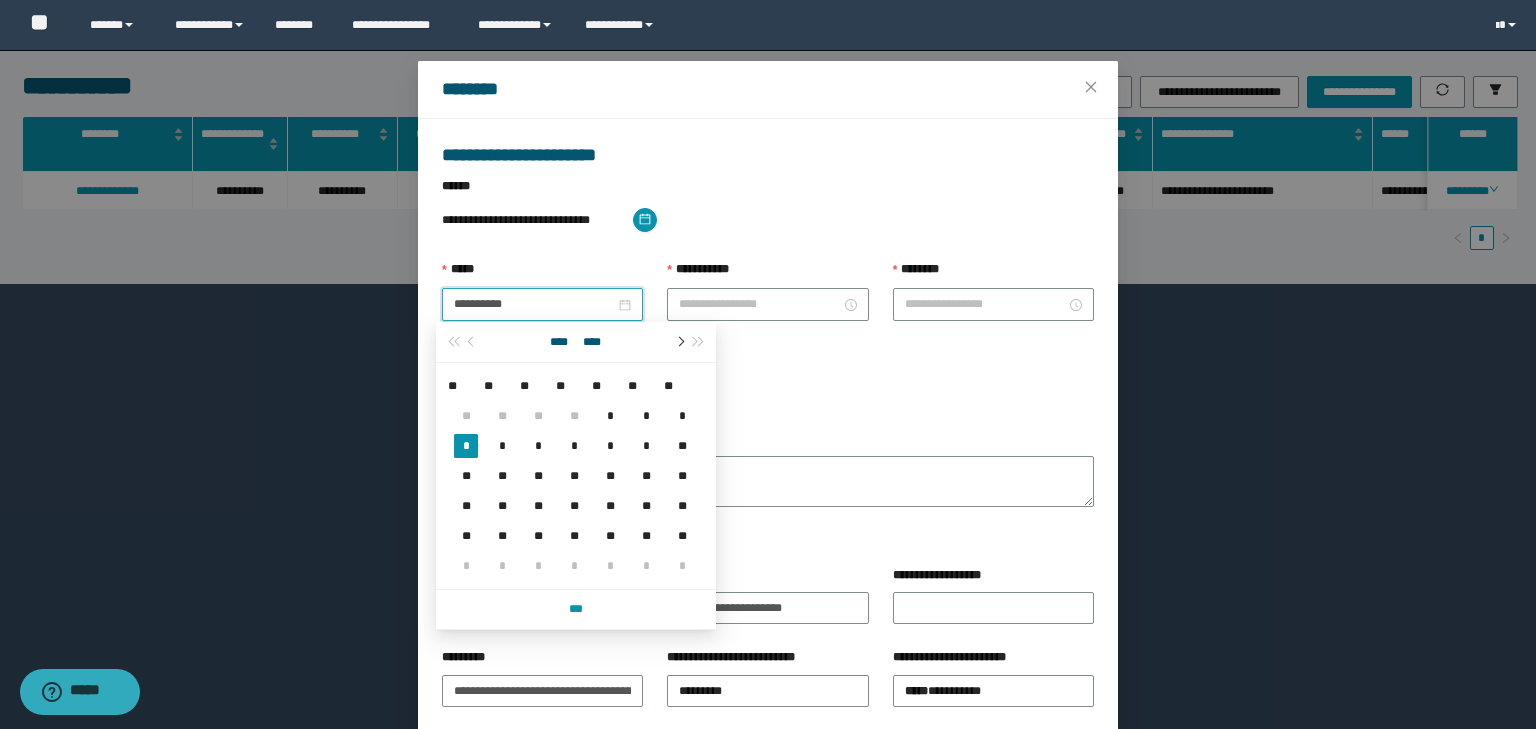 click at bounding box center [679, 342] 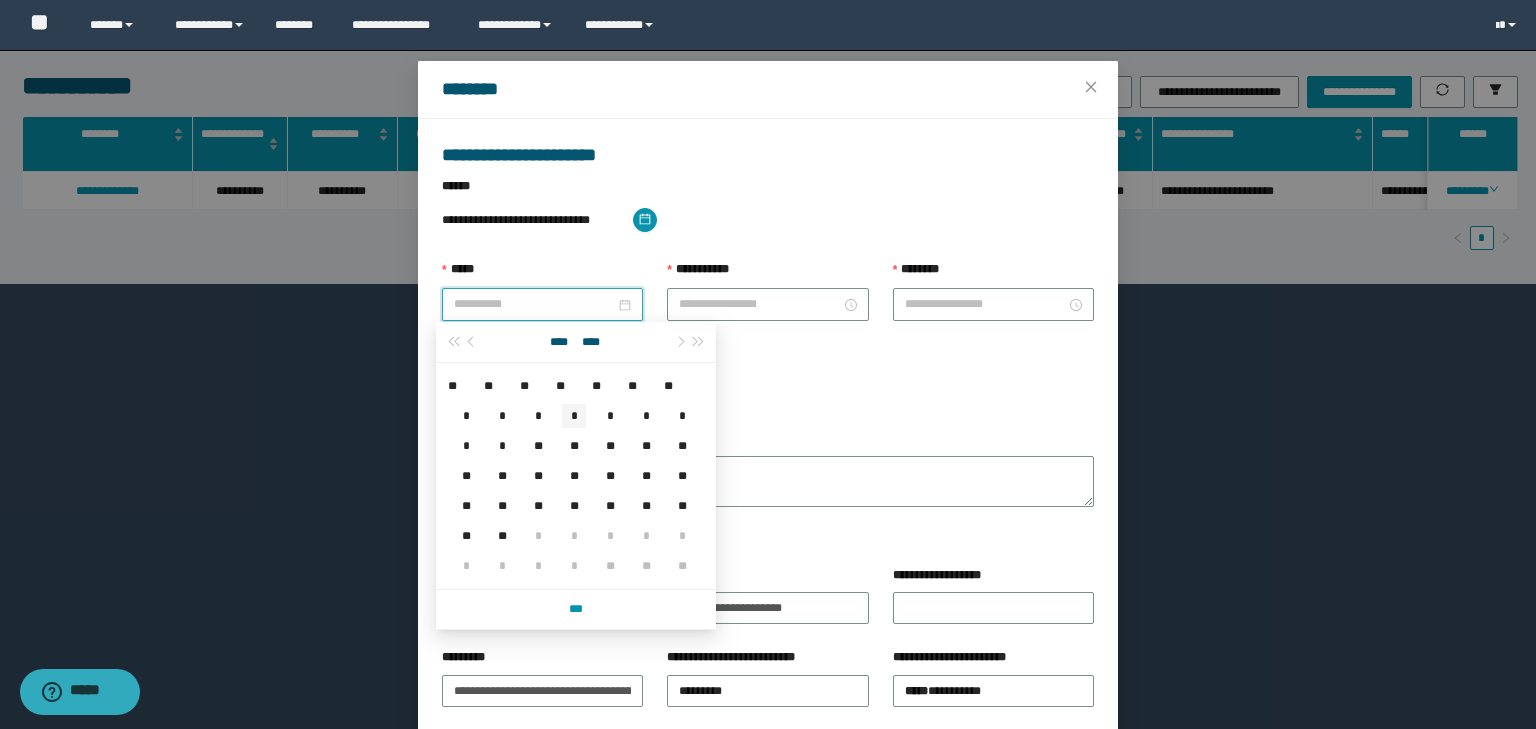 type on "**********" 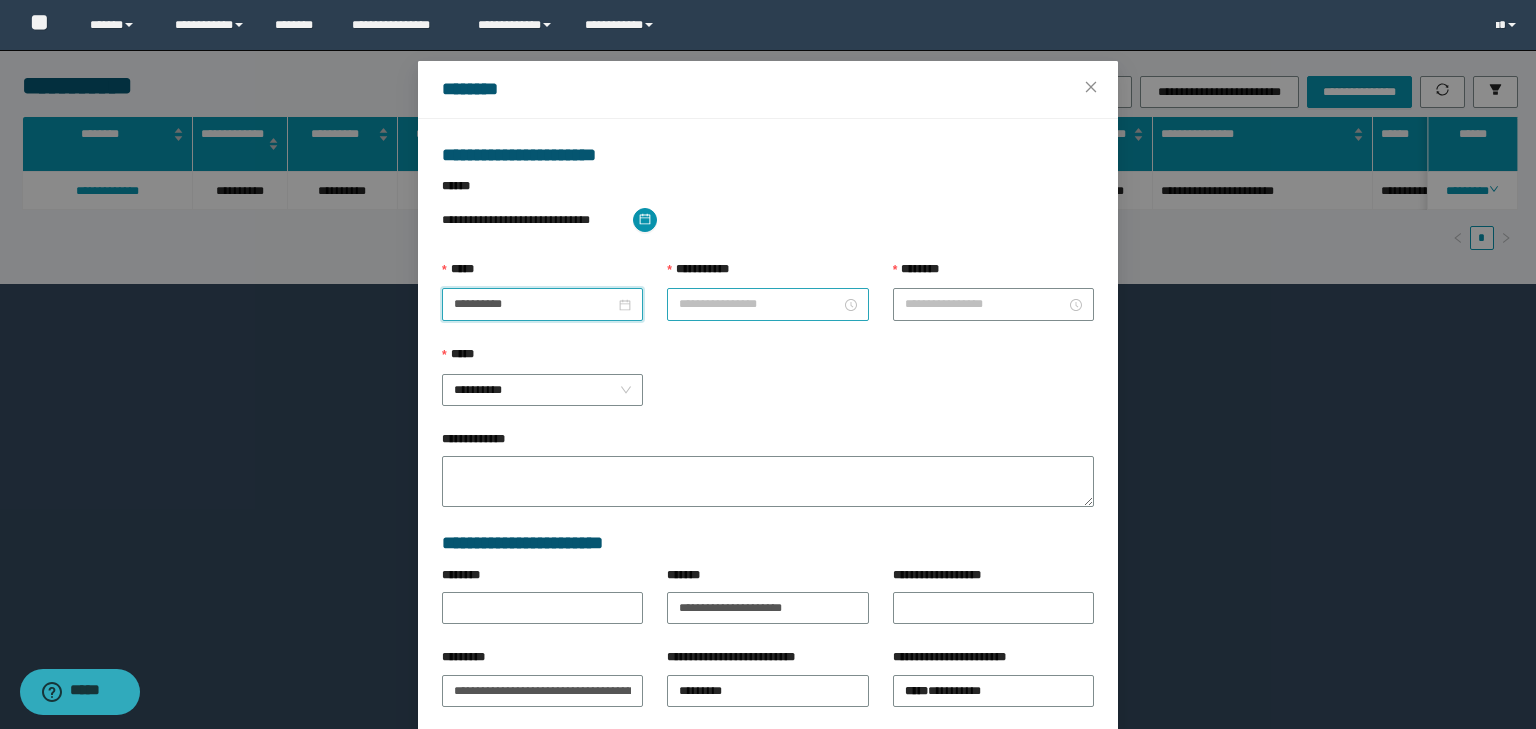click on "**********" at bounding box center [759, 304] 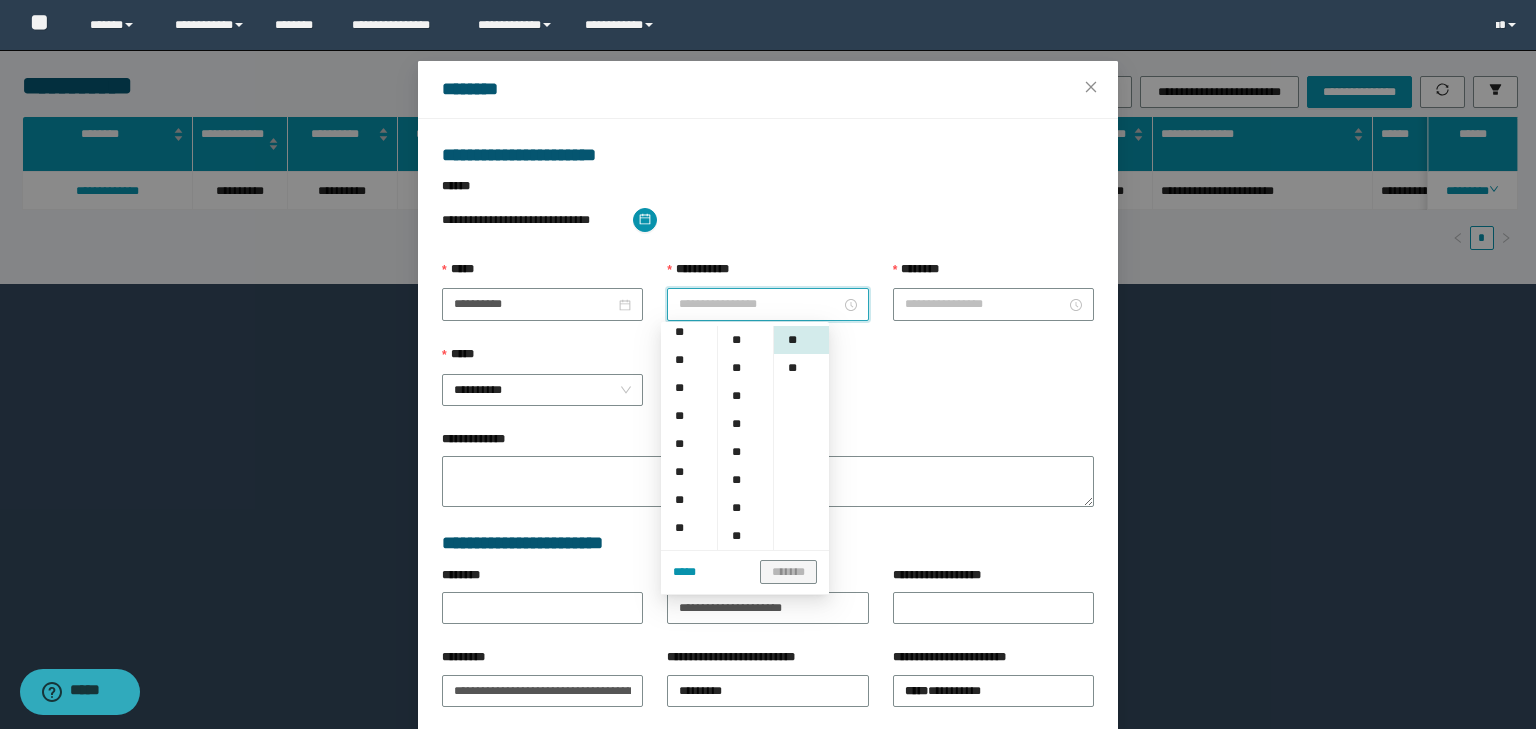 scroll, scrollTop: 96, scrollLeft: 0, axis: vertical 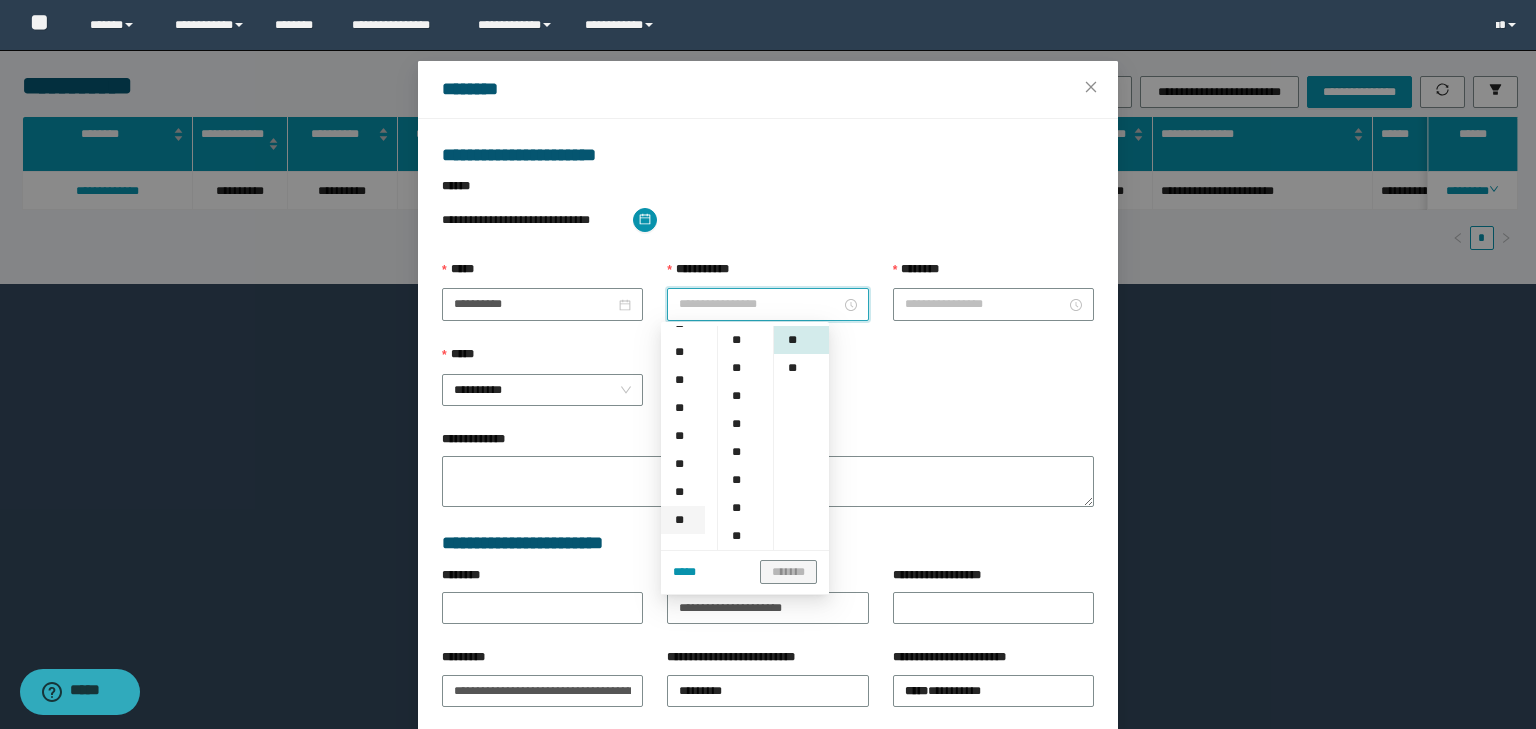 click on "**" at bounding box center [683, 520] 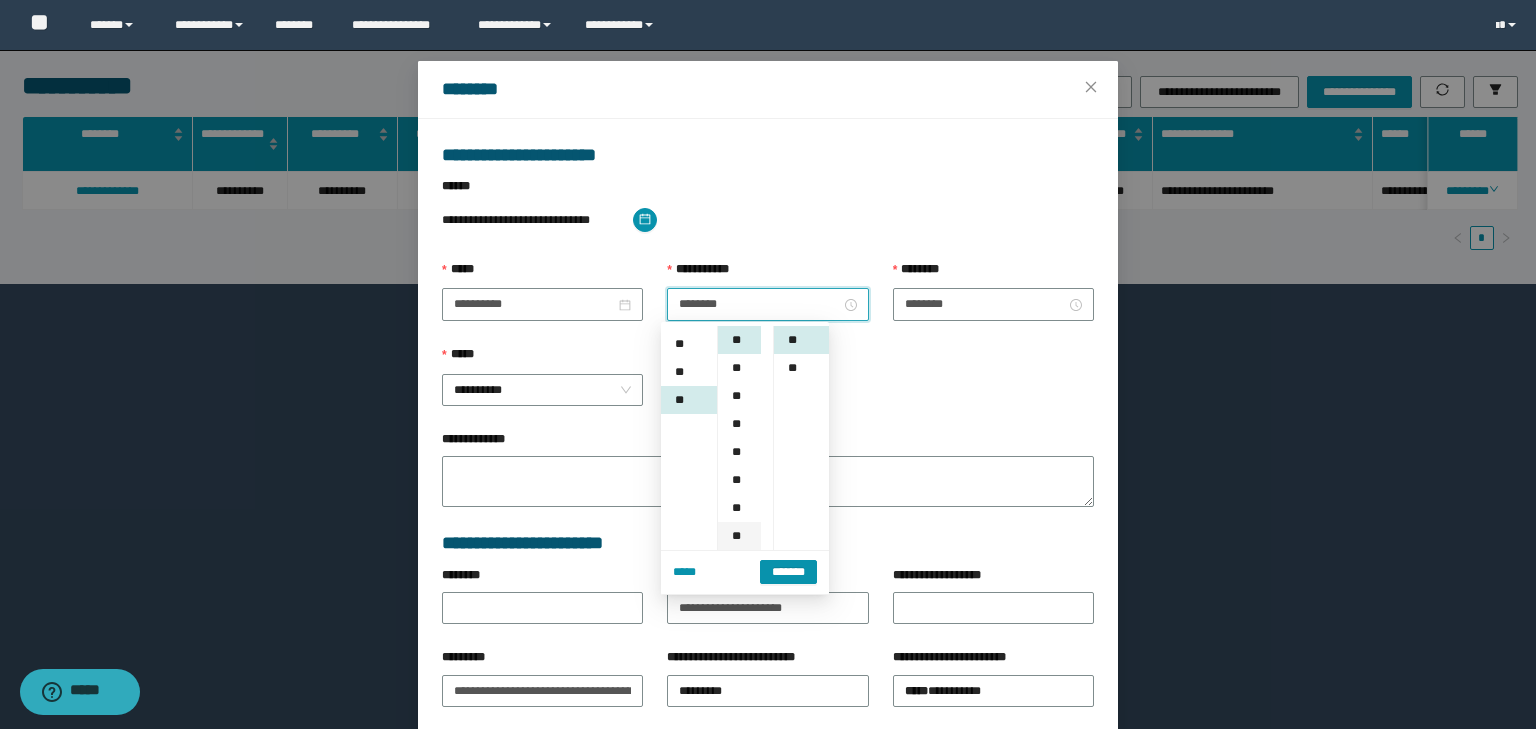 scroll, scrollTop: 308, scrollLeft: 0, axis: vertical 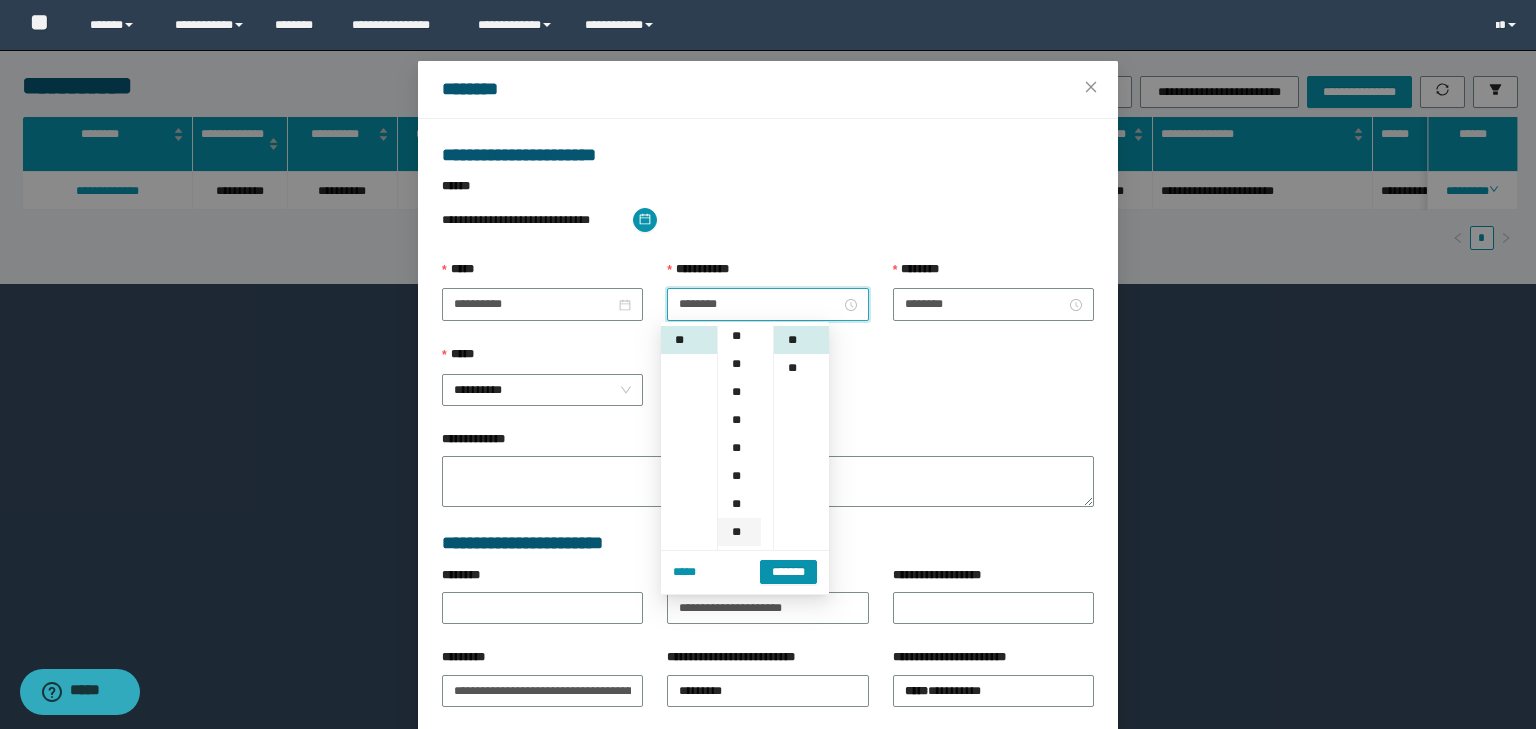 click on "**" at bounding box center [739, 532] 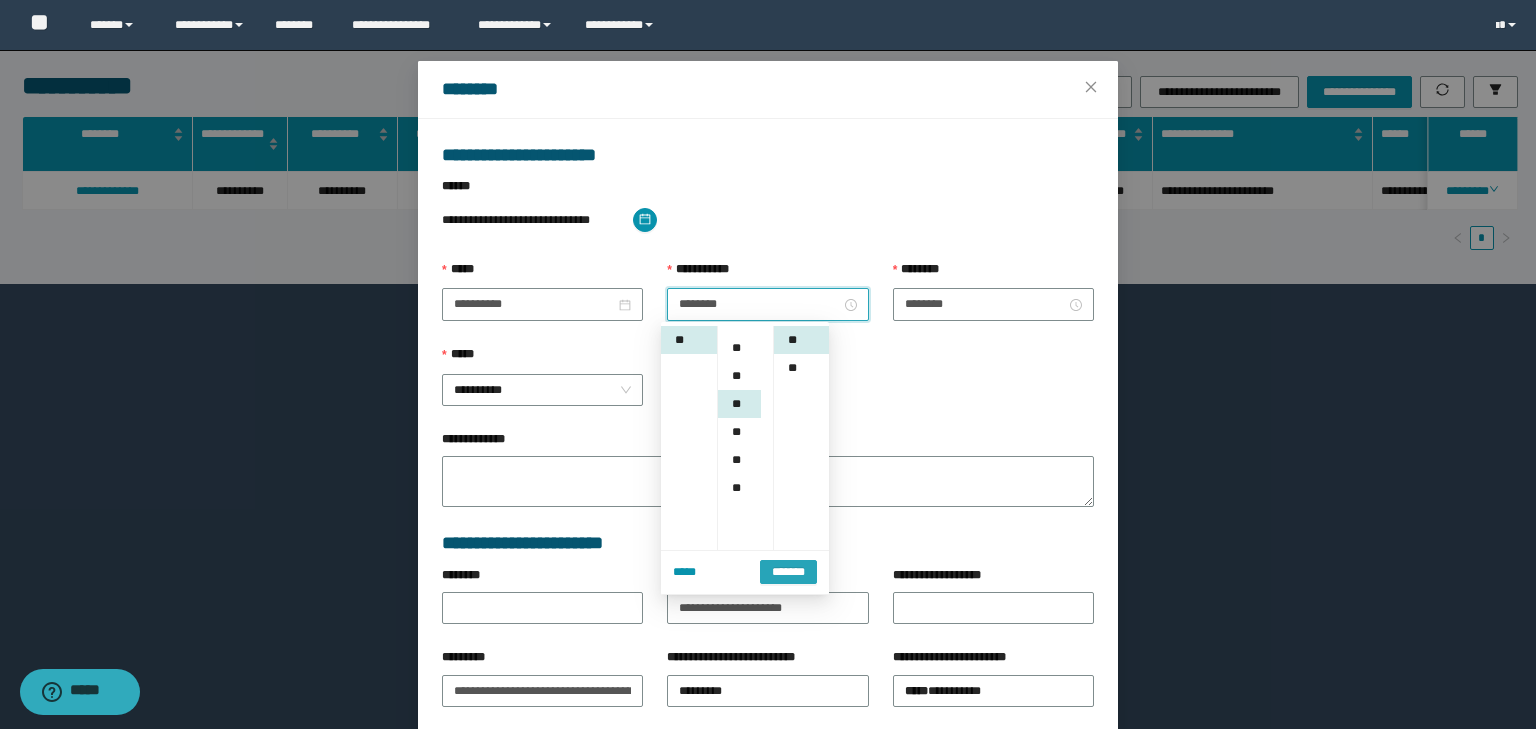 scroll, scrollTop: 224, scrollLeft: 0, axis: vertical 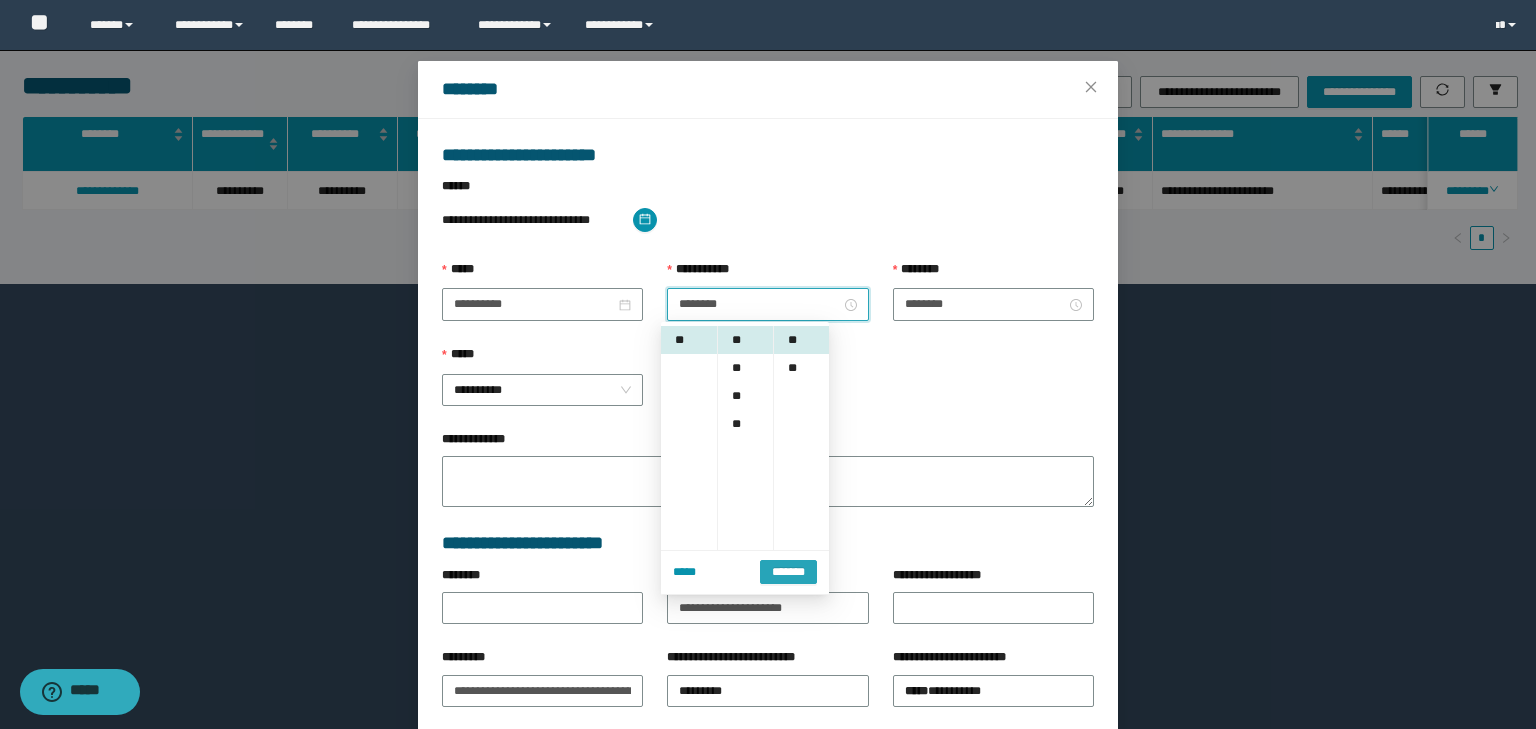 click on "*******" at bounding box center (788, 572) 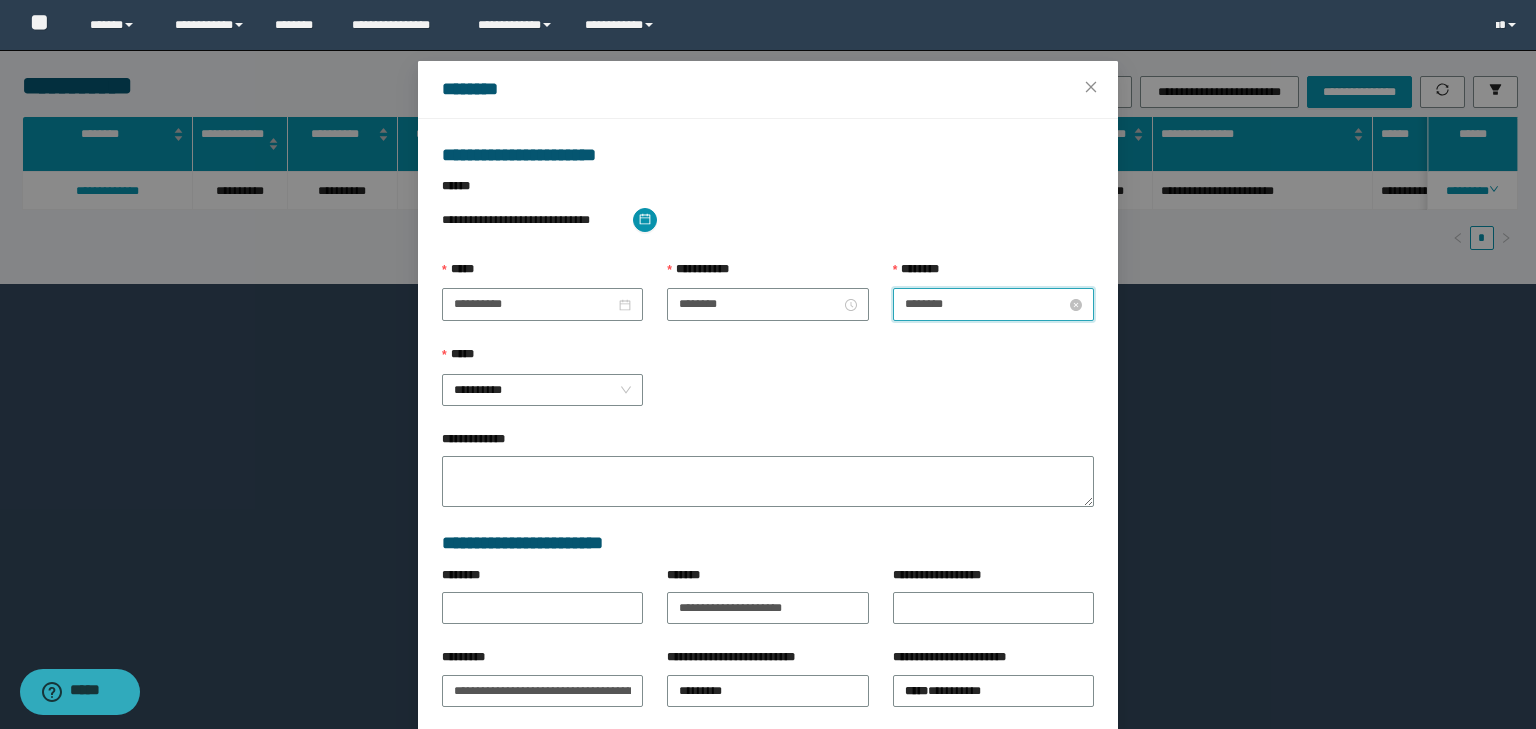 click on "********" at bounding box center [985, 304] 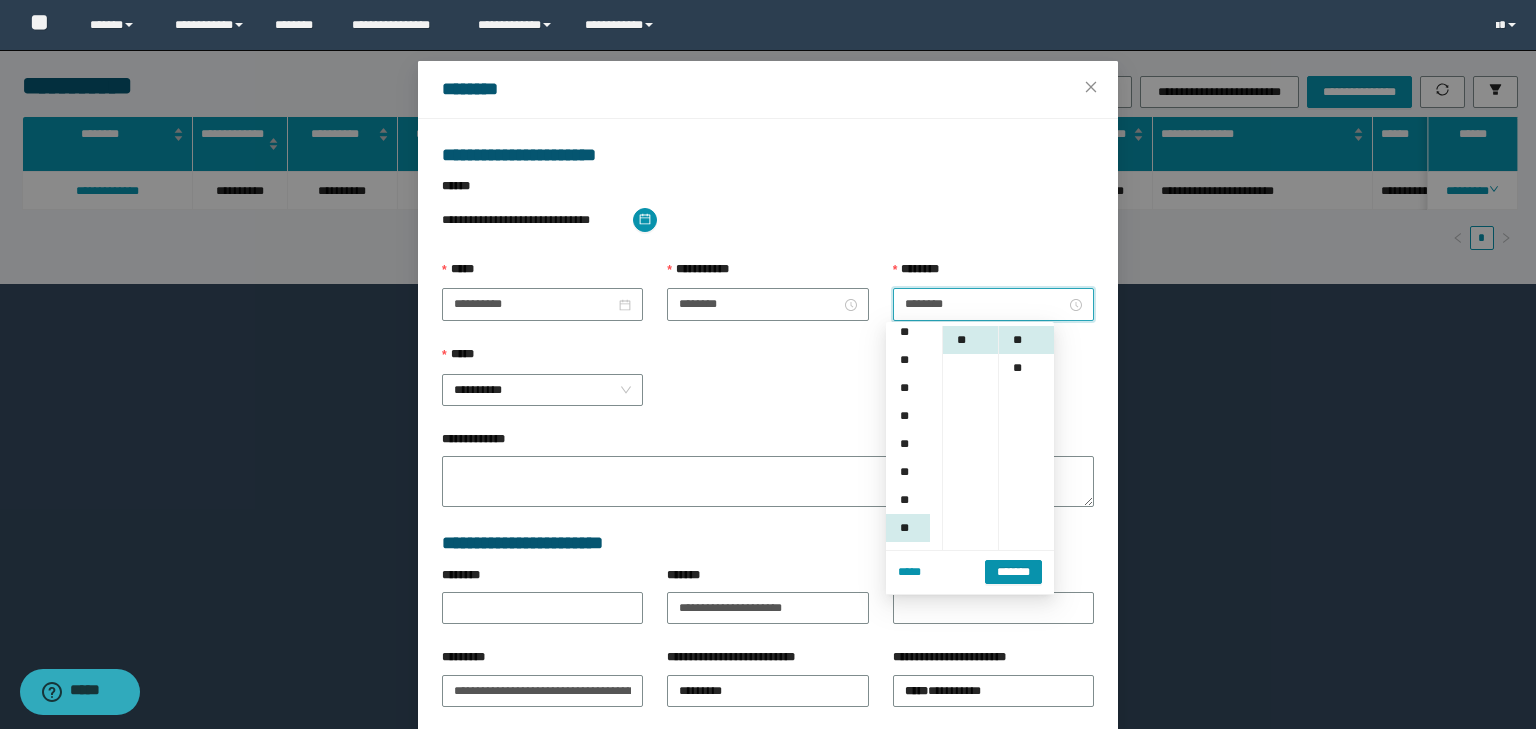 scroll, scrollTop: 0, scrollLeft: 0, axis: both 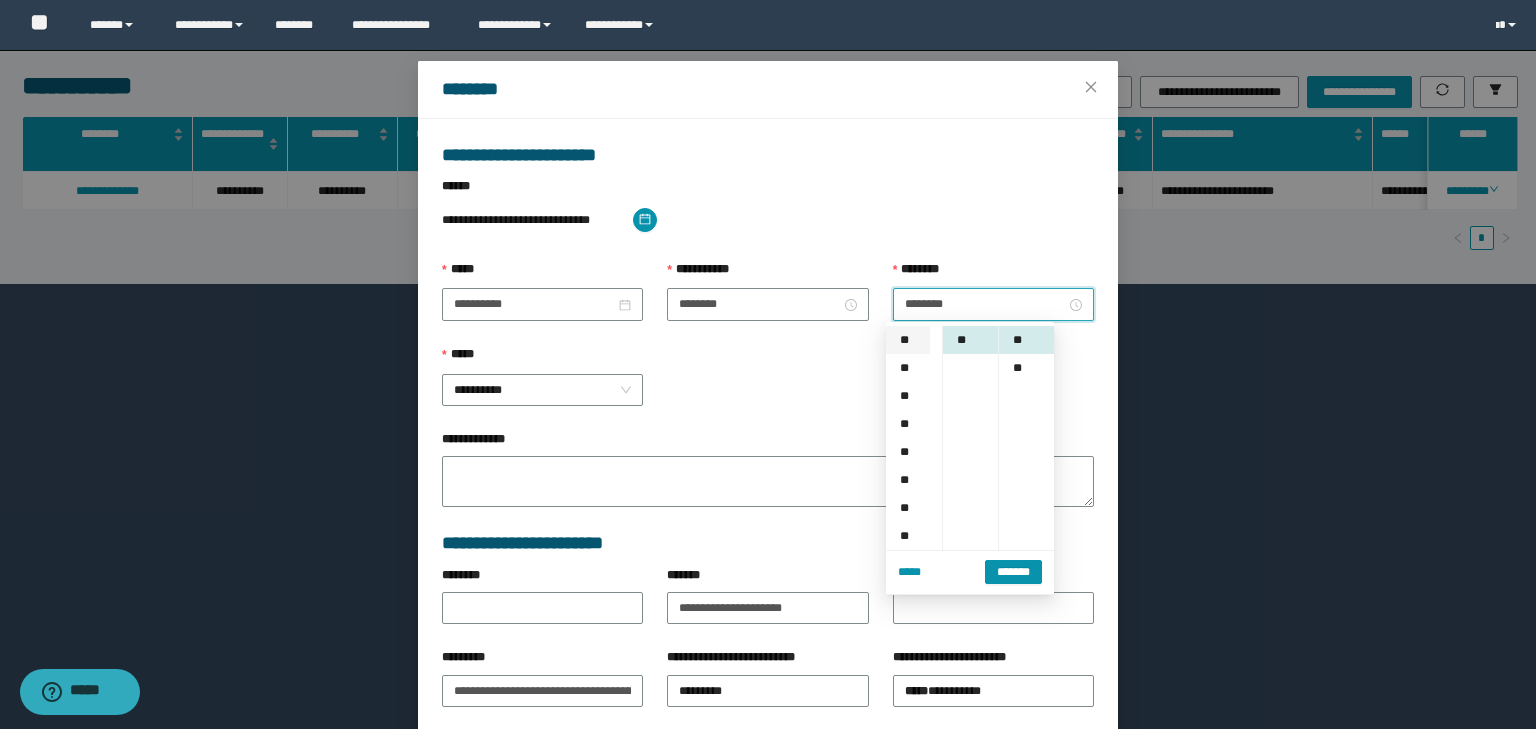 click on "**" at bounding box center [908, 340] 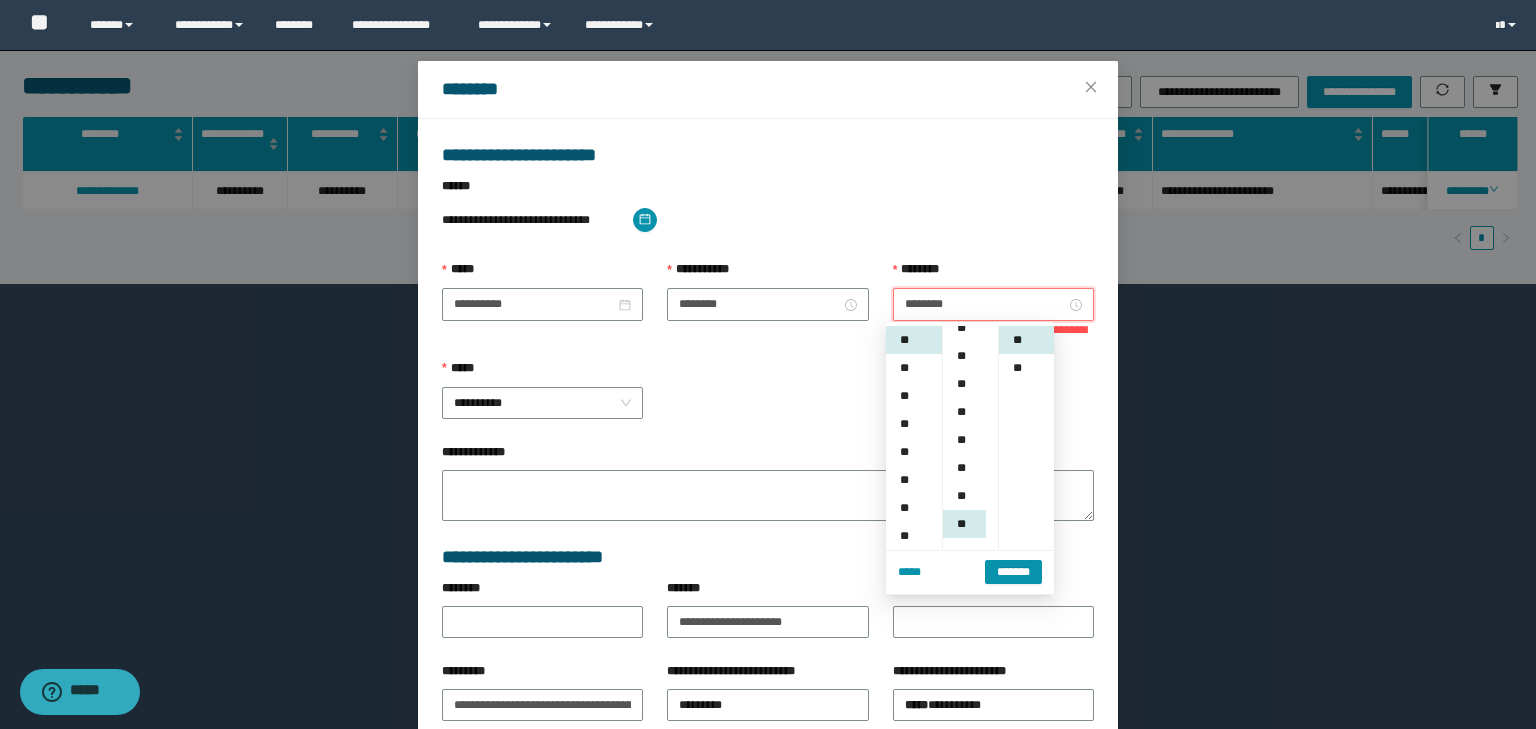 scroll, scrollTop: 0, scrollLeft: 0, axis: both 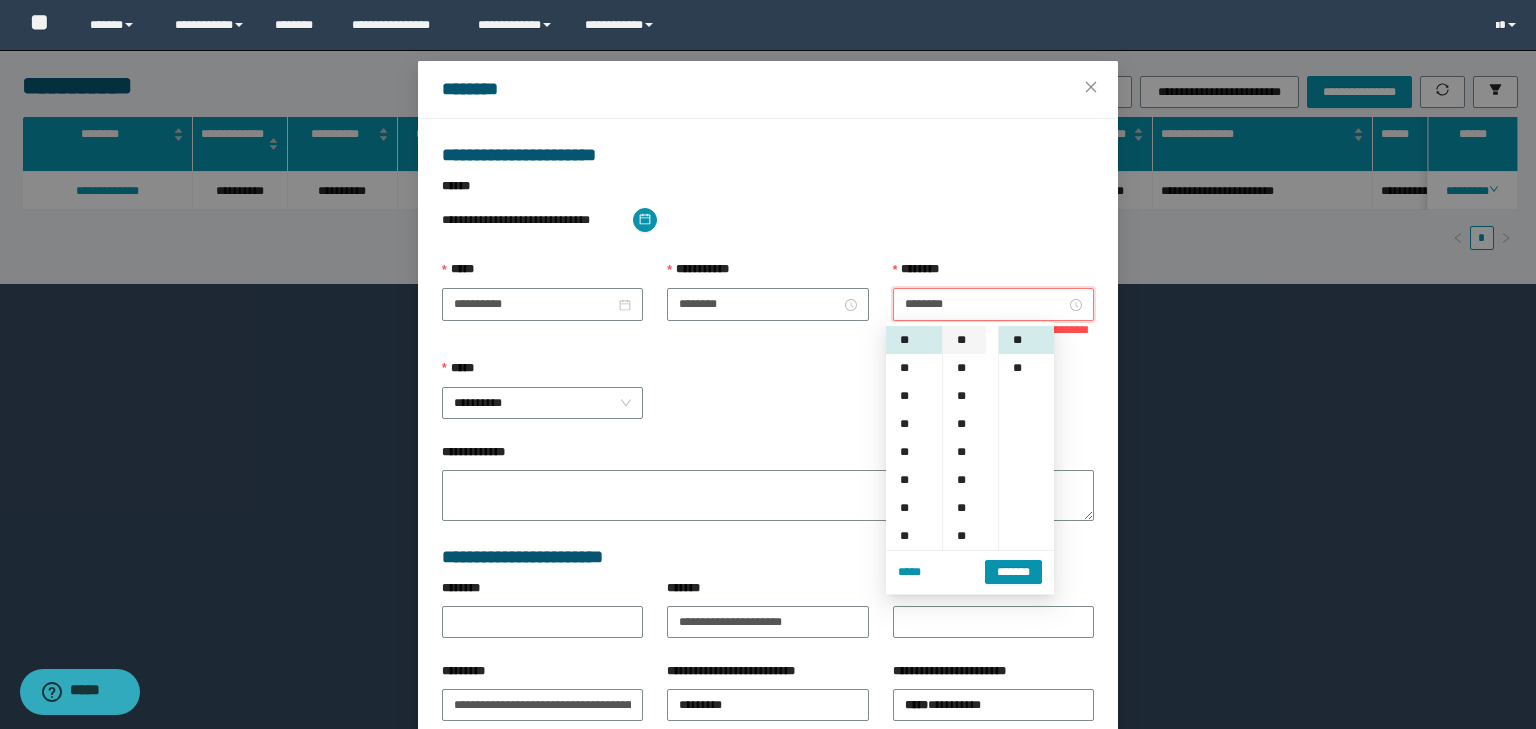 click on "**" at bounding box center [964, 340] 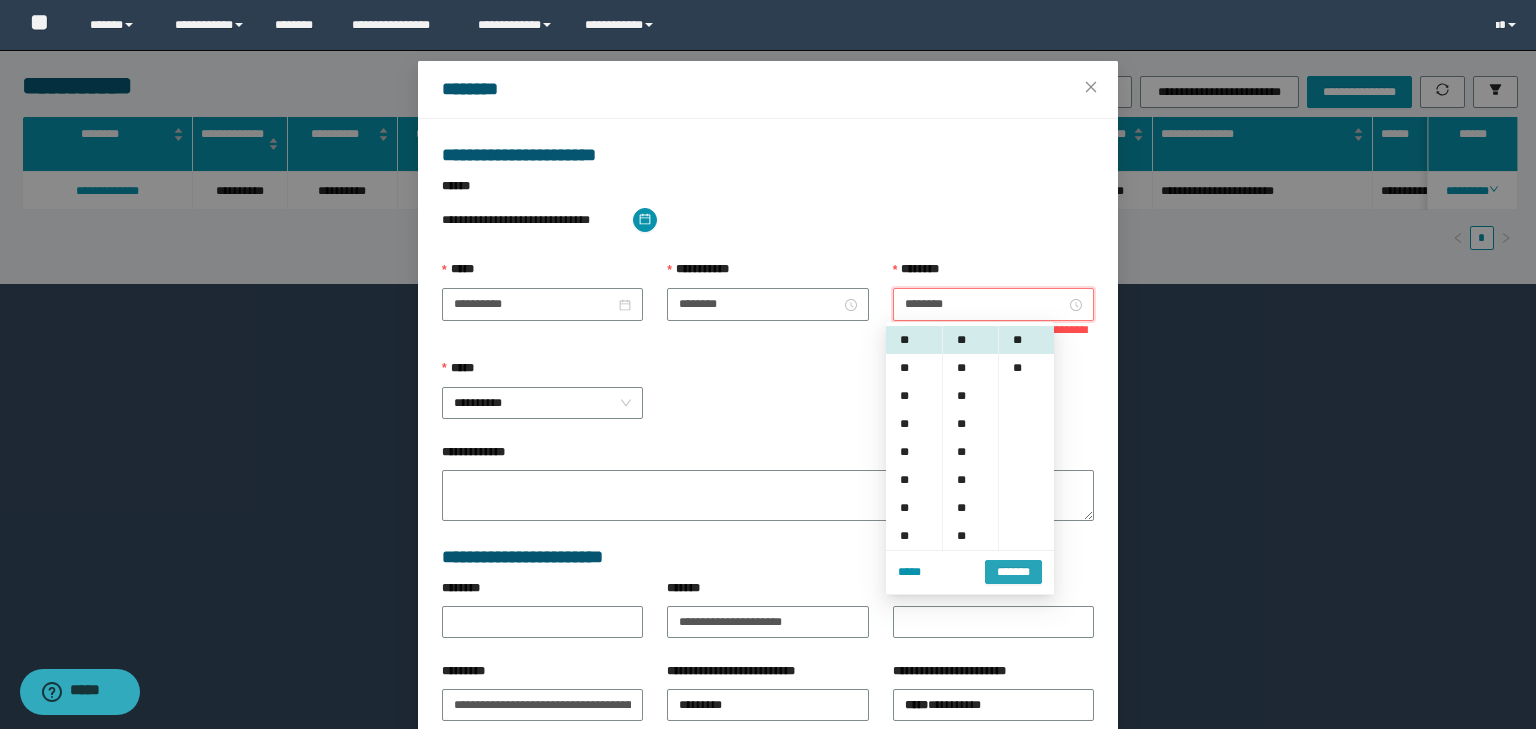click on "*******" at bounding box center (1013, 570) 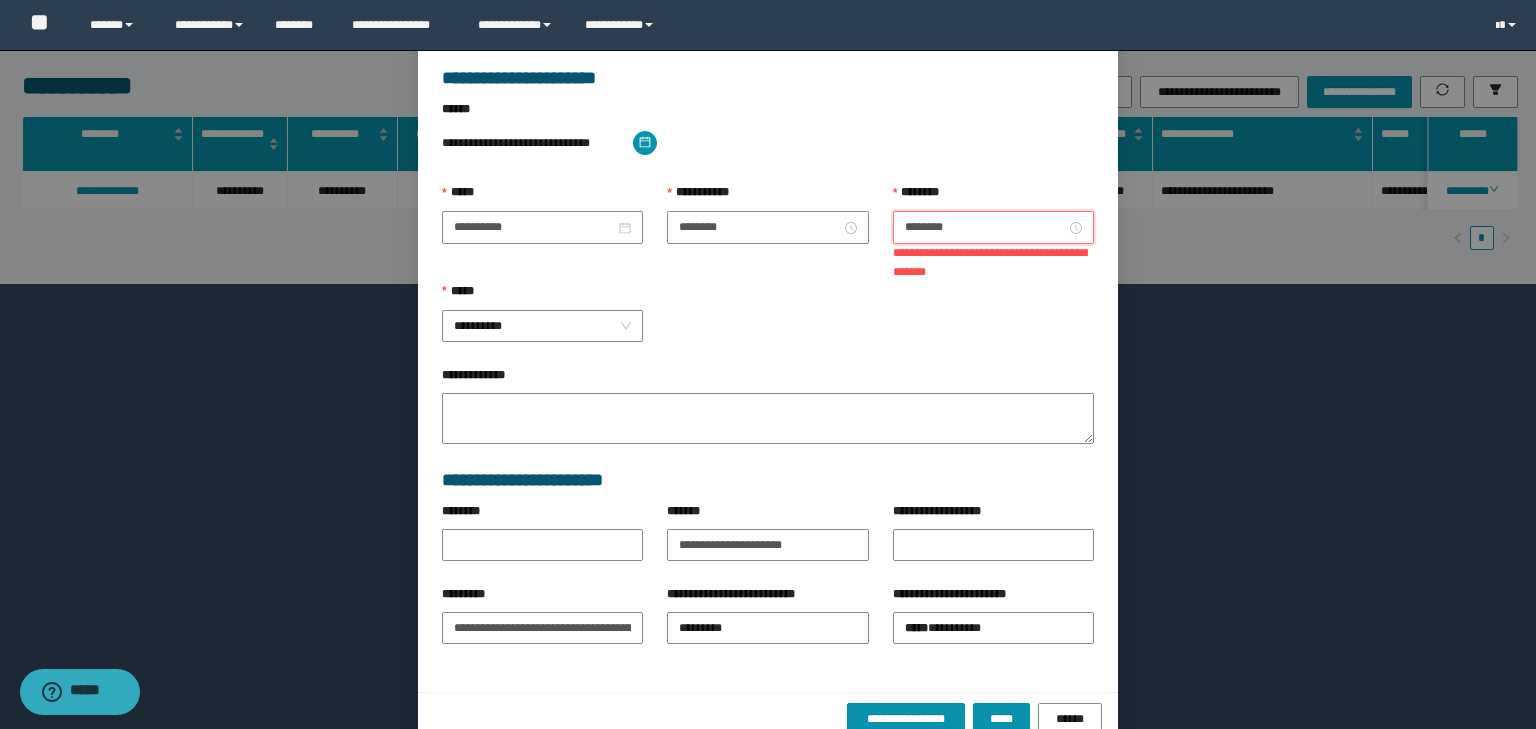 scroll, scrollTop: 152, scrollLeft: 0, axis: vertical 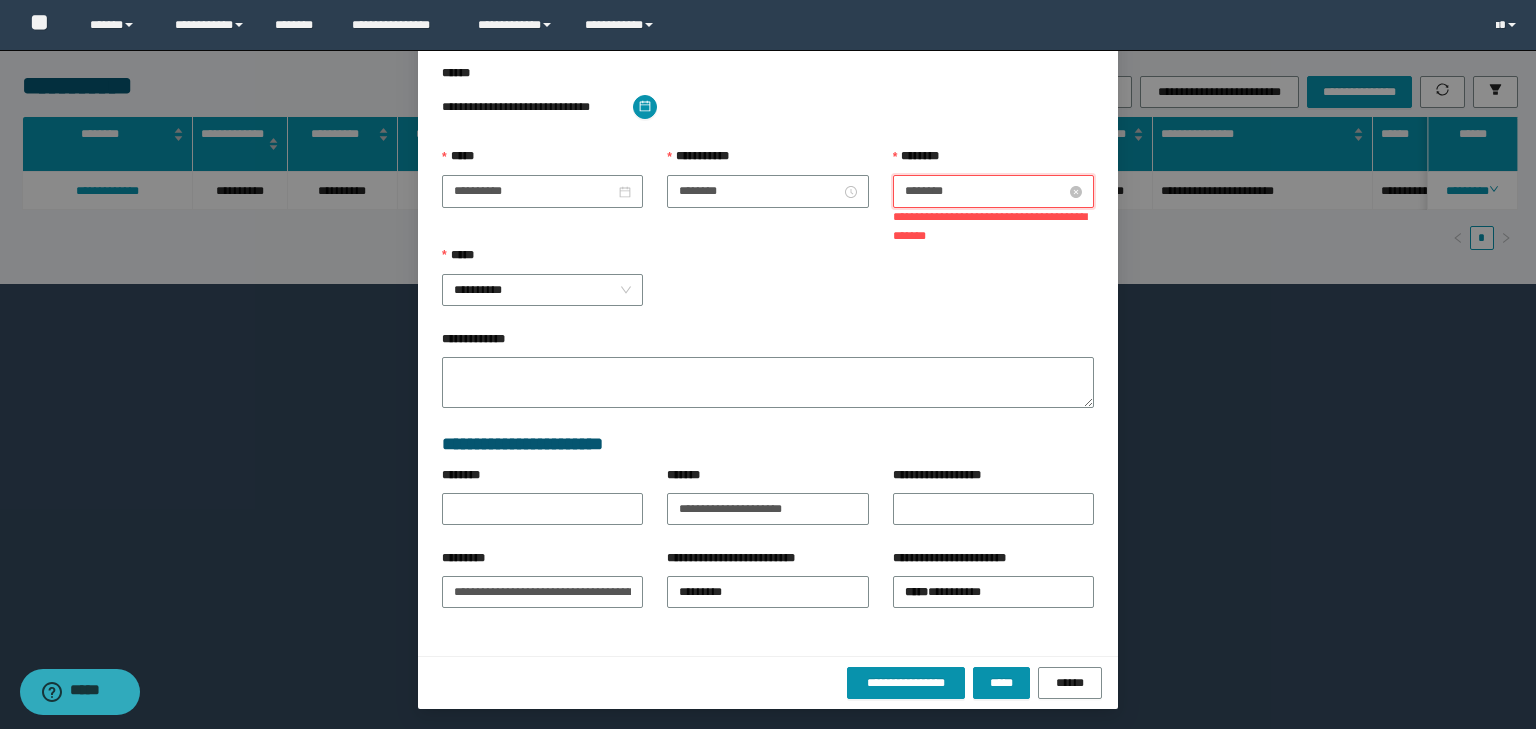click on "********" at bounding box center (985, 191) 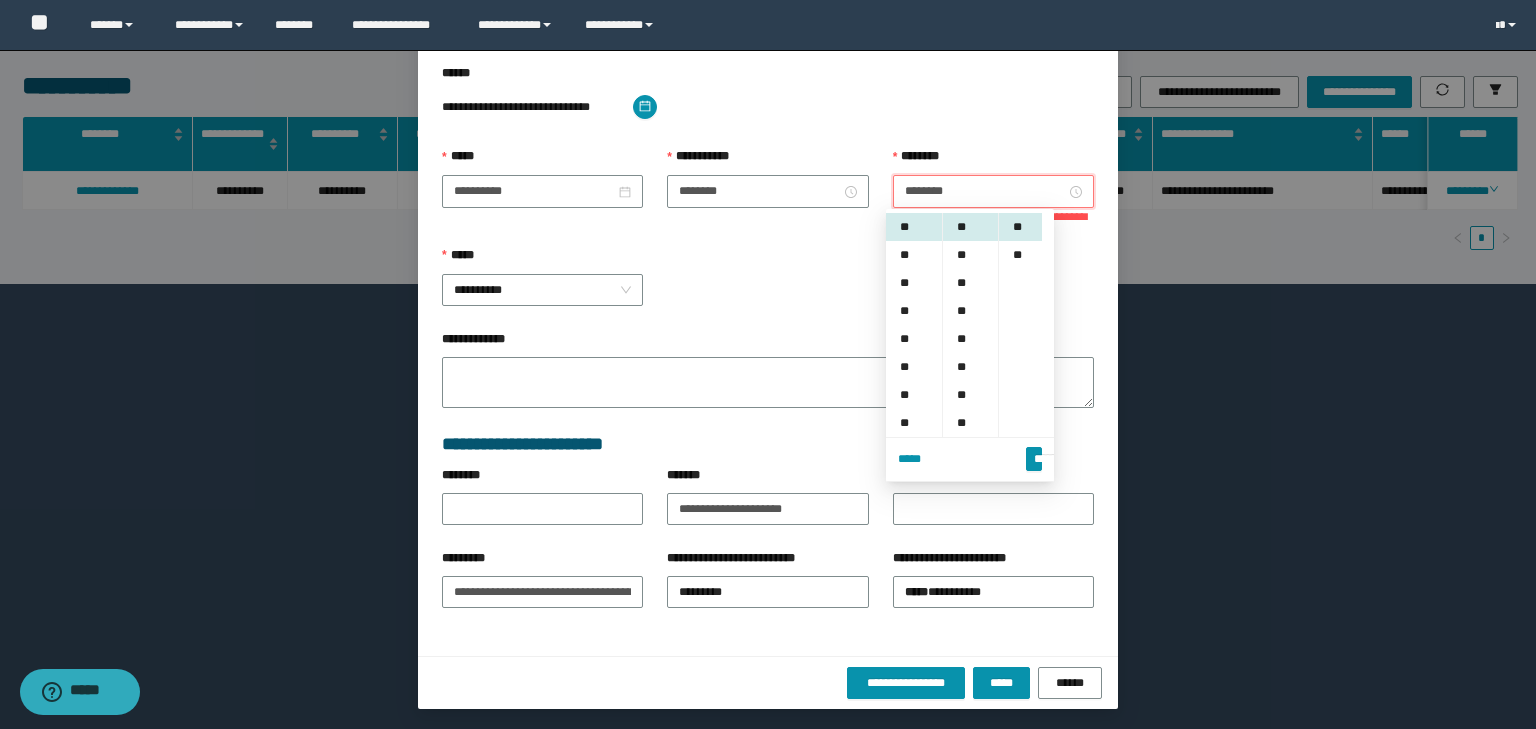 drag, startPoint x: 1014, startPoint y: 252, endPoint x: 1035, endPoint y: 279, distance: 34.20526 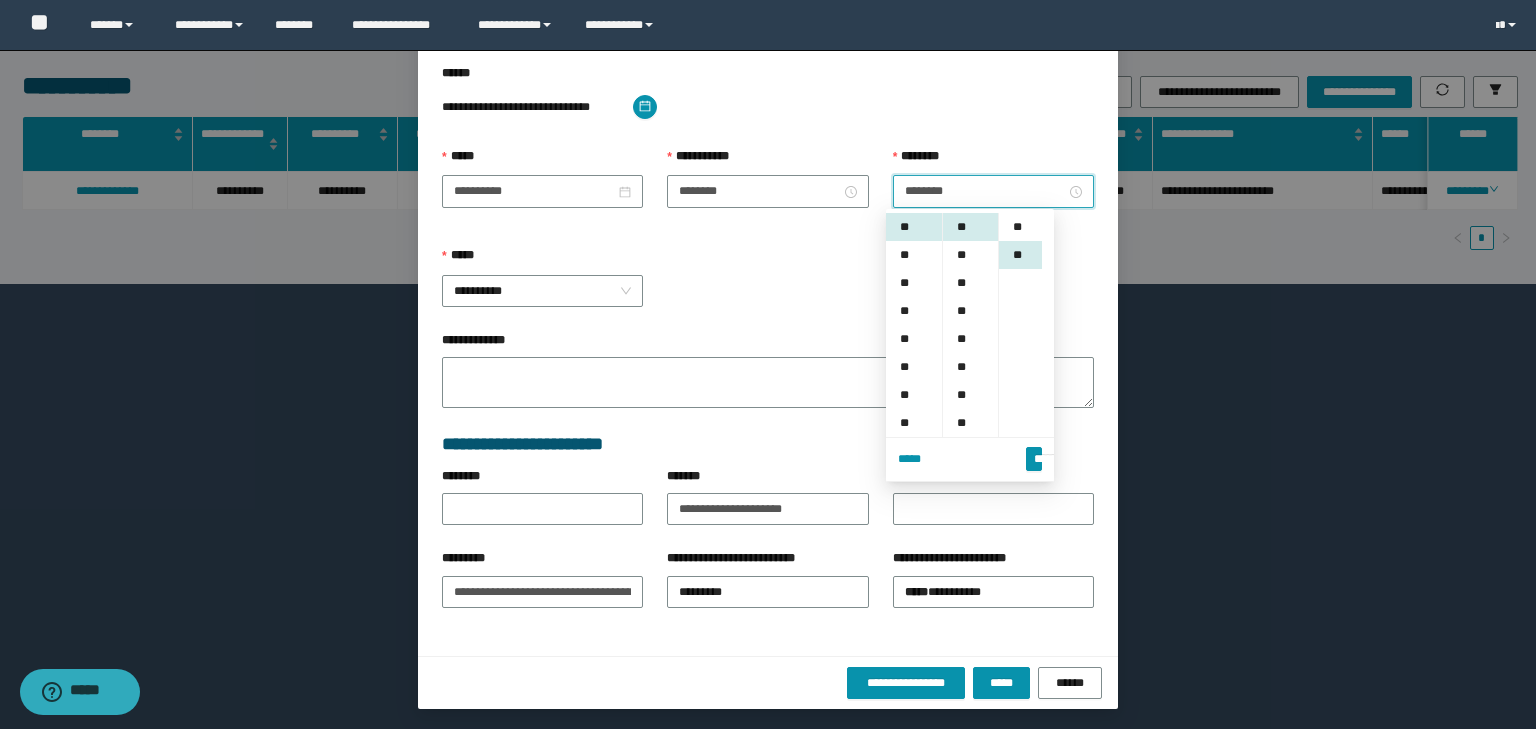 scroll, scrollTop: 28, scrollLeft: 0, axis: vertical 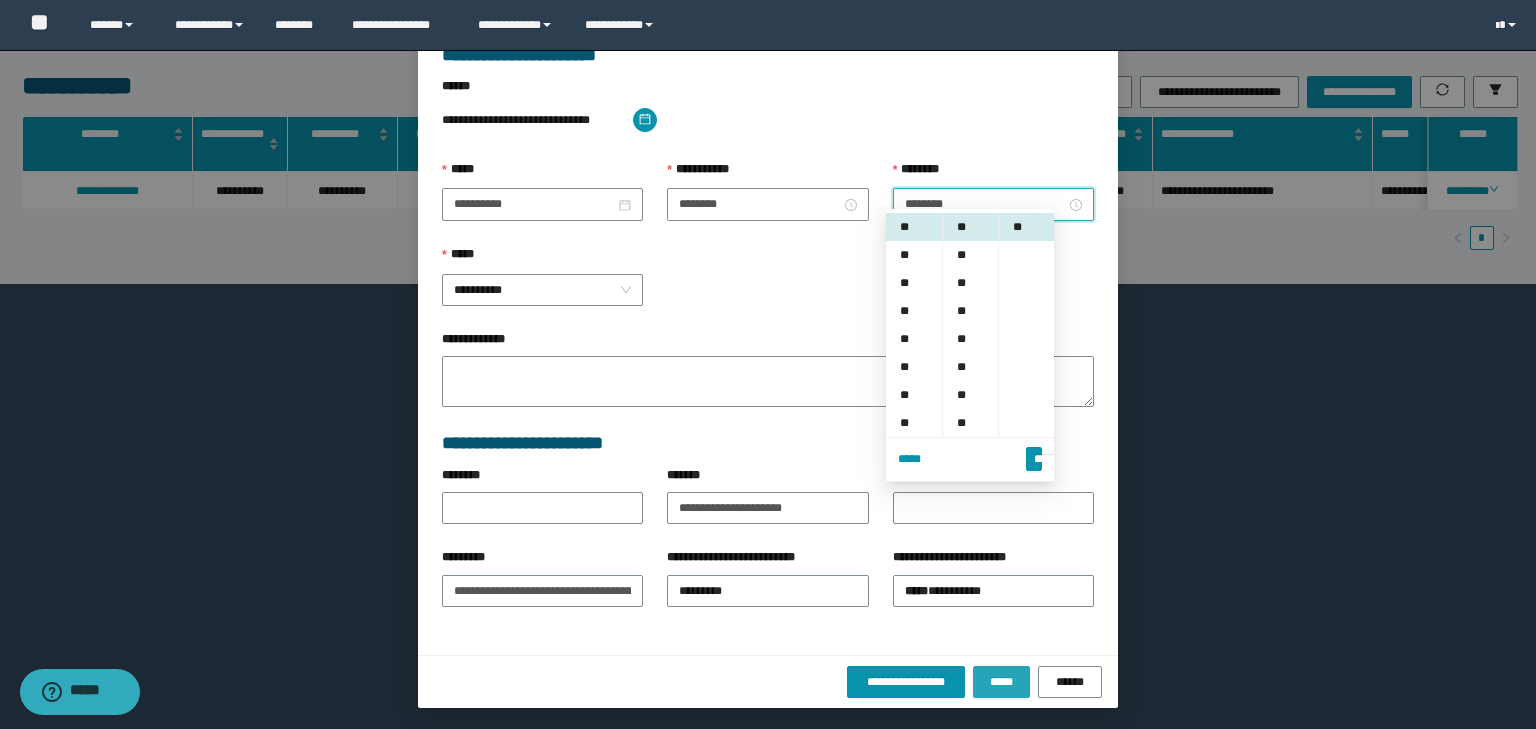 click on "*****" at bounding box center (1001, 682) 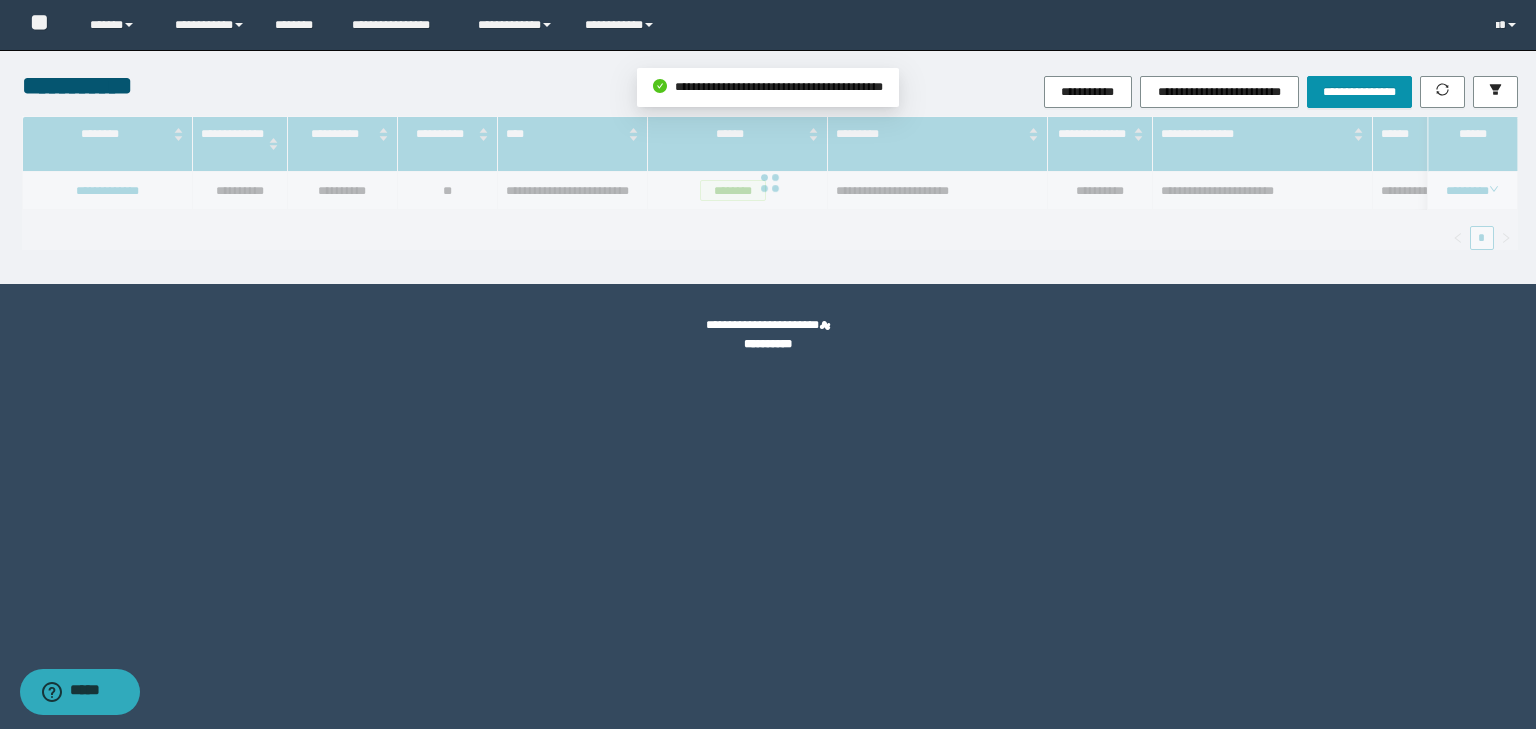 scroll, scrollTop: 39, scrollLeft: 0, axis: vertical 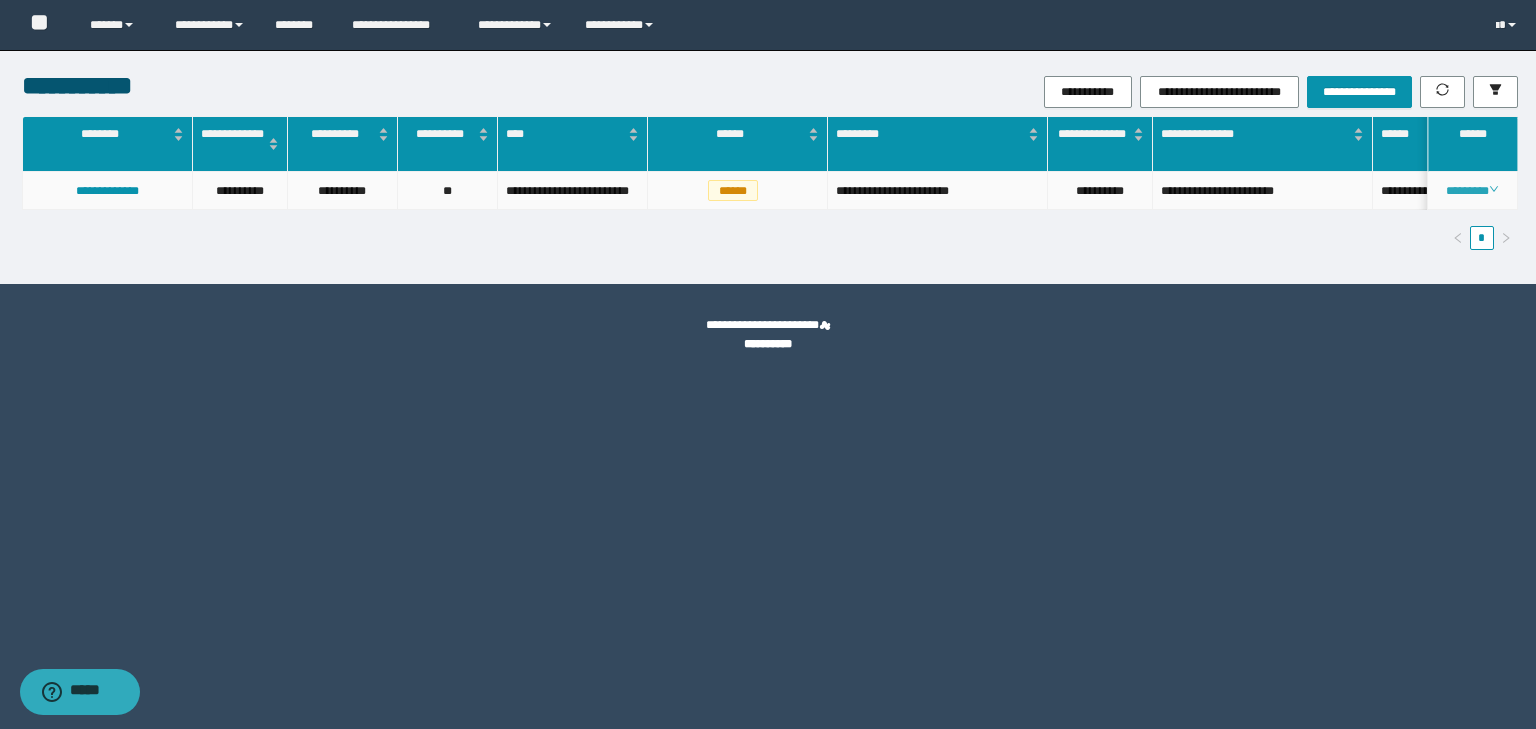 click 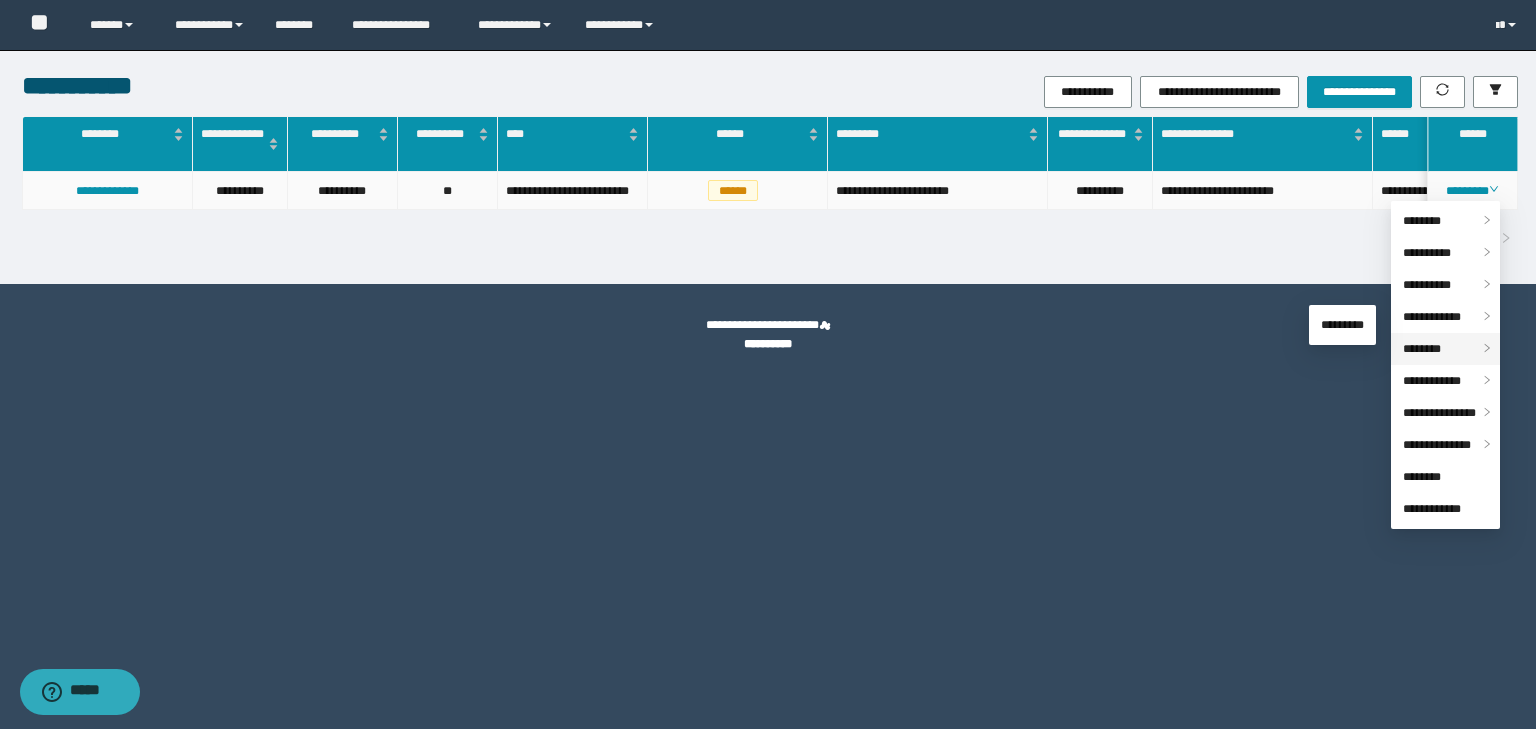 click on "********" at bounding box center [1422, 349] 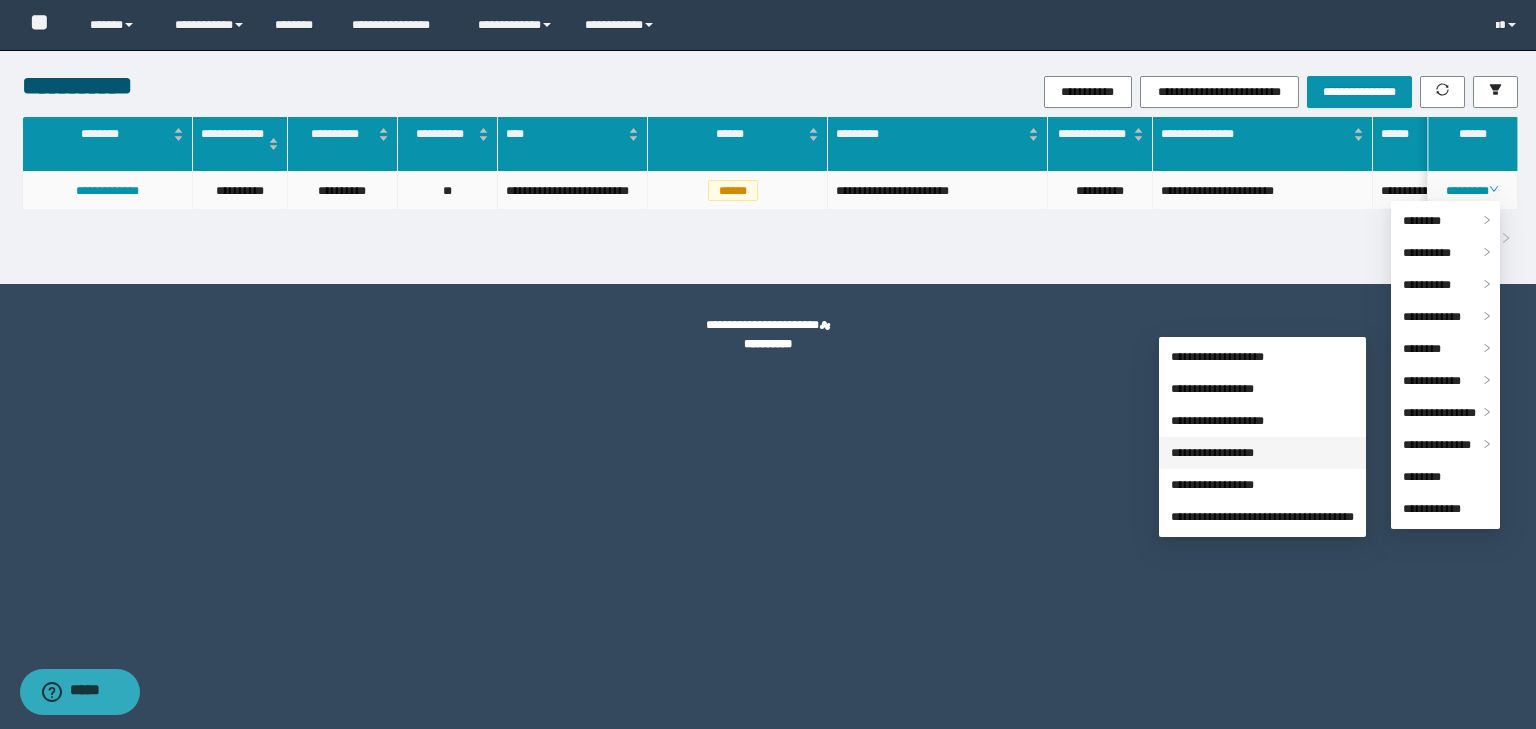 click on "**********" at bounding box center (1212, 453) 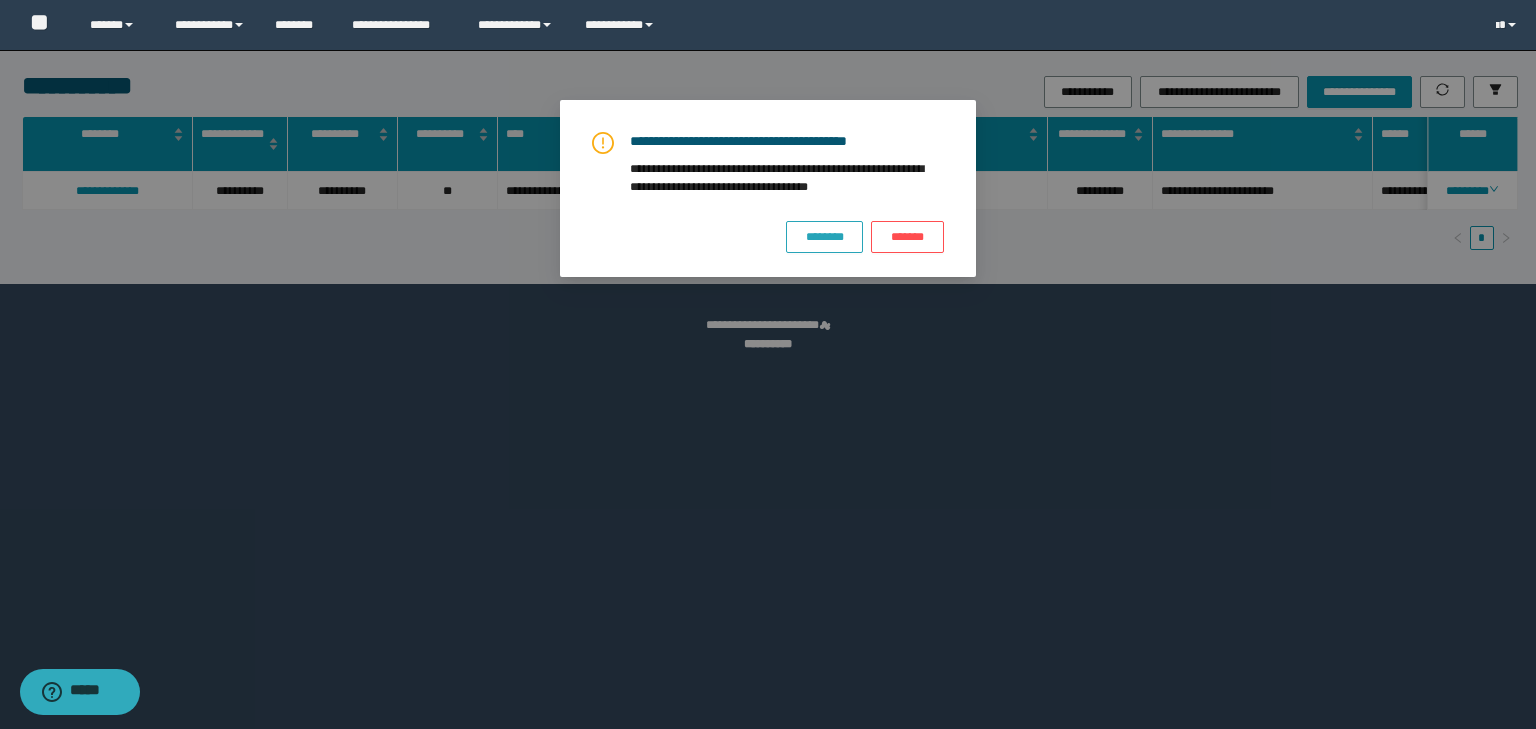 click on "********" at bounding box center (824, 237) 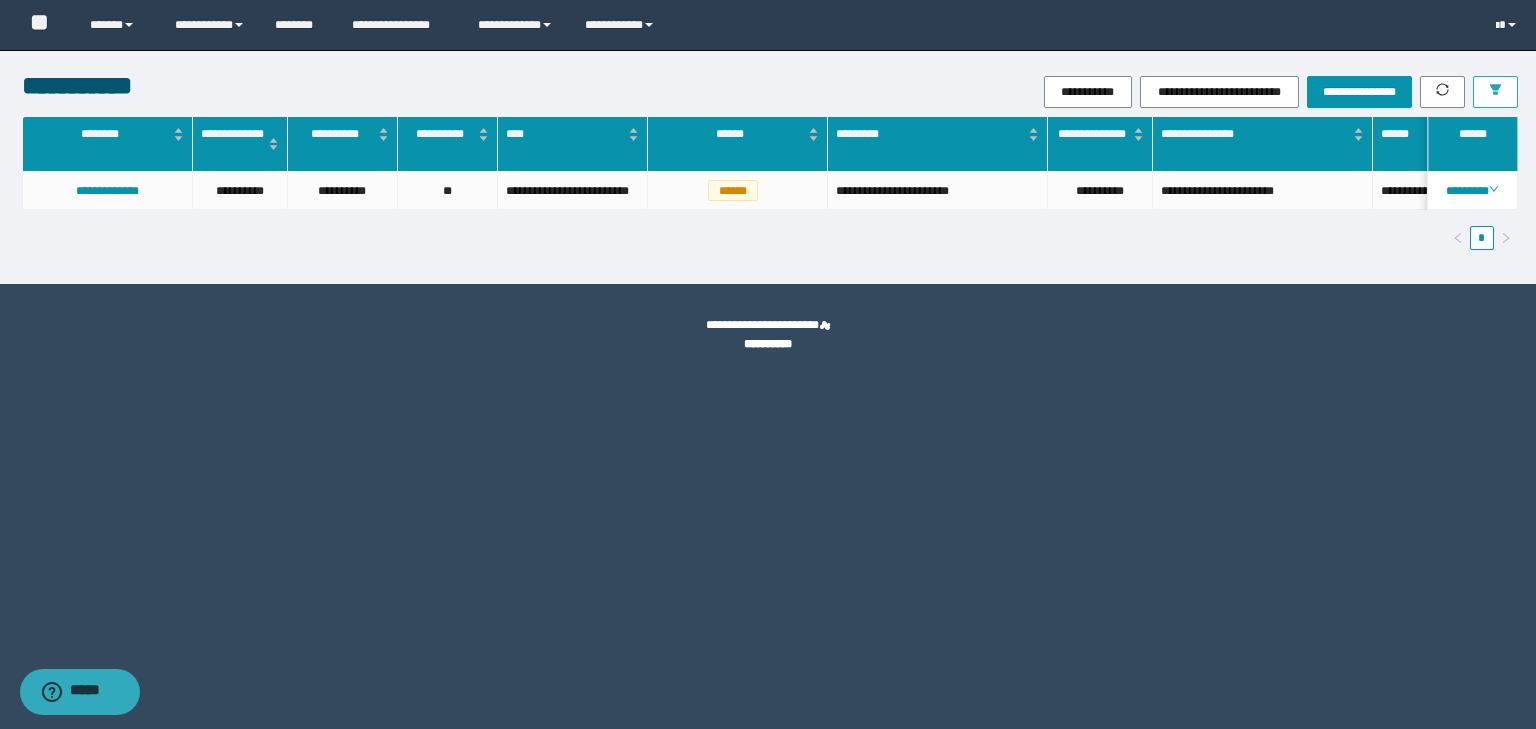 click 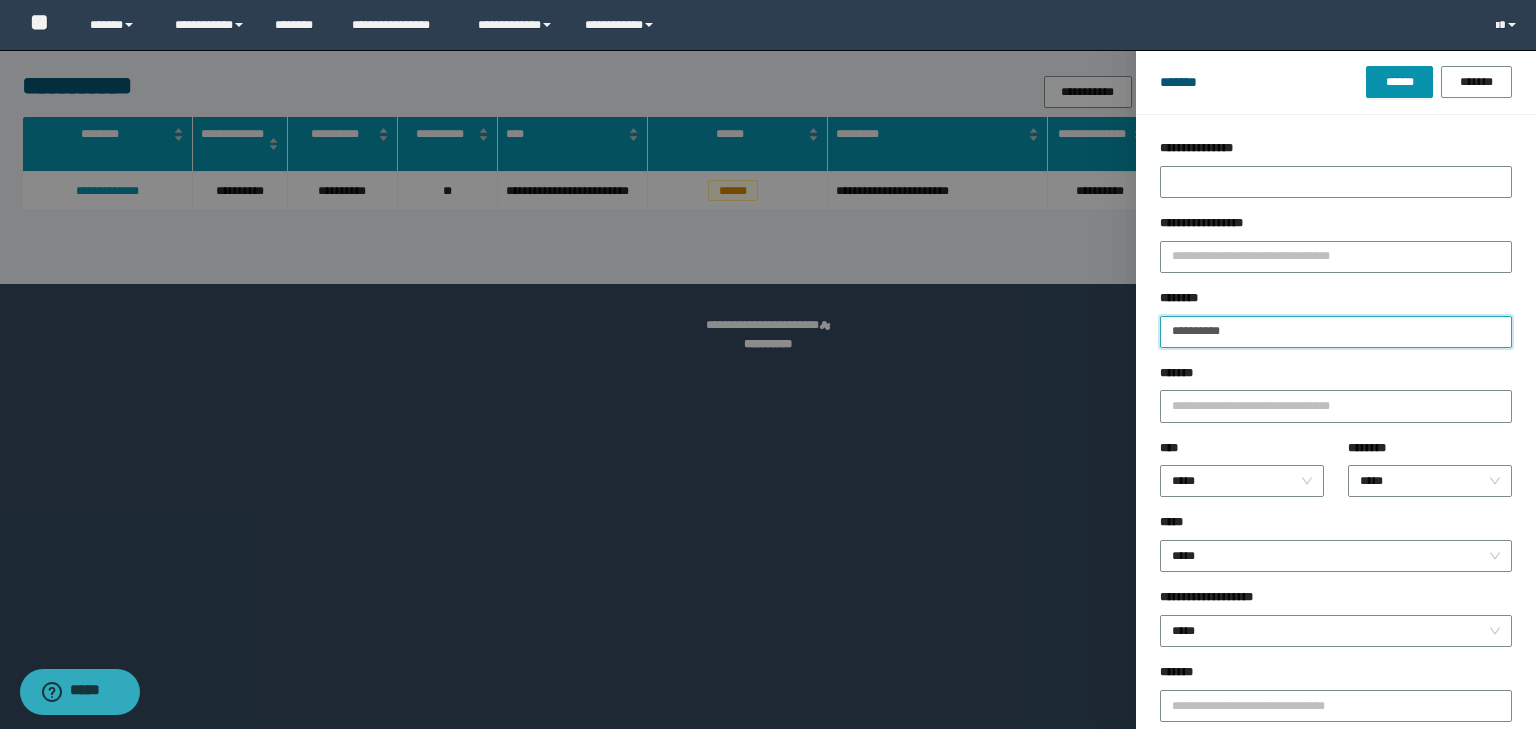 drag, startPoint x: 1246, startPoint y: 334, endPoint x: 1104, endPoint y: 341, distance: 142.17242 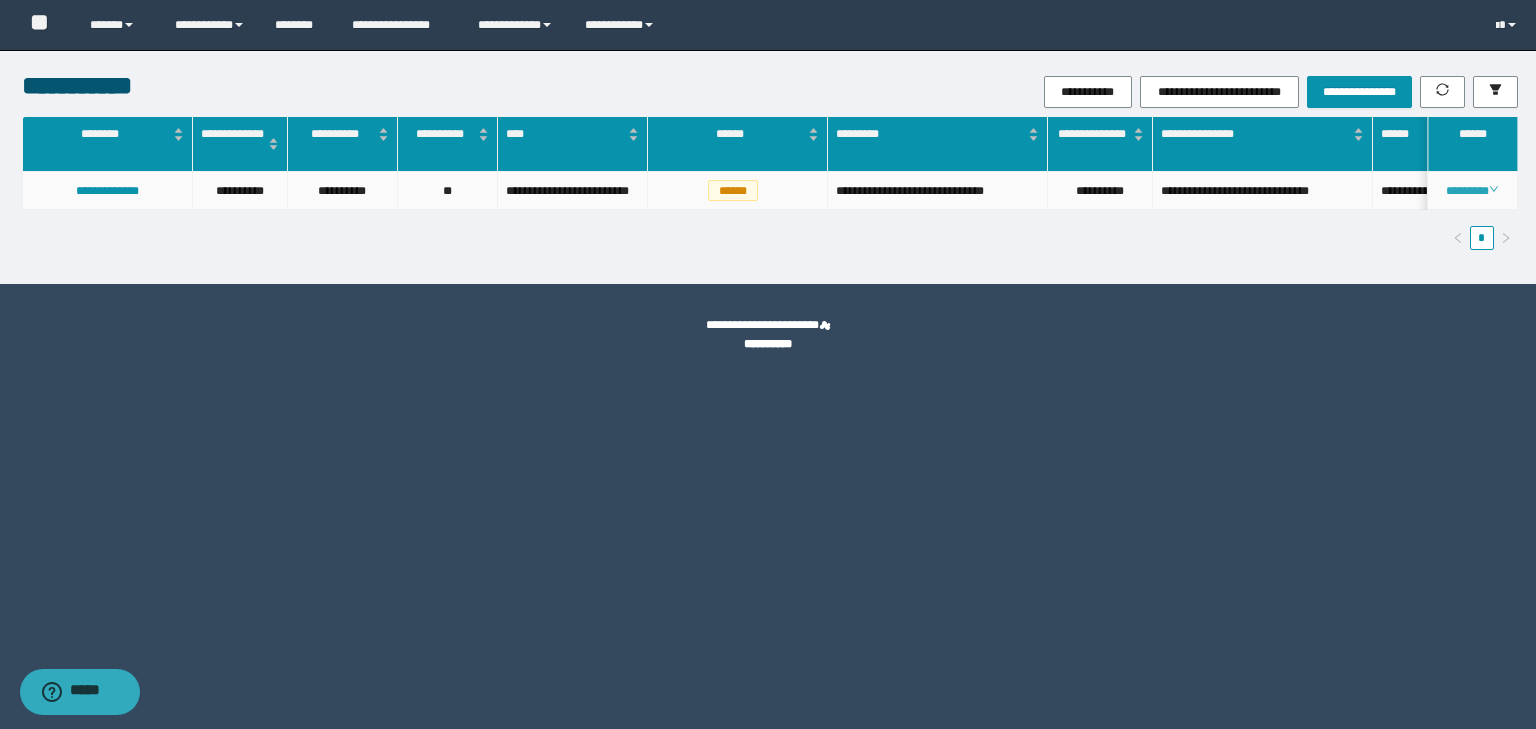 click 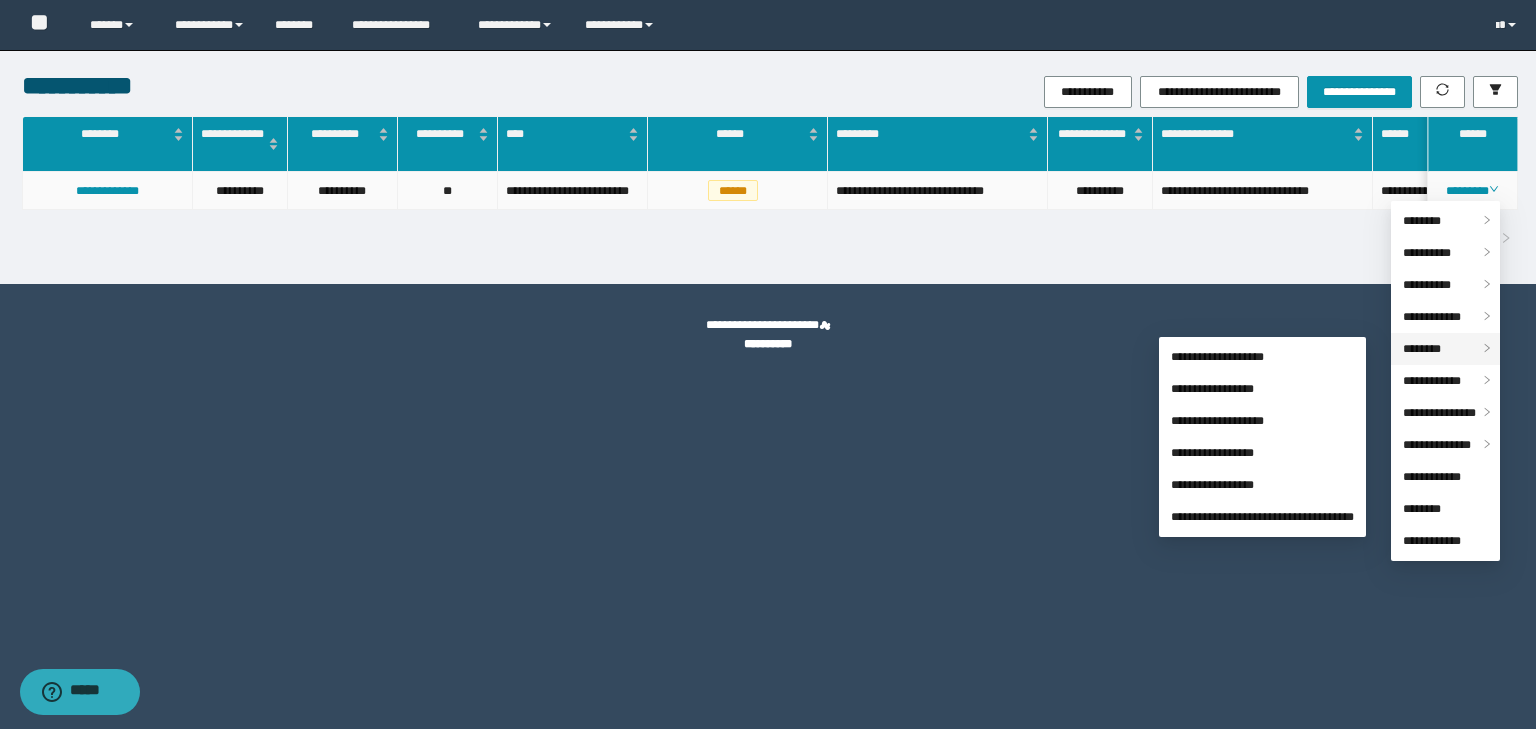click on "********" at bounding box center (1422, 349) 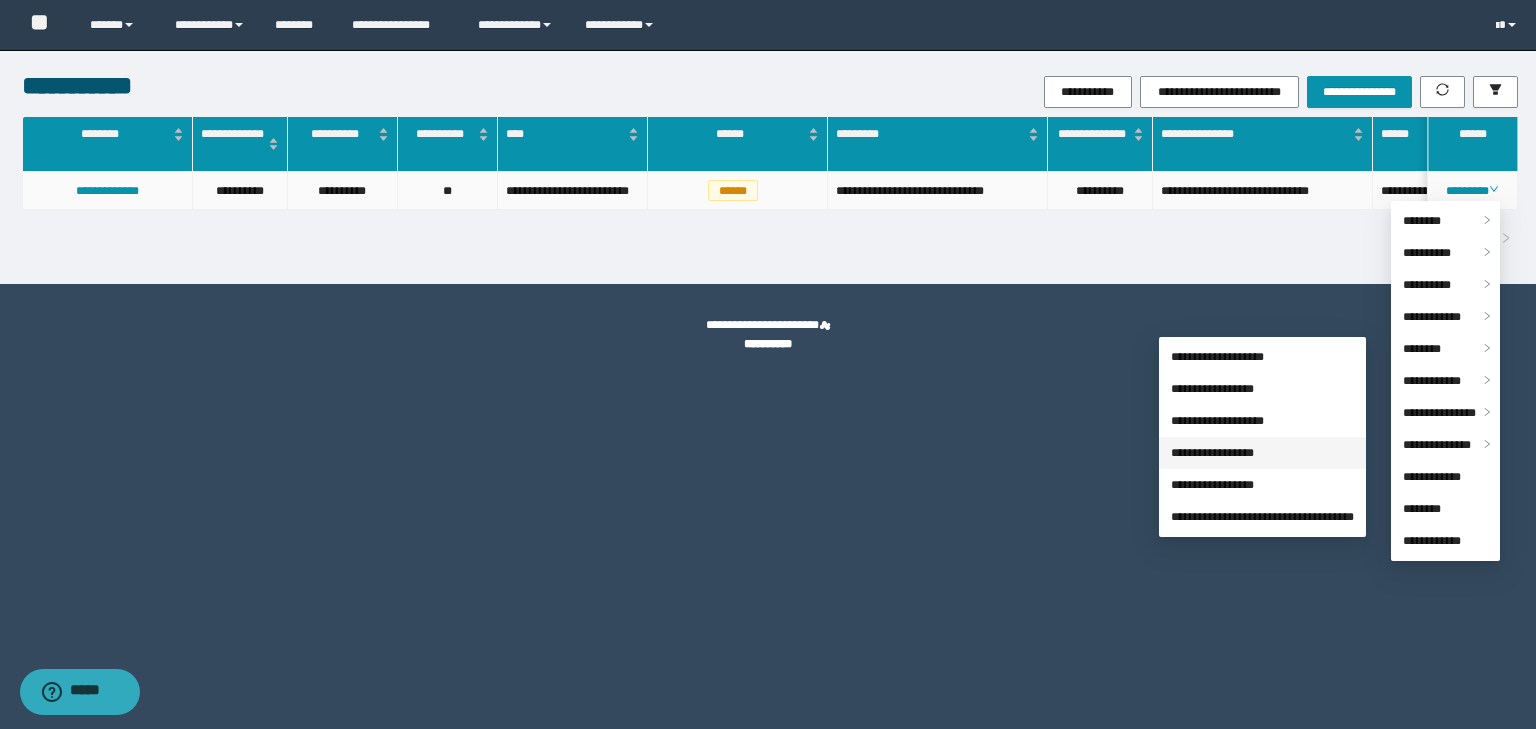 click on "**********" at bounding box center (1212, 453) 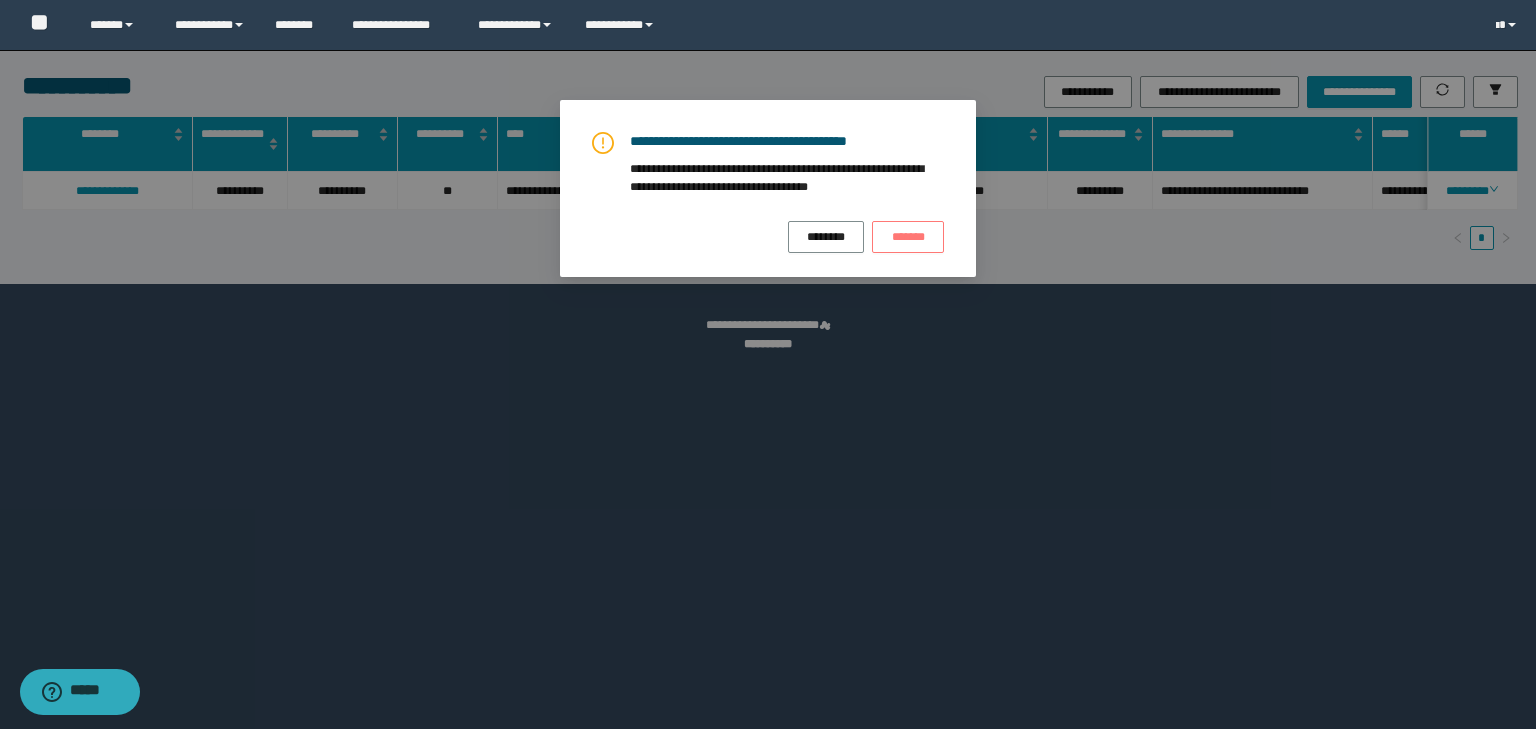 click on "*******" at bounding box center (908, 237) 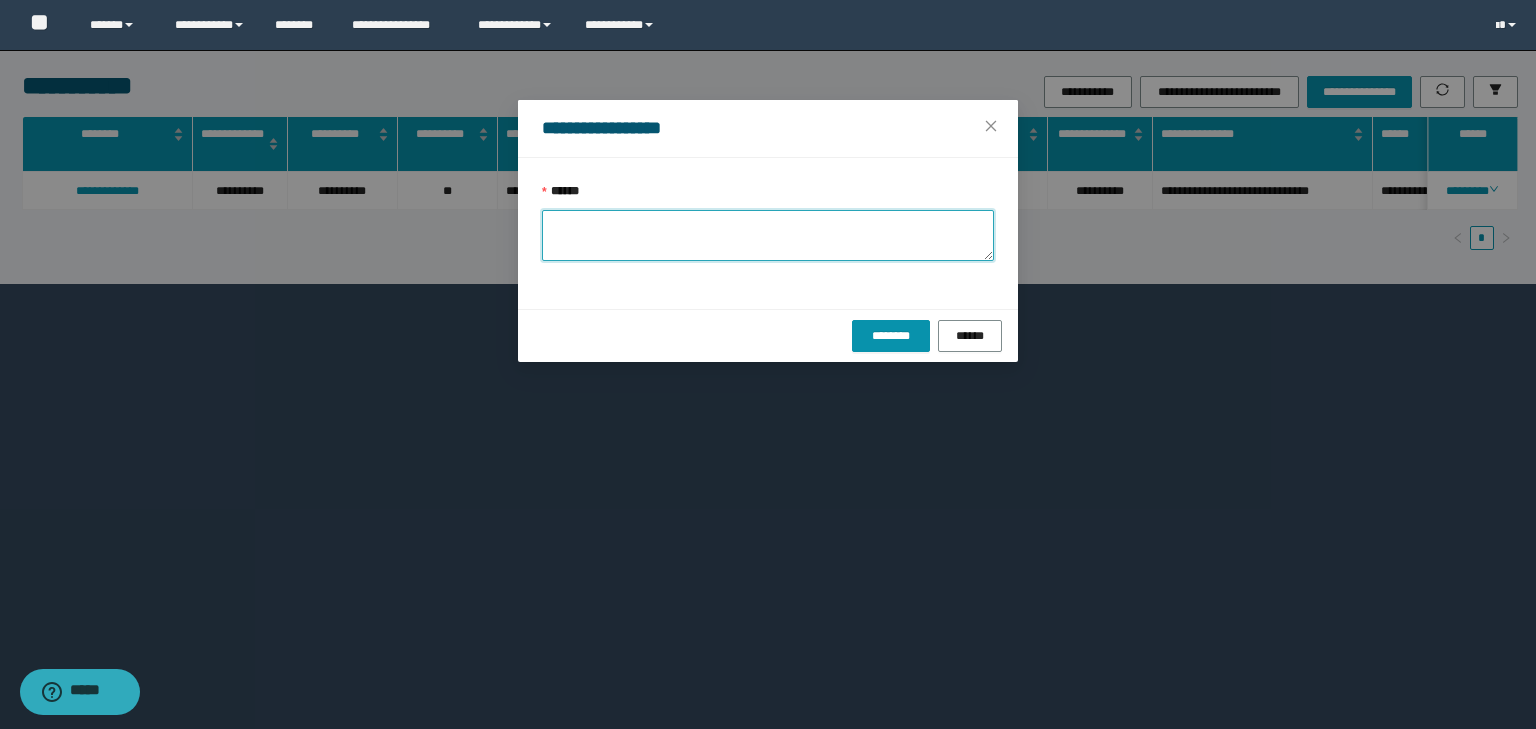 click on "******" at bounding box center [768, 235] 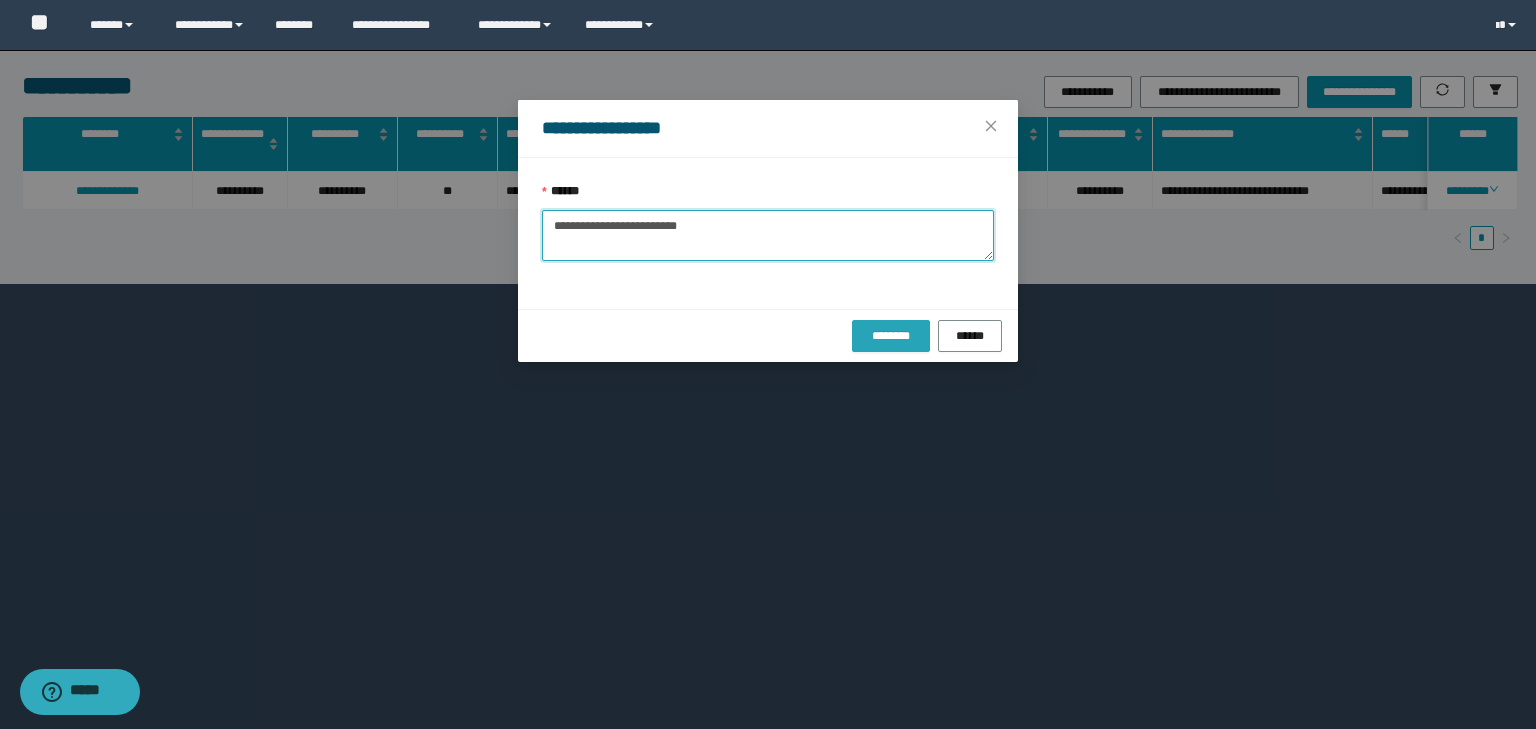 type on "**********" 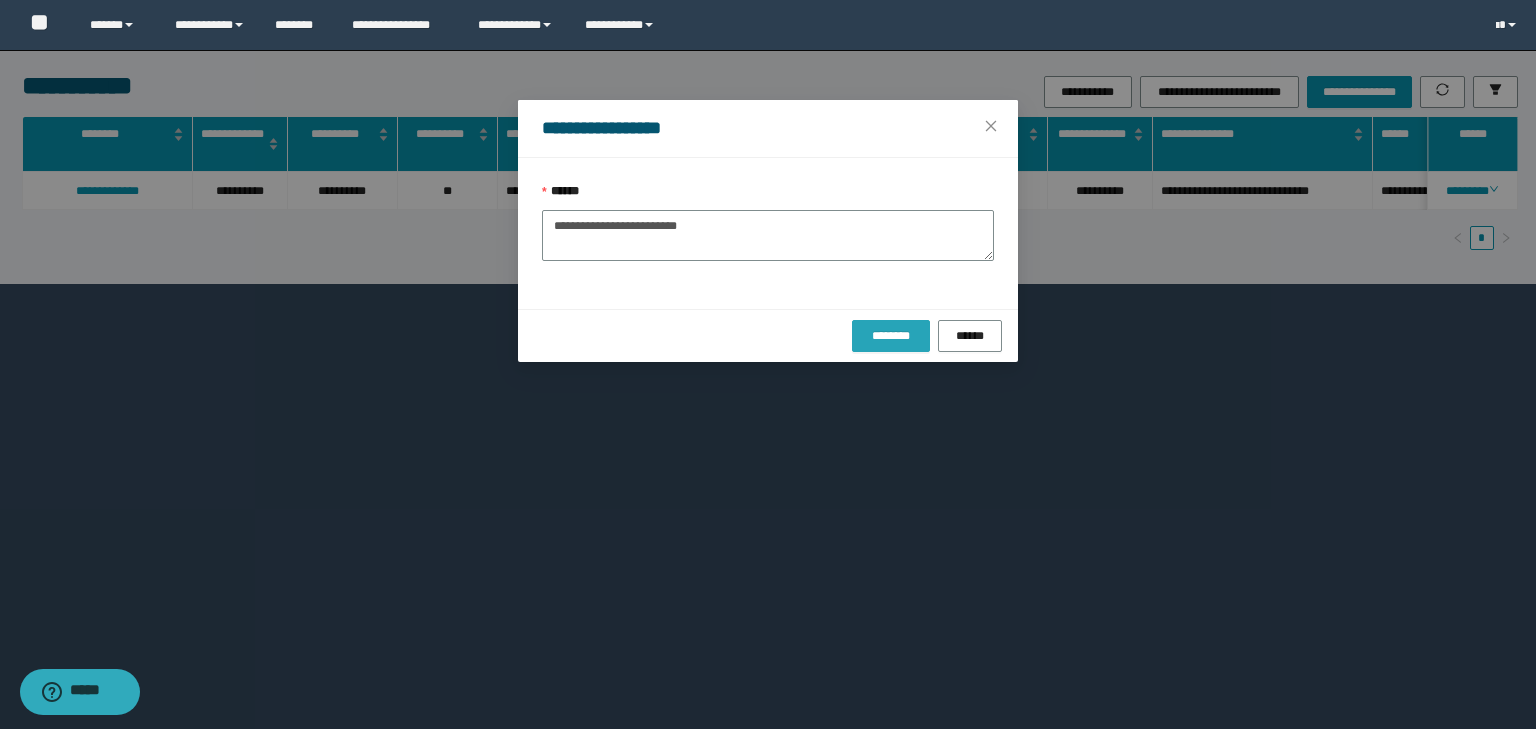 click on "********" at bounding box center [890, 336] 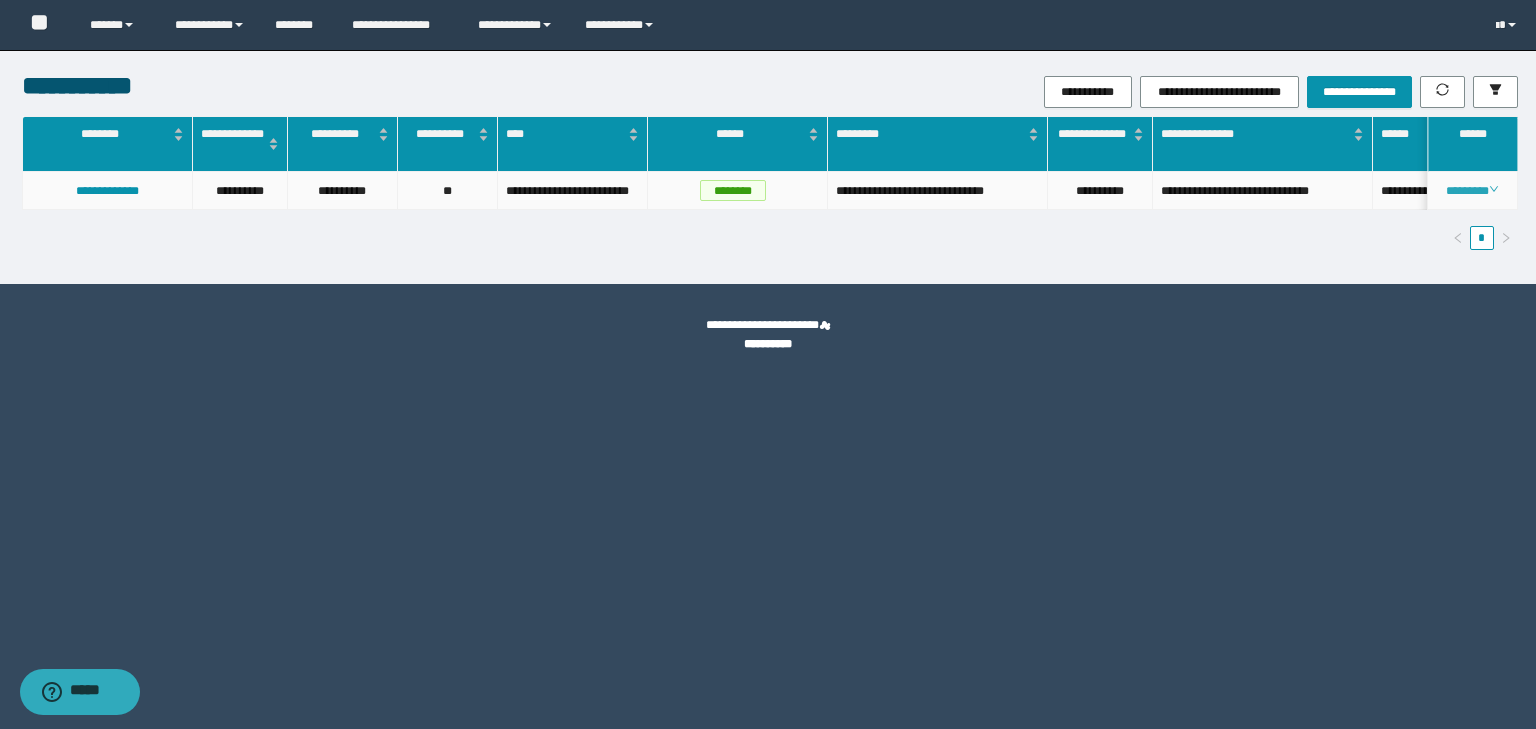 click 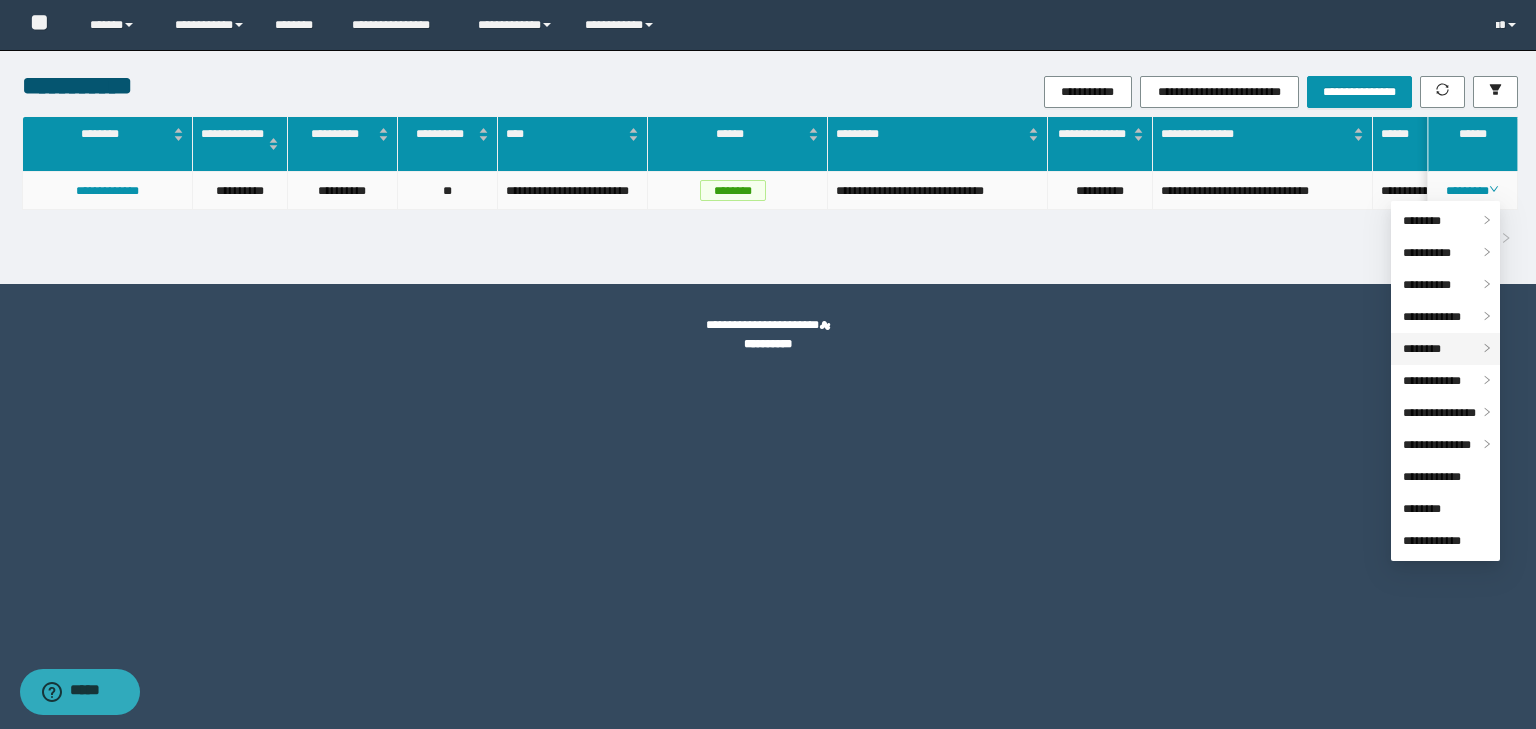 click on "********" at bounding box center (1422, 349) 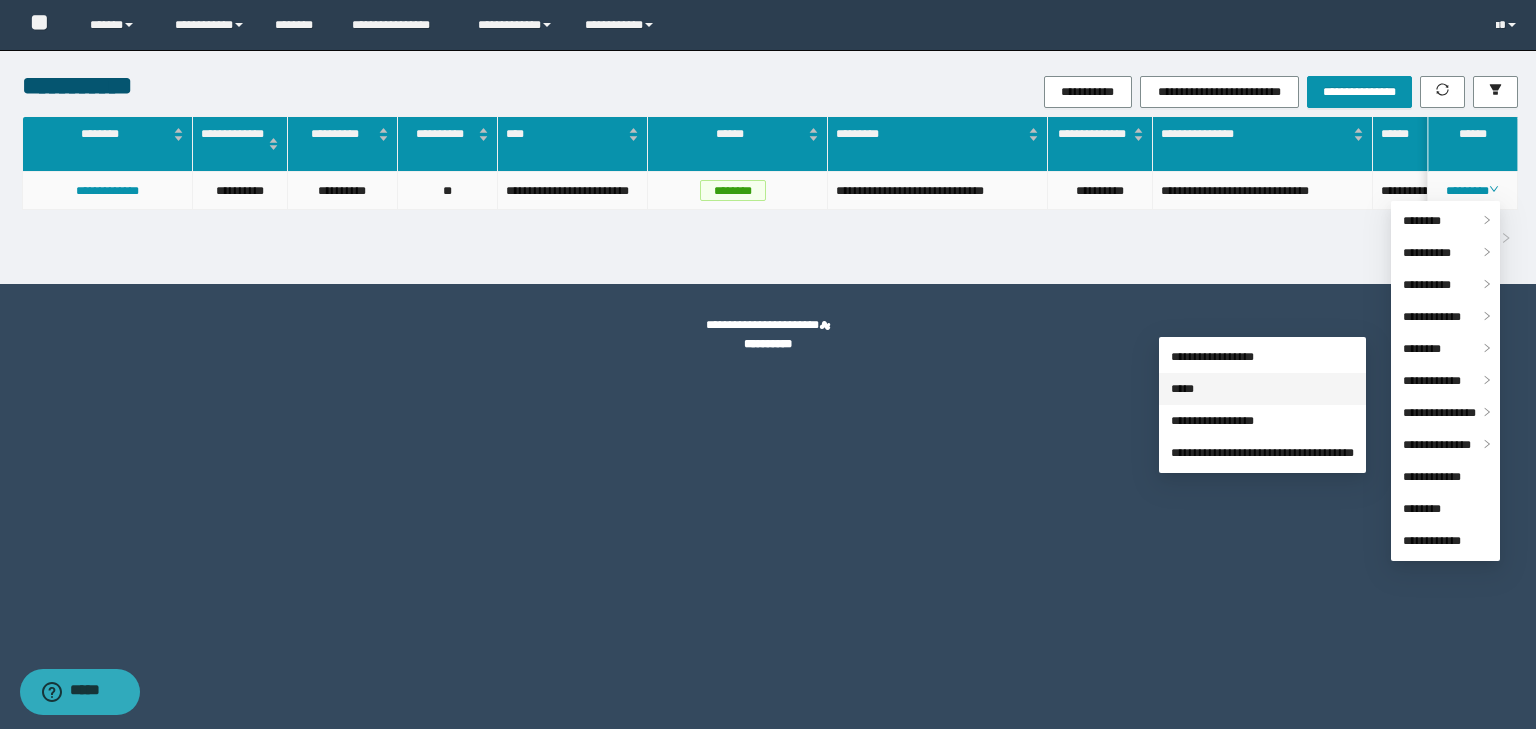 click on "*****" at bounding box center [1182, 389] 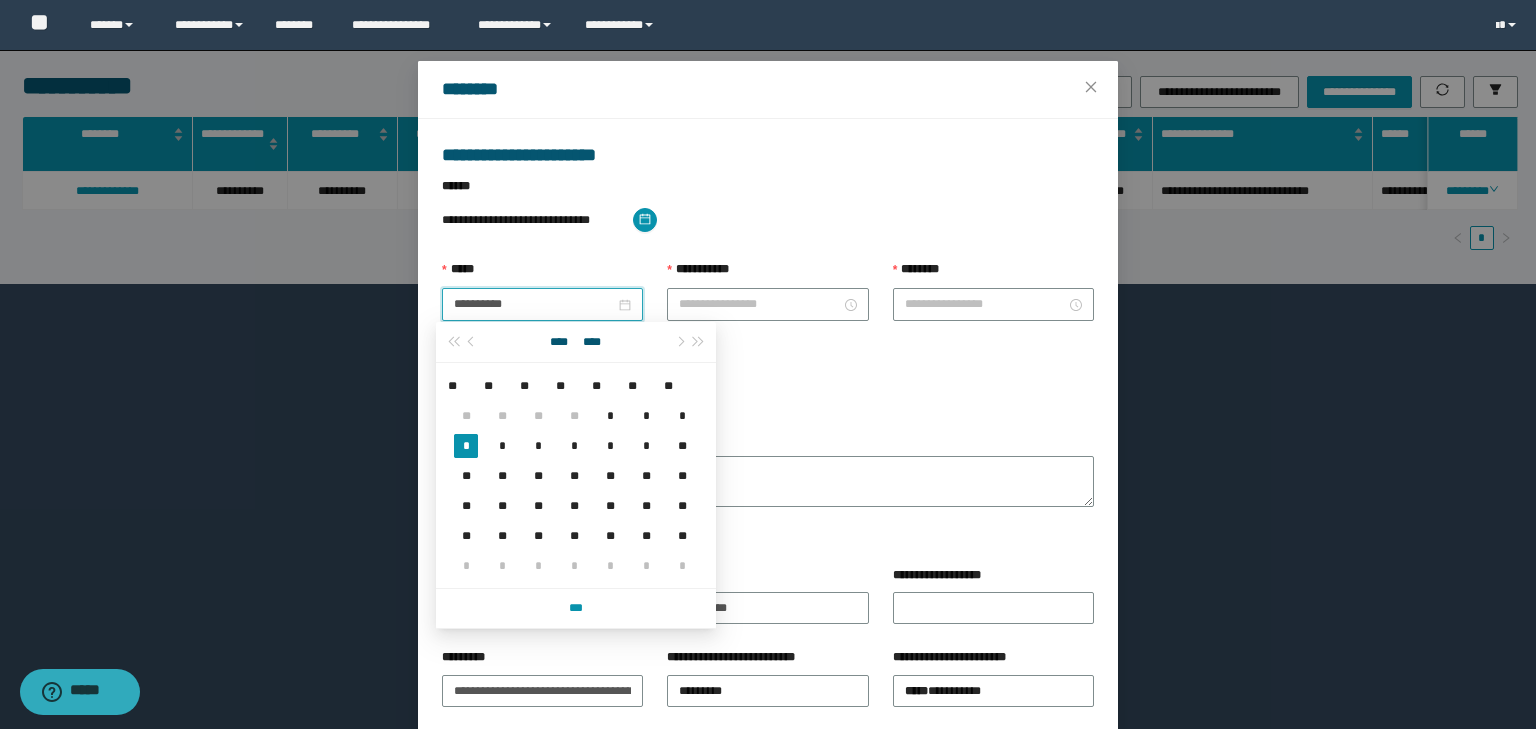 drag, startPoint x: 524, startPoint y: 293, endPoint x: 403, endPoint y: 296, distance: 121.037186 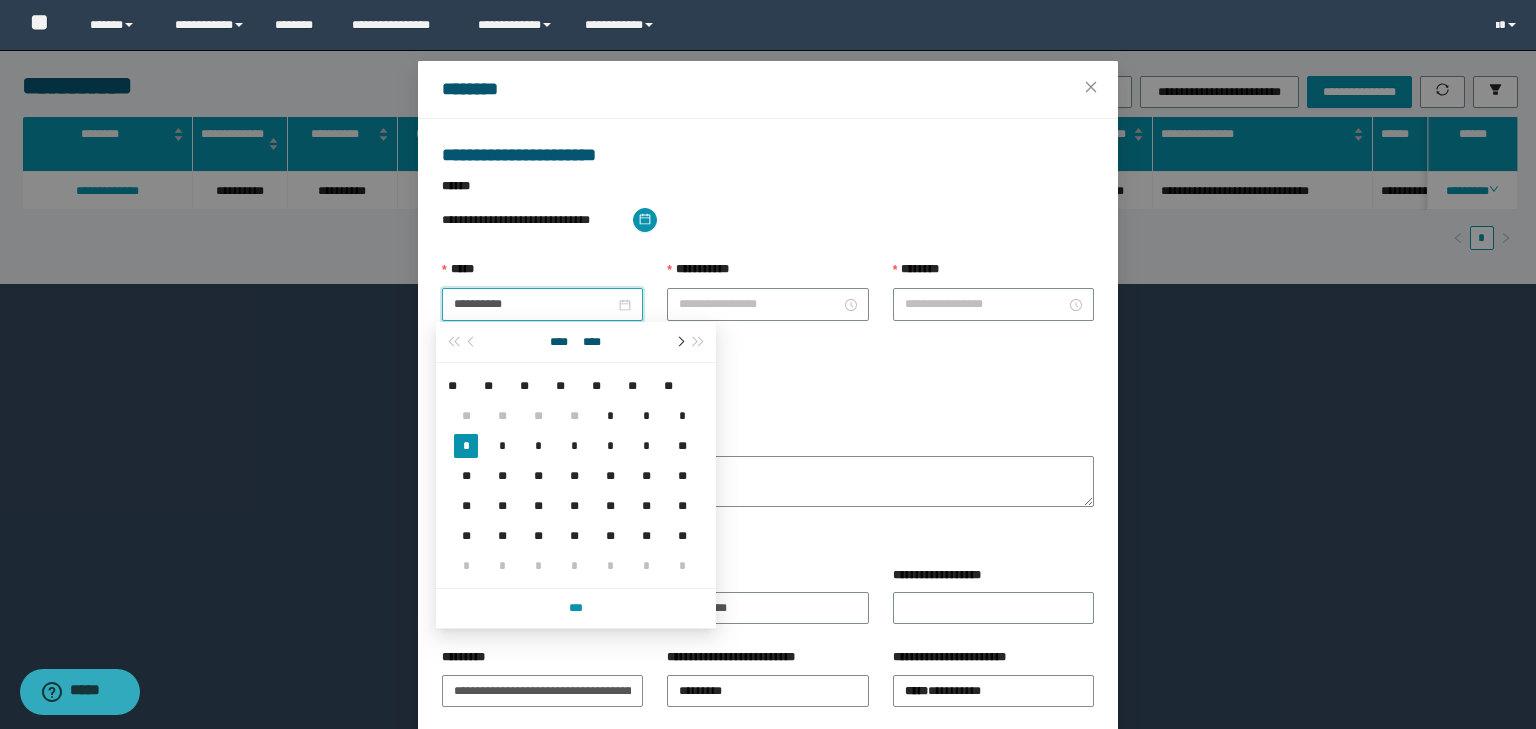 click at bounding box center [679, 342] 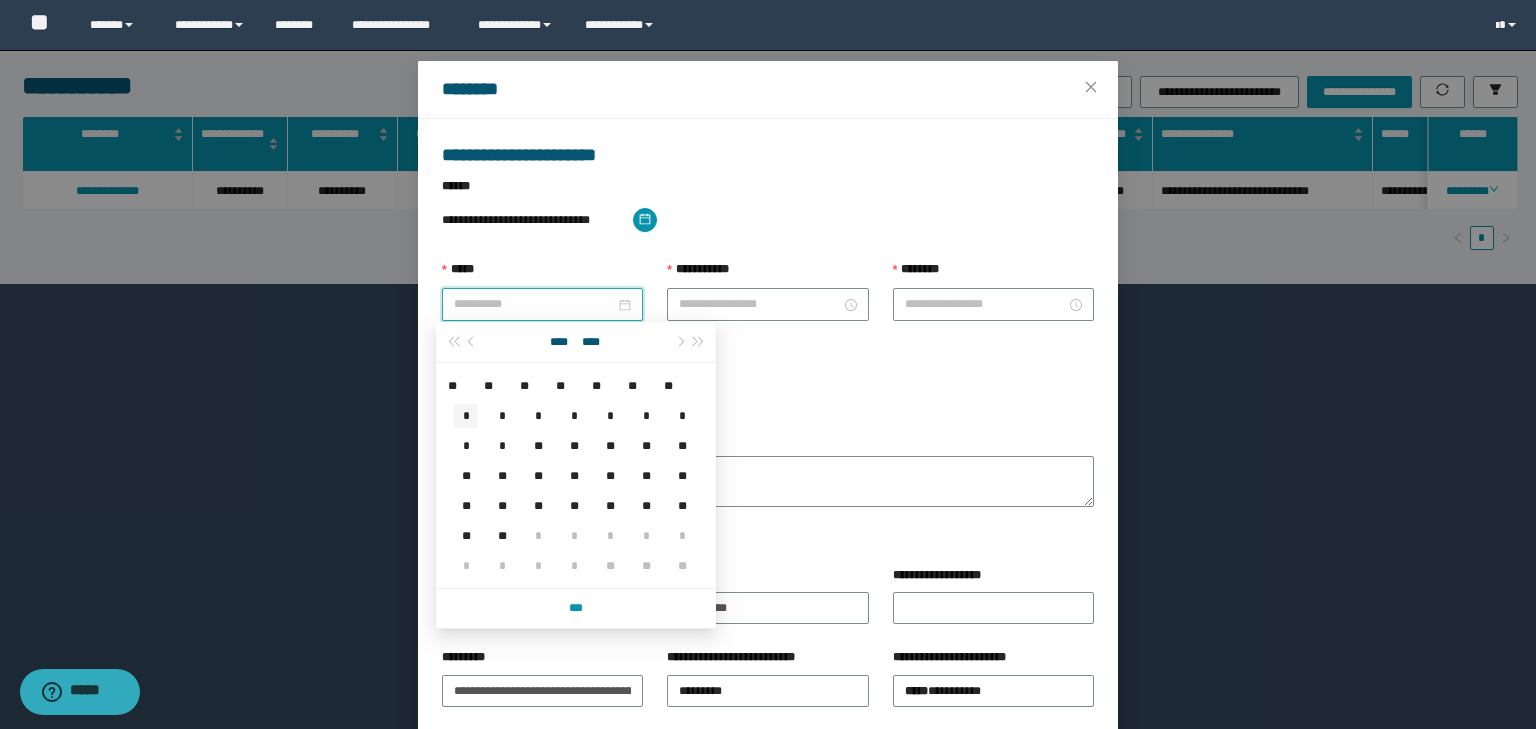 type on "**********" 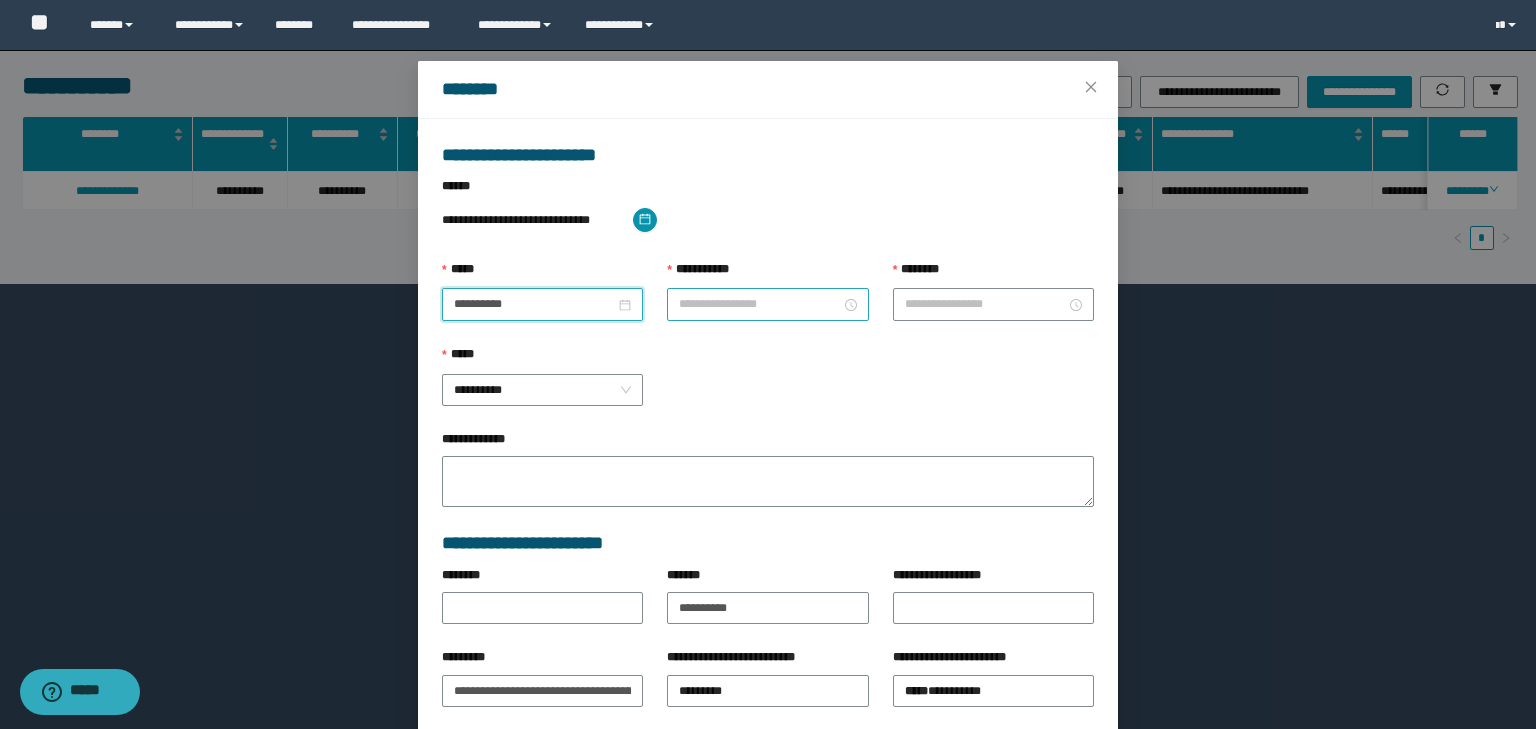 click on "**********" at bounding box center [759, 304] 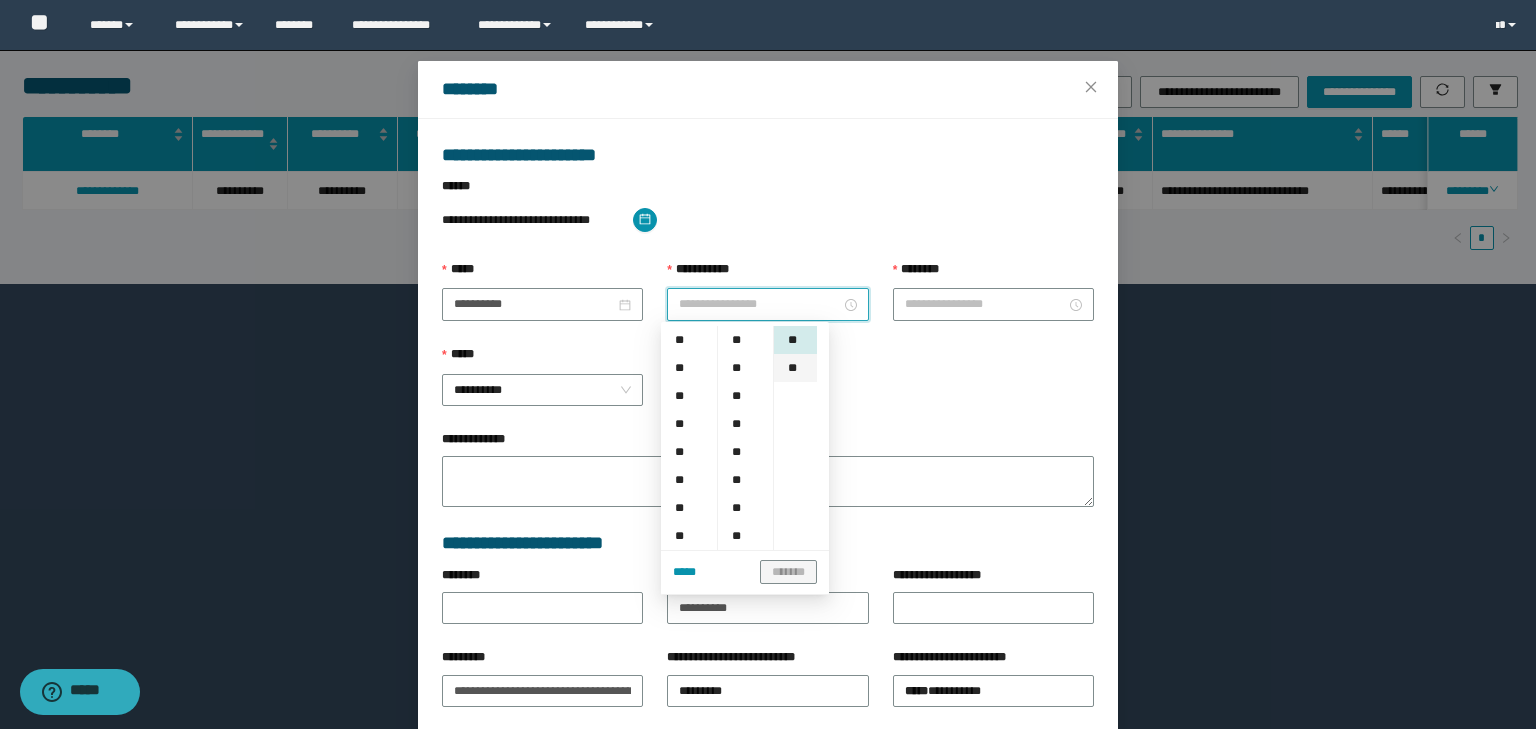 click on "**" at bounding box center (795, 368) 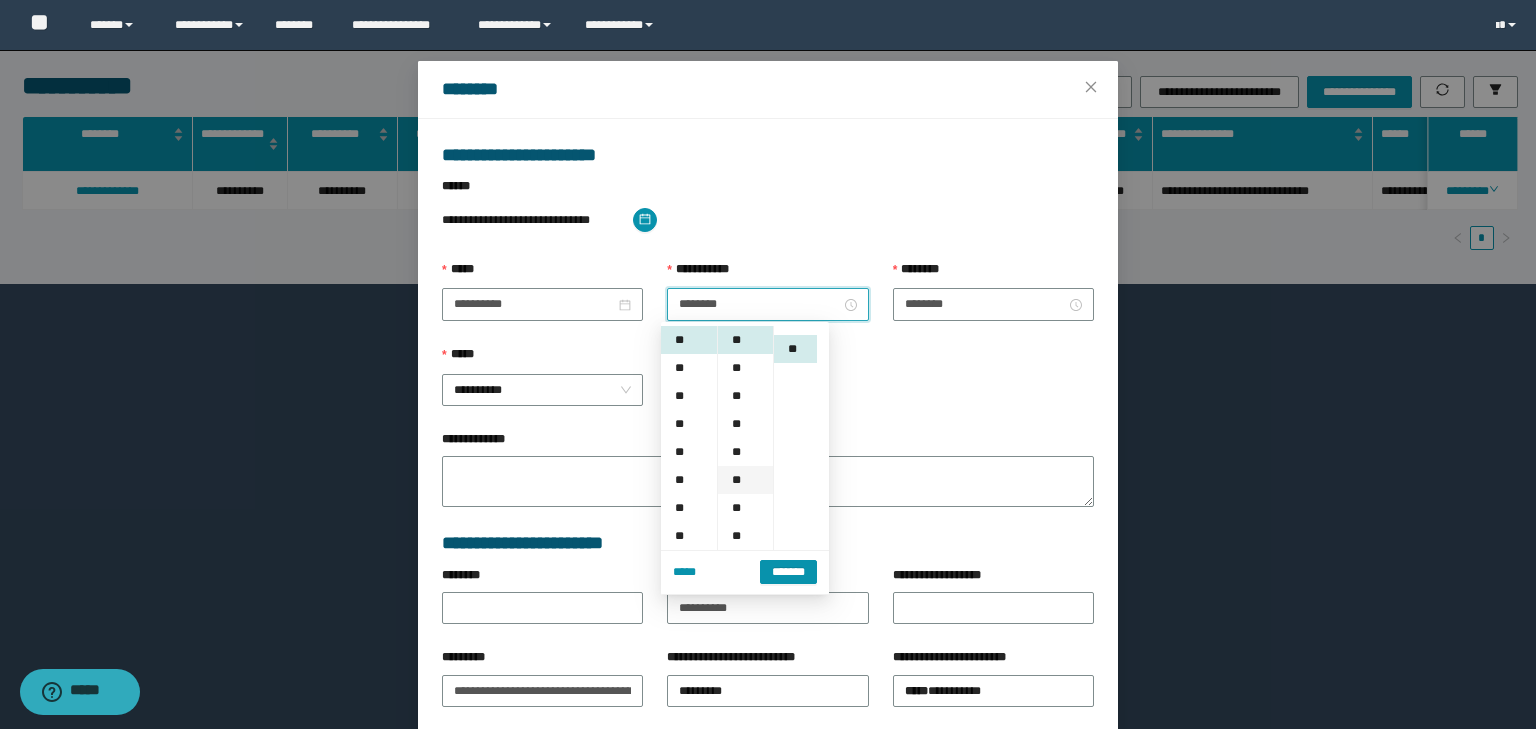 scroll, scrollTop: 28, scrollLeft: 0, axis: vertical 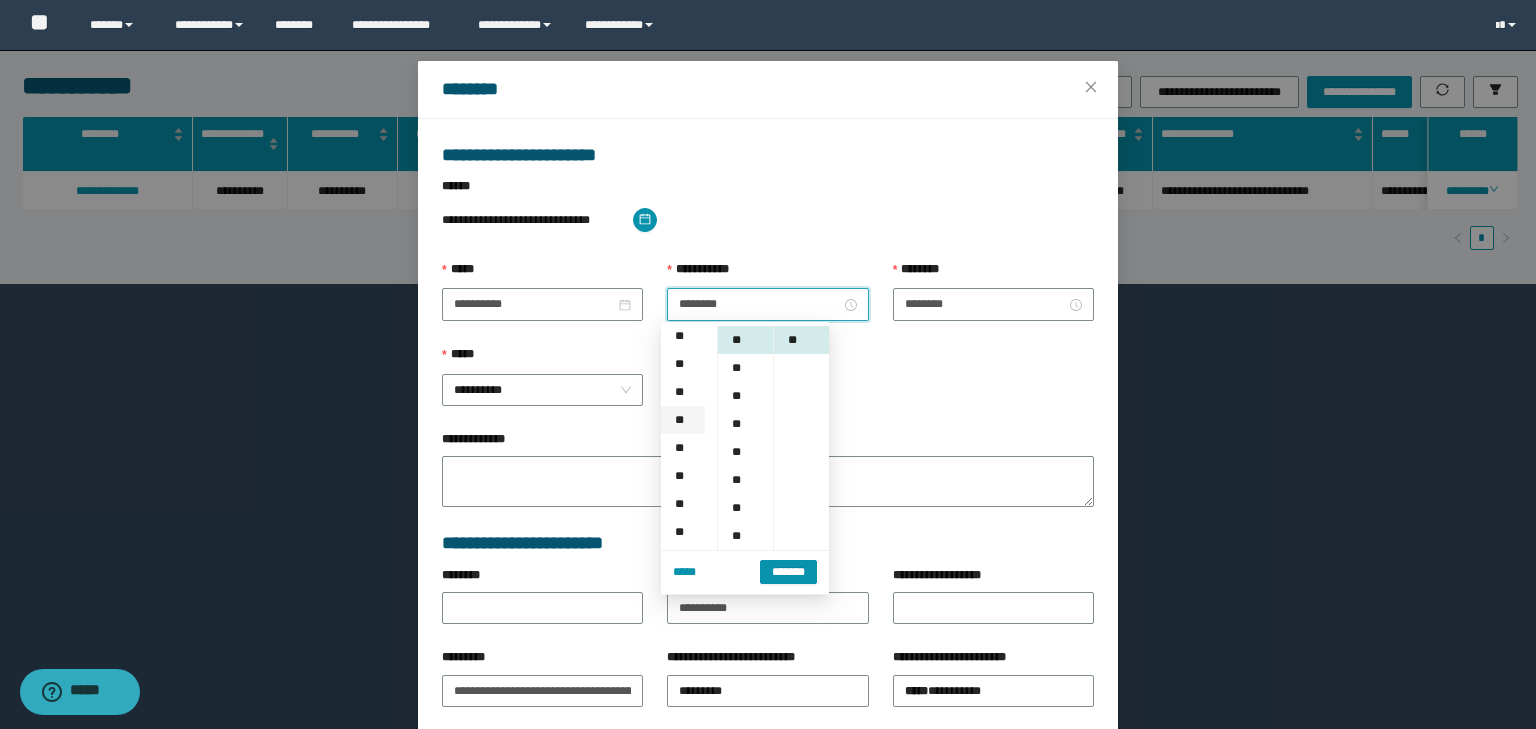 click on "**" at bounding box center [683, 420] 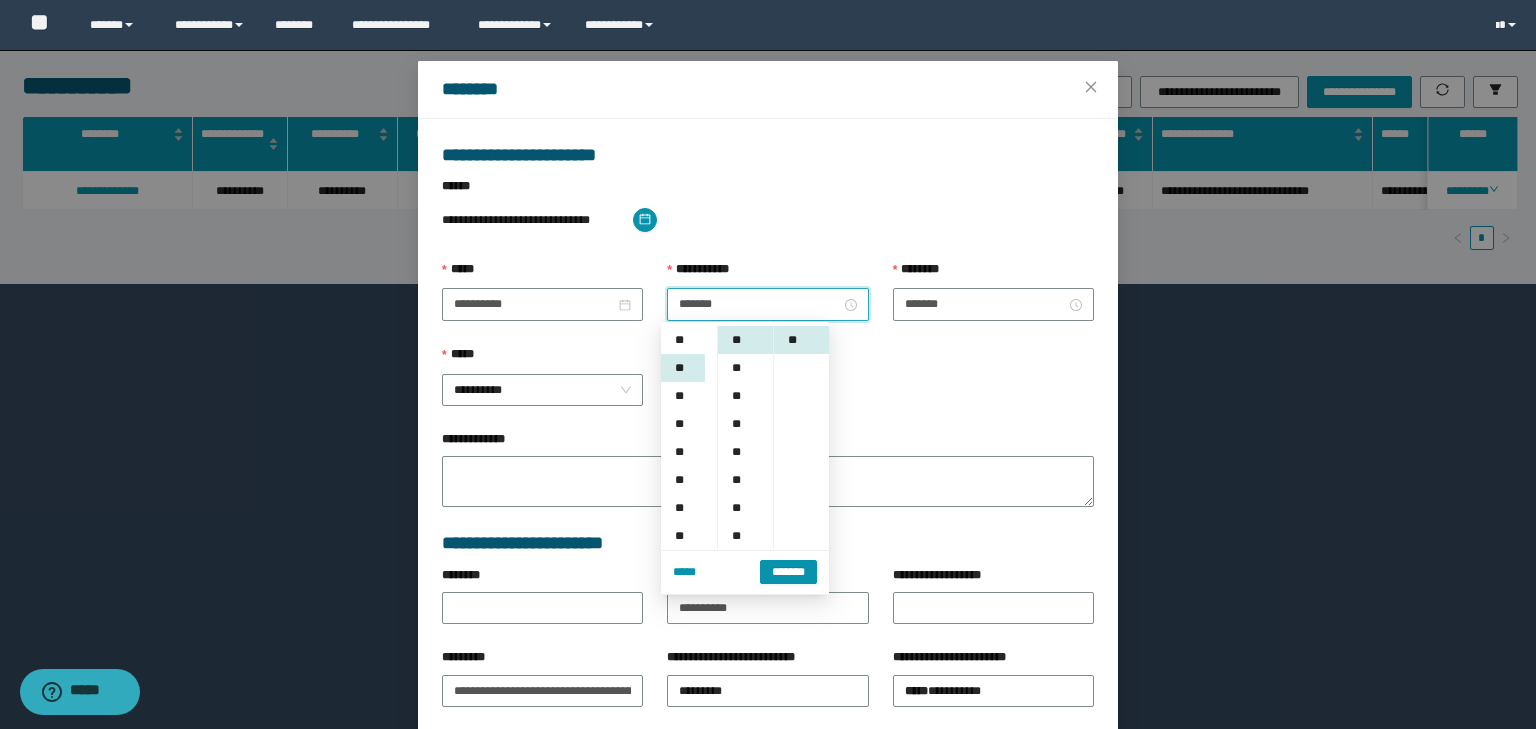 scroll, scrollTop: 112, scrollLeft: 0, axis: vertical 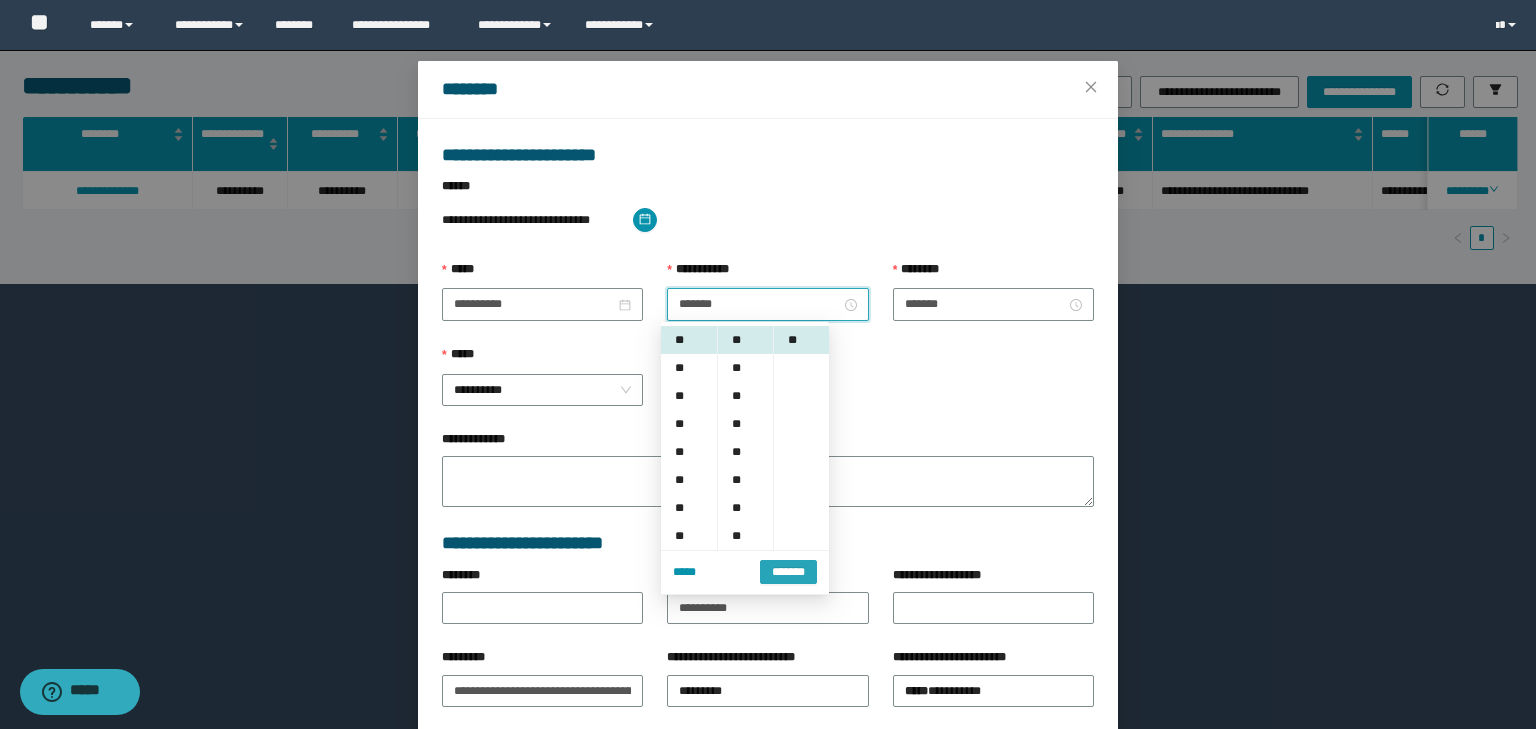 click on "*******" at bounding box center (788, 572) 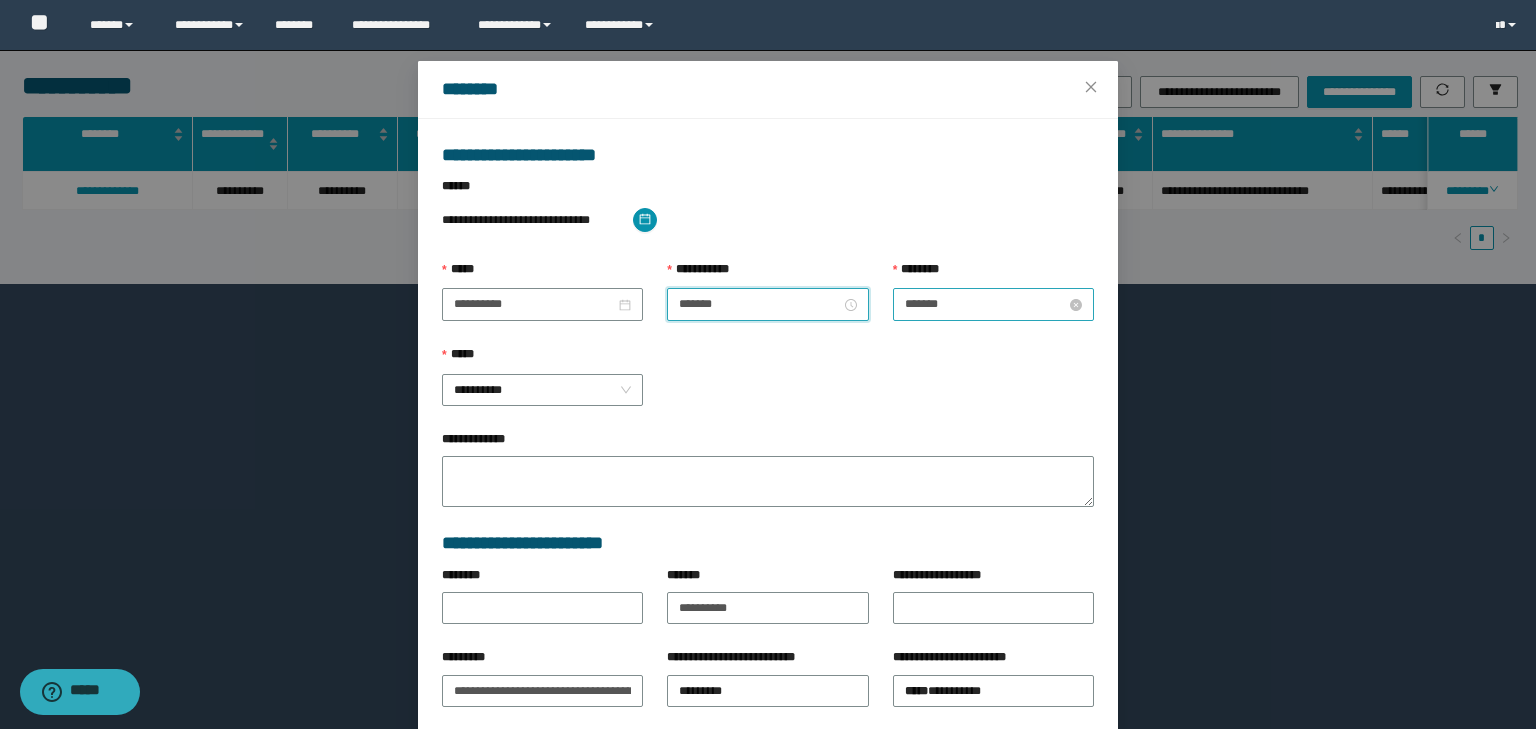 click on "*******" at bounding box center [985, 304] 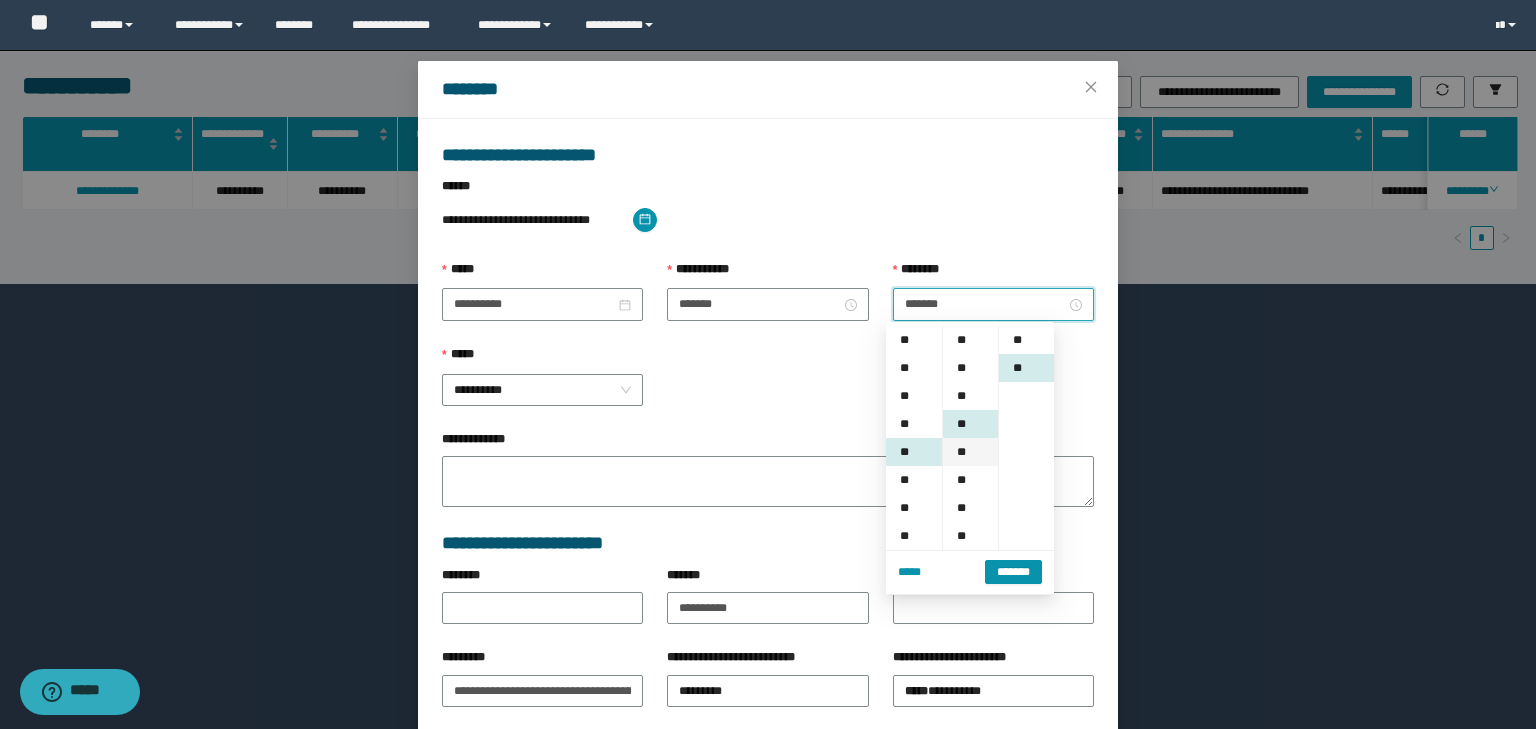 scroll, scrollTop: 112, scrollLeft: 0, axis: vertical 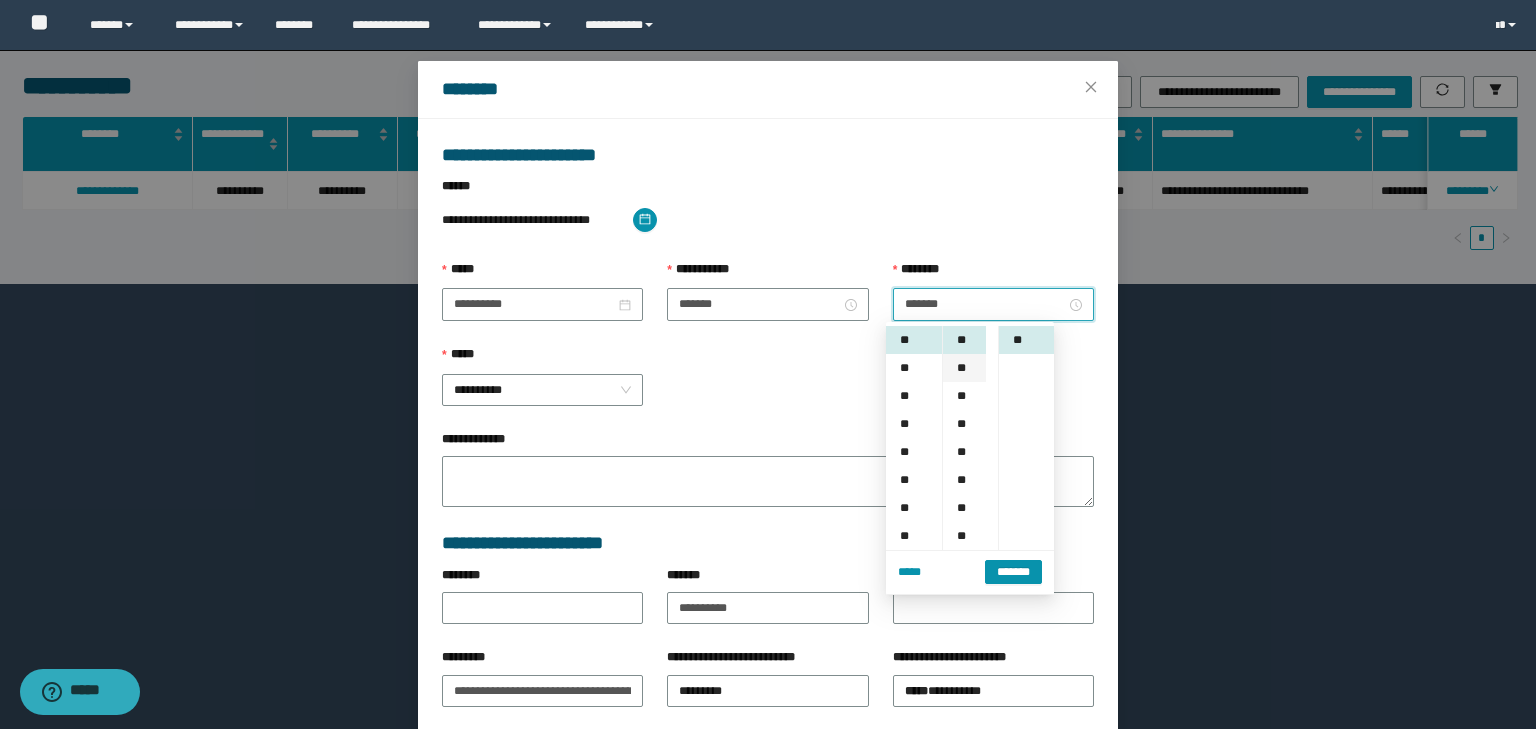 click on "**" at bounding box center [964, 368] 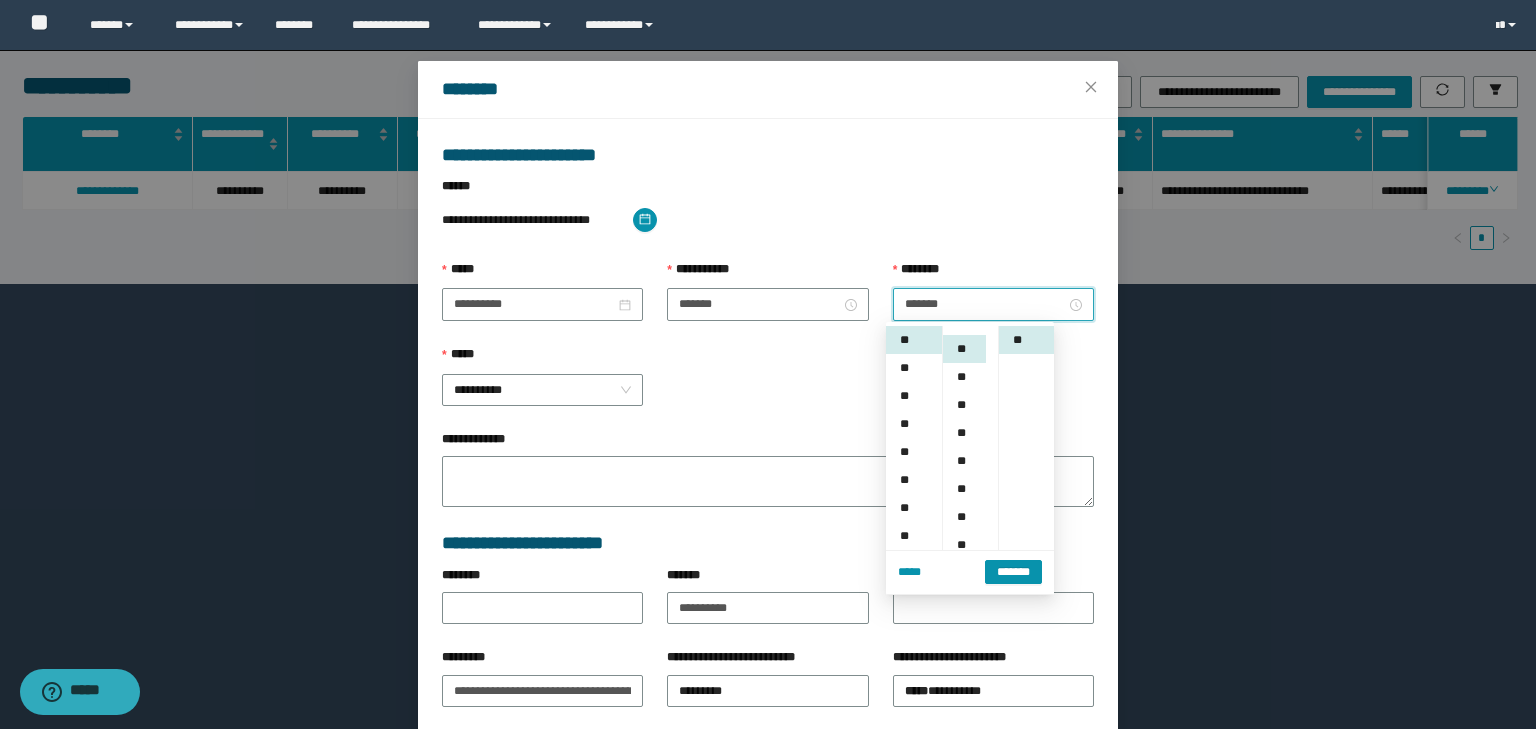 scroll, scrollTop: 112, scrollLeft: 0, axis: vertical 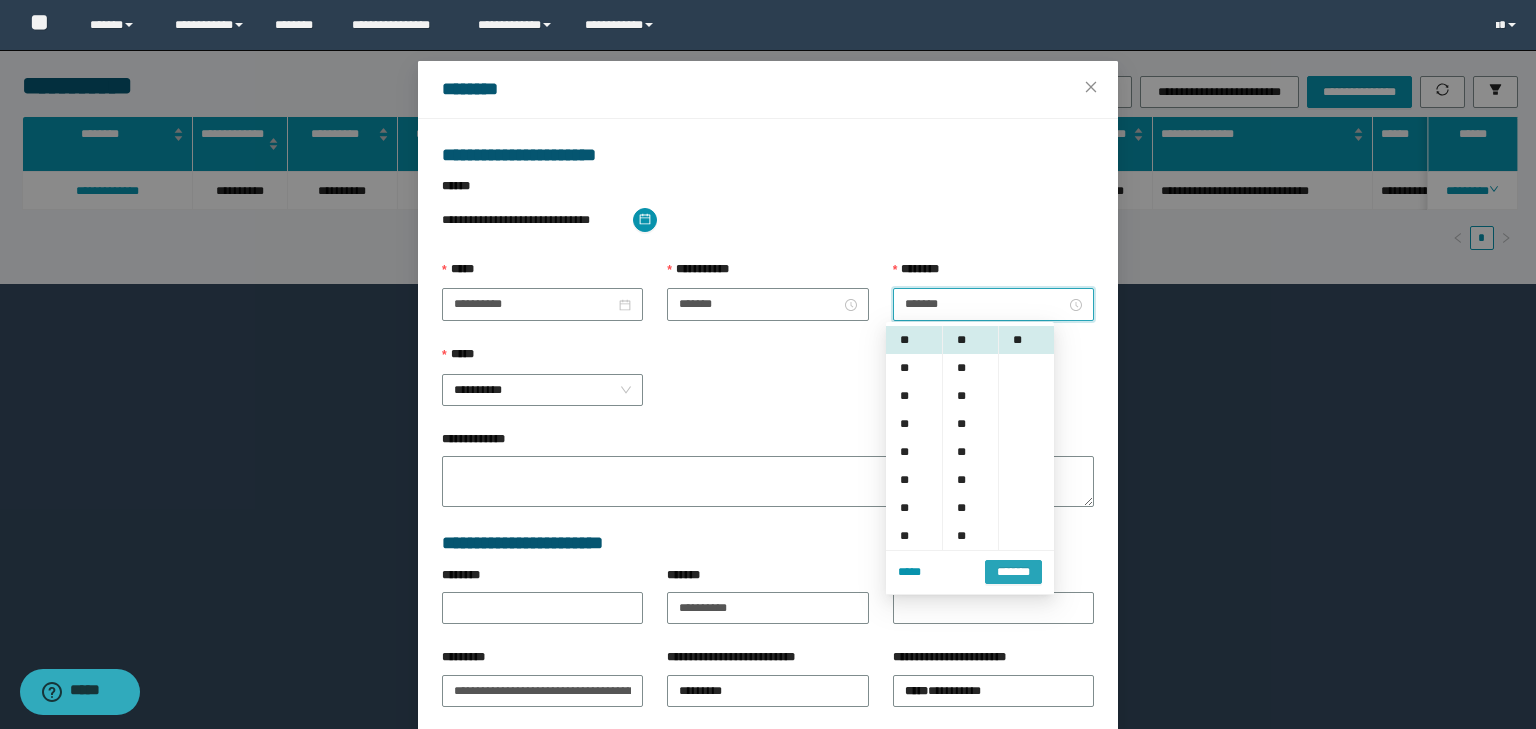 click on "*******" at bounding box center (1013, 572) 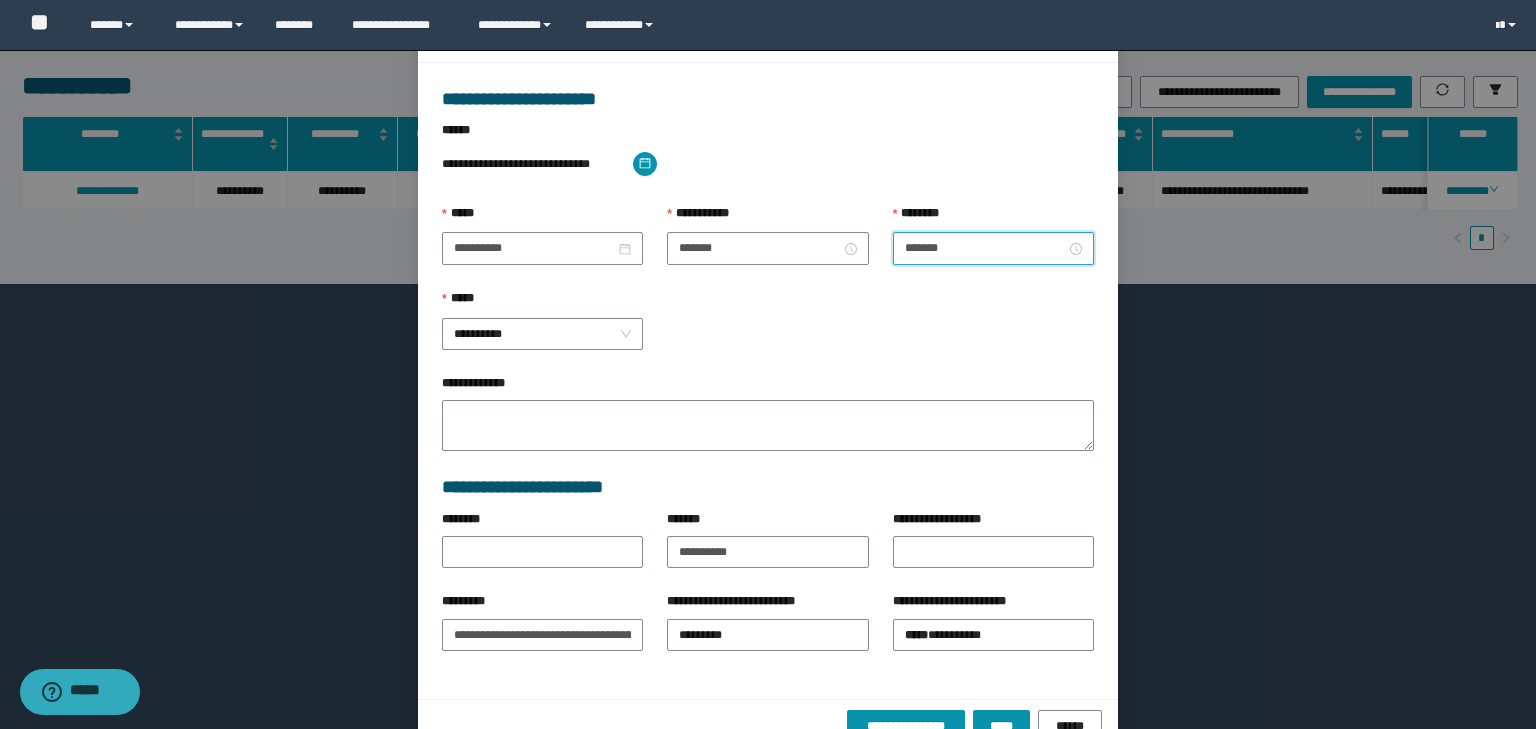 scroll, scrollTop: 139, scrollLeft: 0, axis: vertical 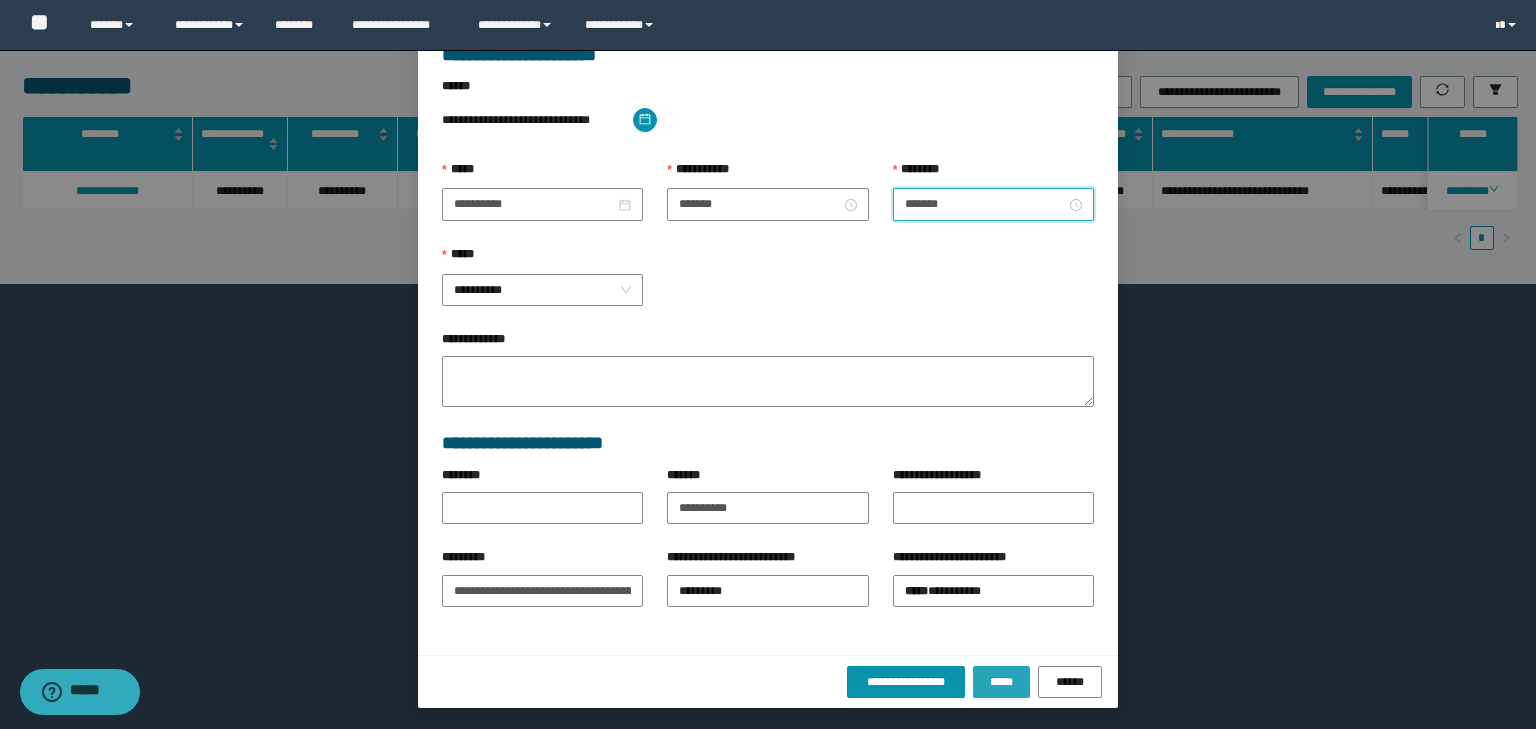 click on "*****" at bounding box center [1001, 682] 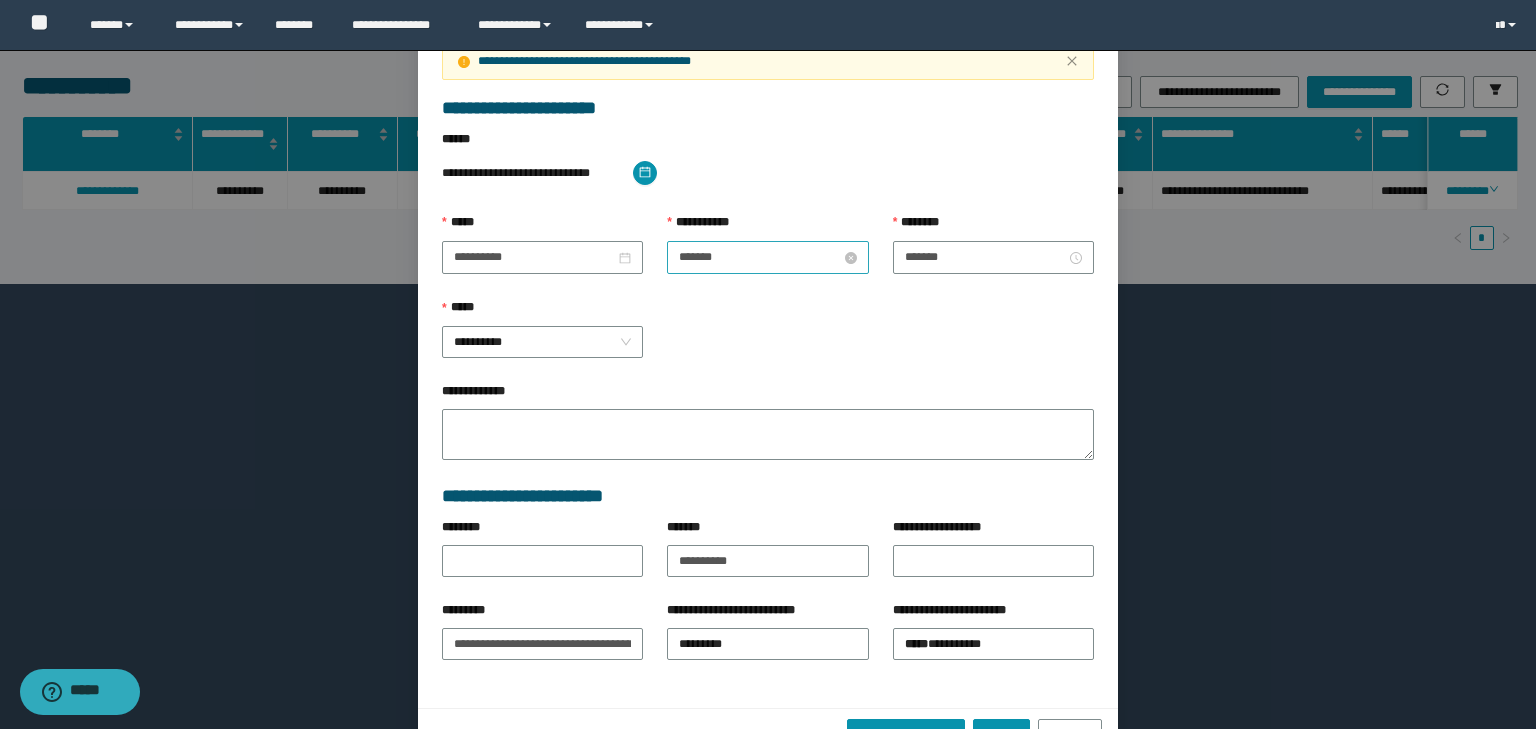 click on "*******" at bounding box center (759, 257) 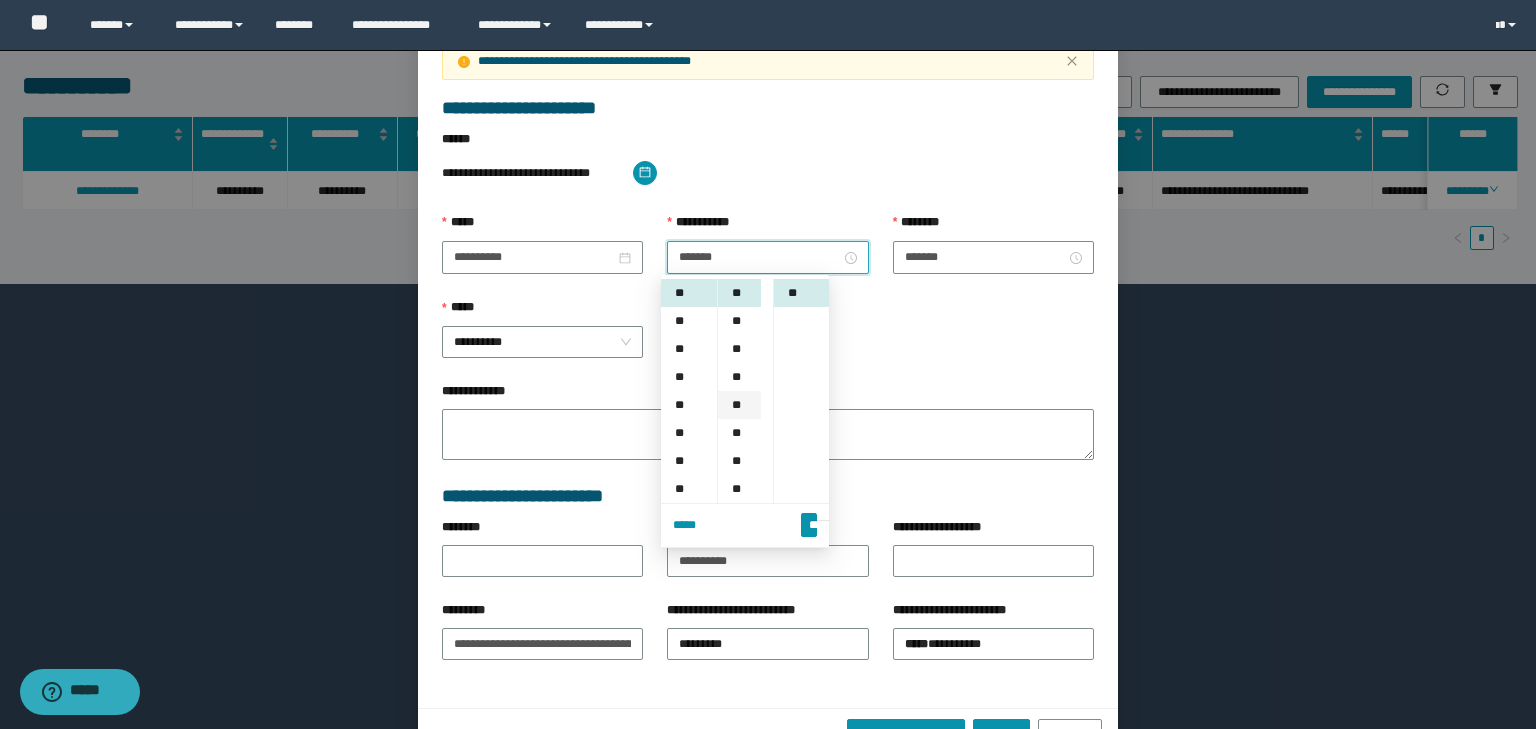 click on "**" at bounding box center (739, 405) 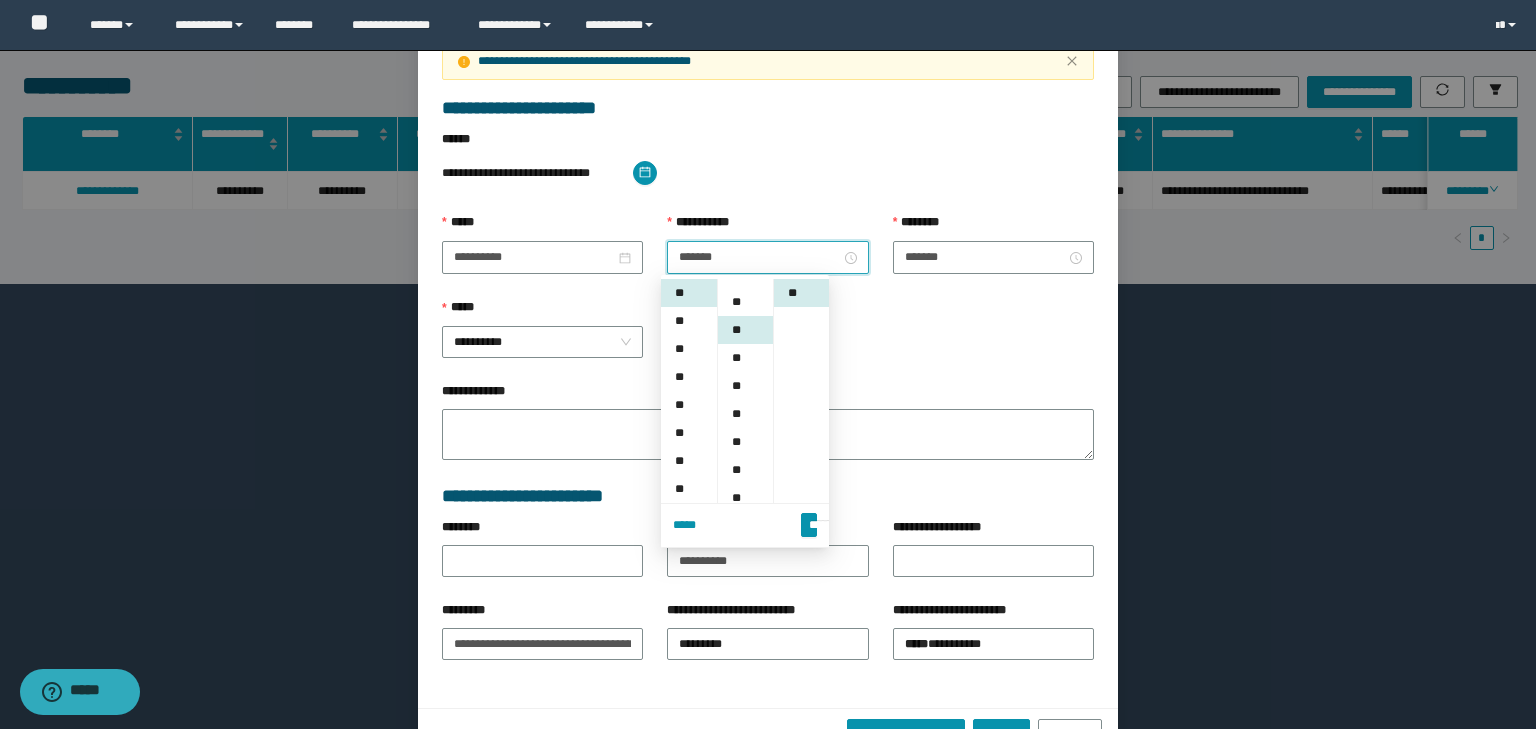 scroll, scrollTop: 112, scrollLeft: 0, axis: vertical 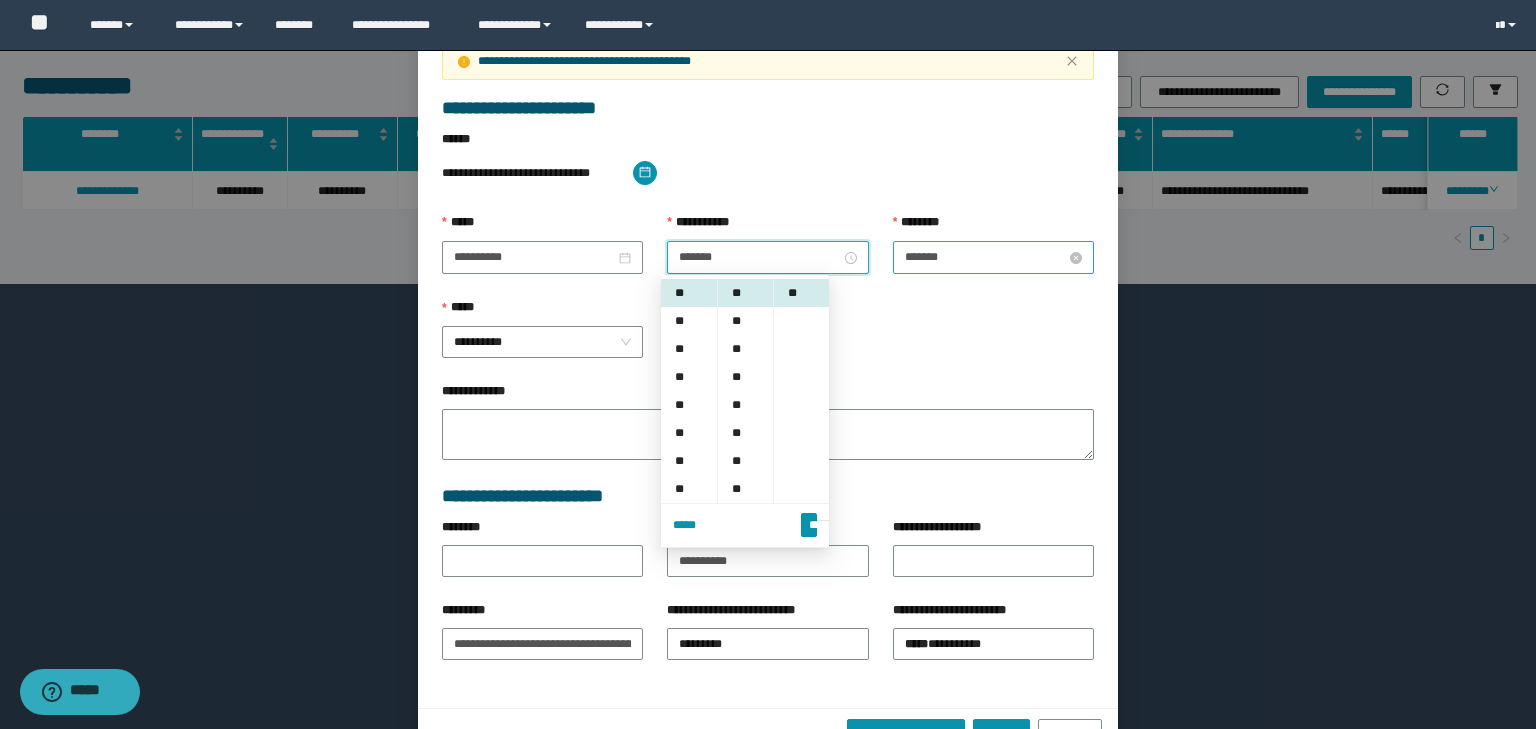 click on "*******" at bounding box center [985, 257] 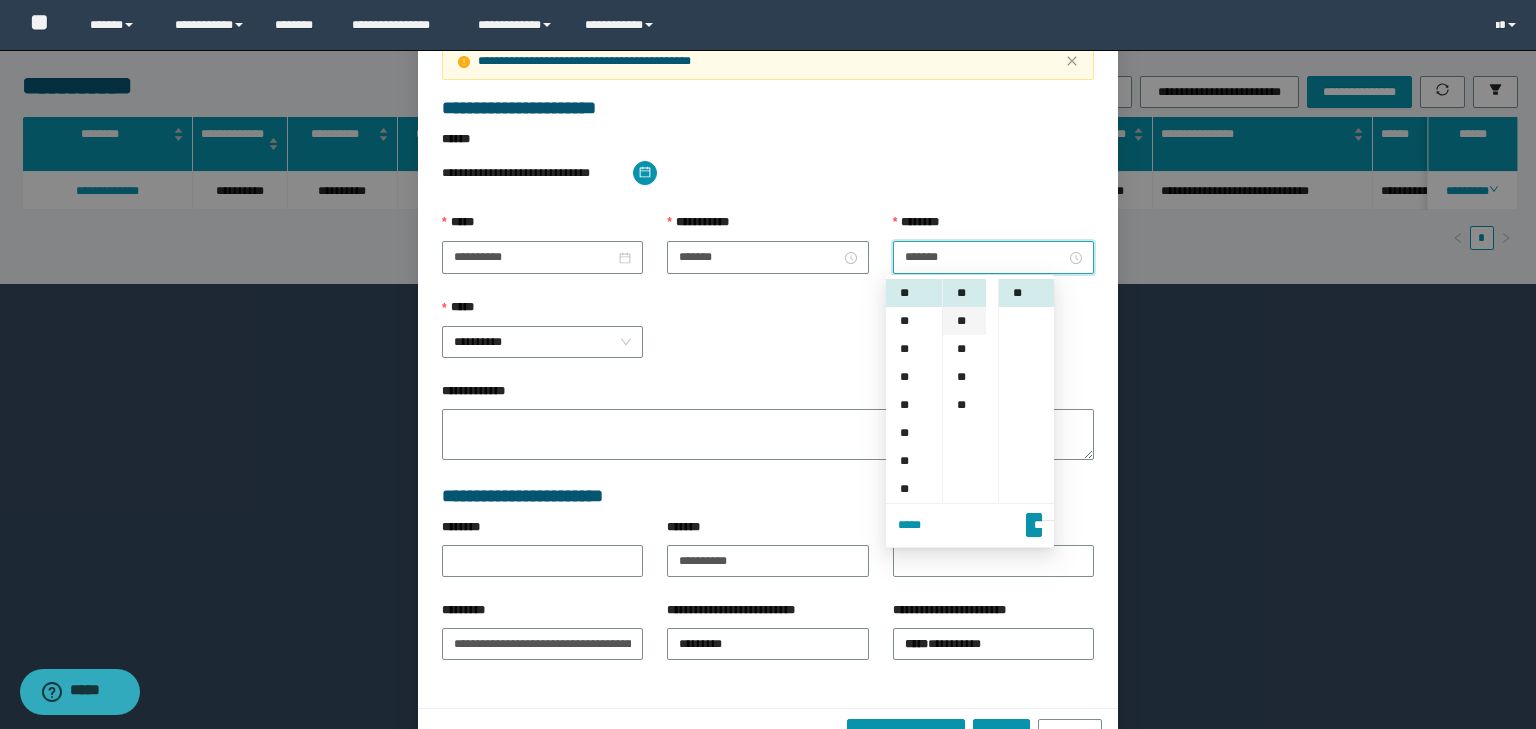 click on "**" at bounding box center (964, 321) 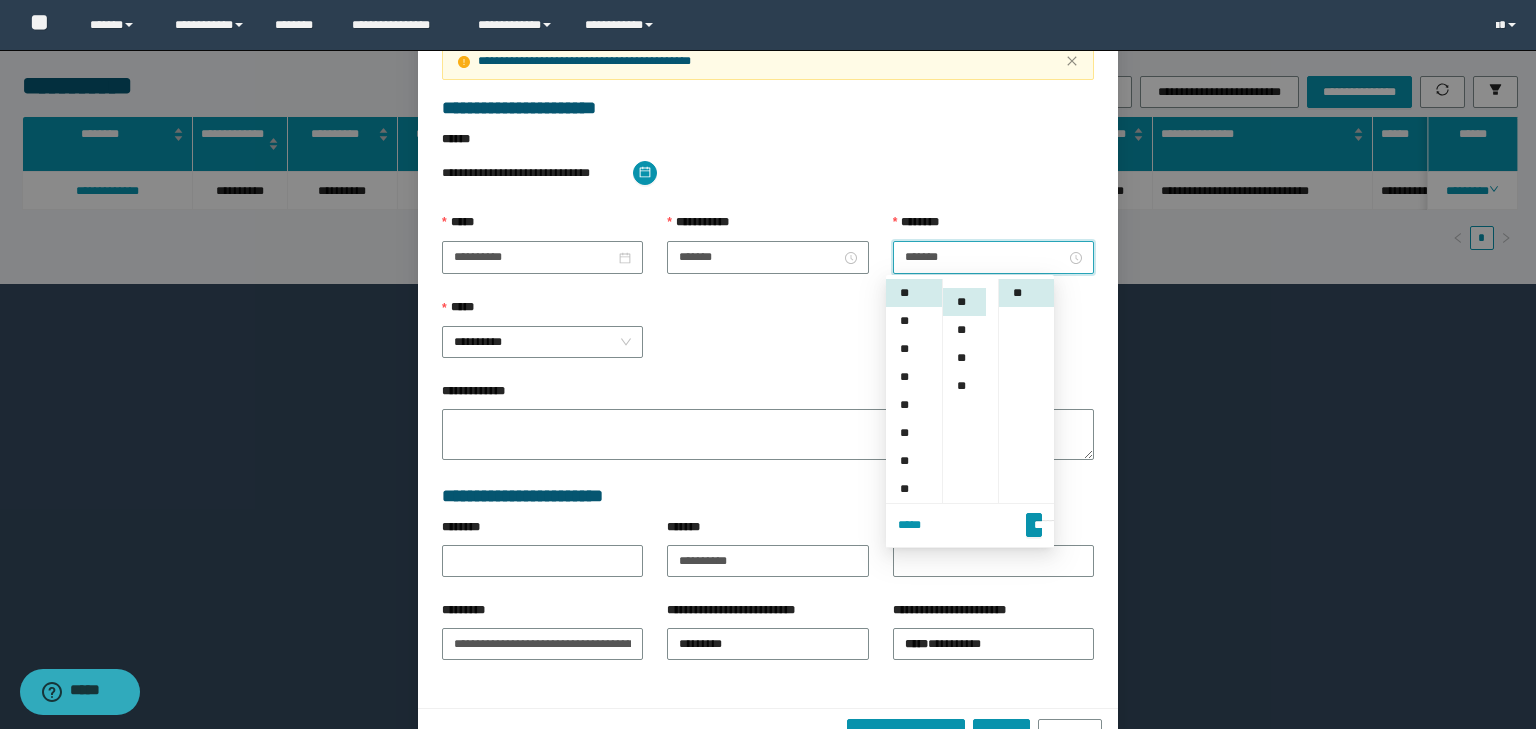 scroll, scrollTop: 224, scrollLeft: 0, axis: vertical 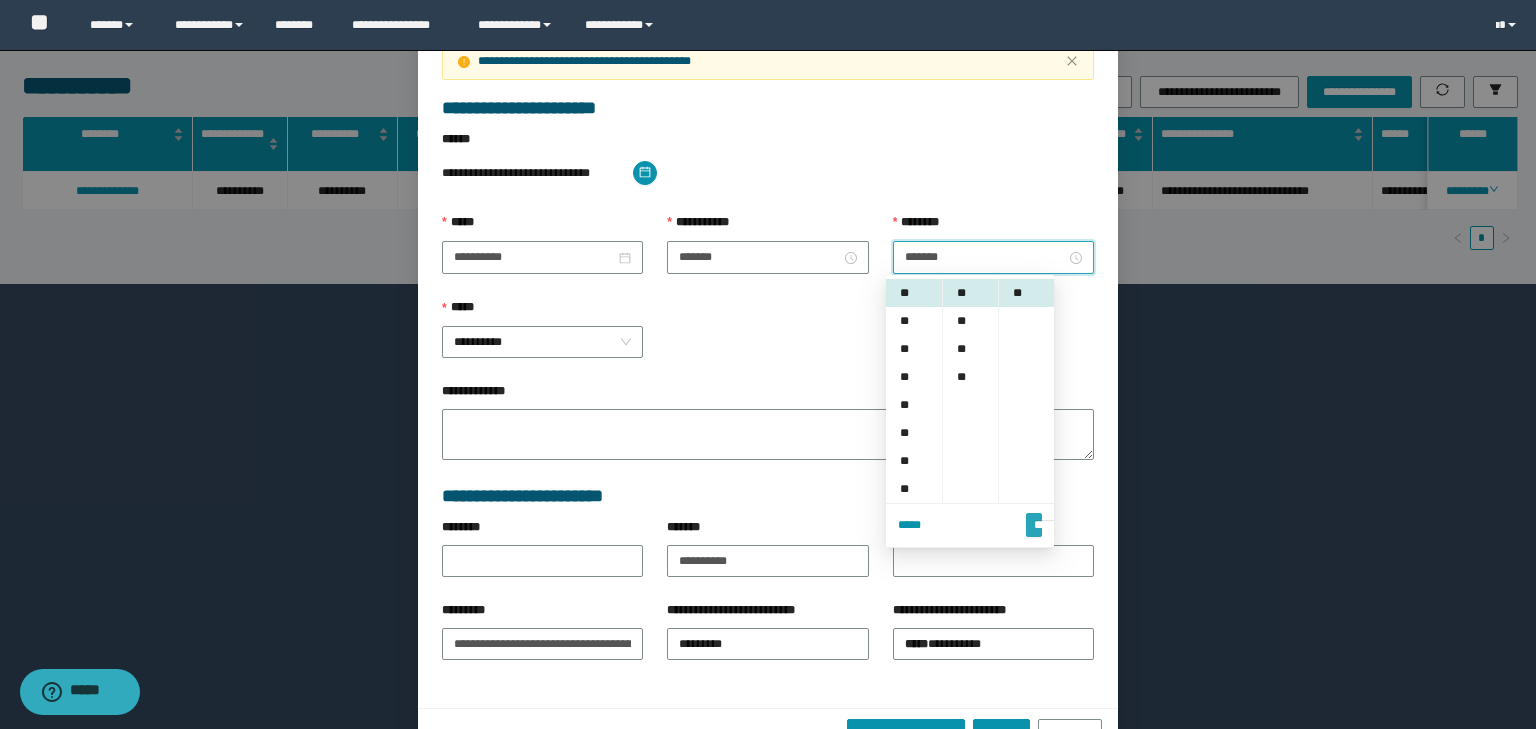 click on "*******" at bounding box center [1034, 516] 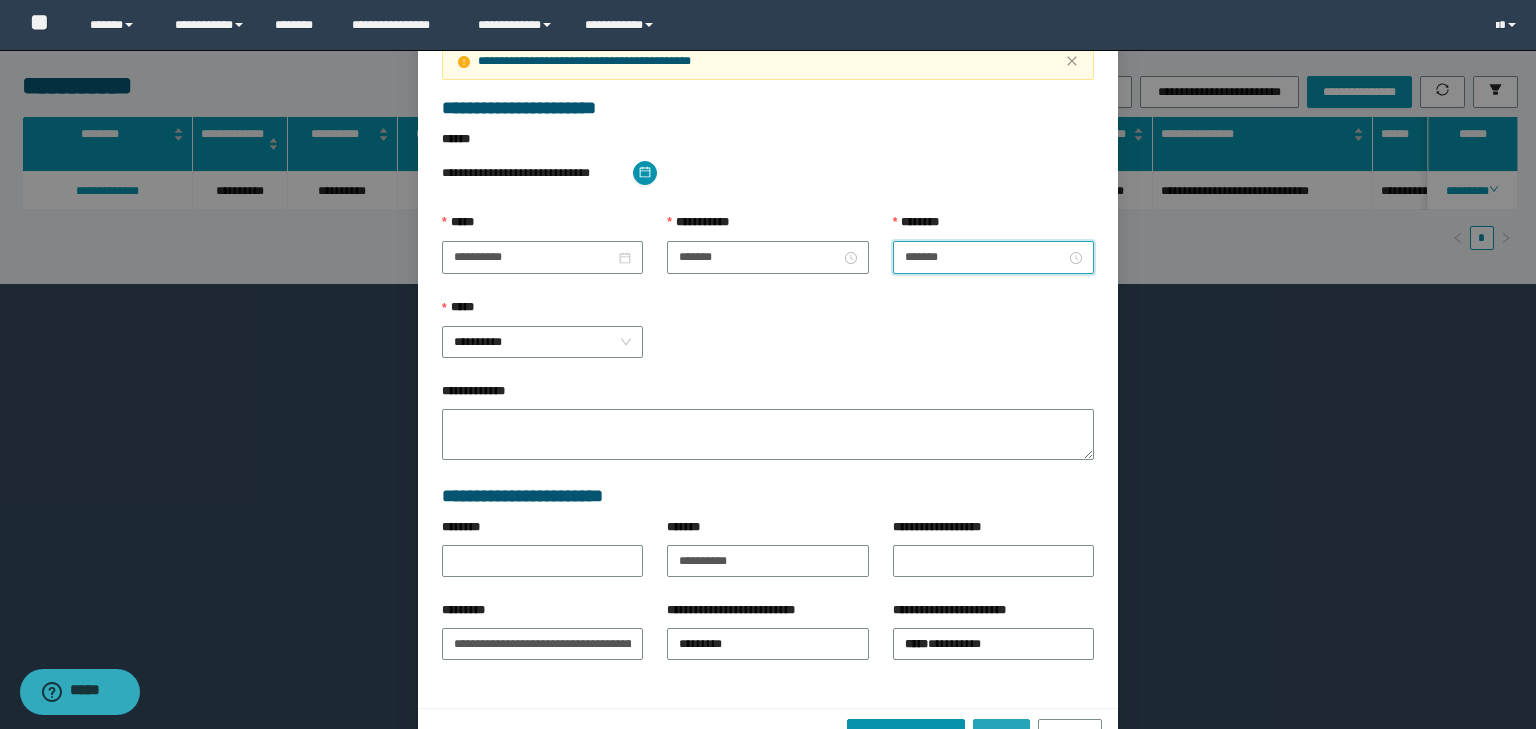 click on "*****" at bounding box center [1001, 735] 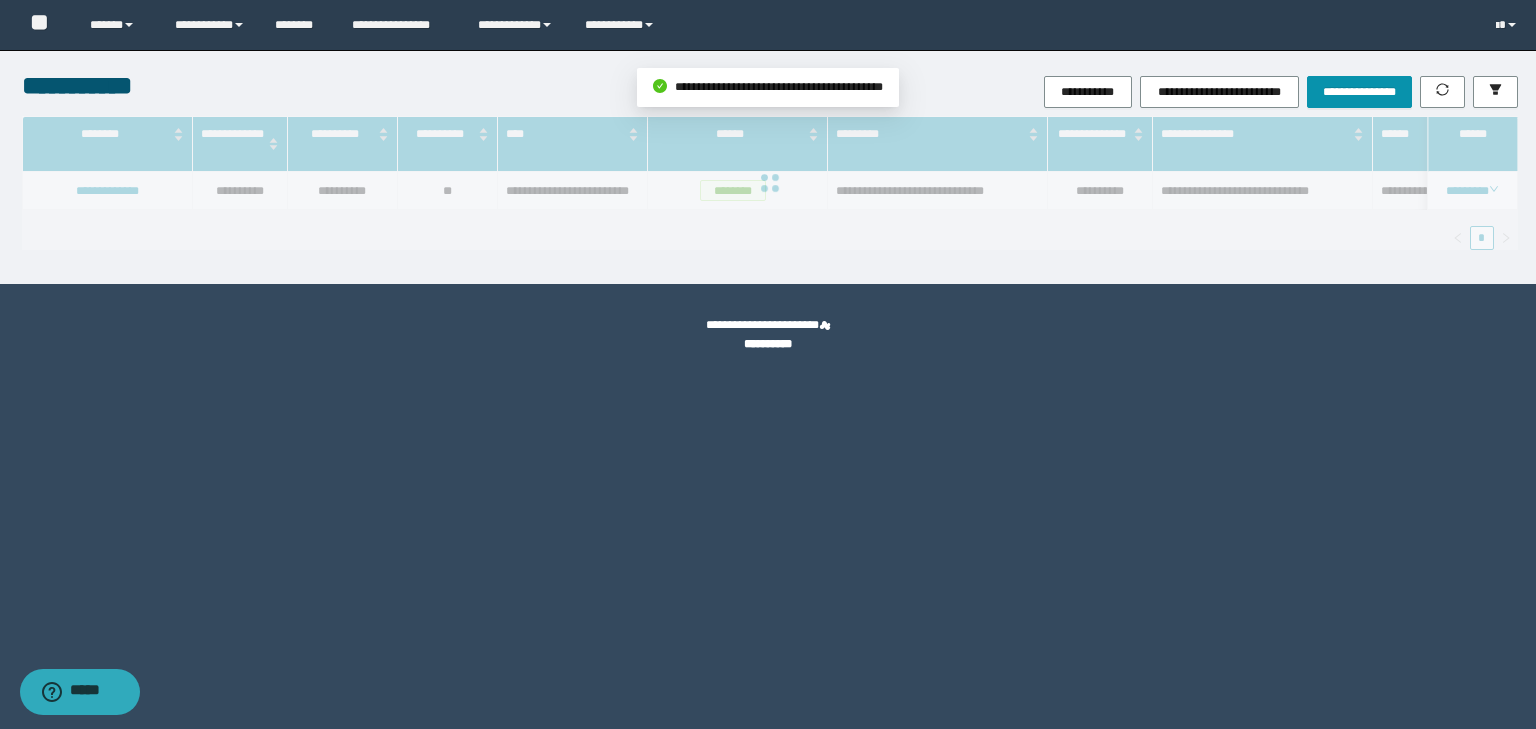scroll, scrollTop: 91, scrollLeft: 0, axis: vertical 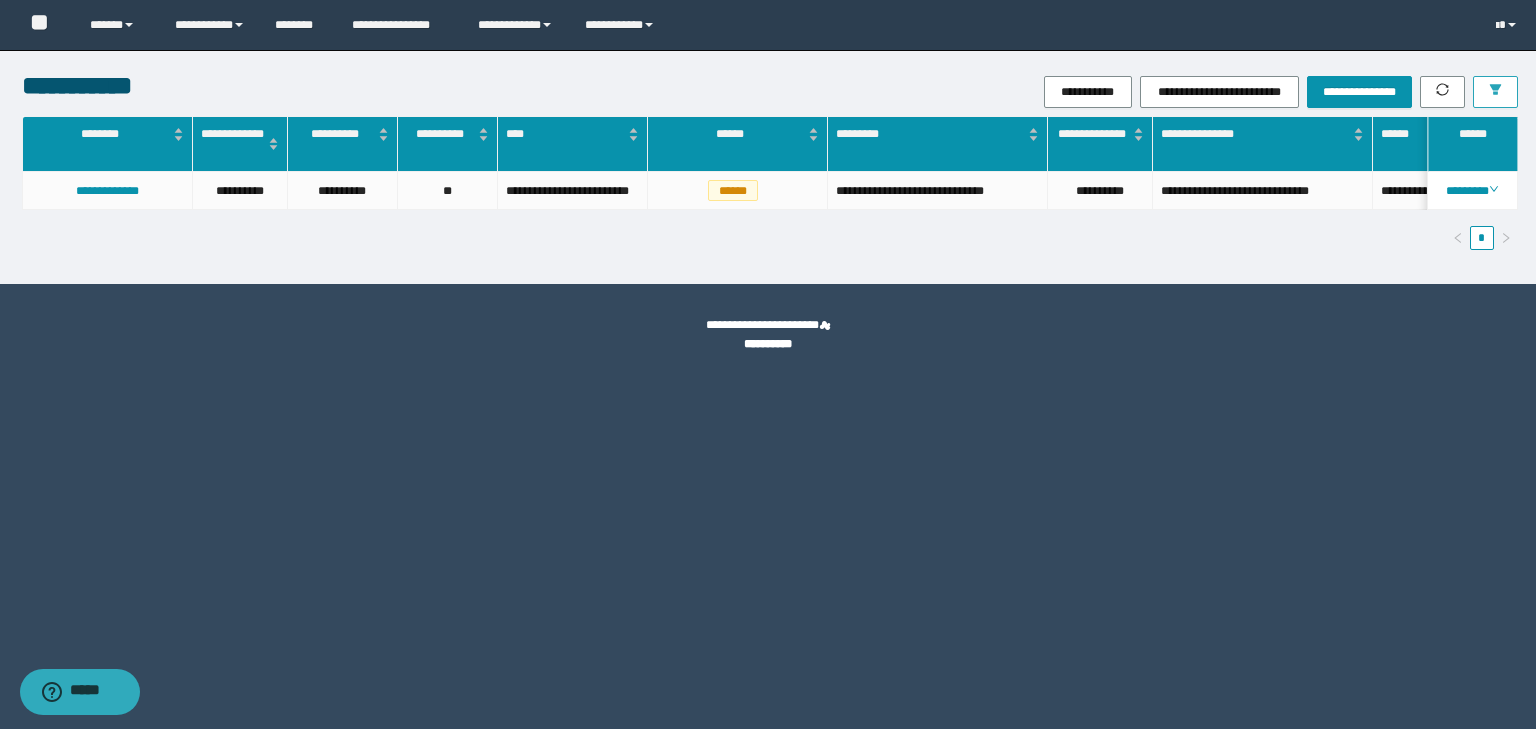 click 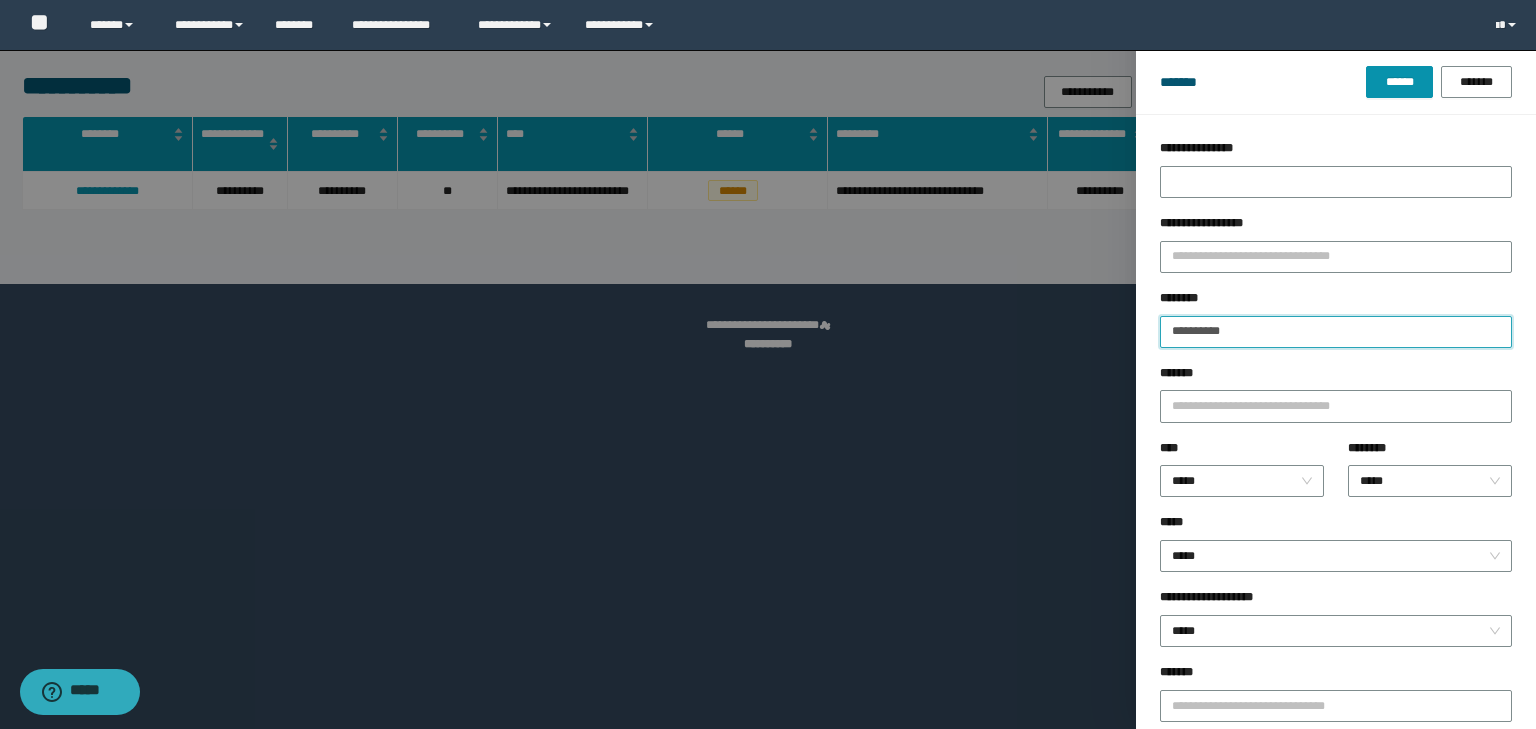 drag, startPoint x: 1261, startPoint y: 335, endPoint x: 1086, endPoint y: 352, distance: 175.82378 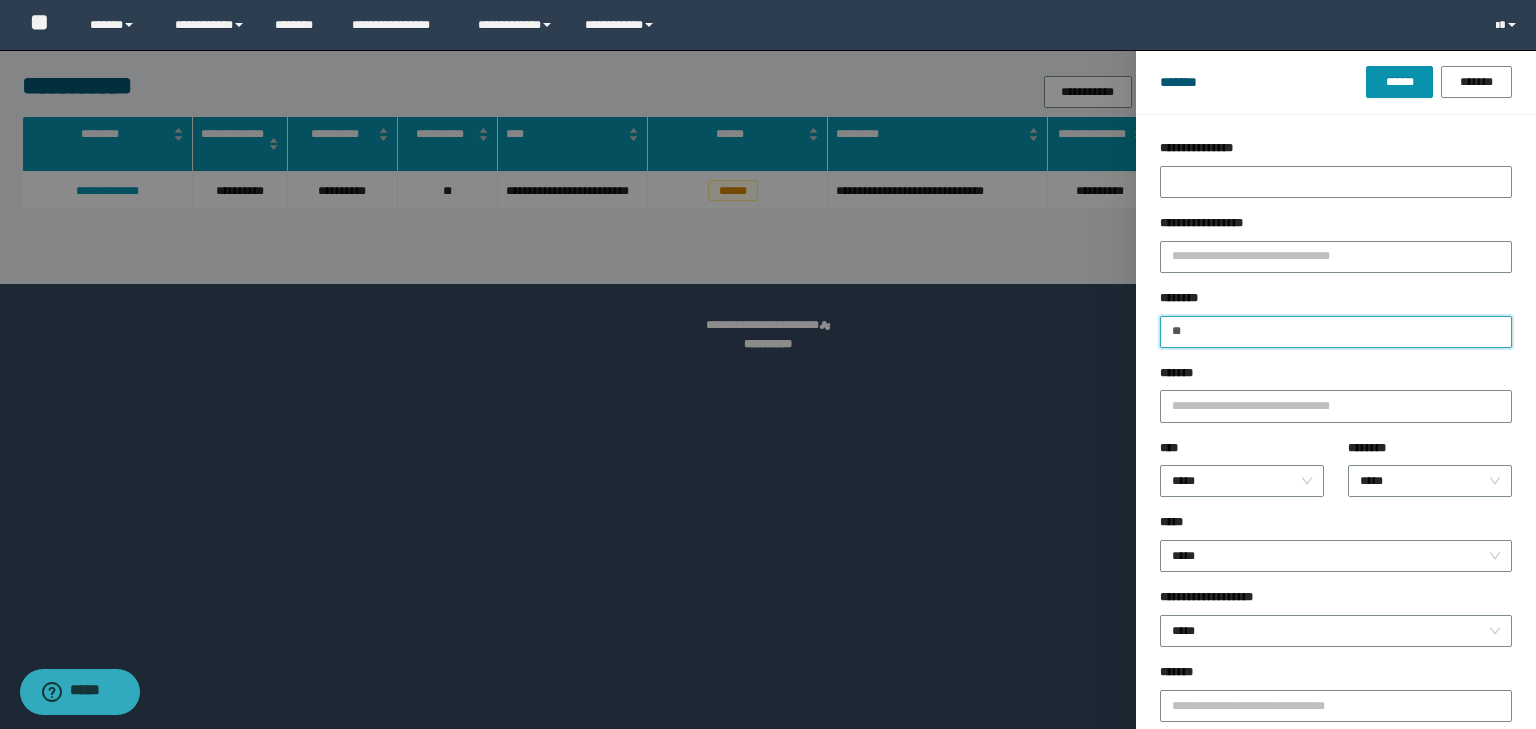 type on "*" 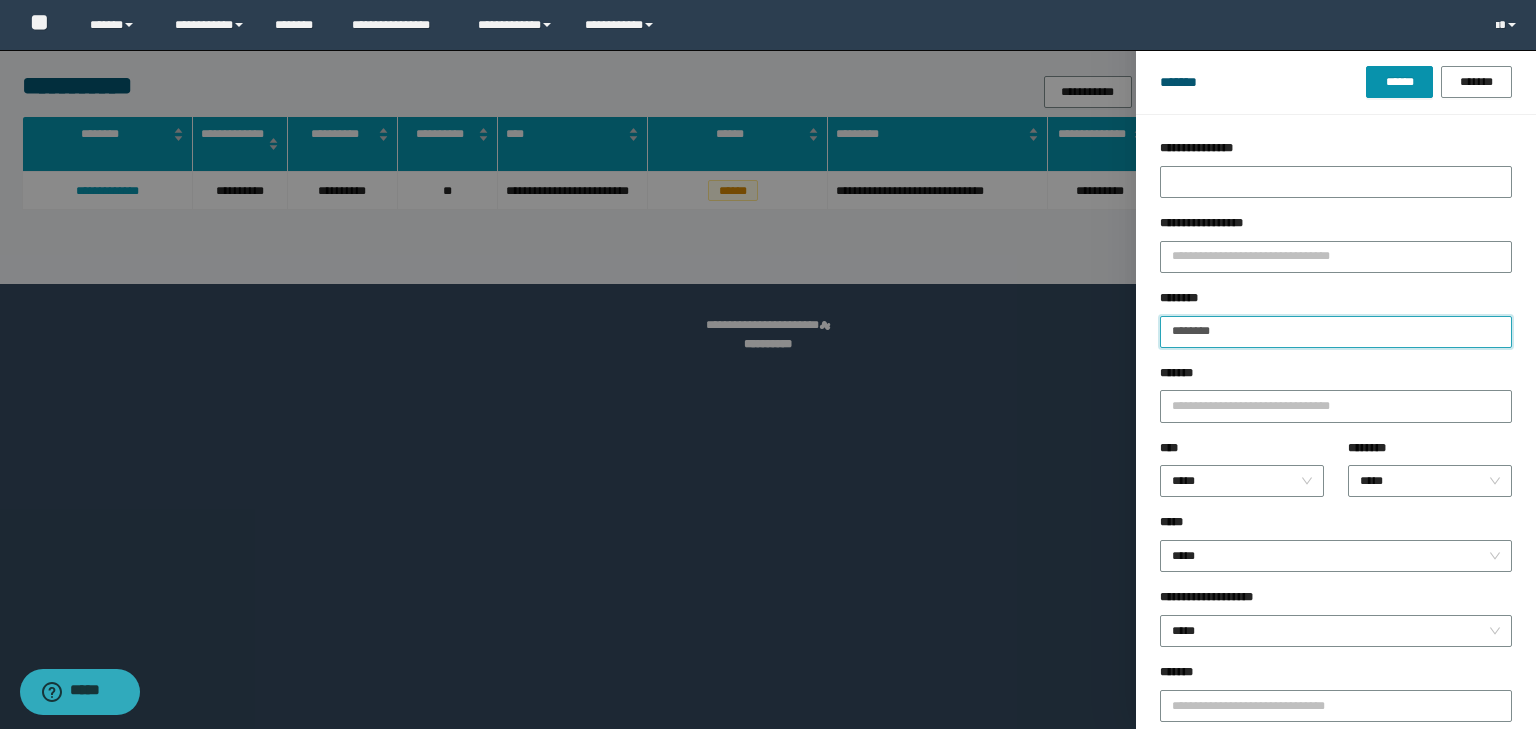 type on "********" 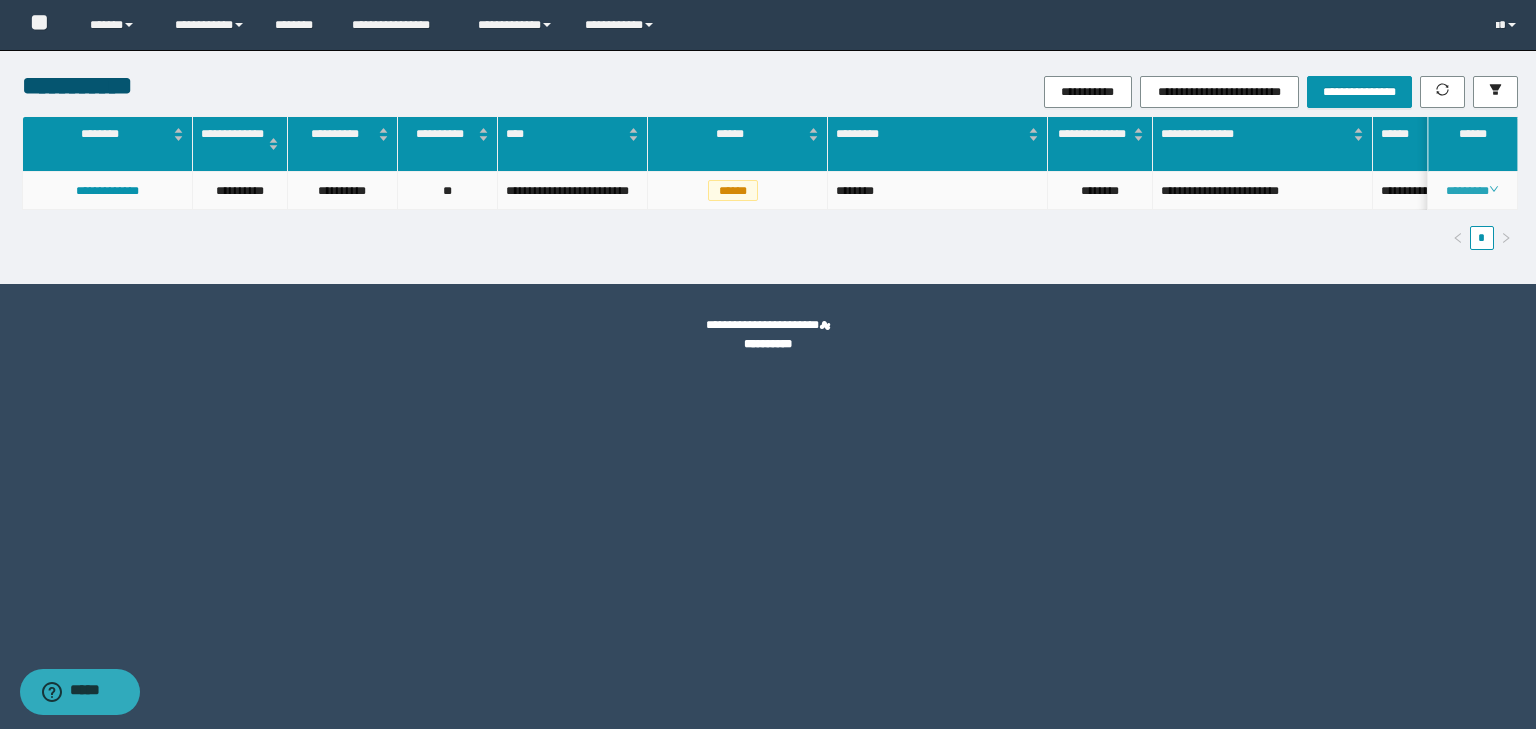 click 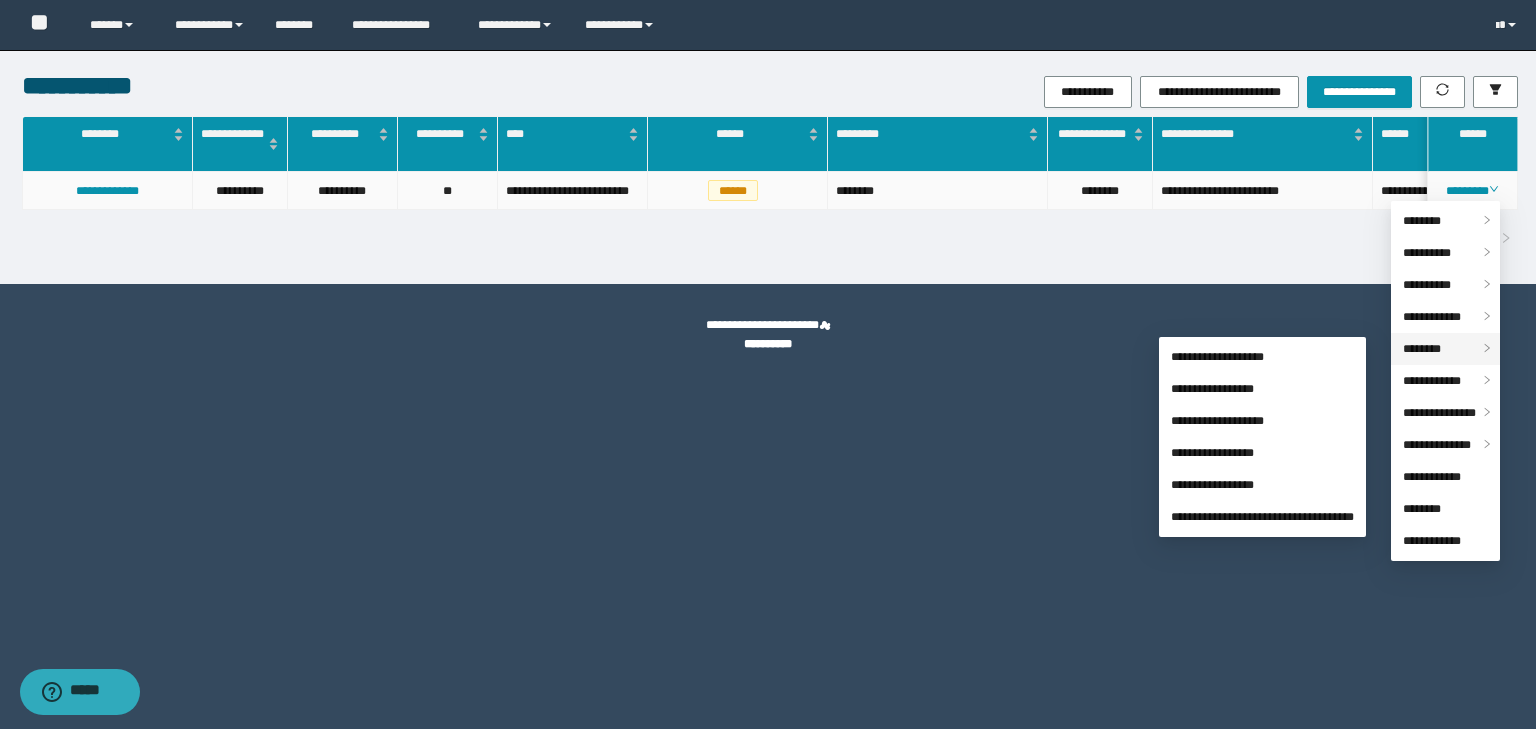 click on "********" at bounding box center (1422, 349) 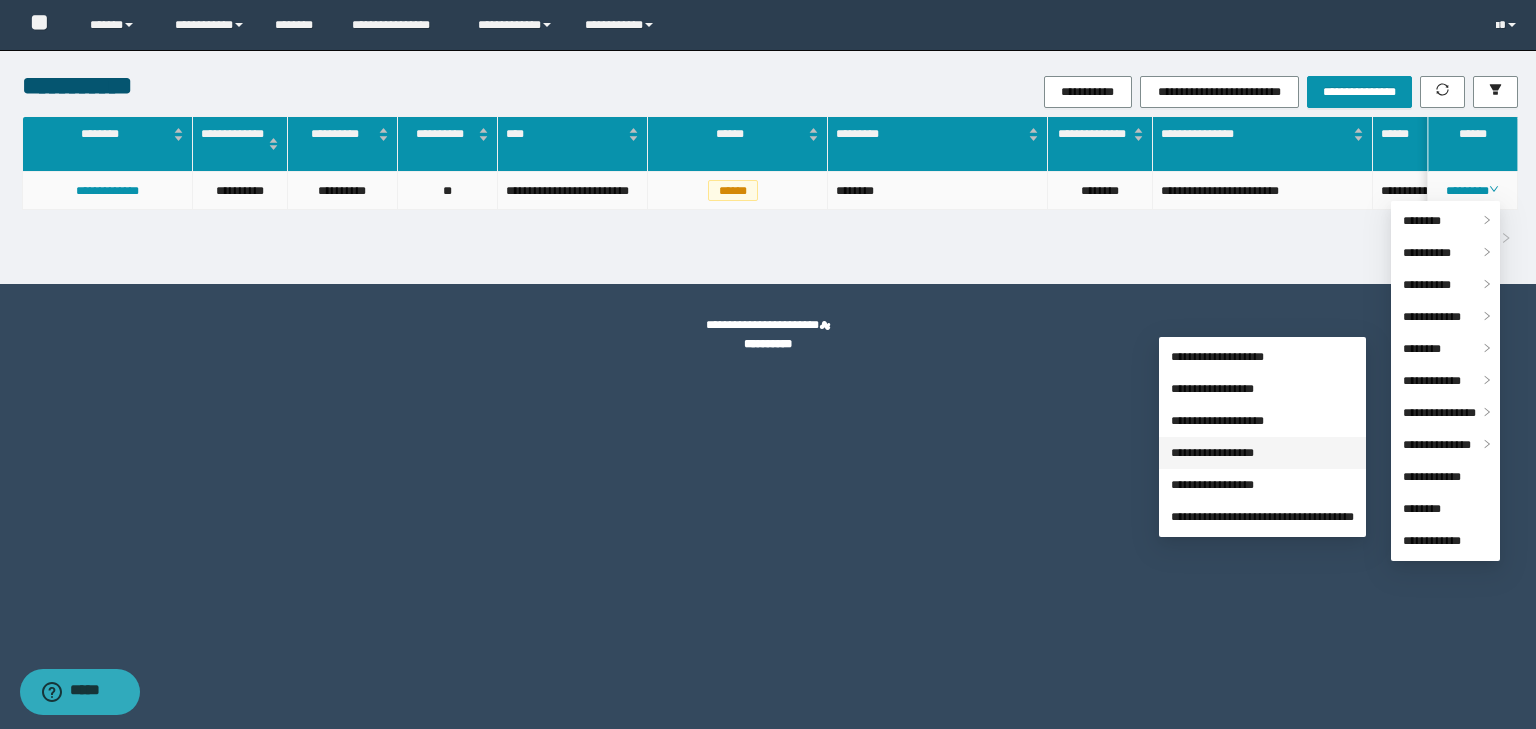 click on "**********" at bounding box center (1212, 453) 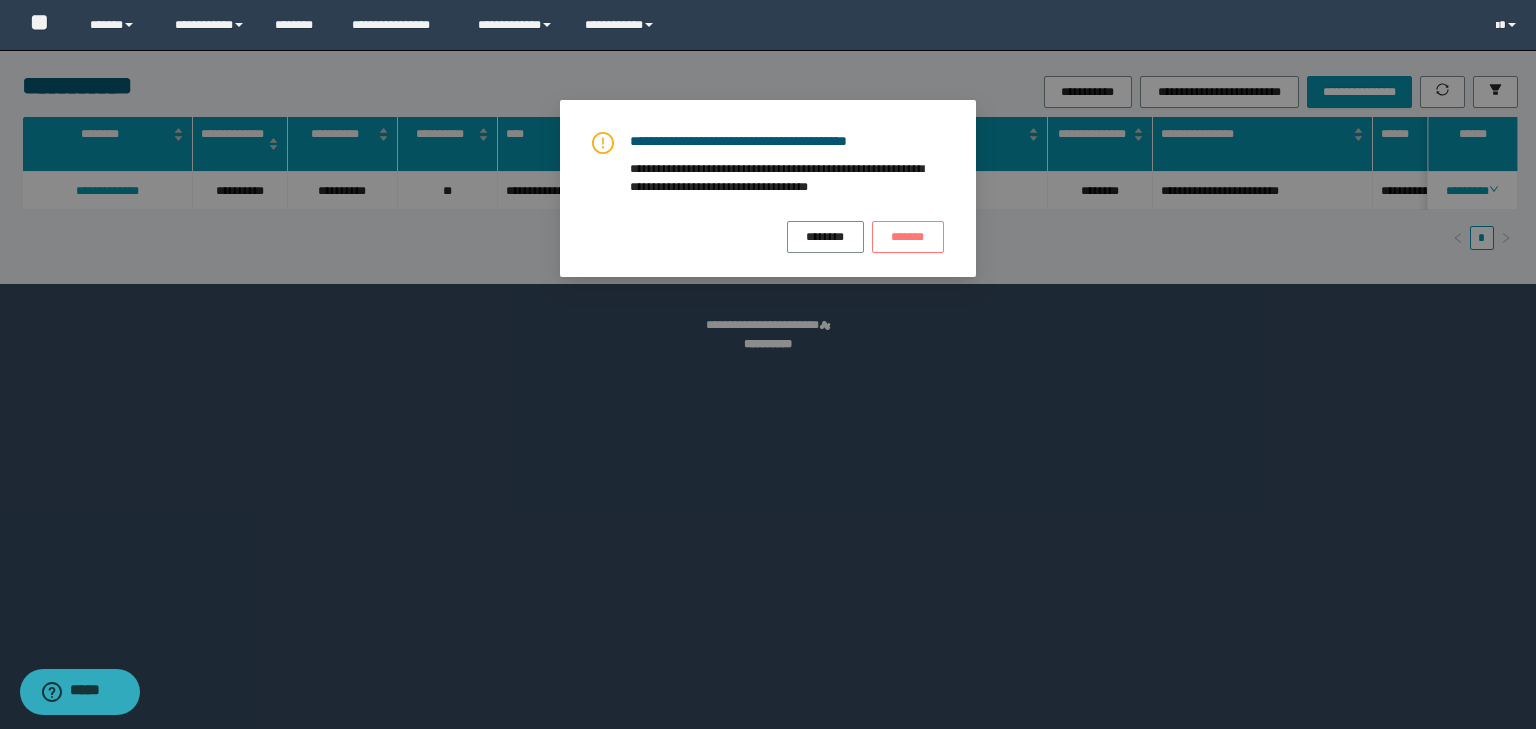 click on "*******" at bounding box center [908, 237] 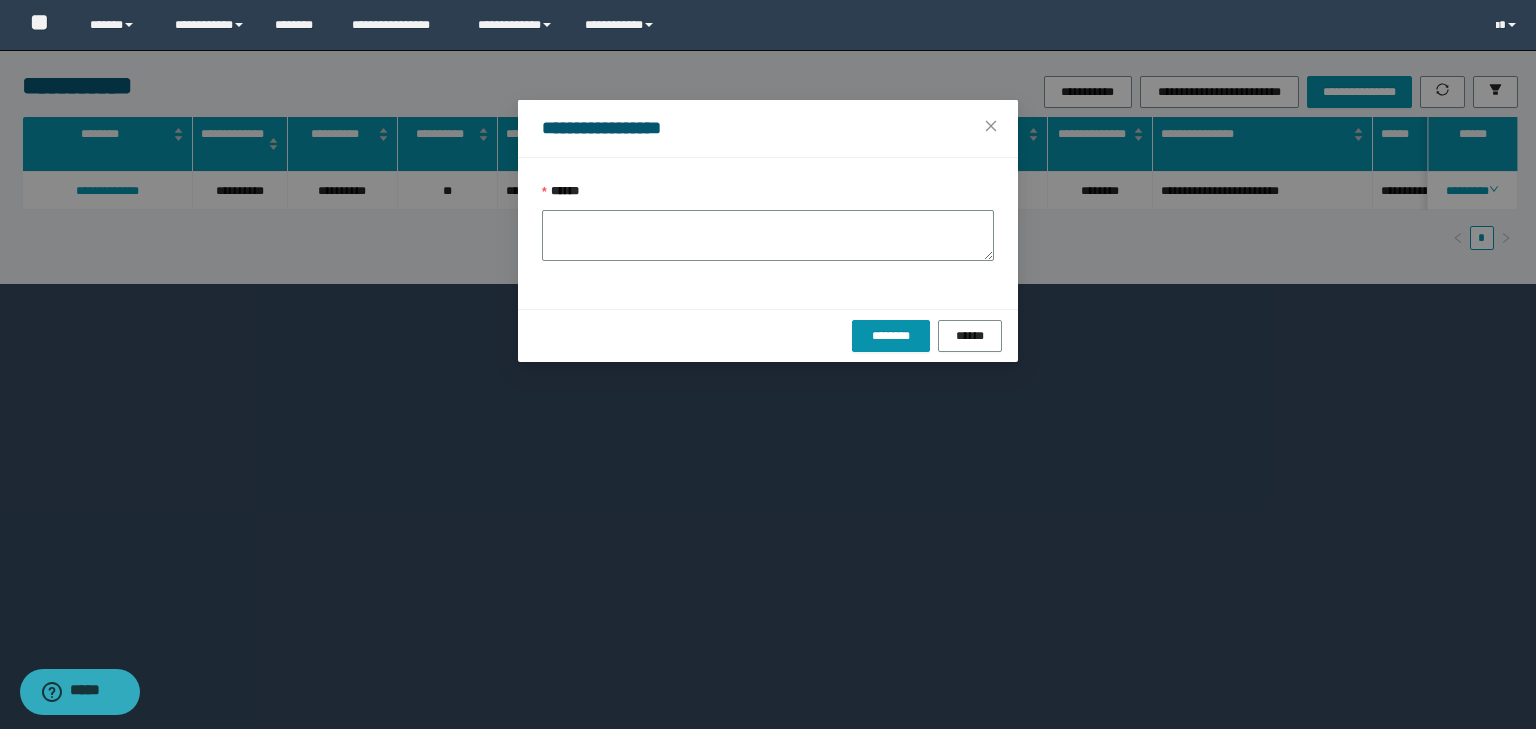 click on "******" at bounding box center [768, 233] 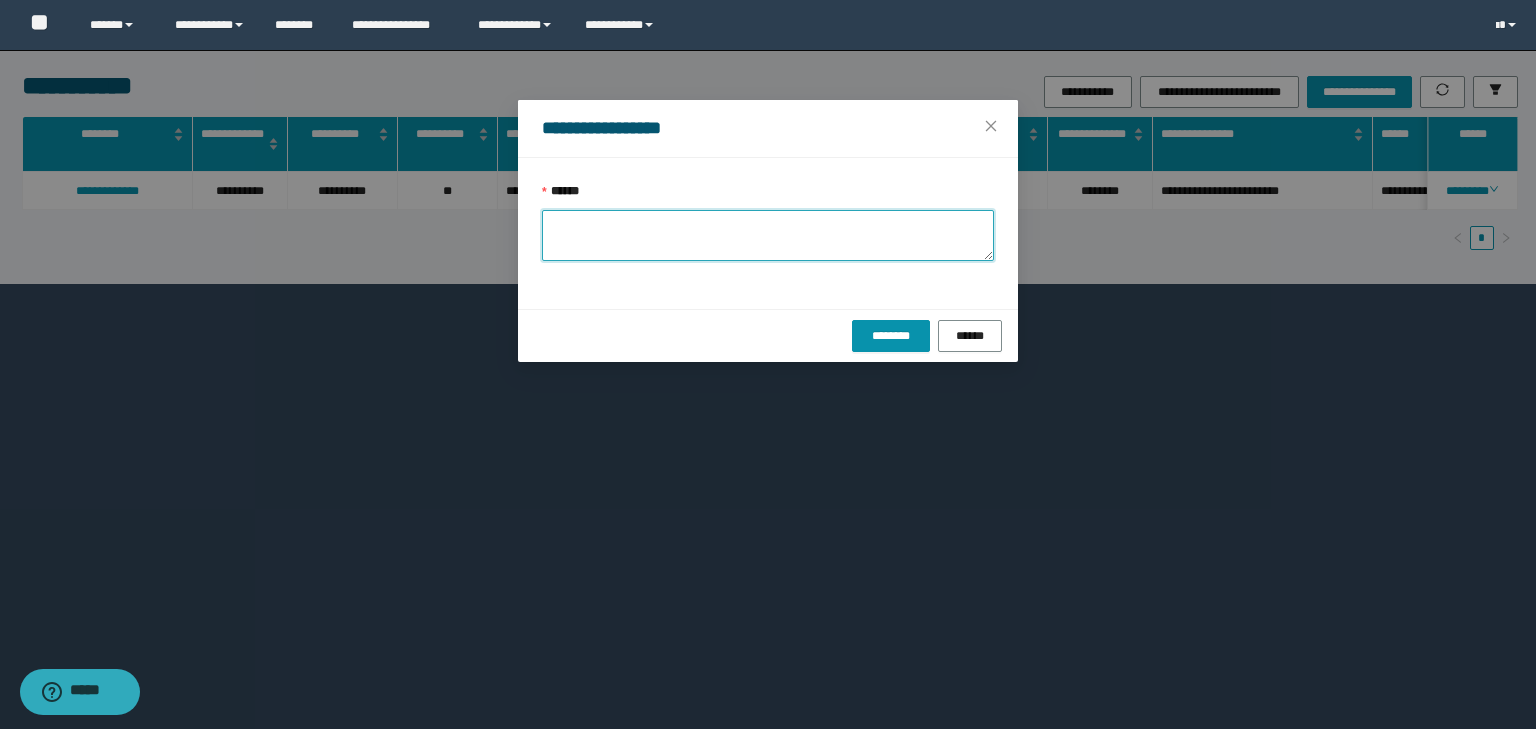 click on "******" at bounding box center (768, 235) 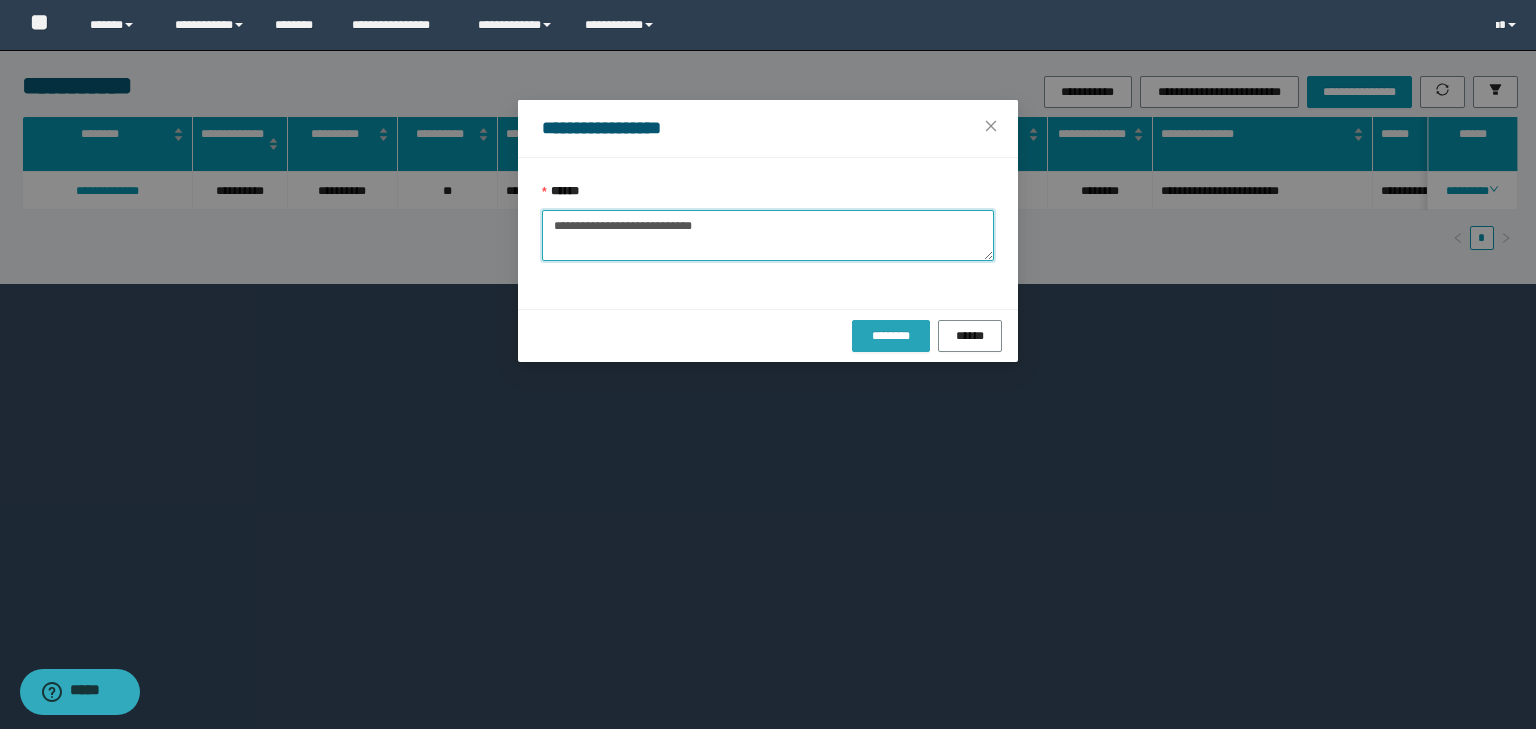 type on "**********" 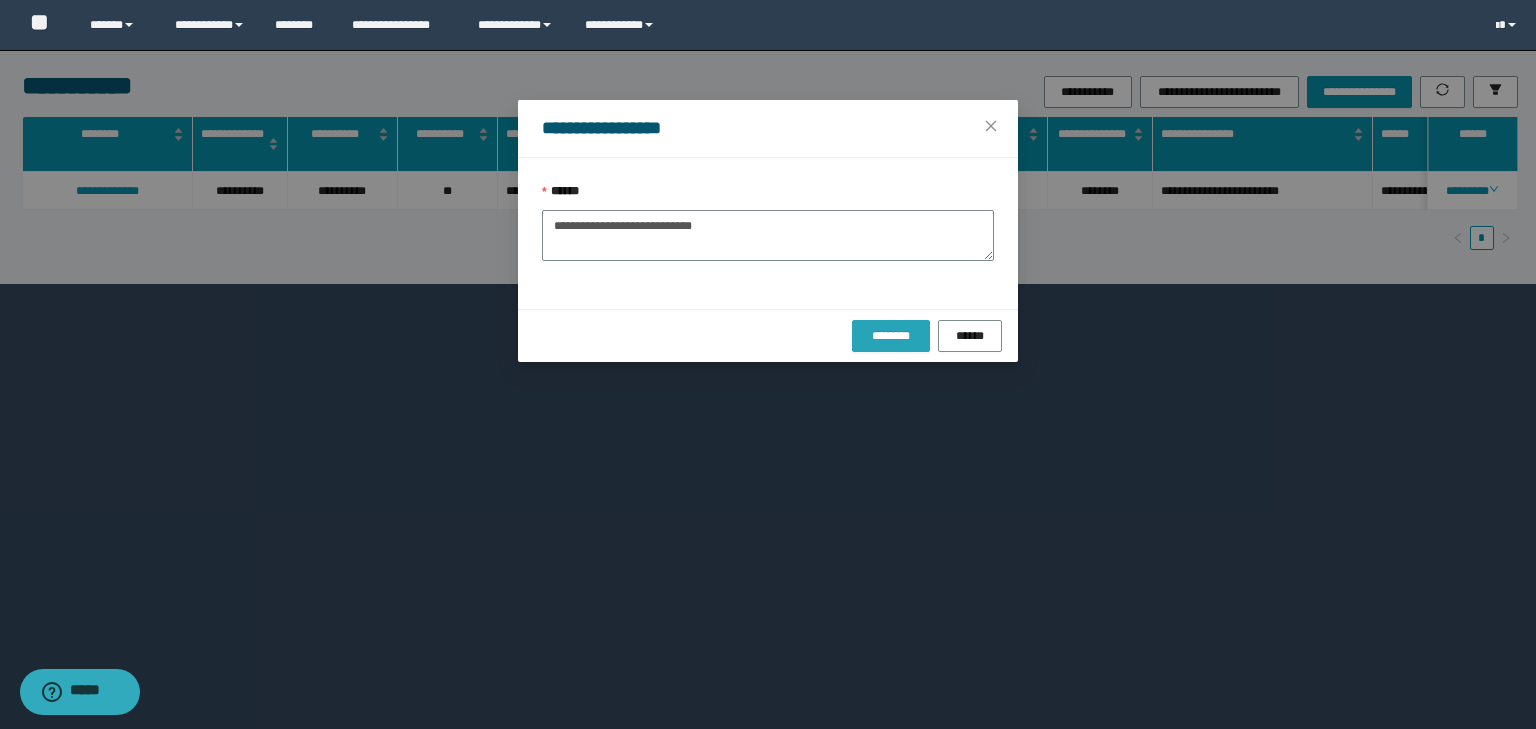 click on "********" at bounding box center (890, 336) 